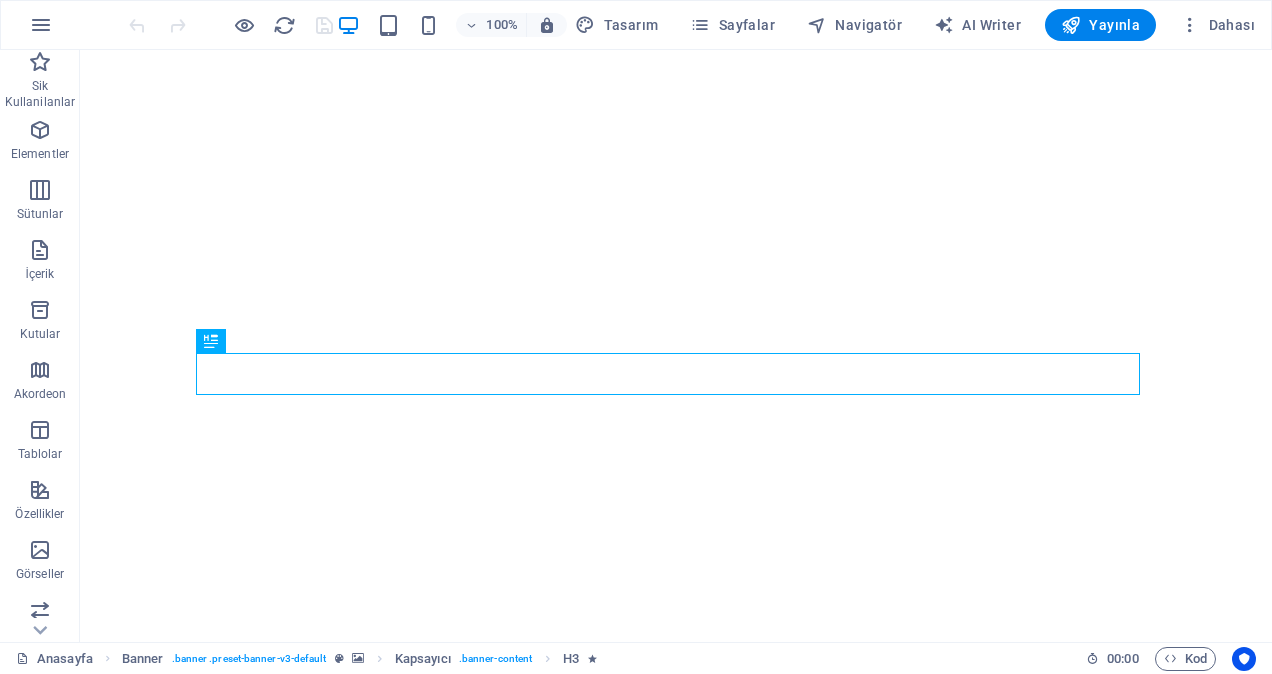 scroll, scrollTop: 0, scrollLeft: 0, axis: both 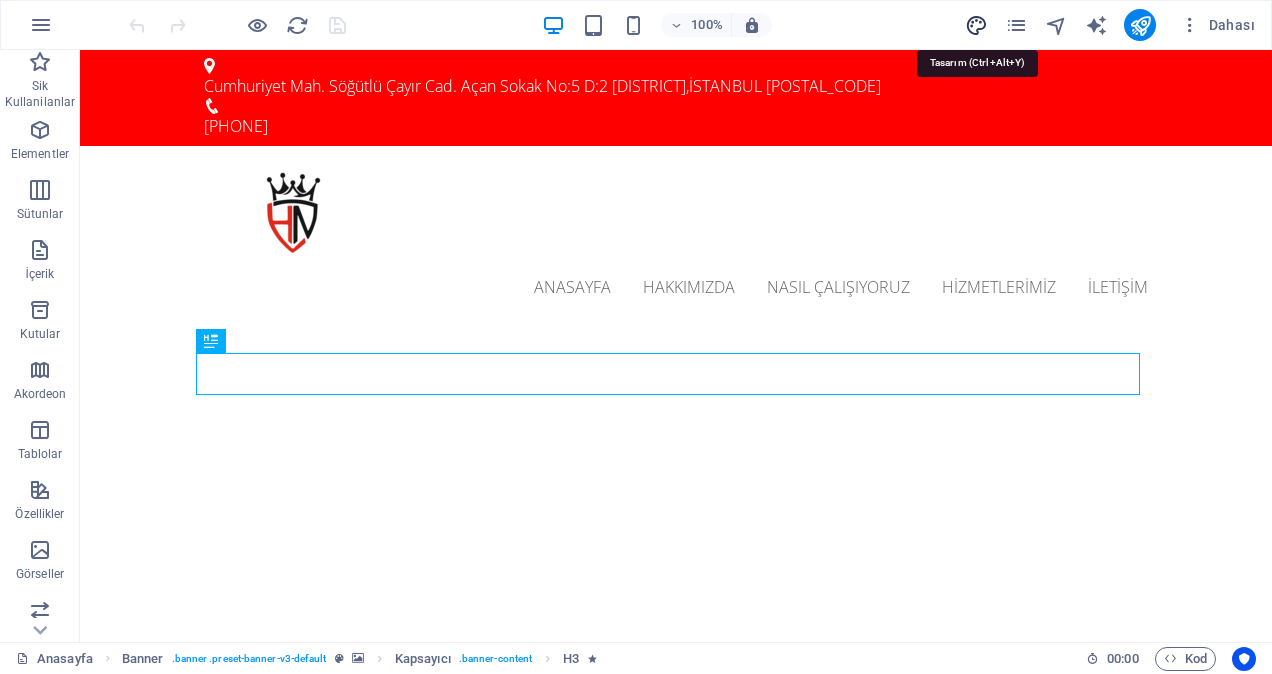 click at bounding box center (976, 25) 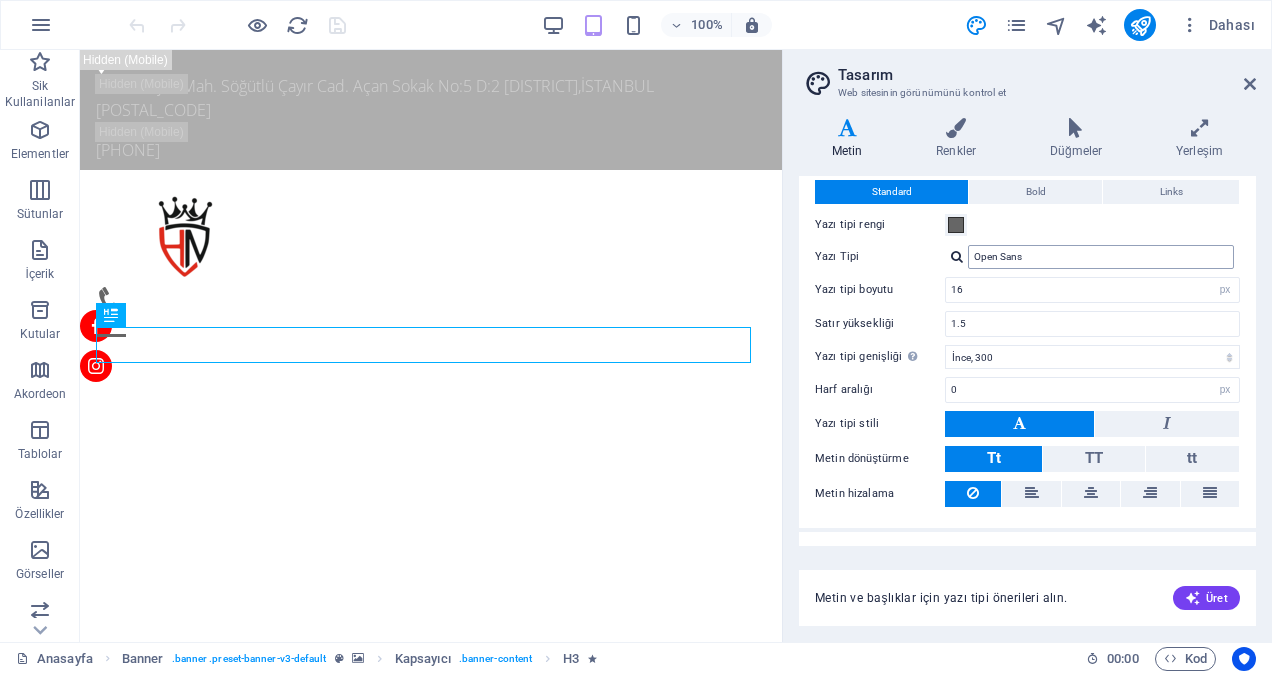 scroll, scrollTop: 81, scrollLeft: 0, axis: vertical 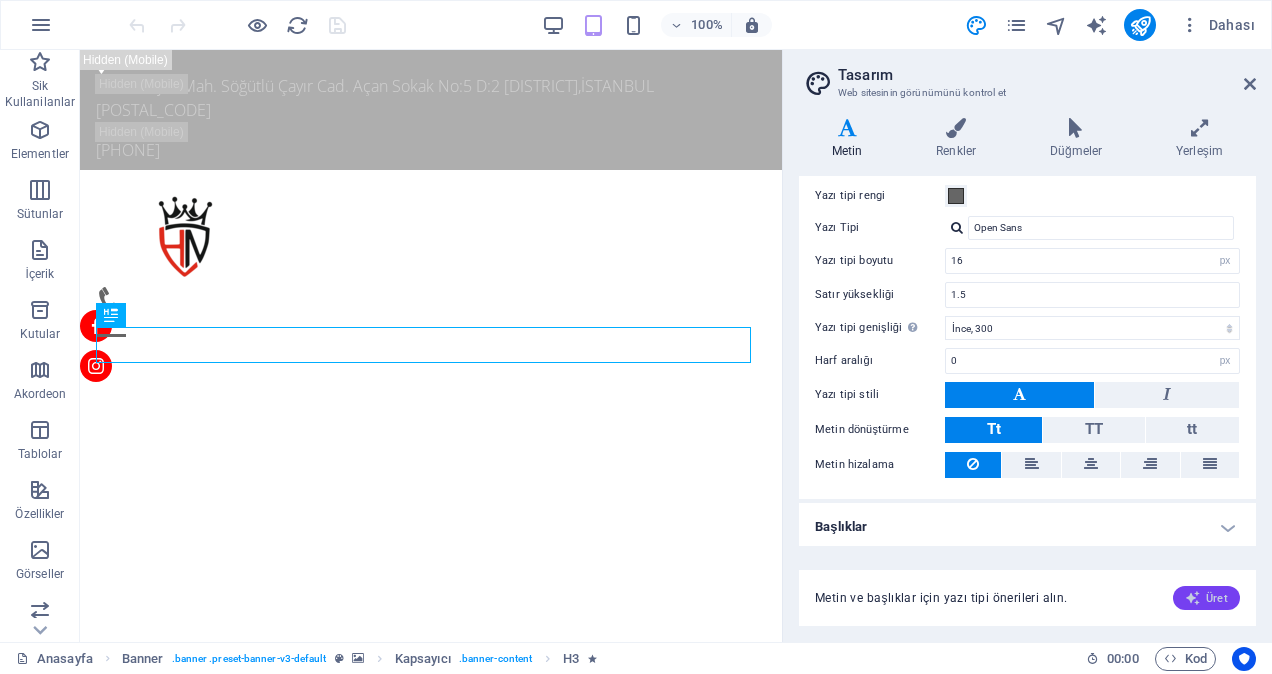 click on "Üret" at bounding box center (1206, 598) 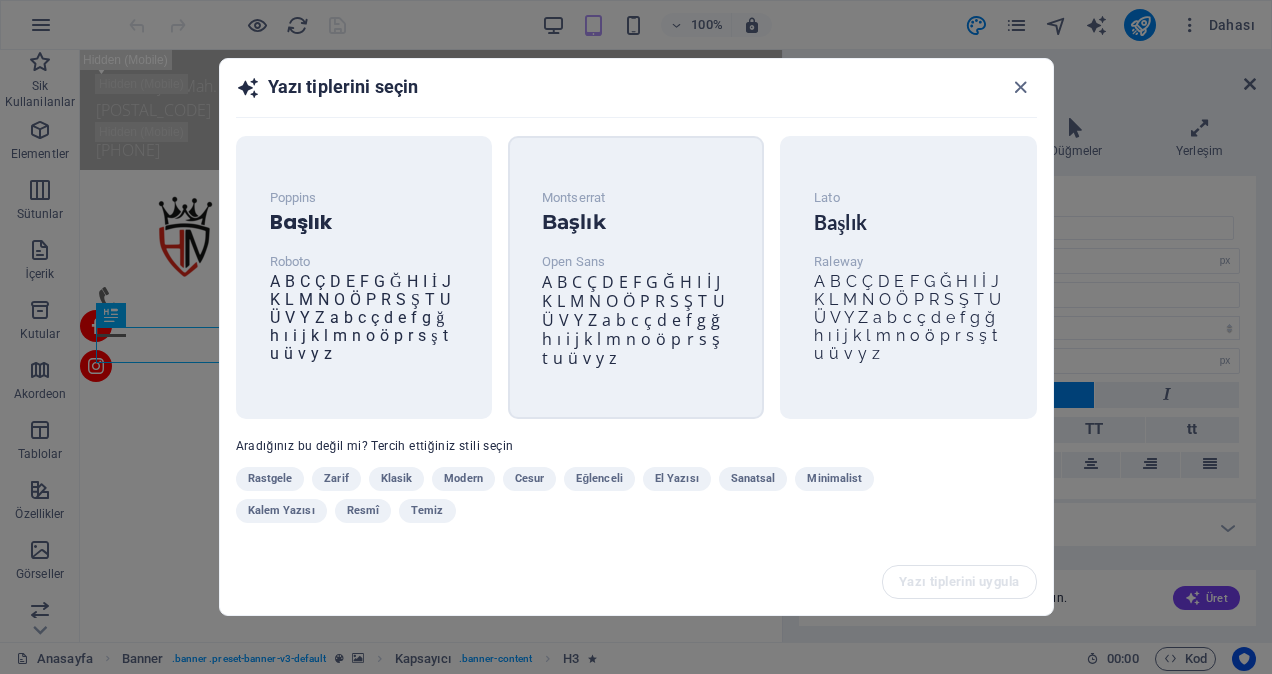 click on "Open Sans" at bounding box center (636, 262) 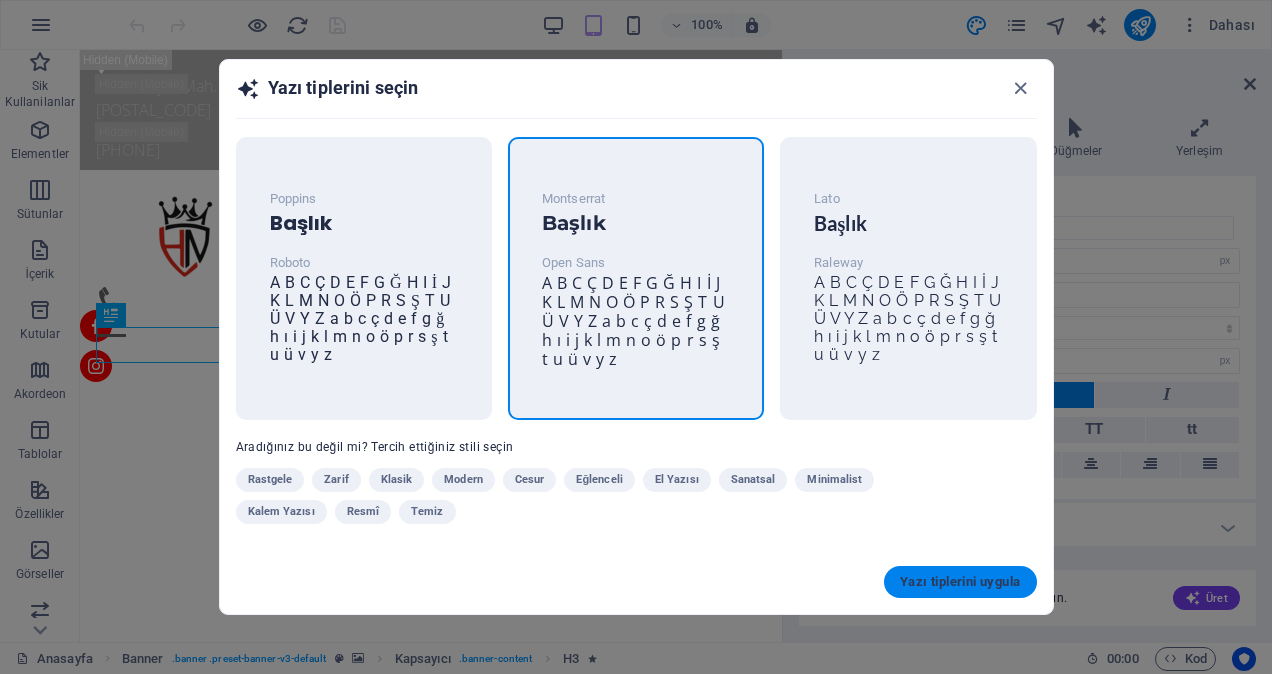 click on "Yazı tiplerini uygula" at bounding box center [960, 582] 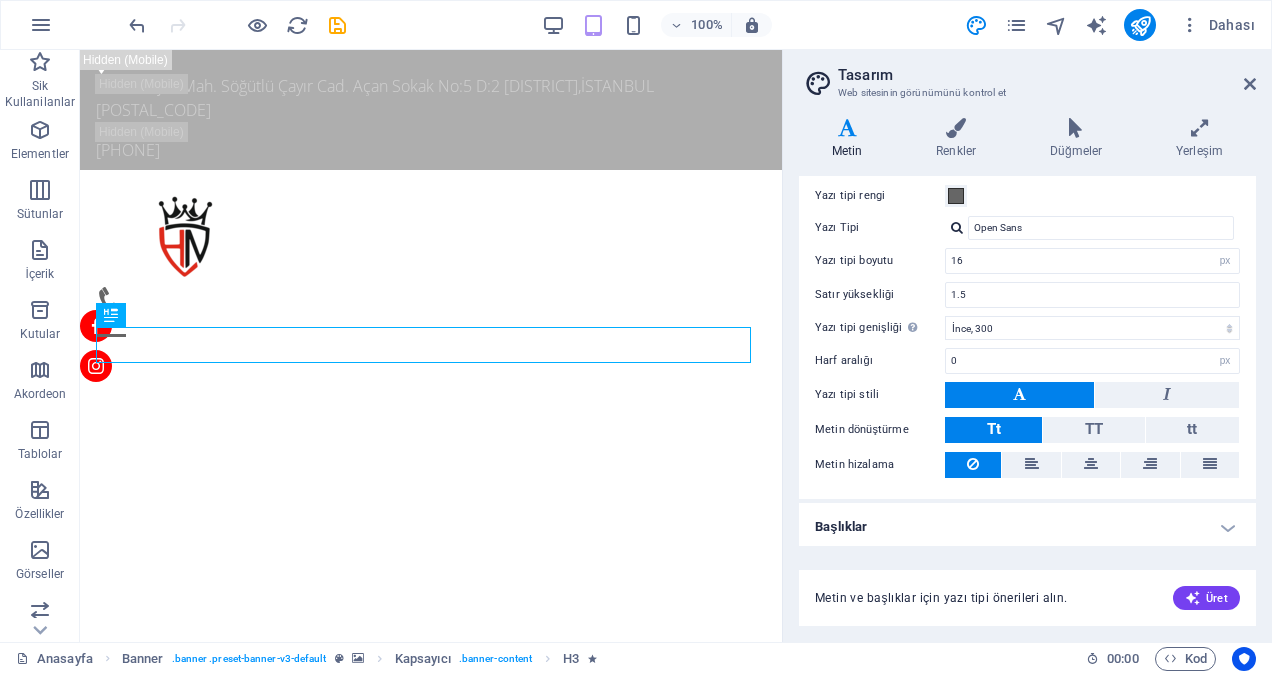 select on "400" 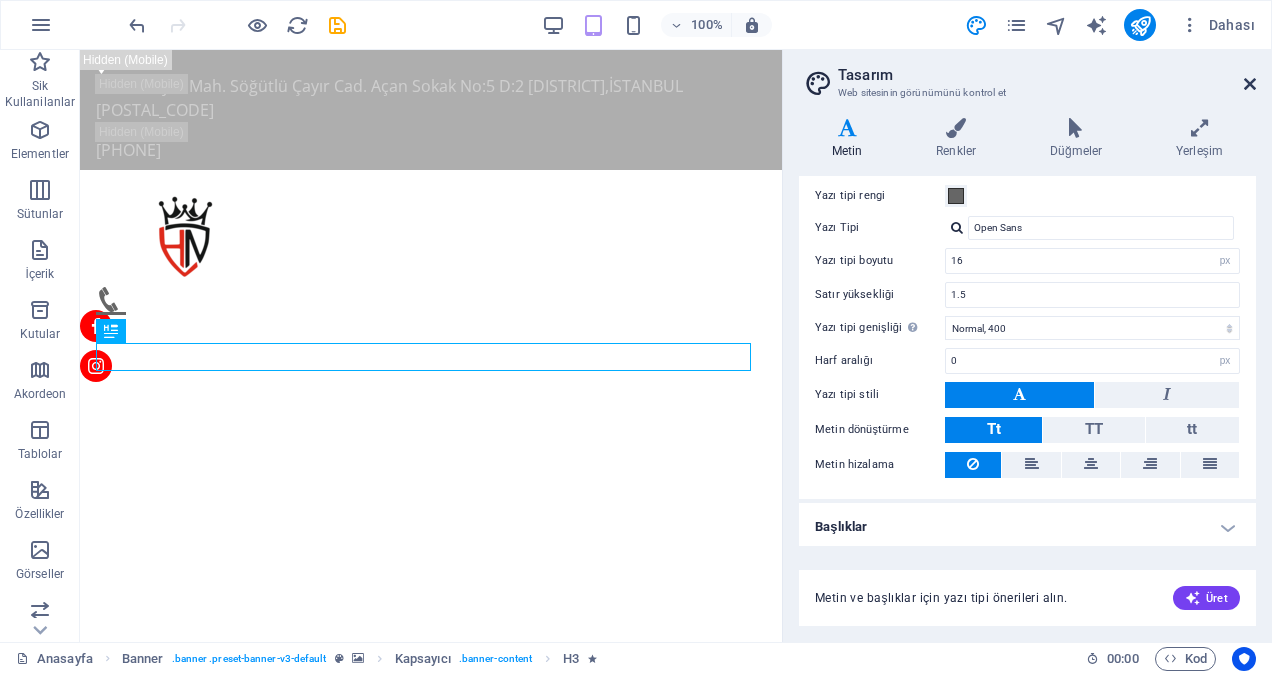 click at bounding box center (1250, 84) 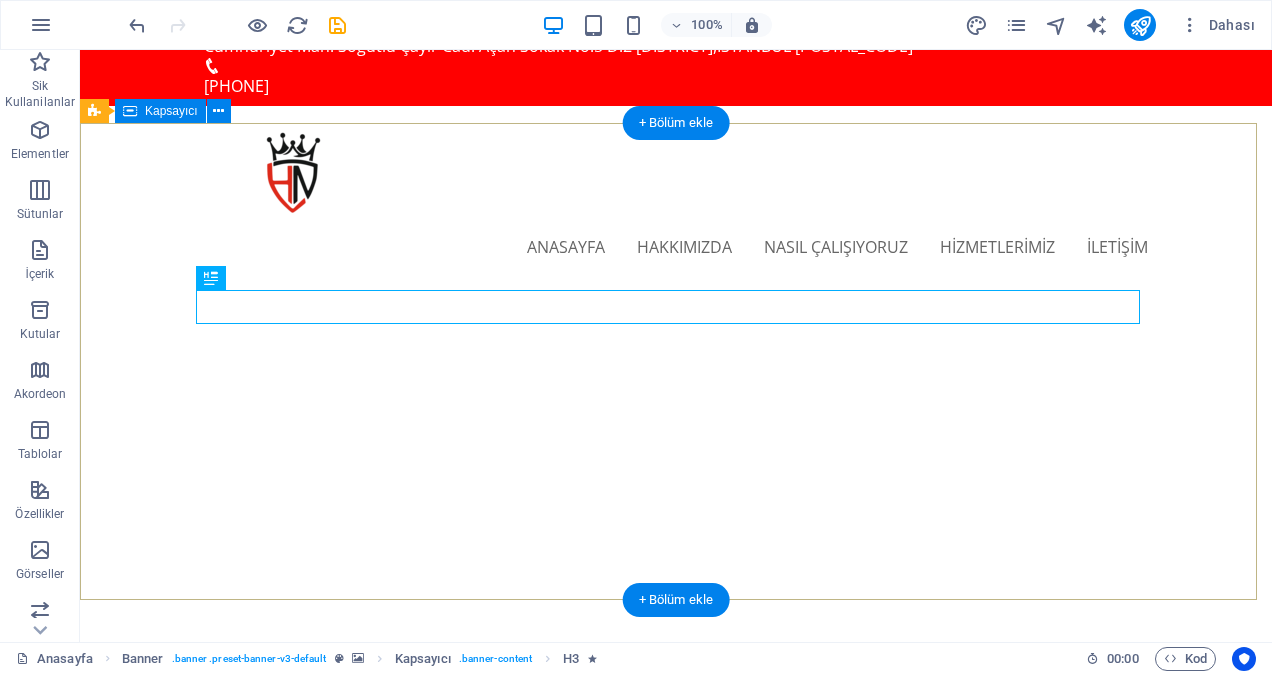 scroll, scrollTop: 0, scrollLeft: 0, axis: both 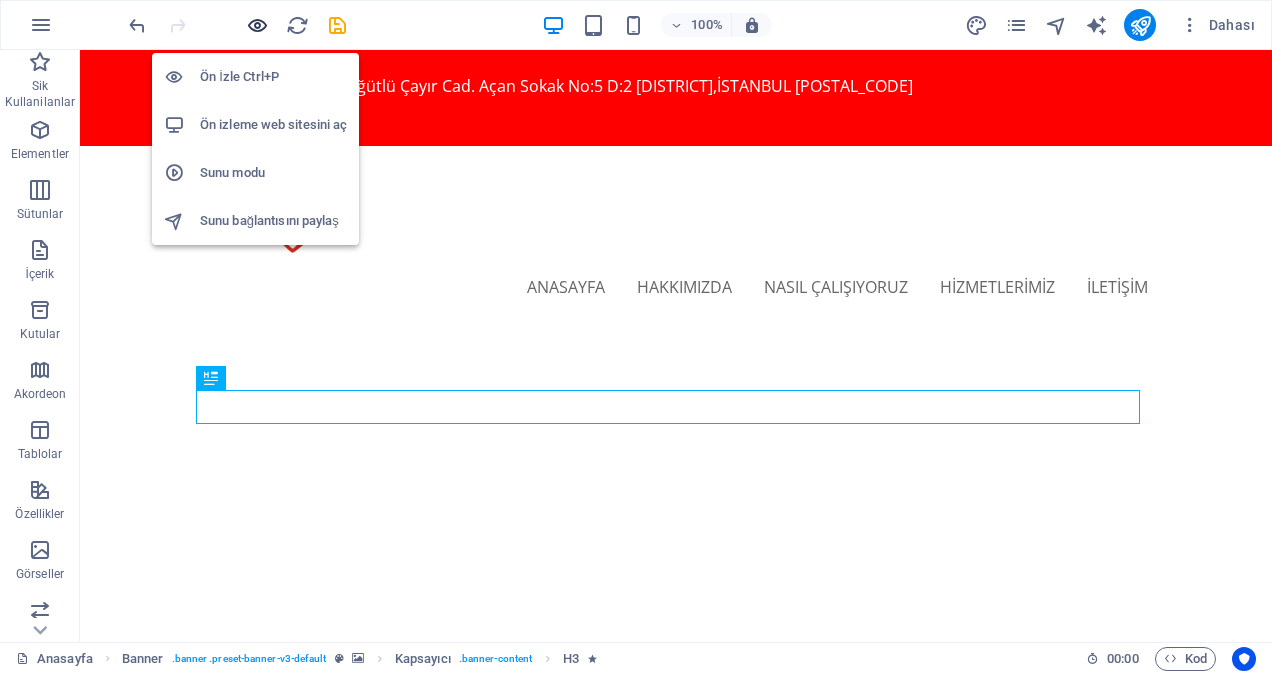 click at bounding box center (257, 25) 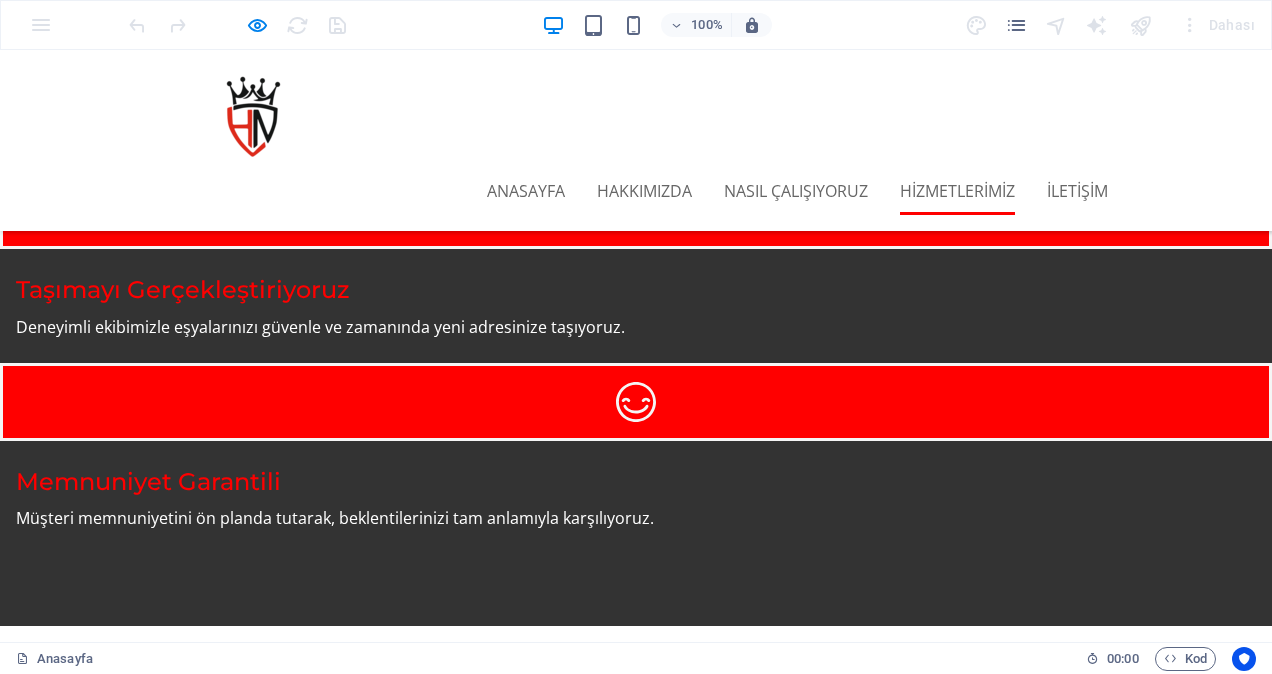 scroll, scrollTop: 3700, scrollLeft: 0, axis: vertical 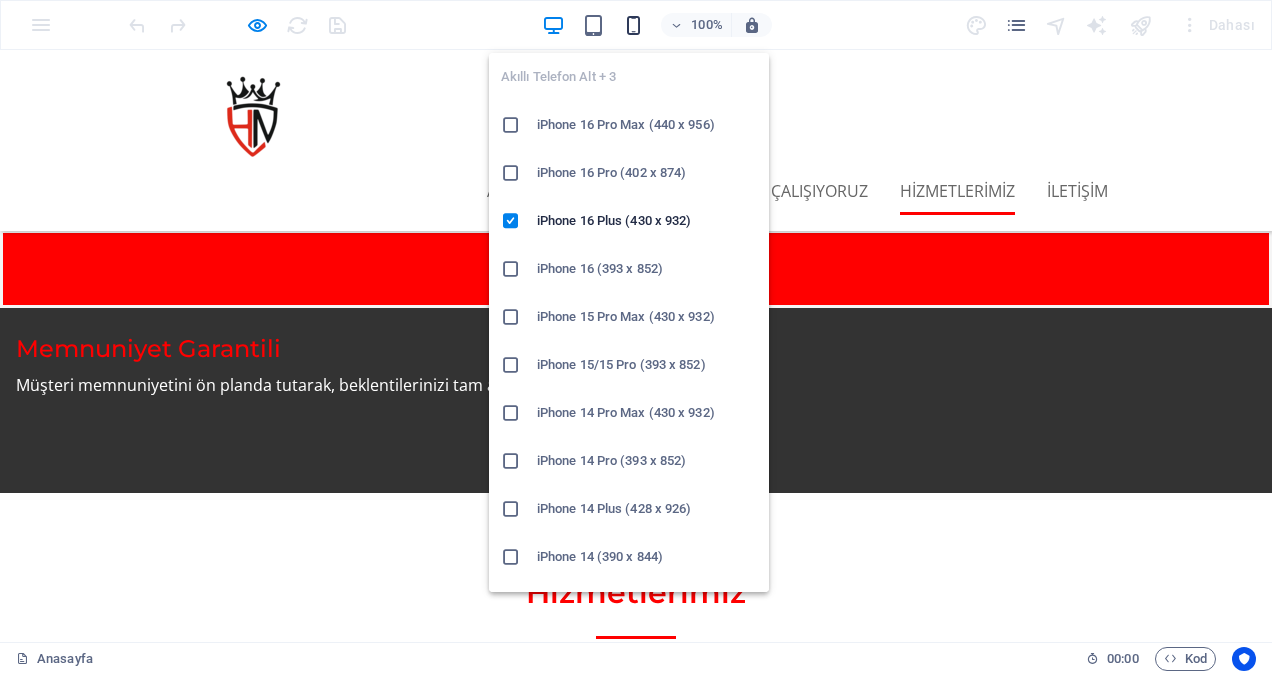 click at bounding box center (633, 25) 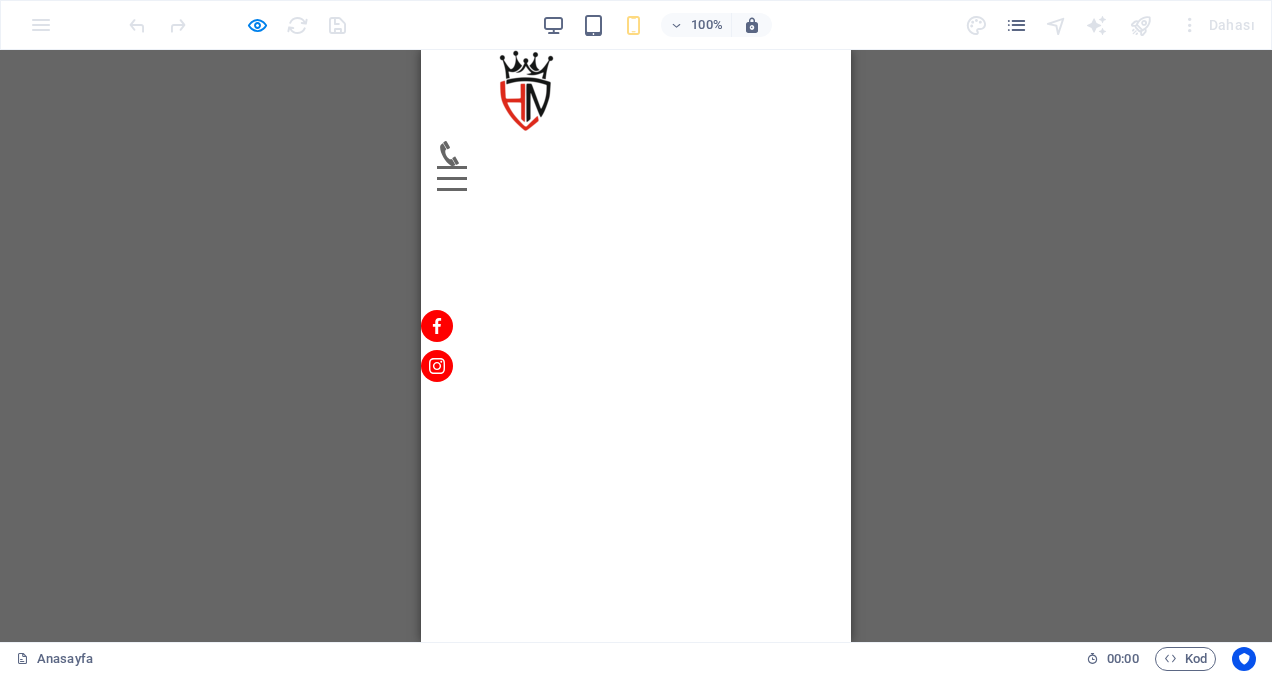 scroll, scrollTop: 0, scrollLeft: 0, axis: both 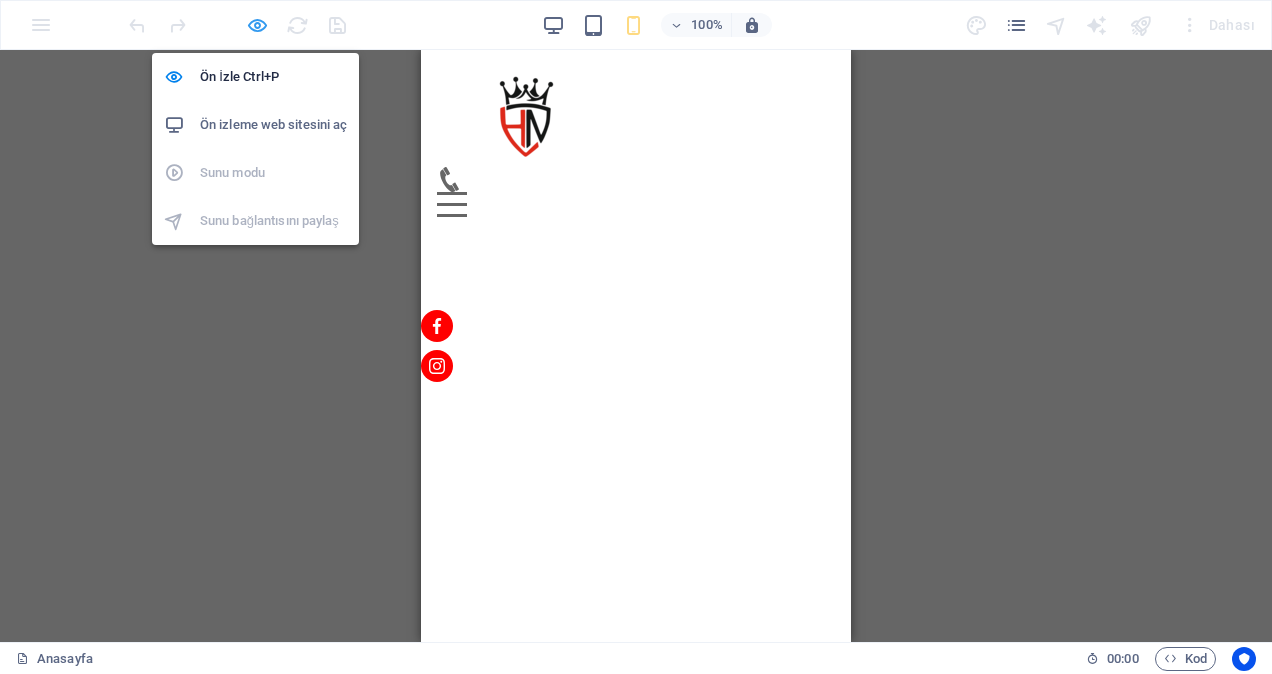 click at bounding box center (257, 25) 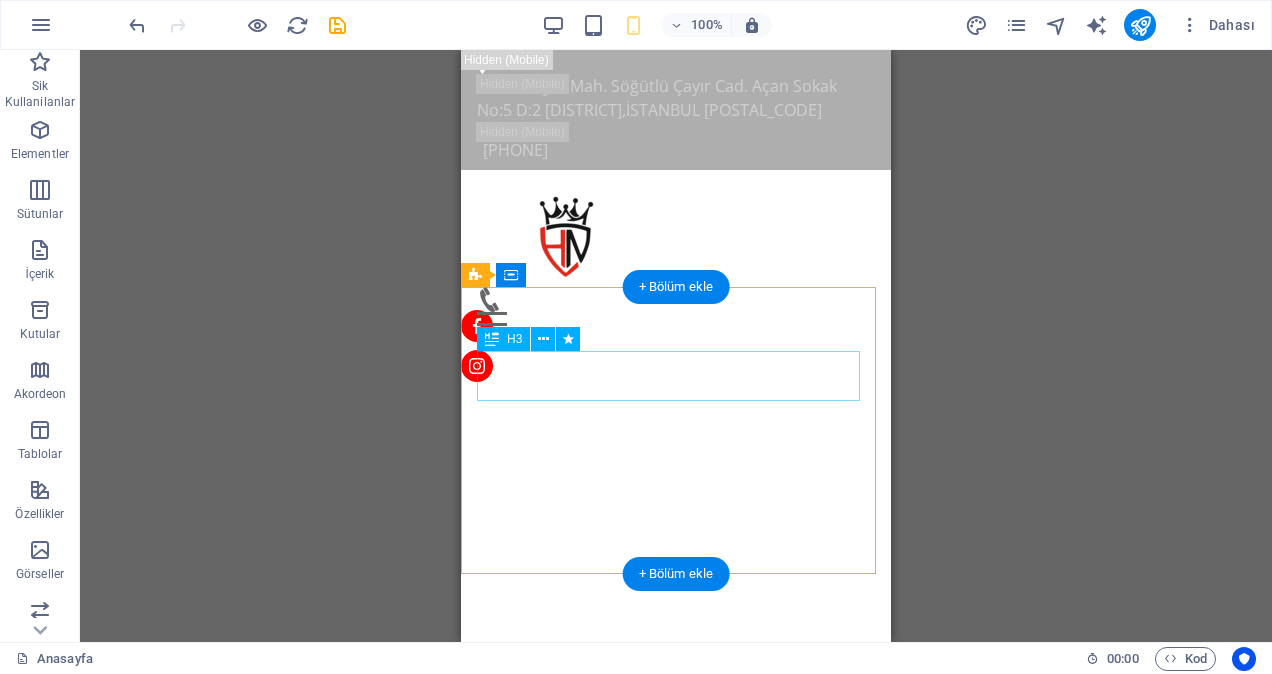 click on "“Taşınmak Gözünüzde Büyümesin – Hızır Gibi Yetişiriz!”" at bounding box center (676, 729) 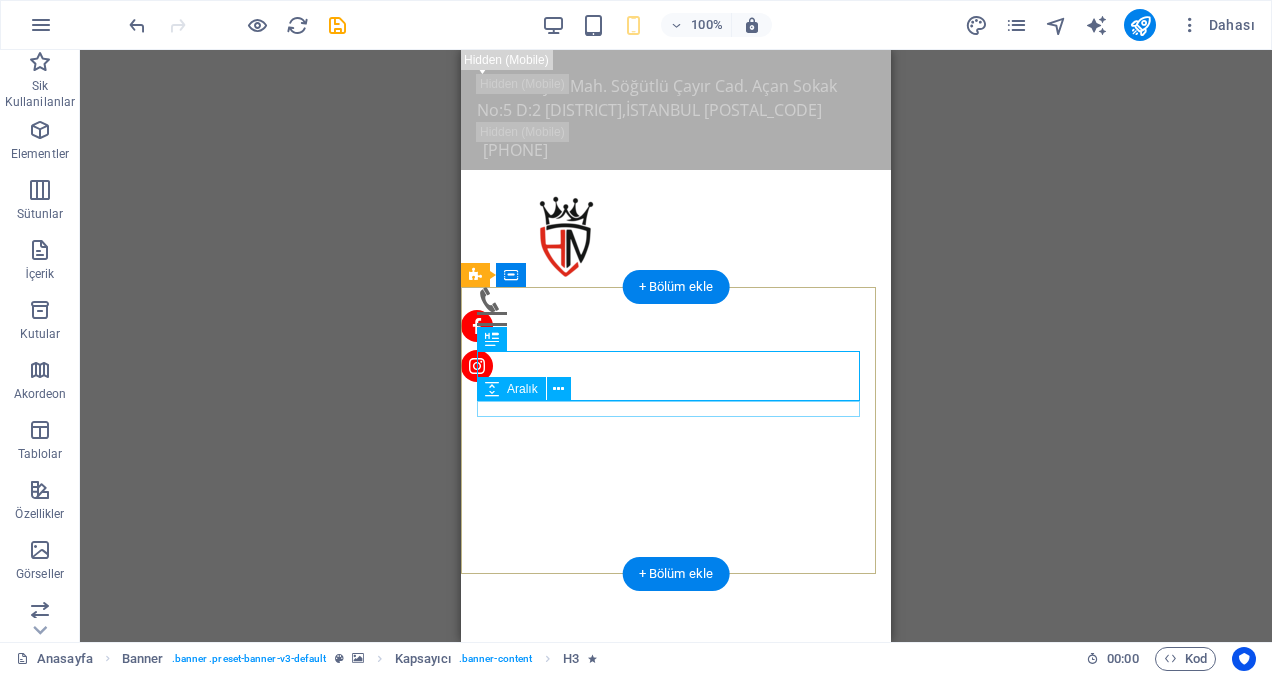 click at bounding box center (676, 762) 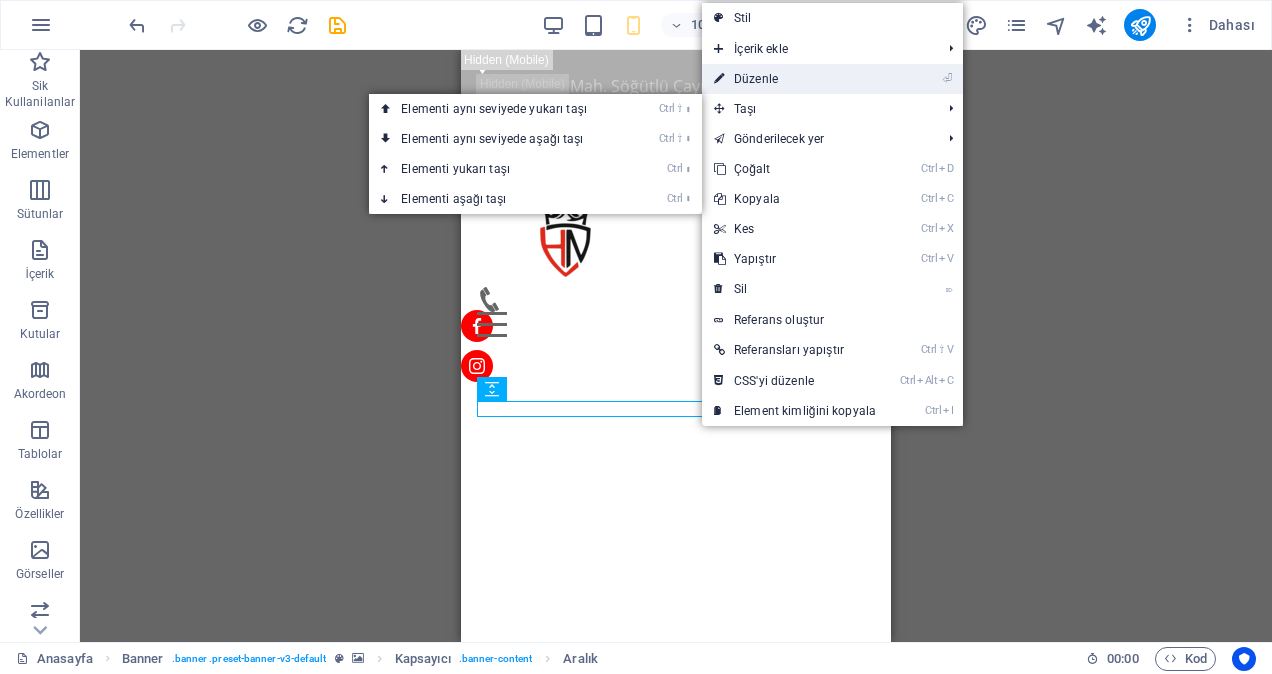 click on "⏎  Düzenle" at bounding box center (795, 79) 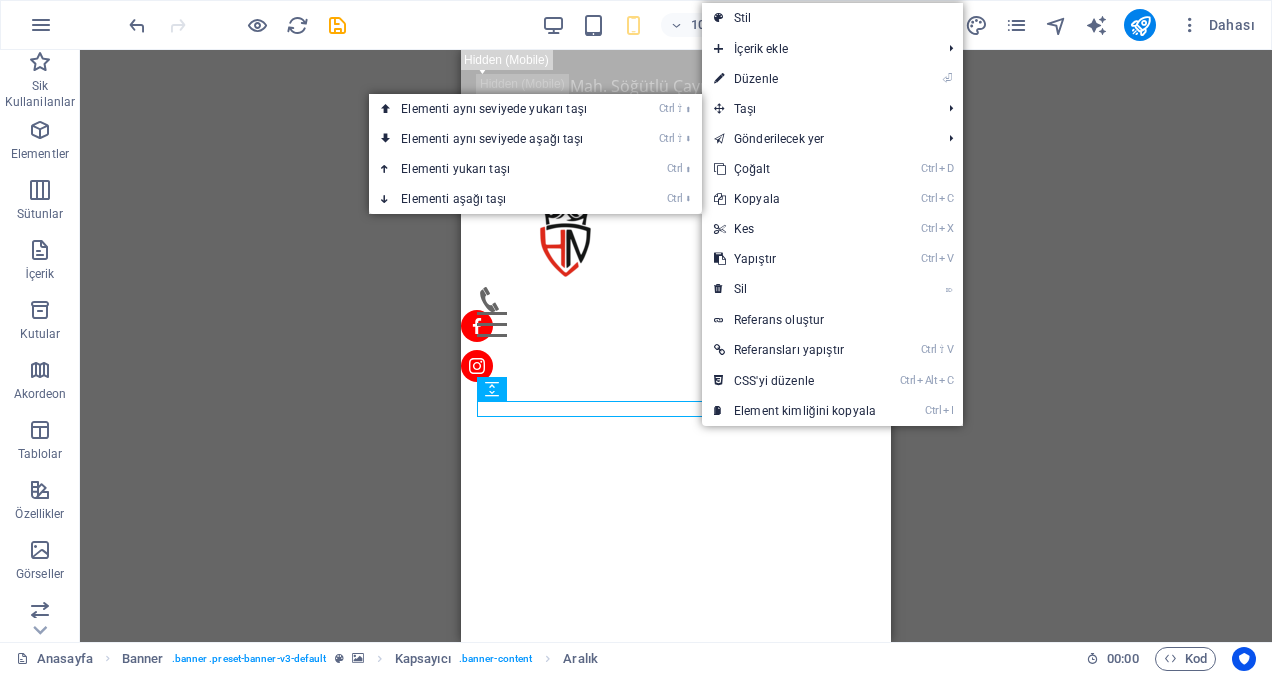 select on "rem" 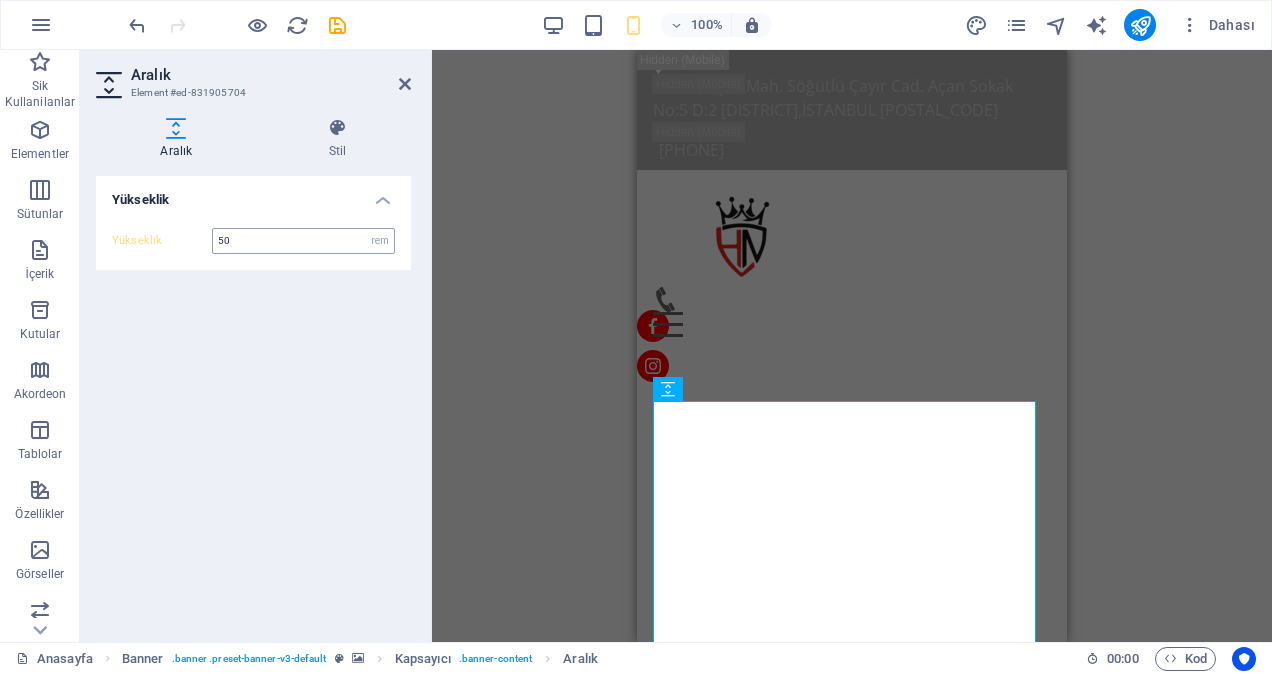 drag, startPoint x: 245, startPoint y: 238, endPoint x: 214, endPoint y: 236, distance: 31.06445 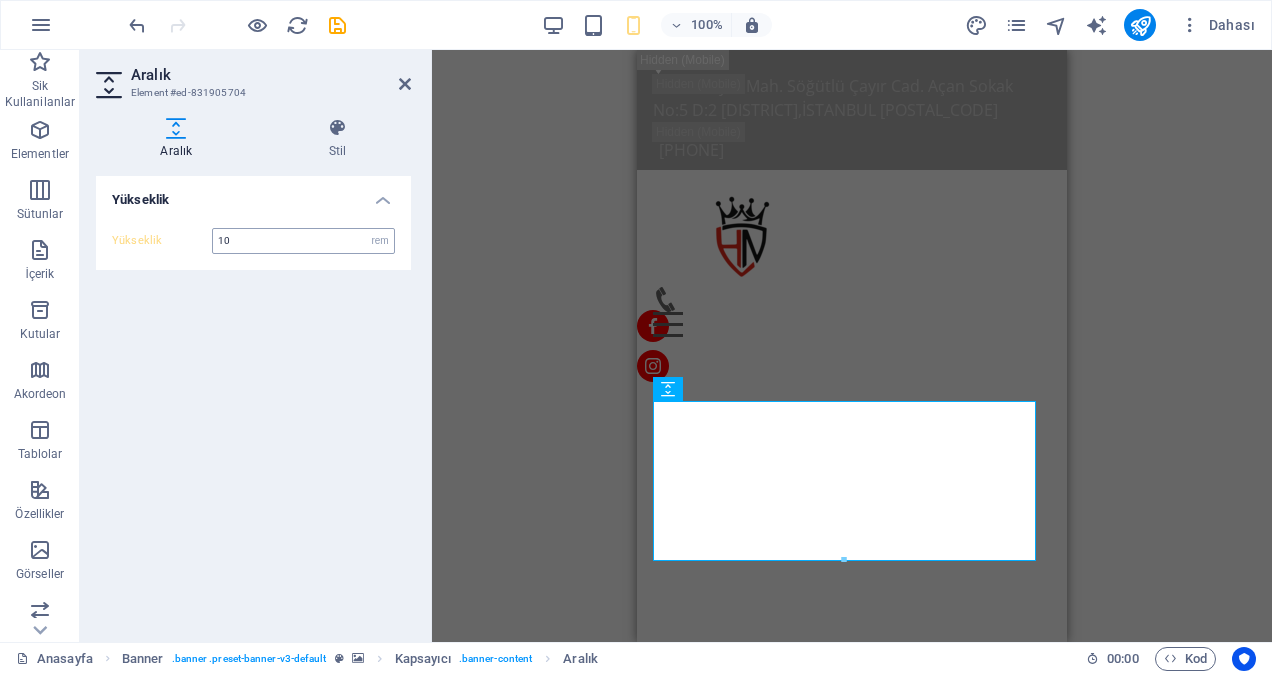 drag, startPoint x: 266, startPoint y: 244, endPoint x: 212, endPoint y: 240, distance: 54.147945 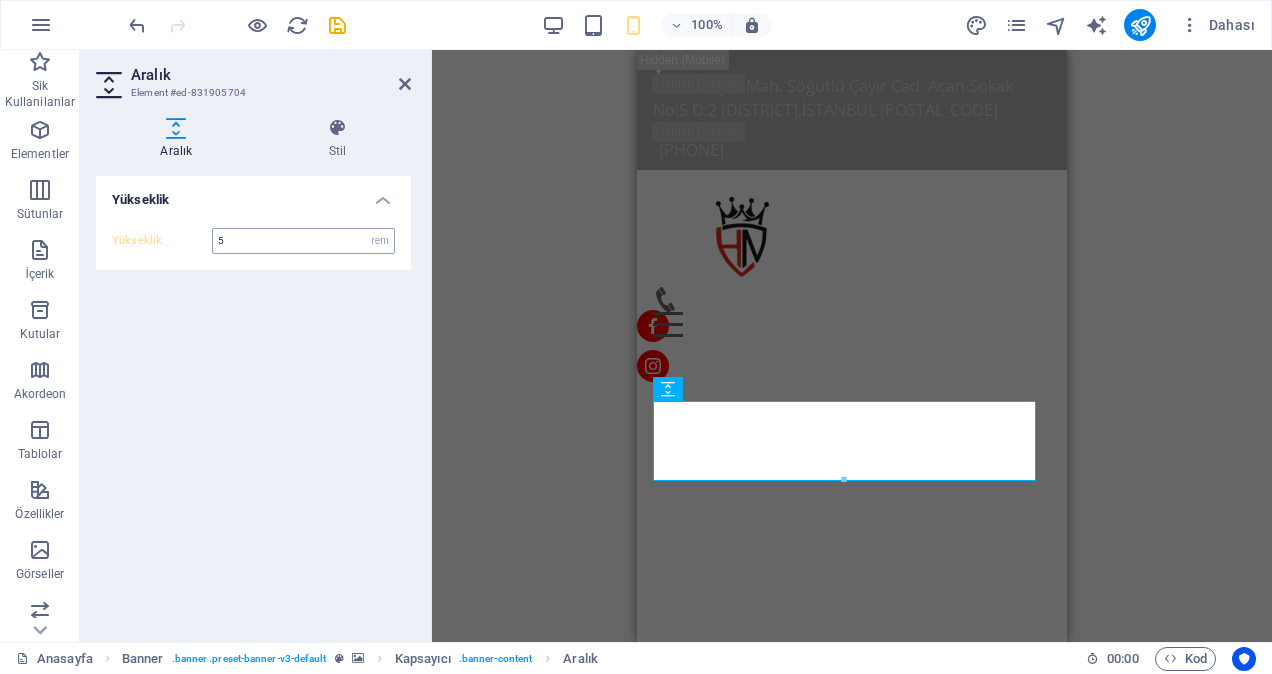 drag, startPoint x: 252, startPoint y: 236, endPoint x: 216, endPoint y: 236, distance: 36 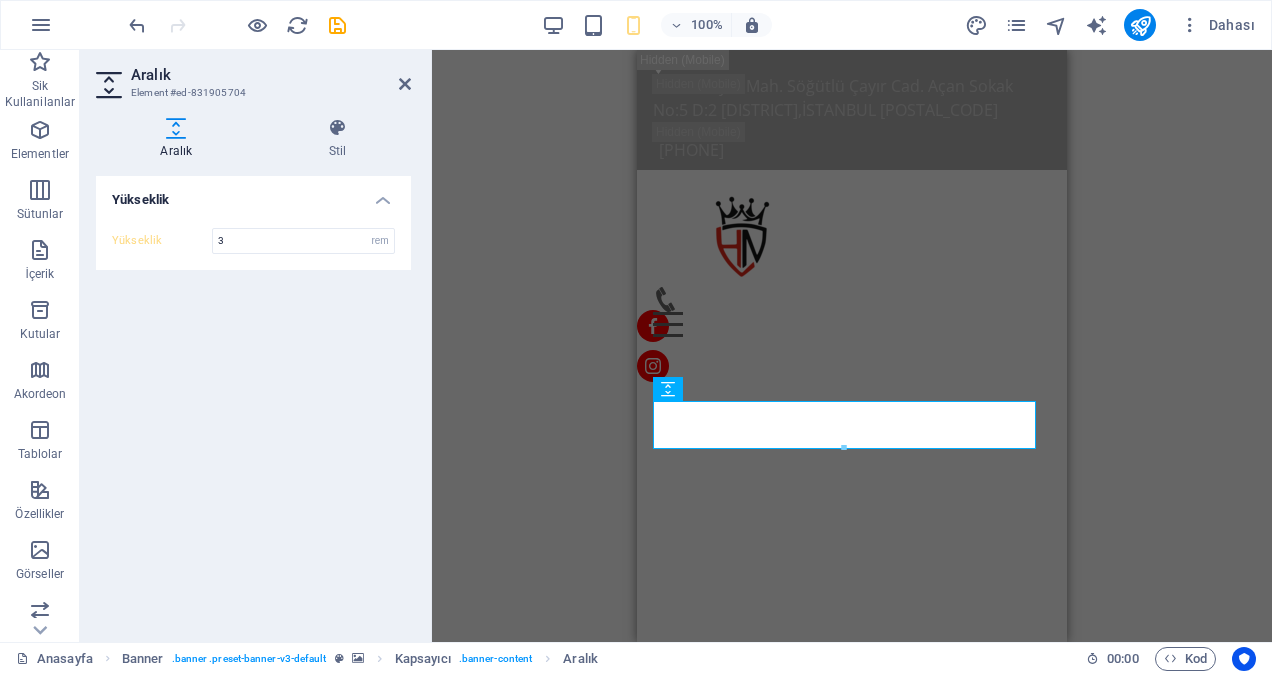 type on "3" 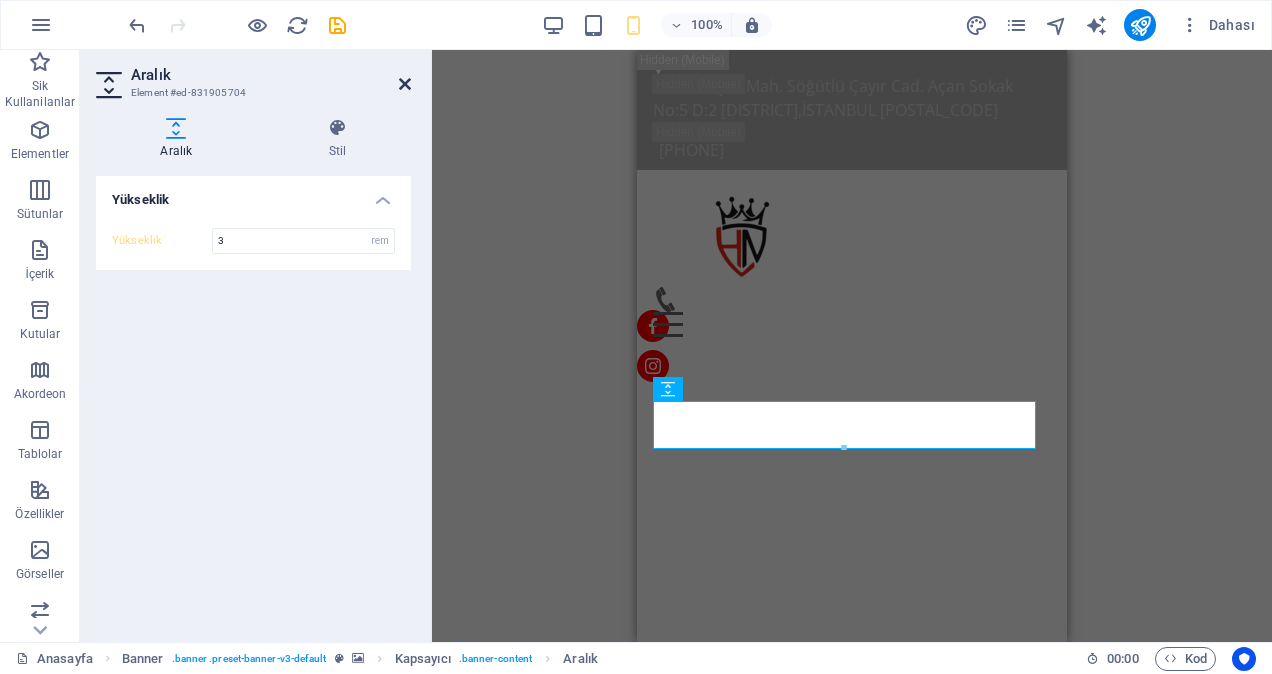 click at bounding box center [405, 84] 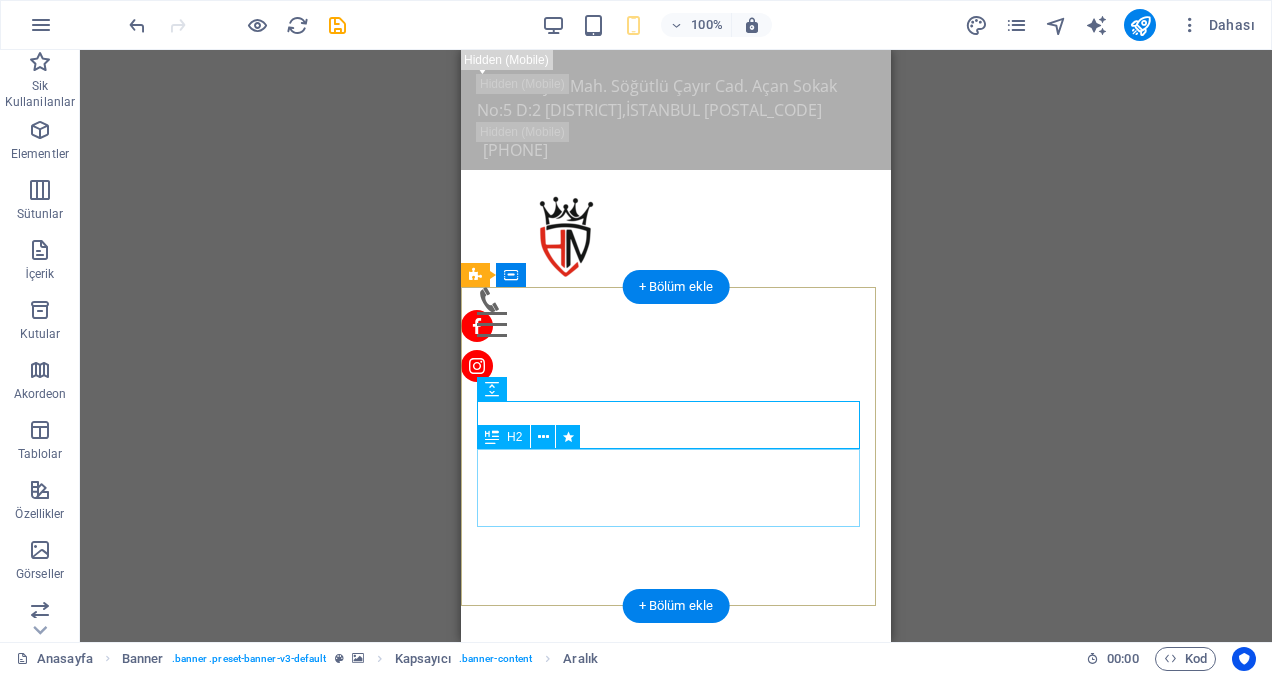 click on "Evden eve nakliyat, şehir içi ve şehirler arası taşımacılıkta yılların tecrübesiyle hizmetinizdeyiz." at bounding box center [676, 873] 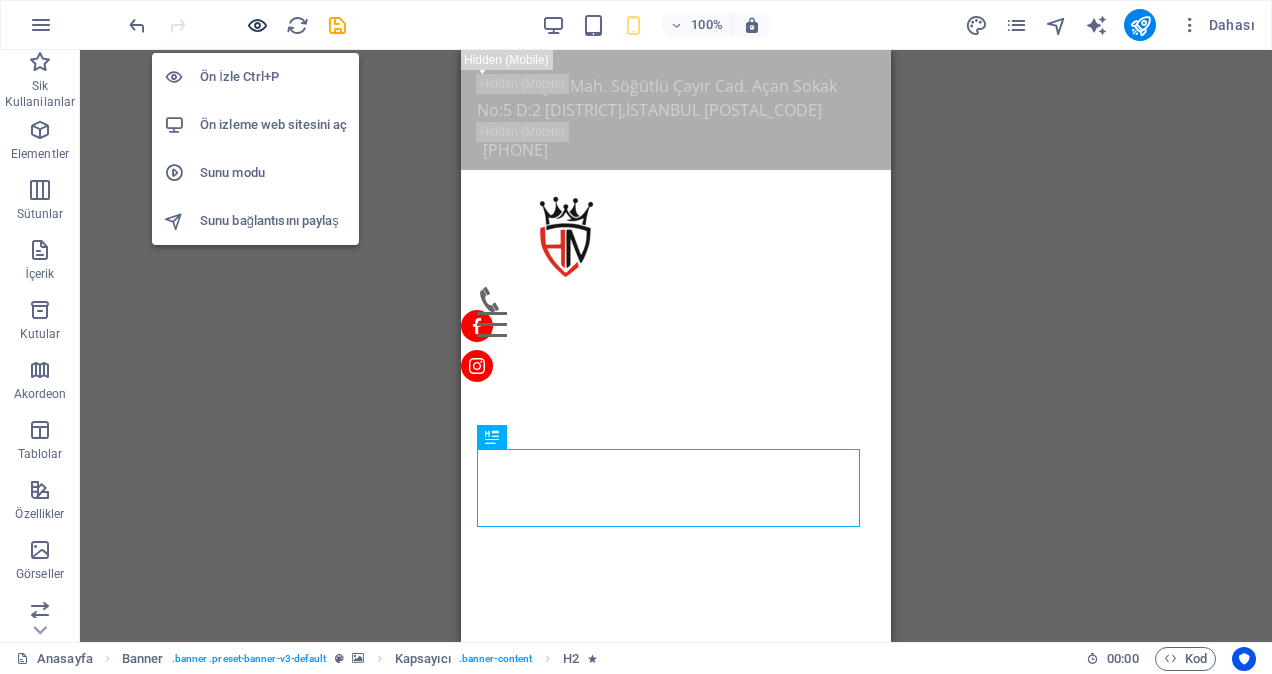 click at bounding box center [257, 25] 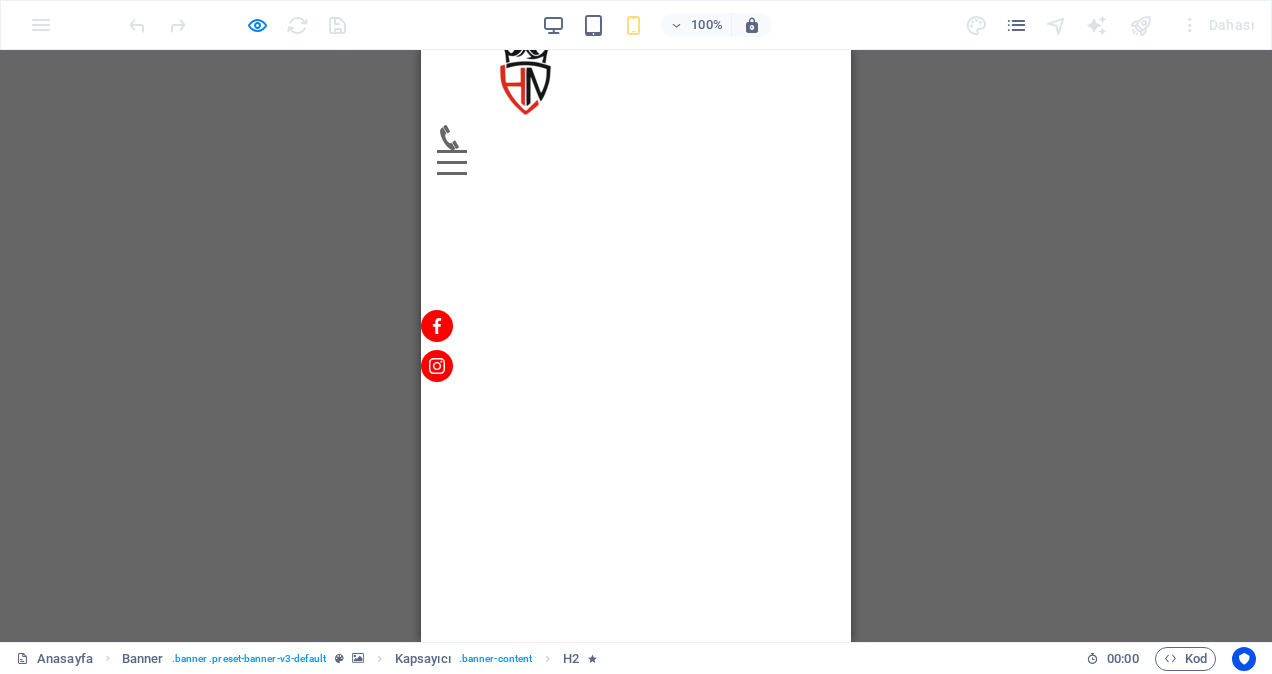 scroll, scrollTop: 0, scrollLeft: 0, axis: both 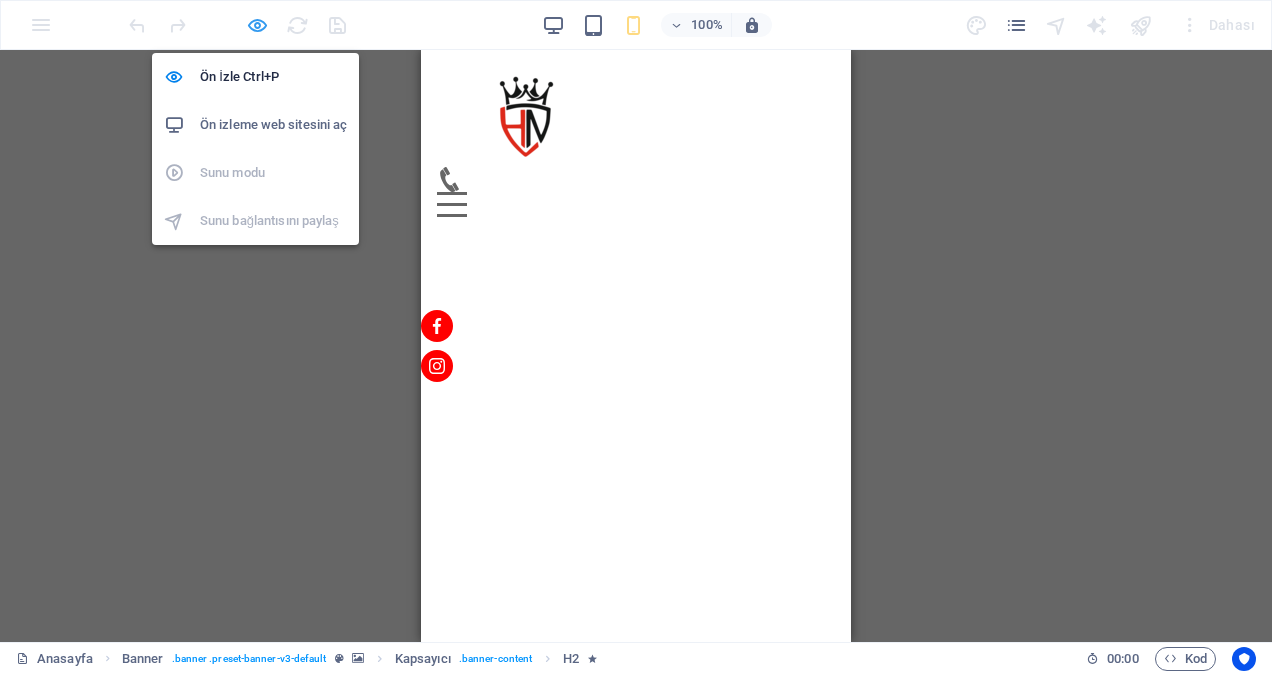 click at bounding box center [257, 25] 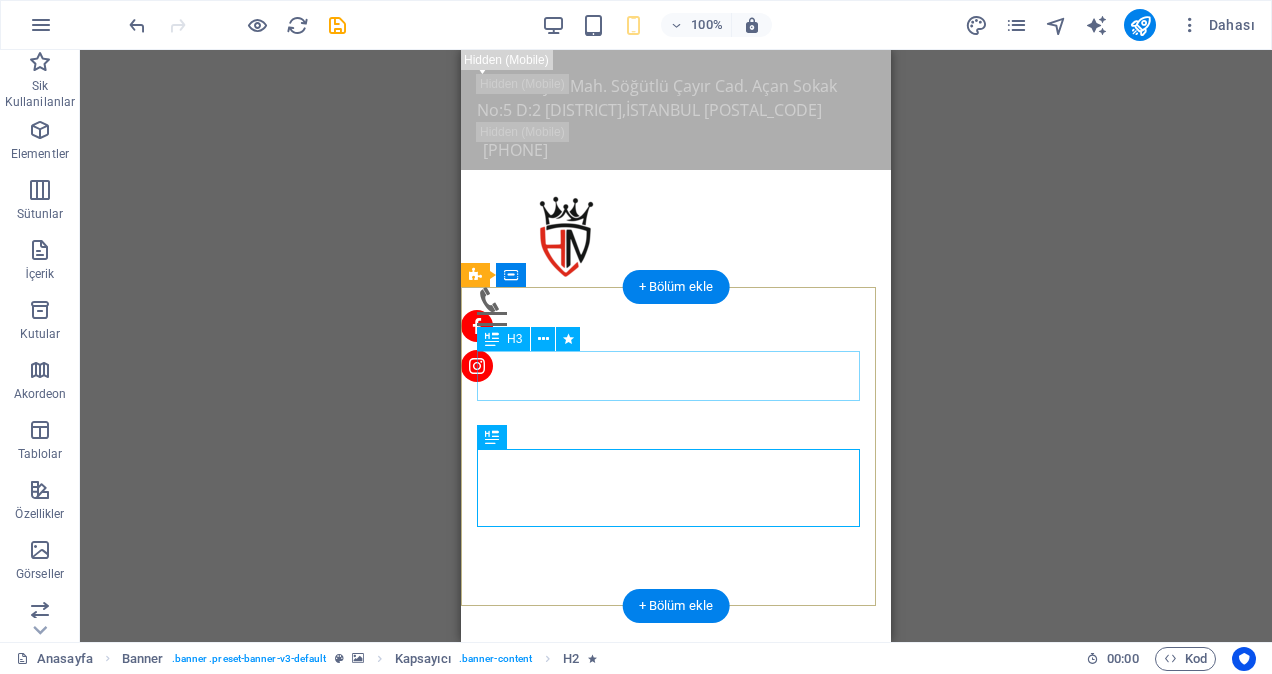 click on "“Taşınmak Gözünüzde Büyümesin – Hızır Gibi Yetişiriz!”" at bounding box center [676, 761] 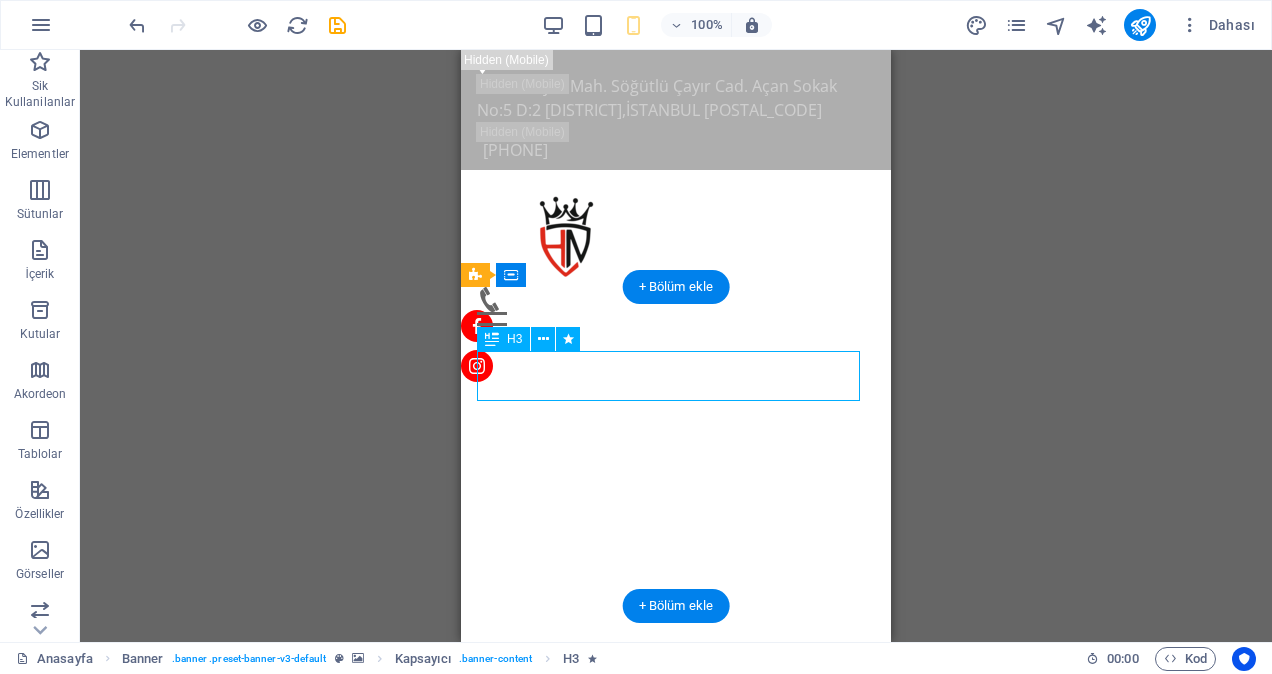 click on "“Taşınmak Gözünüzde Büyümesin – Hızır Gibi Yetişiriz!”" at bounding box center [676, 761] 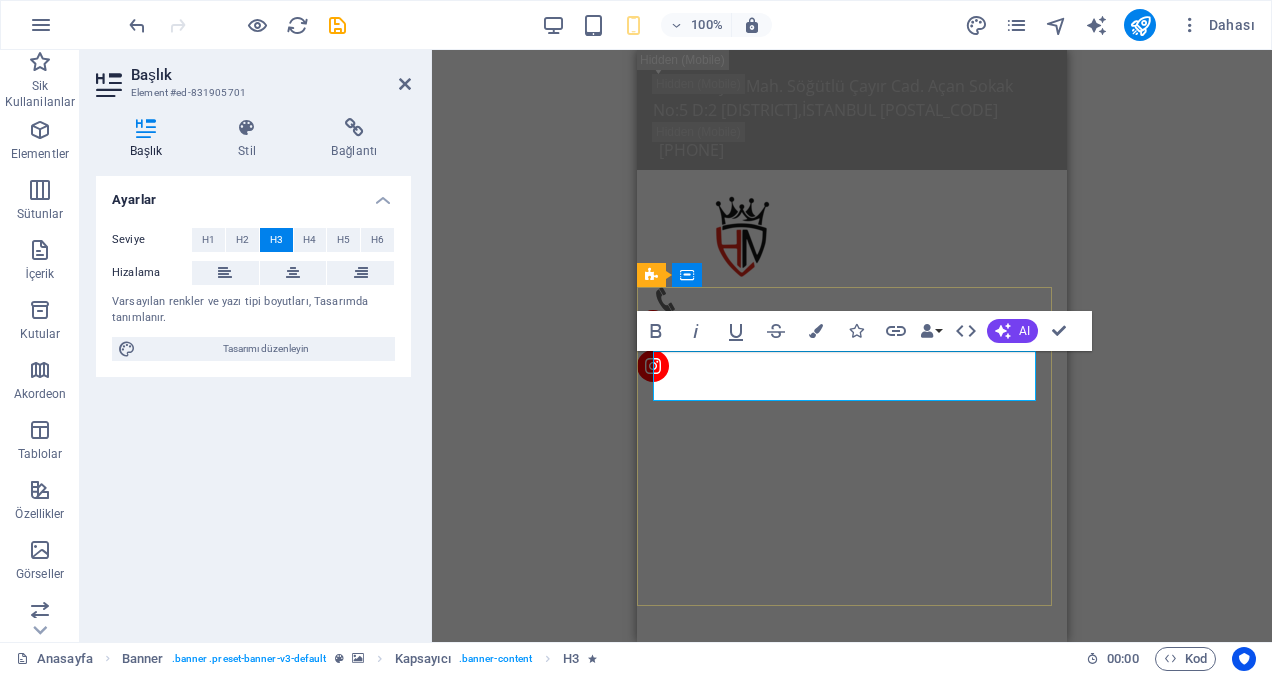 click on "“Taşınmak Gözünüzde Büyümesin – Hızır Gibi Yetişiriz!”" at bounding box center [852, 760] 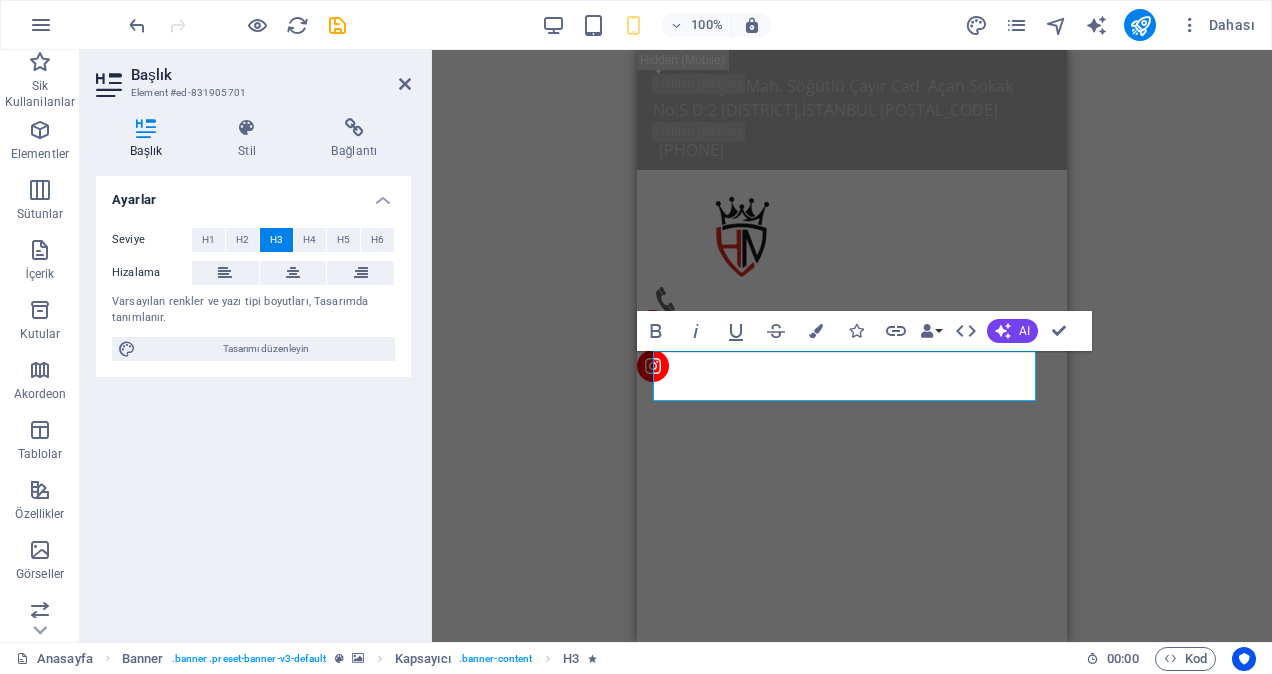 click on "H3   Banner   Banner   Kapsayıcı   Bilgi Çubuğu   Kapsayıcı   Simge   Kapsayıcı   H2   Aralık   Metin   Menü Çubuğu   Menü   Kapsayıcı   Bilgi Çubuğu   Metin   Kapsayıcı   Logo   Kapsayıcı Bold Italic Underline Strikethrough Colors Icons Link Data Bindings Firma İlk ad Soyad Sokak Posta Kodu Şehir E-posta Telefon Cep Fax Özel alan 1 Özel alan 2 Özel alan 3 Özel alan 4 Özel alan 5 Özel alan 6 HTML AI Geliştir Kısalt Uzat İmlayı ve dil bilgisini düzelt Şu dile çevir: İngilizce Metin üret Confirm (Ctrl+⏎)" at bounding box center (852, 346) 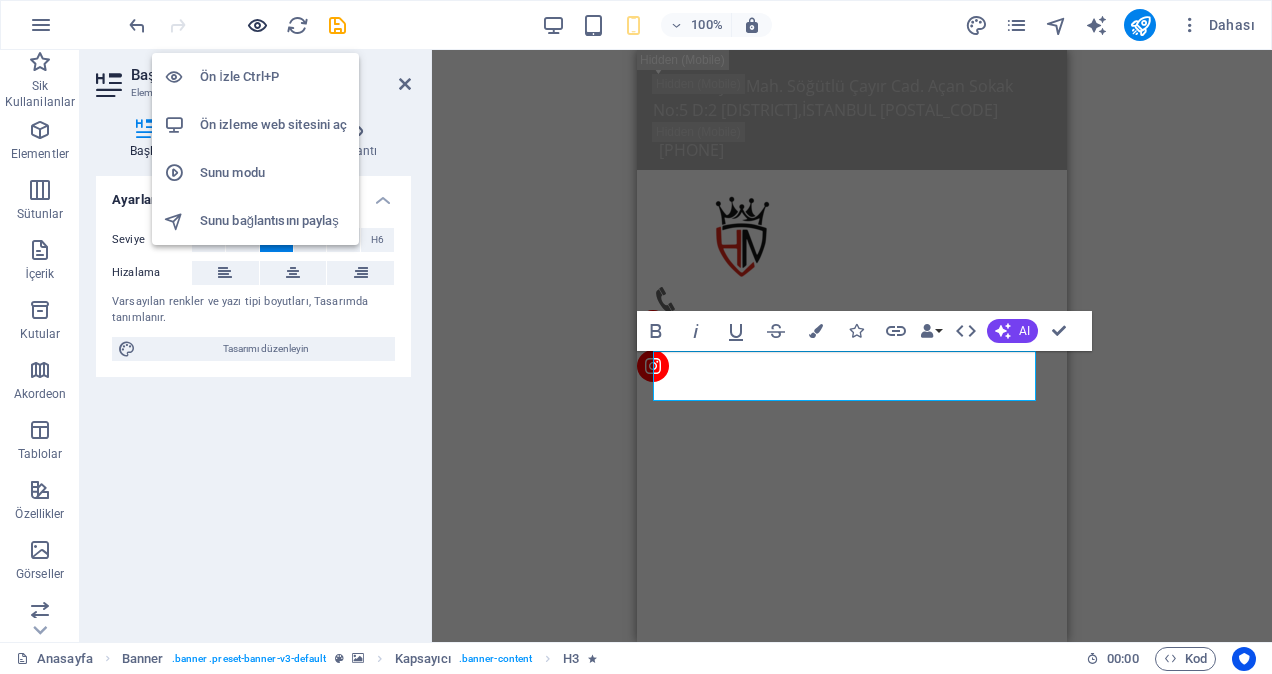 click at bounding box center (257, 25) 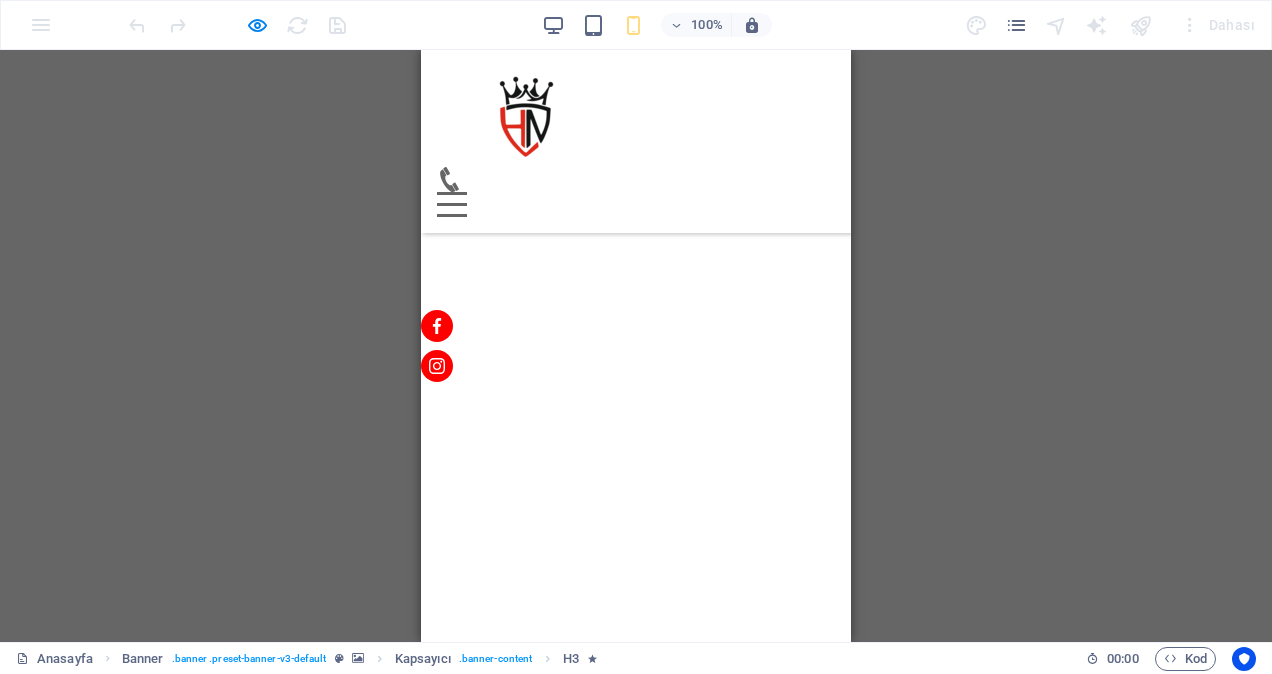 scroll, scrollTop: 0, scrollLeft: 0, axis: both 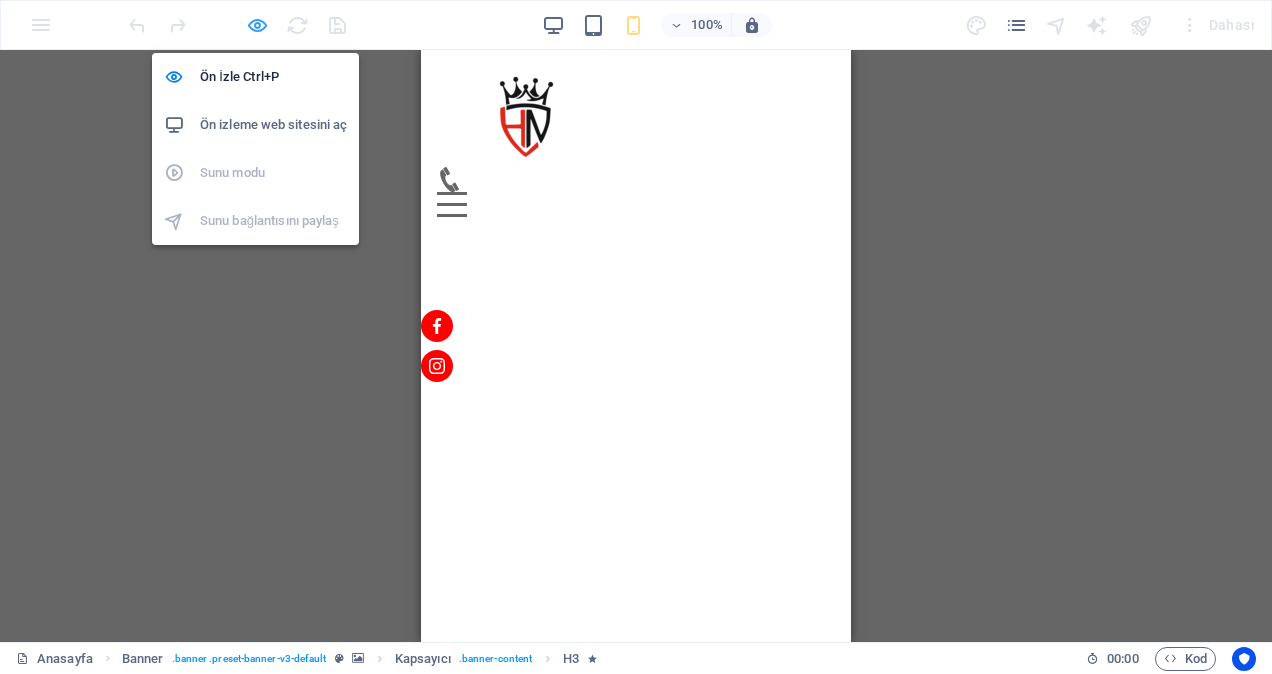click at bounding box center [257, 25] 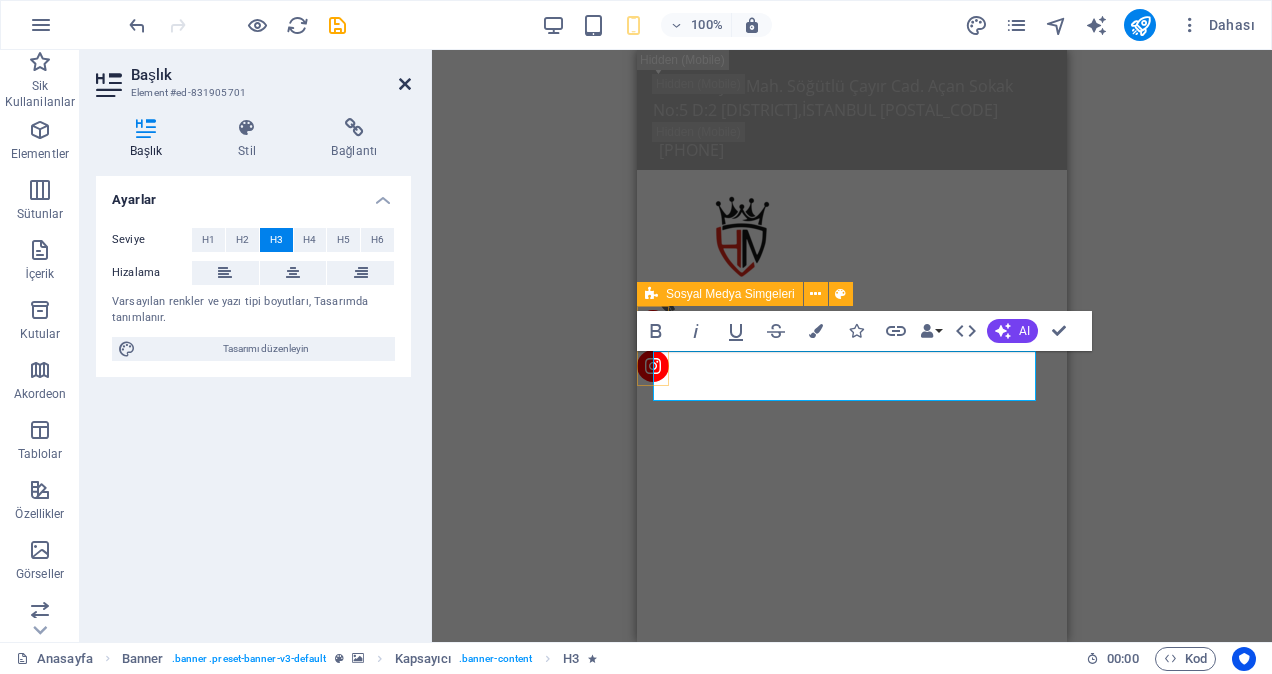 click at bounding box center (405, 84) 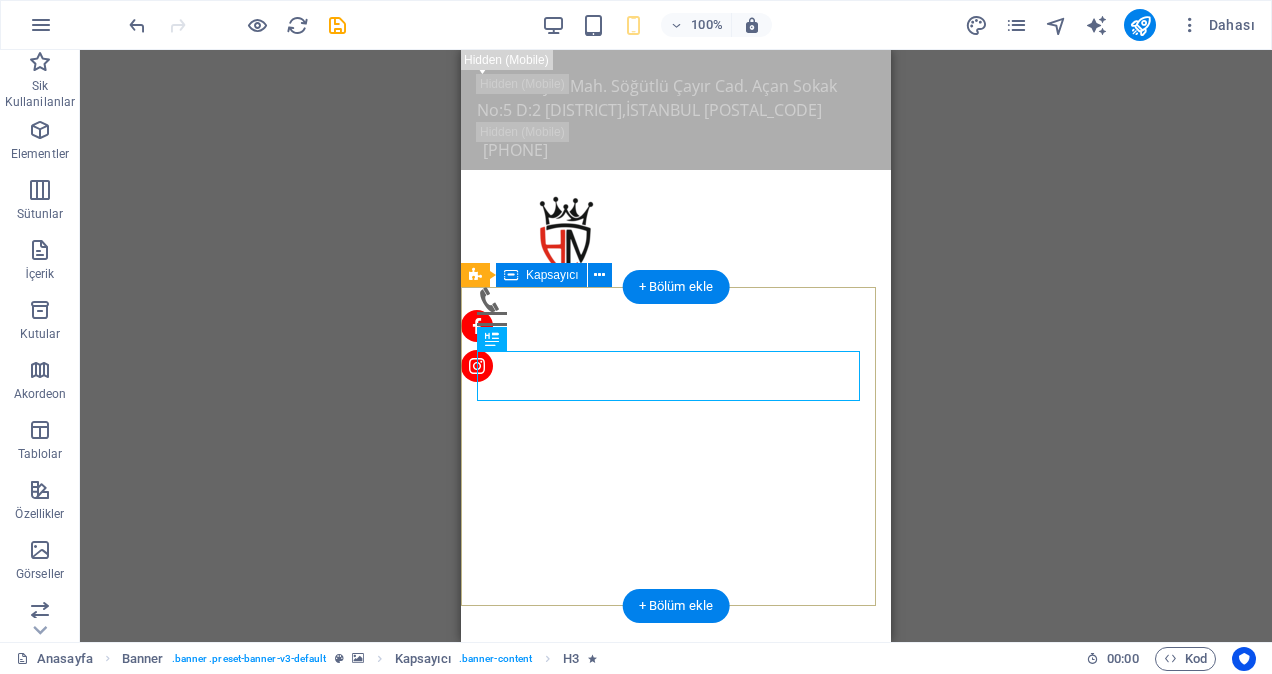 click on "“Taşınmak Gözünüzde Büyümesin Hızır Gibi Yetişiriz!” Evden eve nakliyat, şehir içi ve şehirler arası taşımacılıkta yılların tecrübesiyle hizmetinizdeyiz." at bounding box center [676, 781] 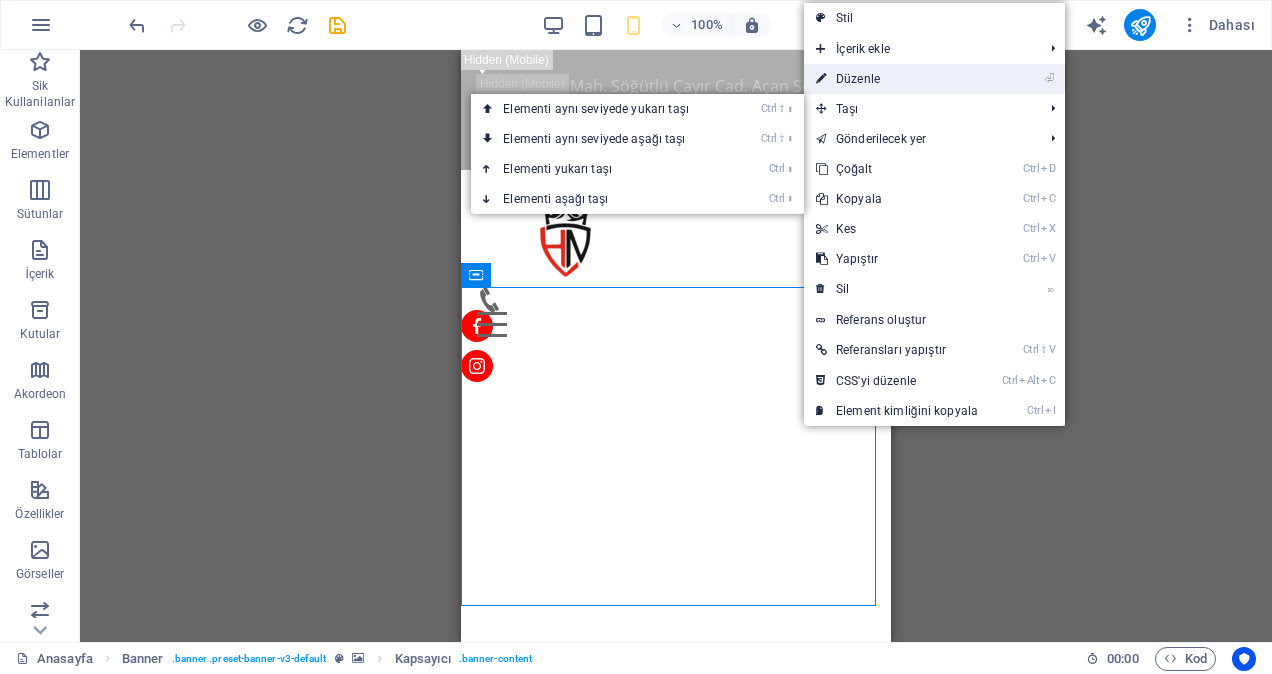 click on "⏎  Düzenle" at bounding box center [897, 79] 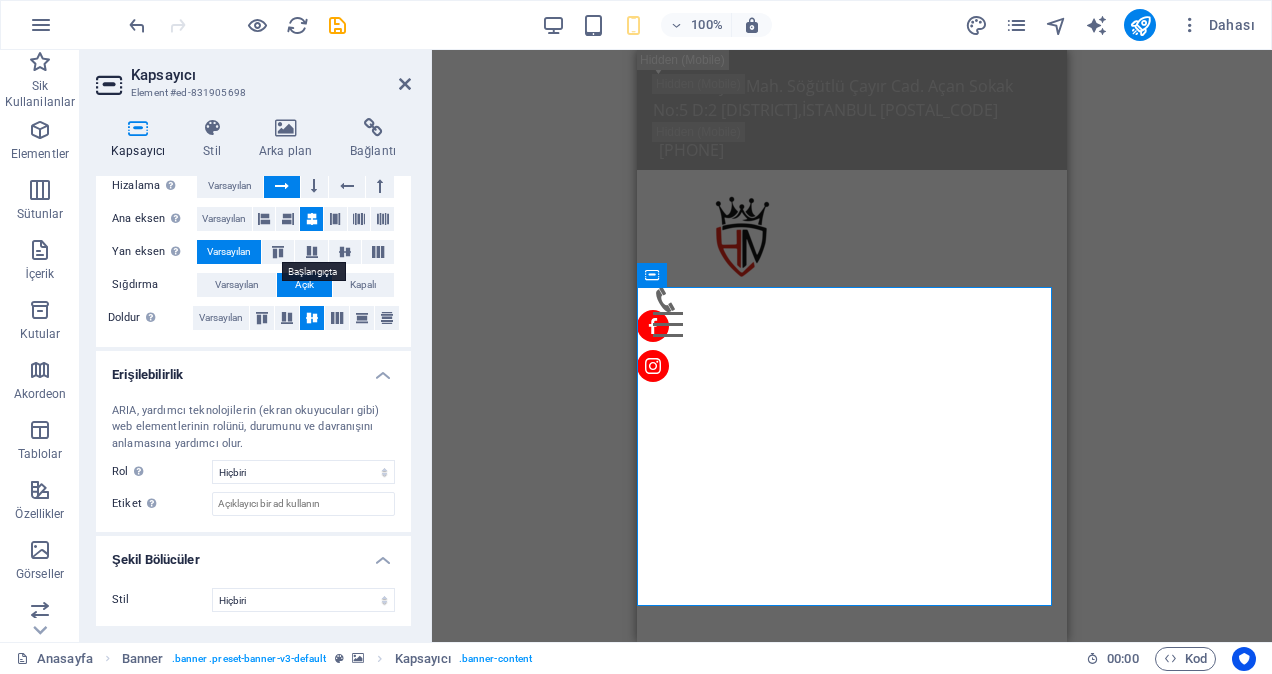 scroll, scrollTop: 123, scrollLeft: 0, axis: vertical 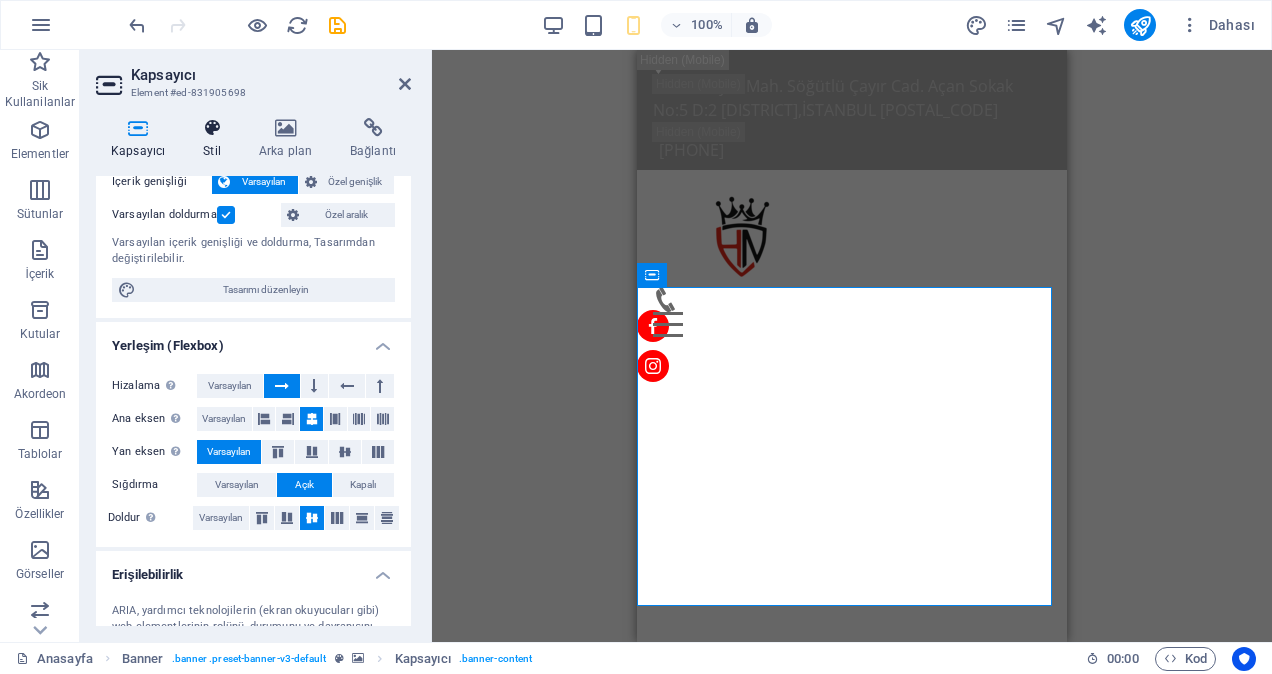 click on "Stil" at bounding box center [216, 139] 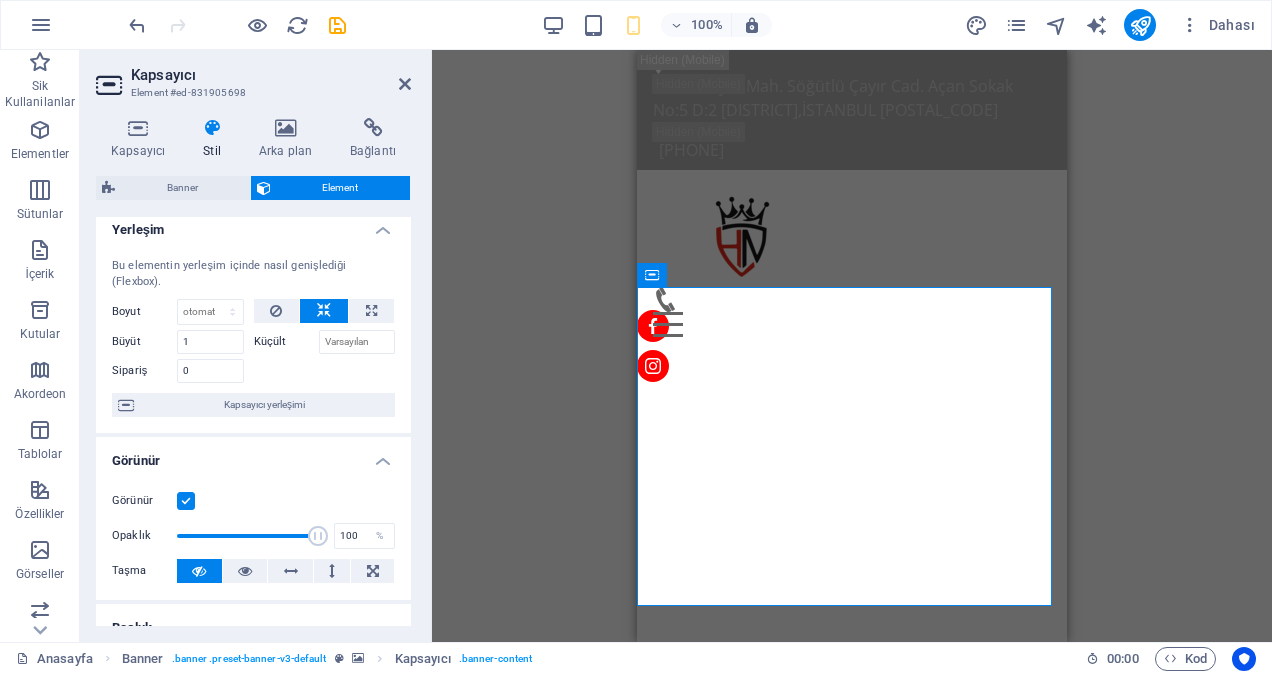 scroll, scrollTop: 0, scrollLeft: 0, axis: both 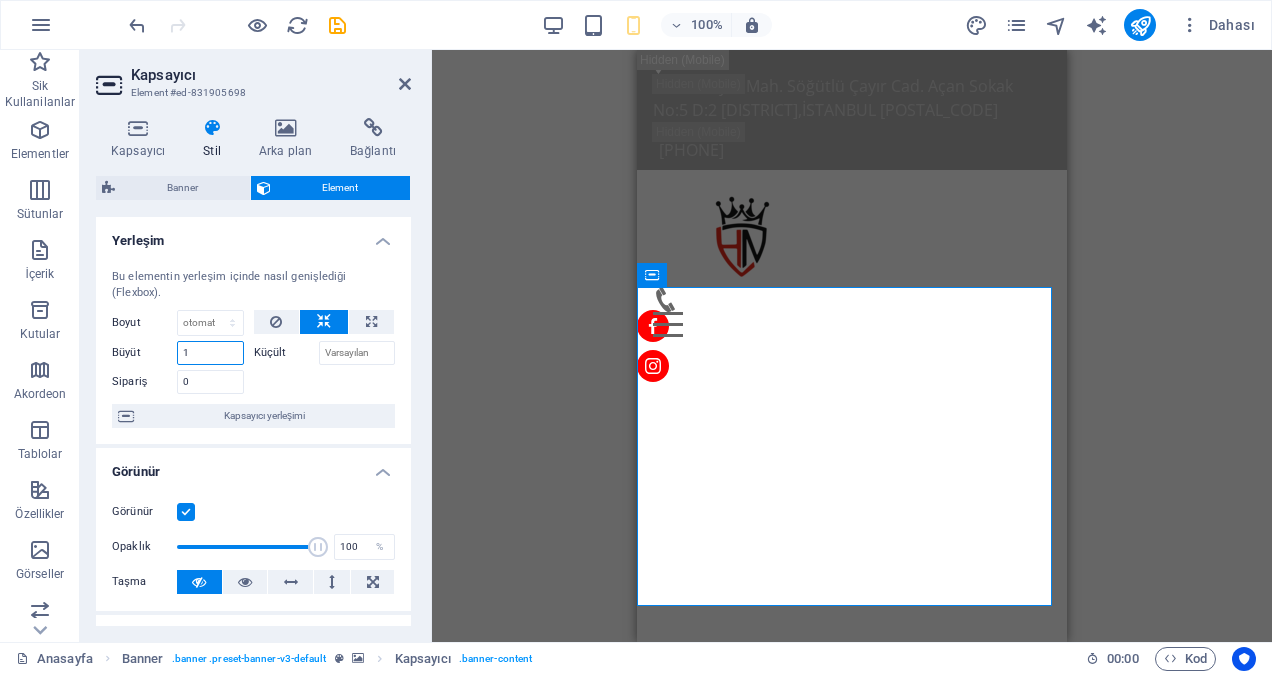 drag, startPoint x: 209, startPoint y: 353, endPoint x: 174, endPoint y: 351, distance: 35.057095 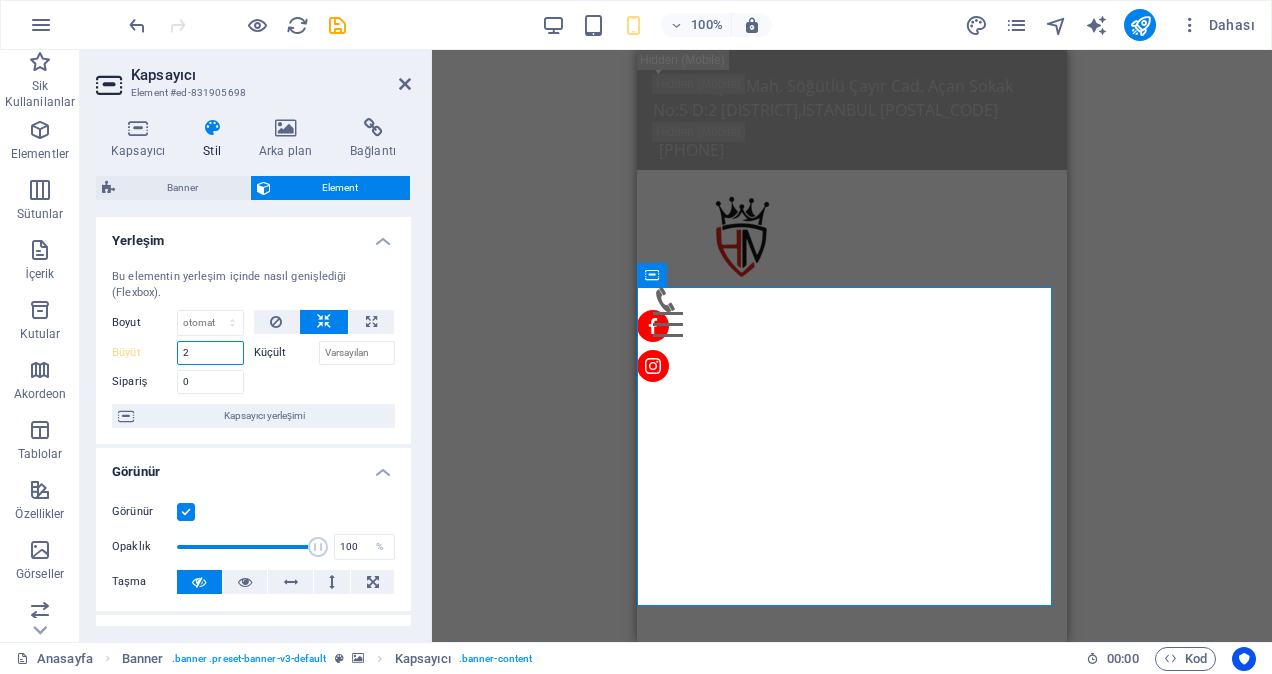 drag, startPoint x: 206, startPoint y: 354, endPoint x: 177, endPoint y: 353, distance: 29.017237 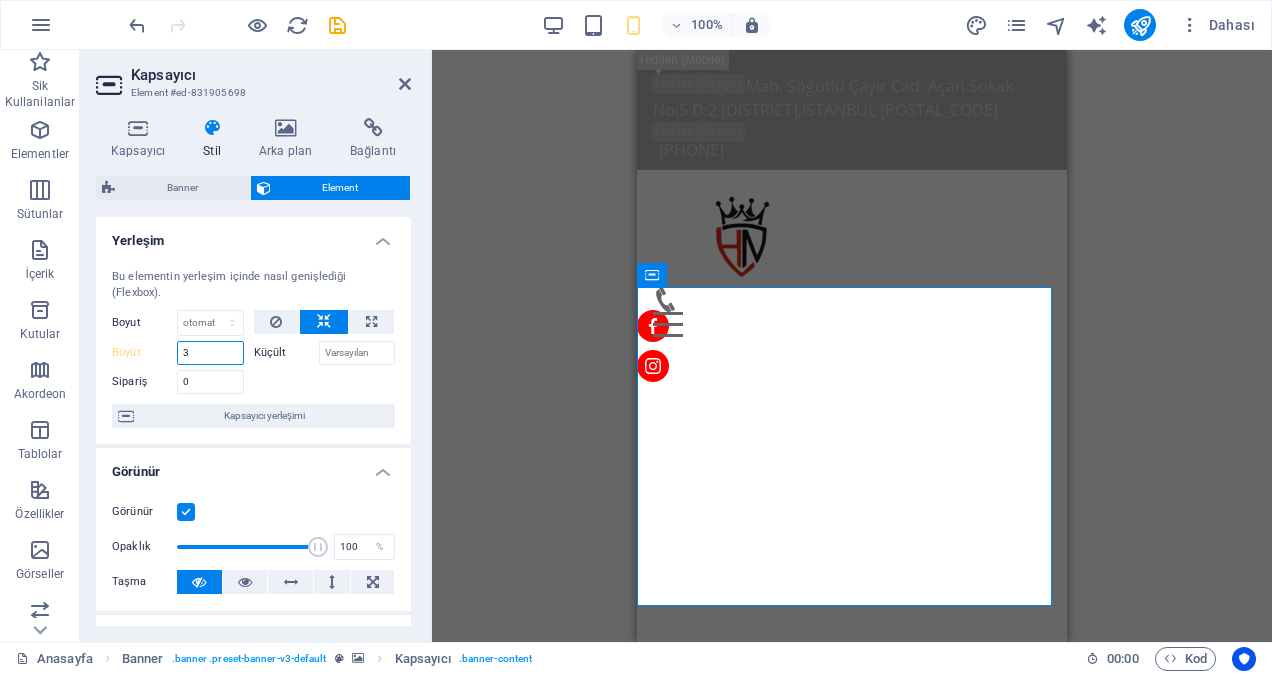 type on "3" 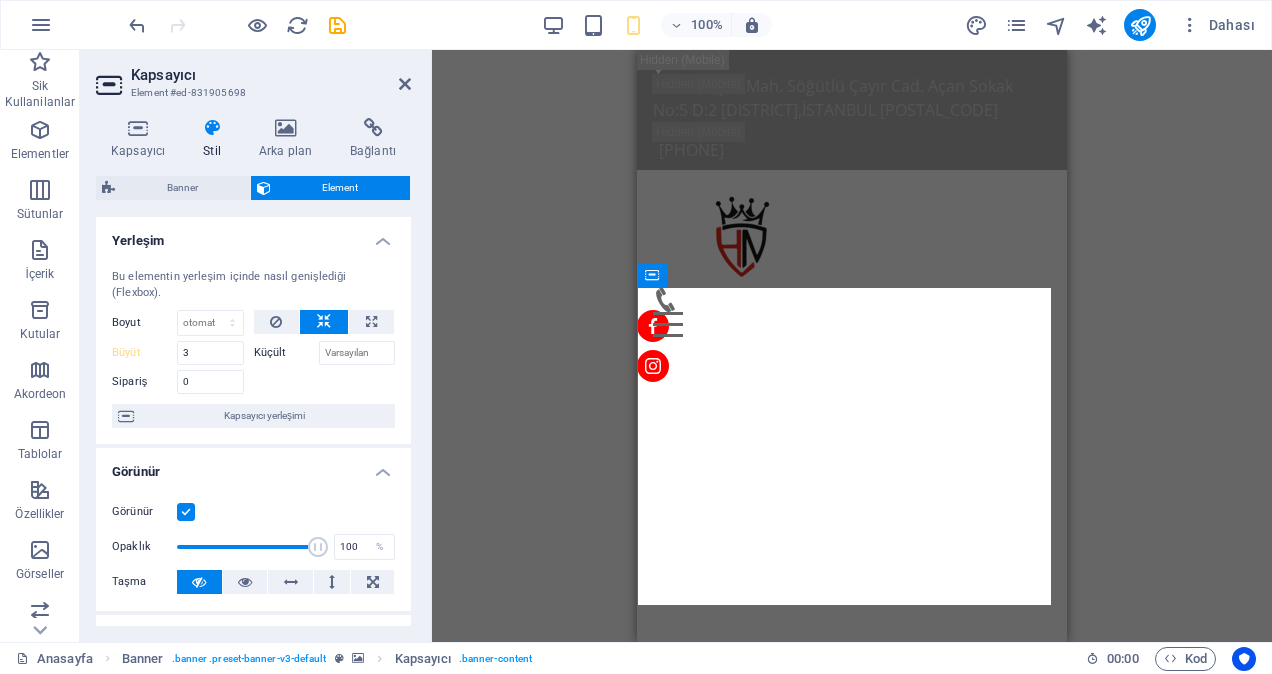 click at bounding box center [325, 379] 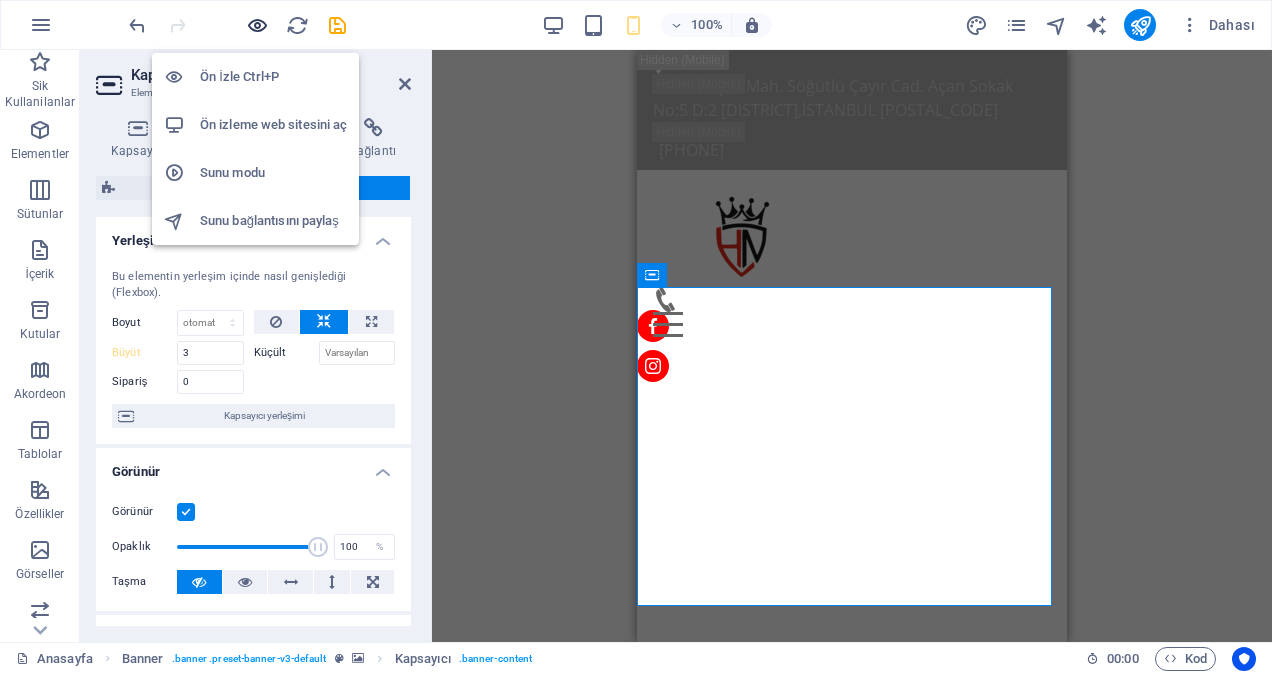 click at bounding box center (257, 25) 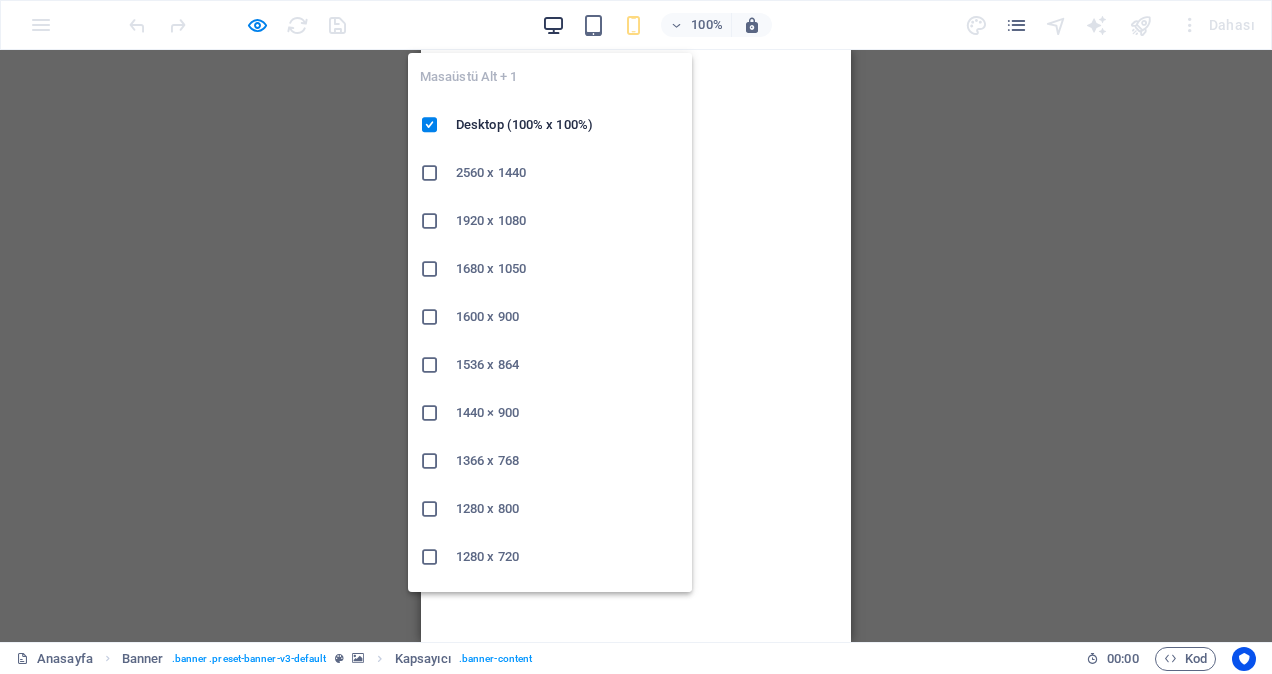 click at bounding box center (553, 25) 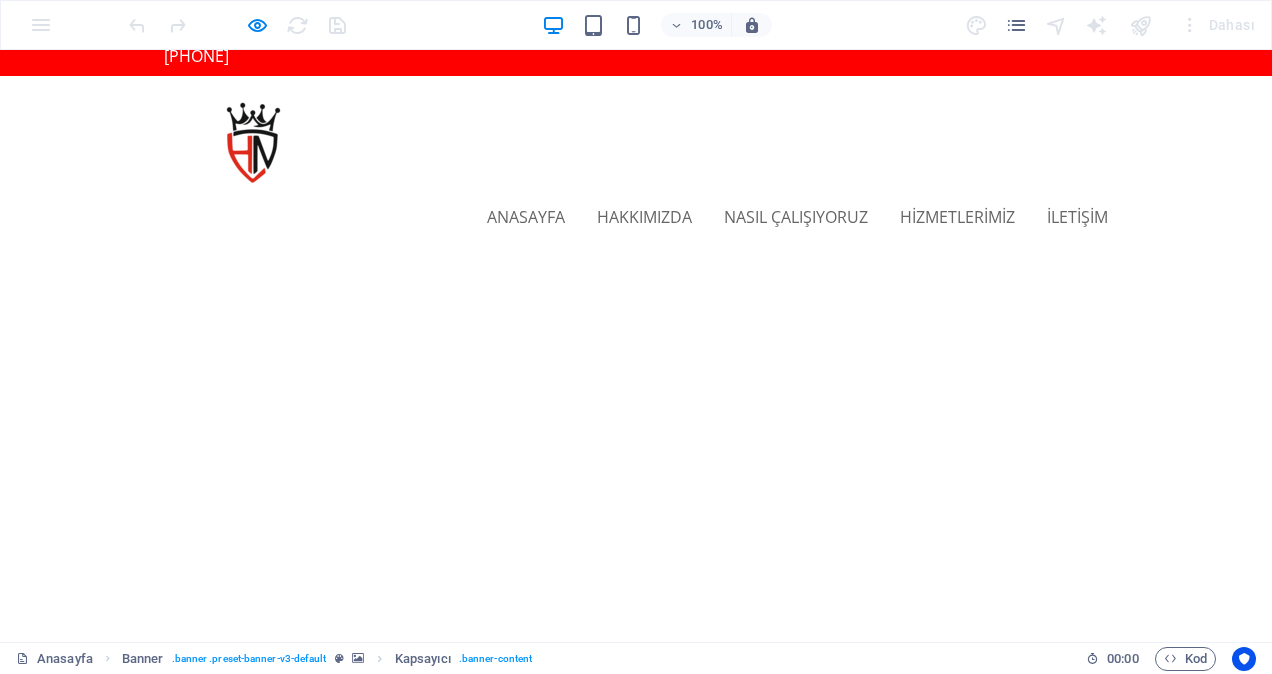 scroll, scrollTop: 0, scrollLeft: 0, axis: both 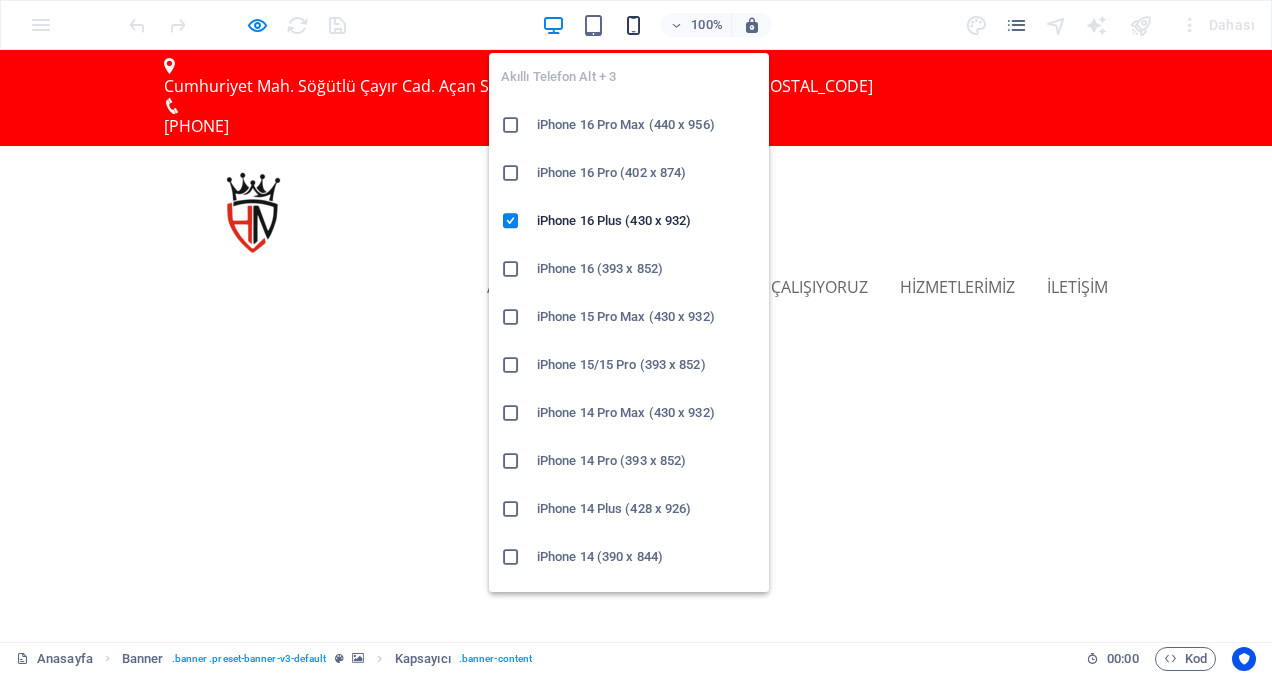 click at bounding box center [633, 25] 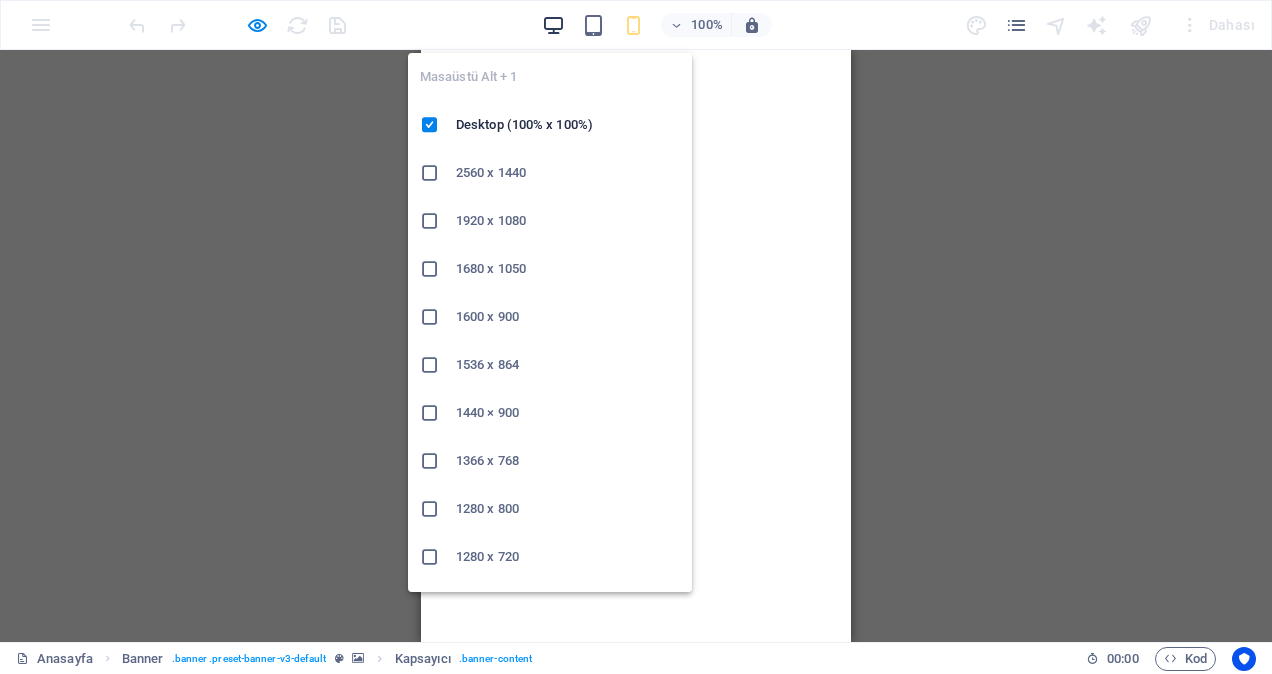 click at bounding box center (553, 25) 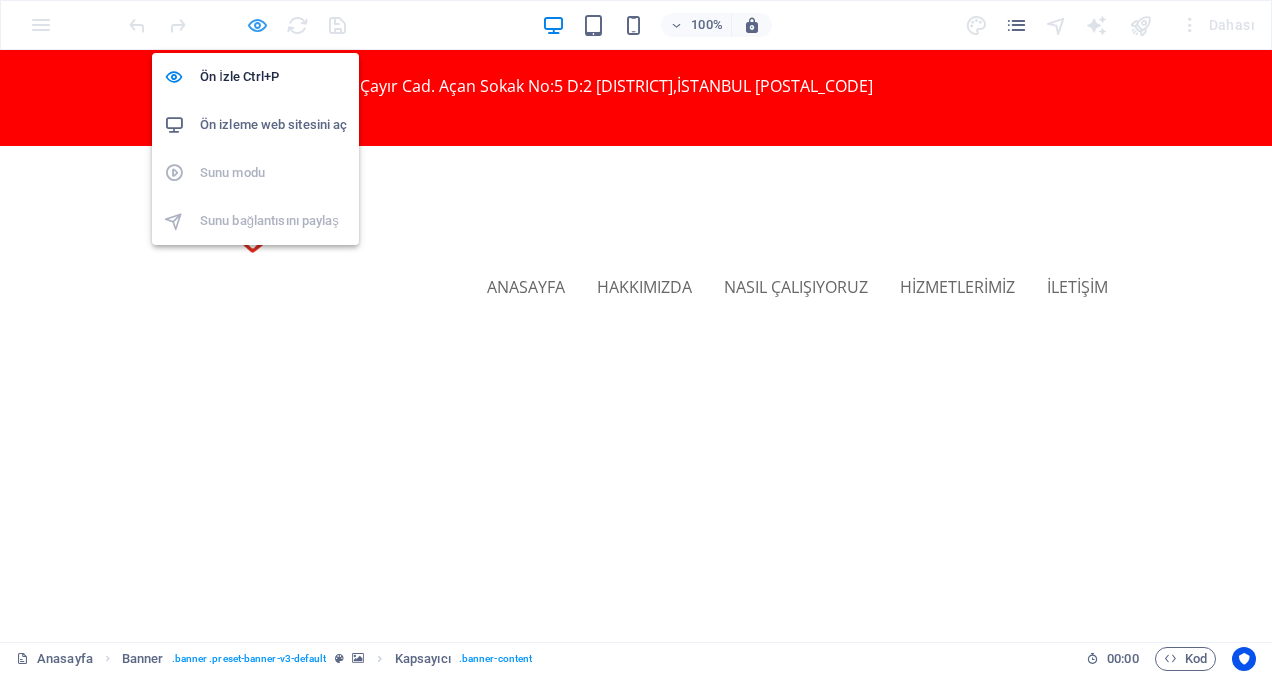 click at bounding box center [257, 25] 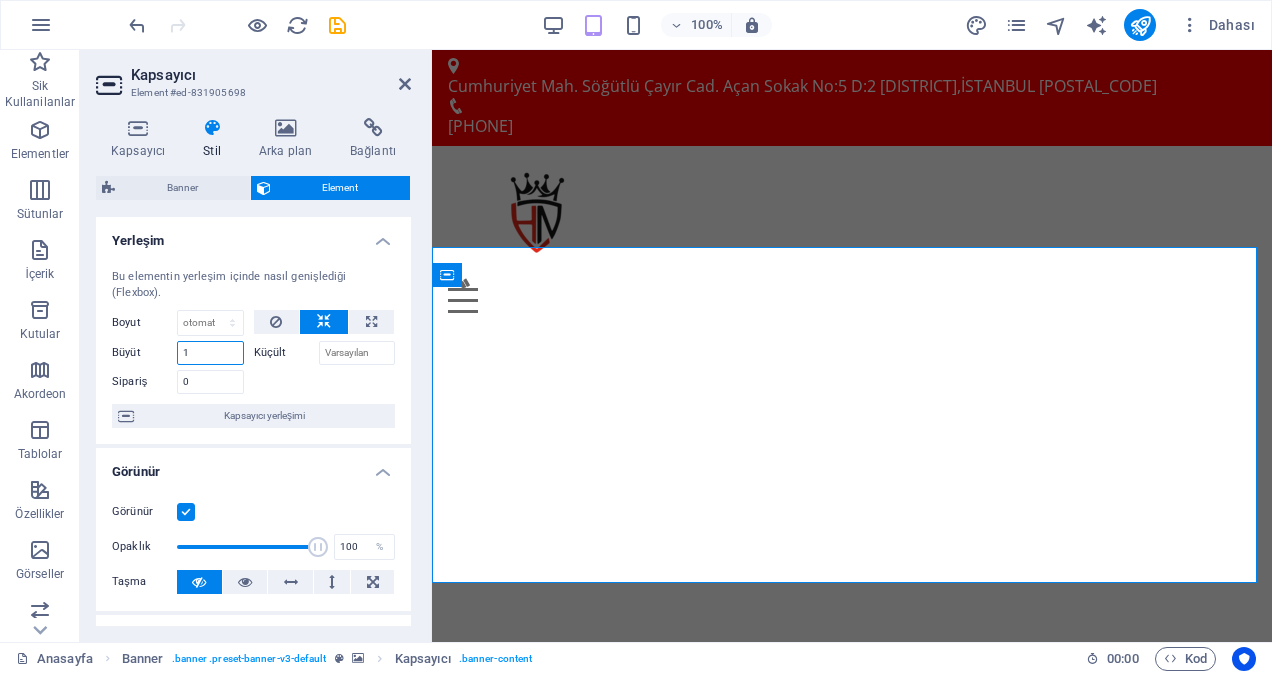 drag, startPoint x: 200, startPoint y: 355, endPoint x: 177, endPoint y: 348, distance: 24.04163 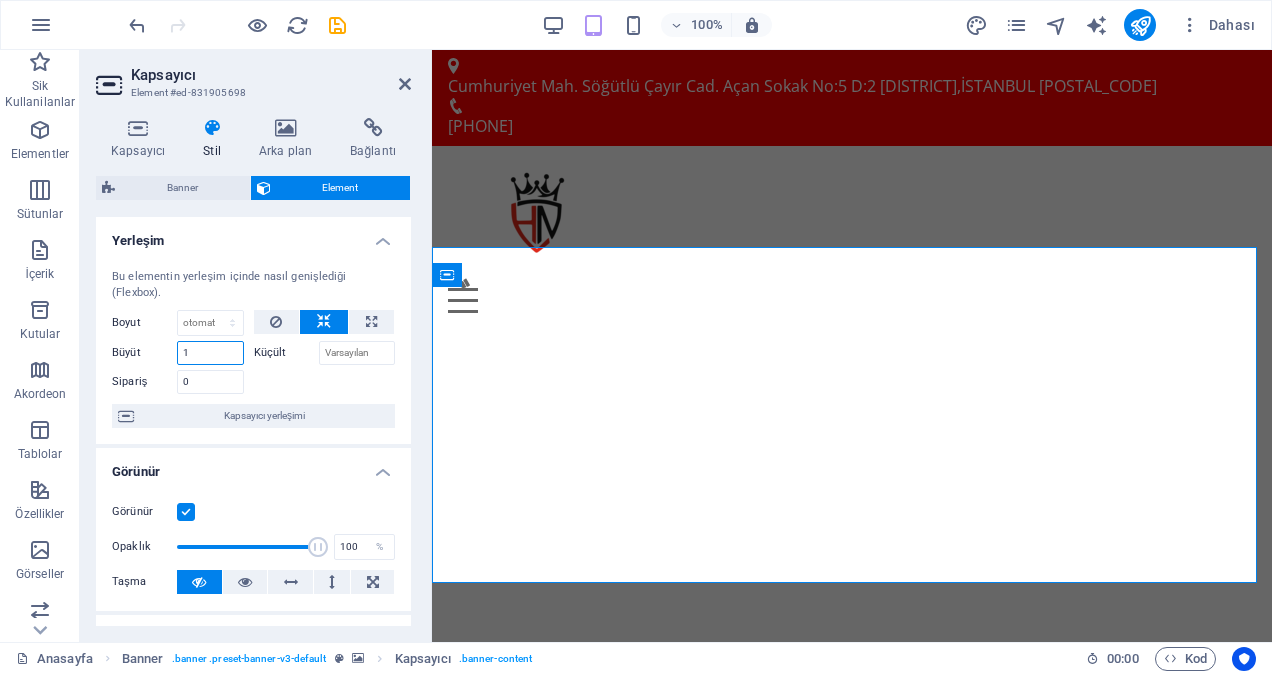 click on "1" at bounding box center (210, 353) 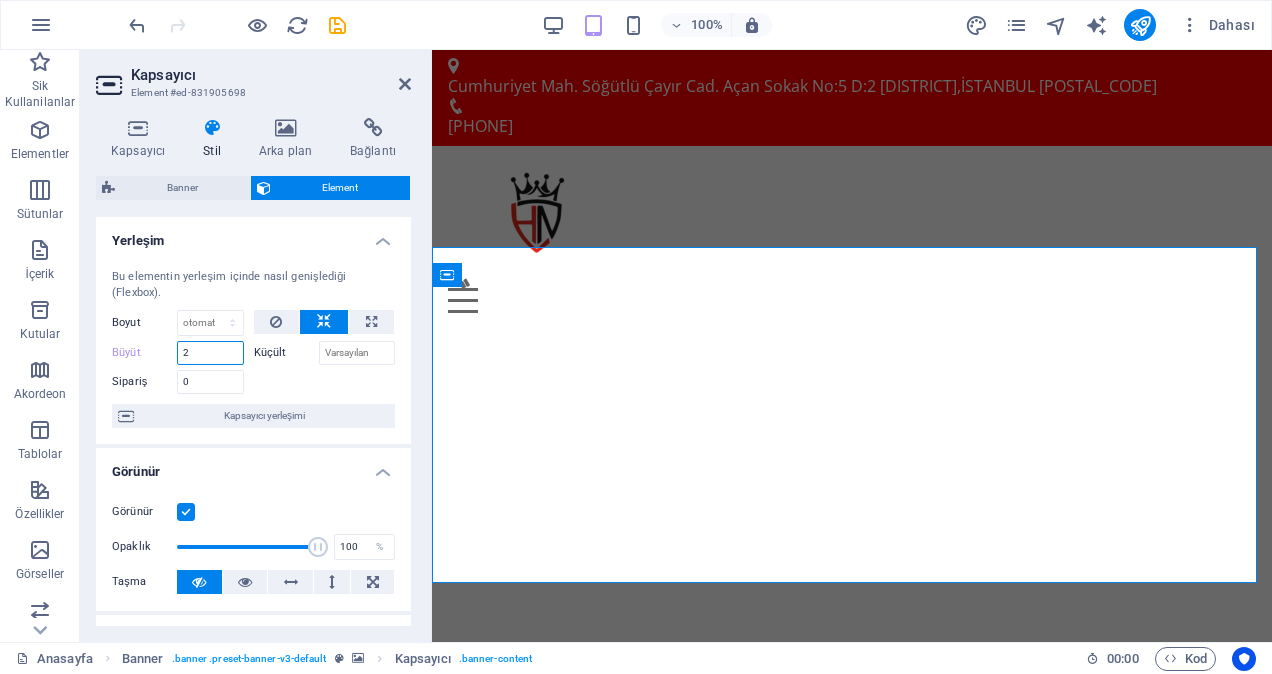 drag, startPoint x: 205, startPoint y: 352, endPoint x: 184, endPoint y: 346, distance: 21.84033 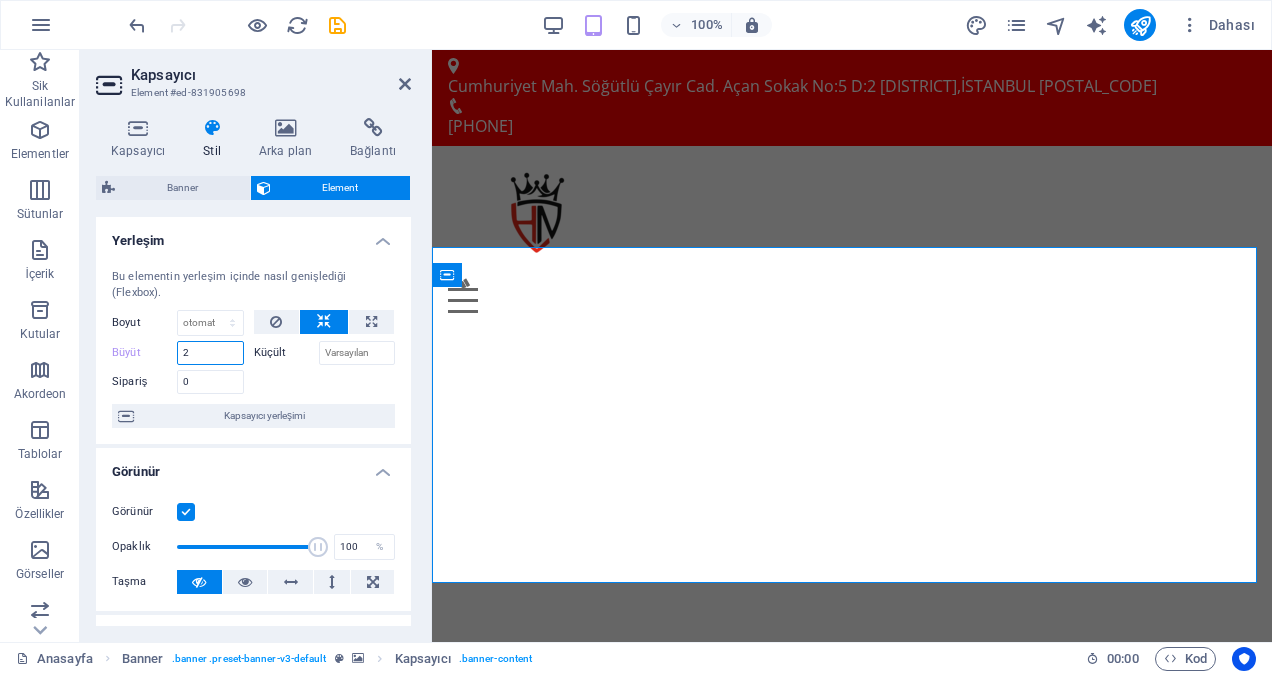 click on "2" at bounding box center (210, 353) 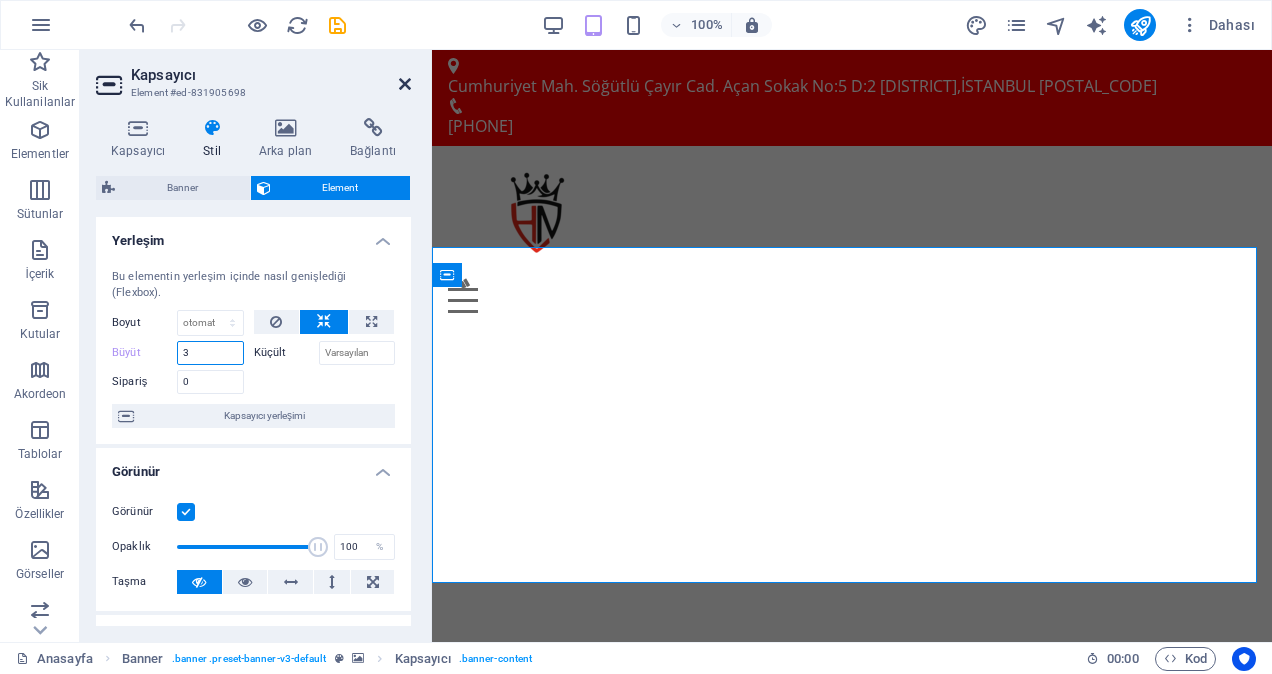type on "3" 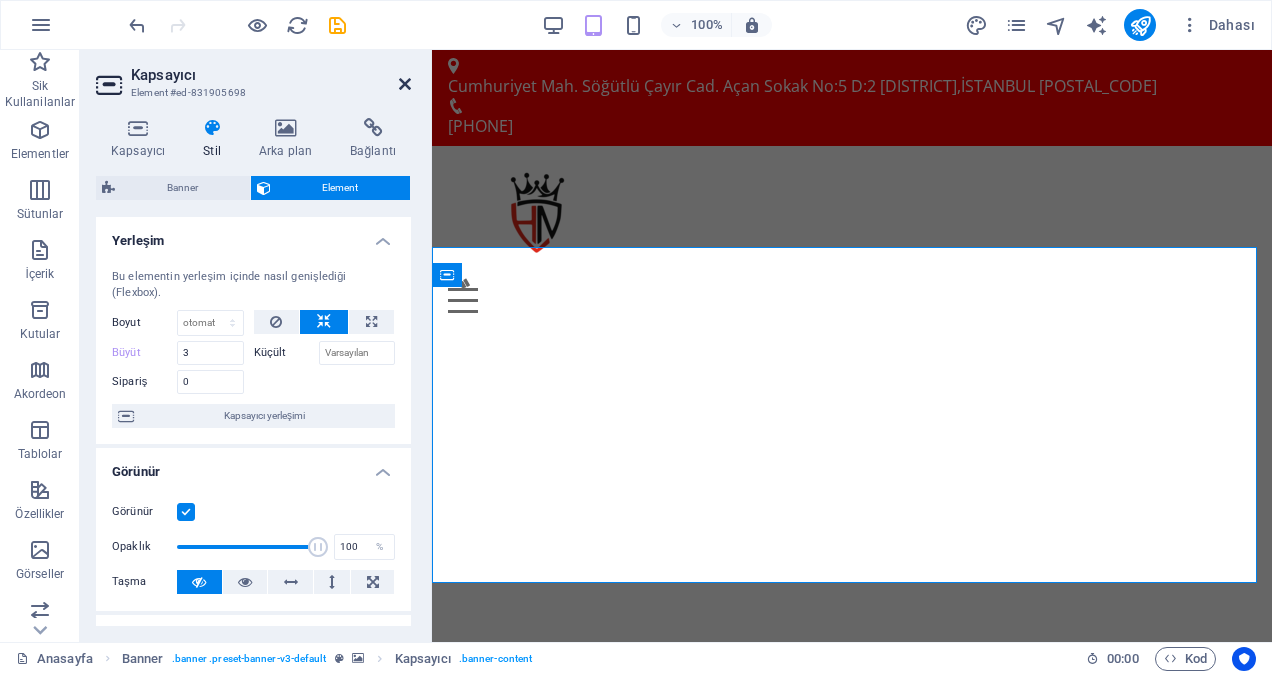 click at bounding box center [405, 84] 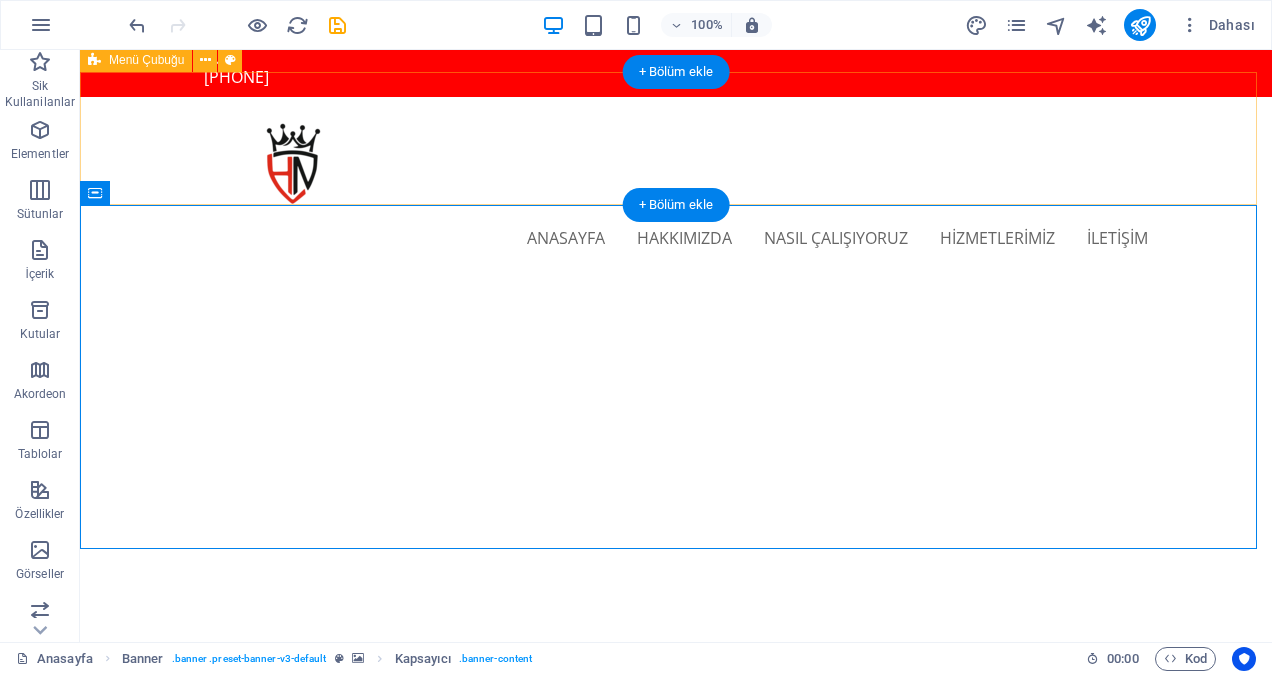 scroll, scrollTop: 0, scrollLeft: 0, axis: both 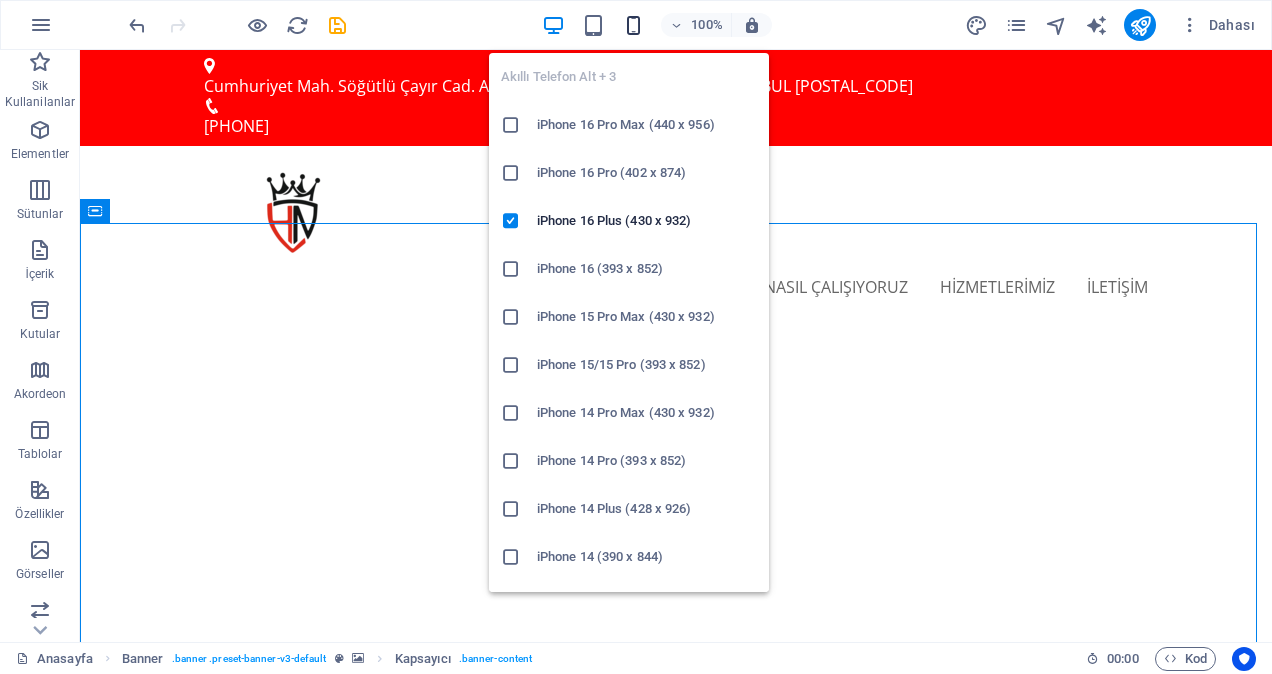 click at bounding box center [633, 25] 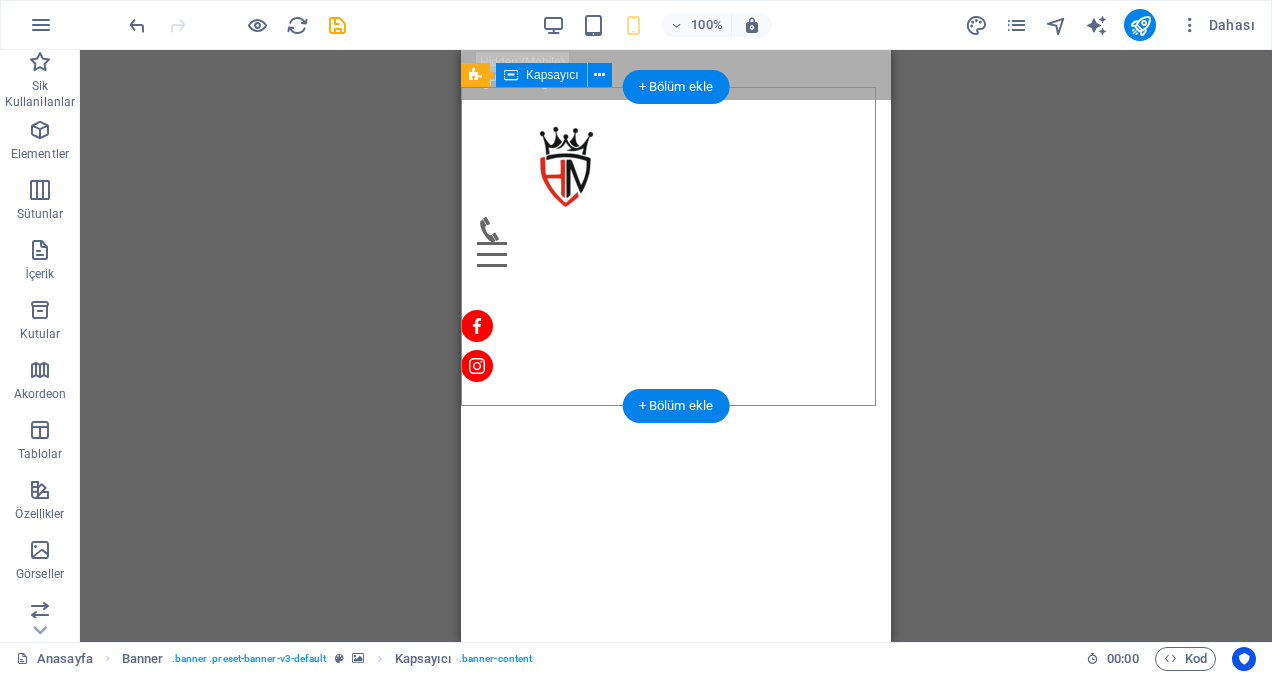 scroll, scrollTop: 0, scrollLeft: 0, axis: both 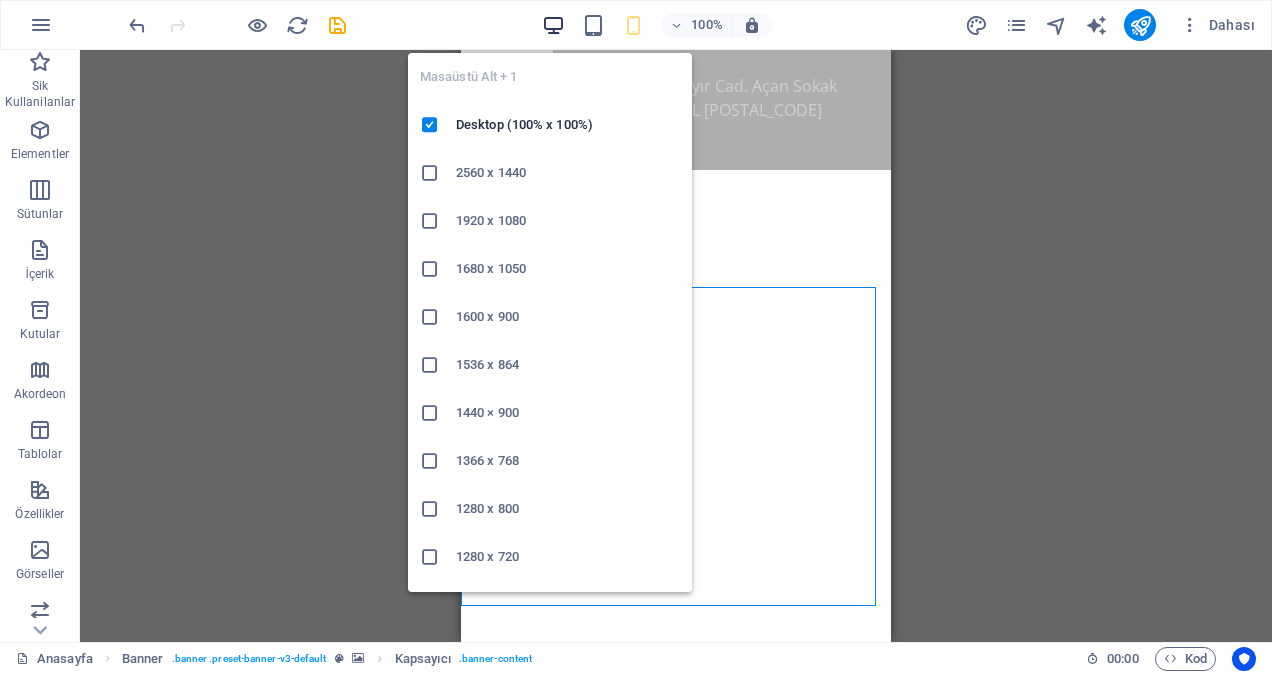 click at bounding box center (553, 25) 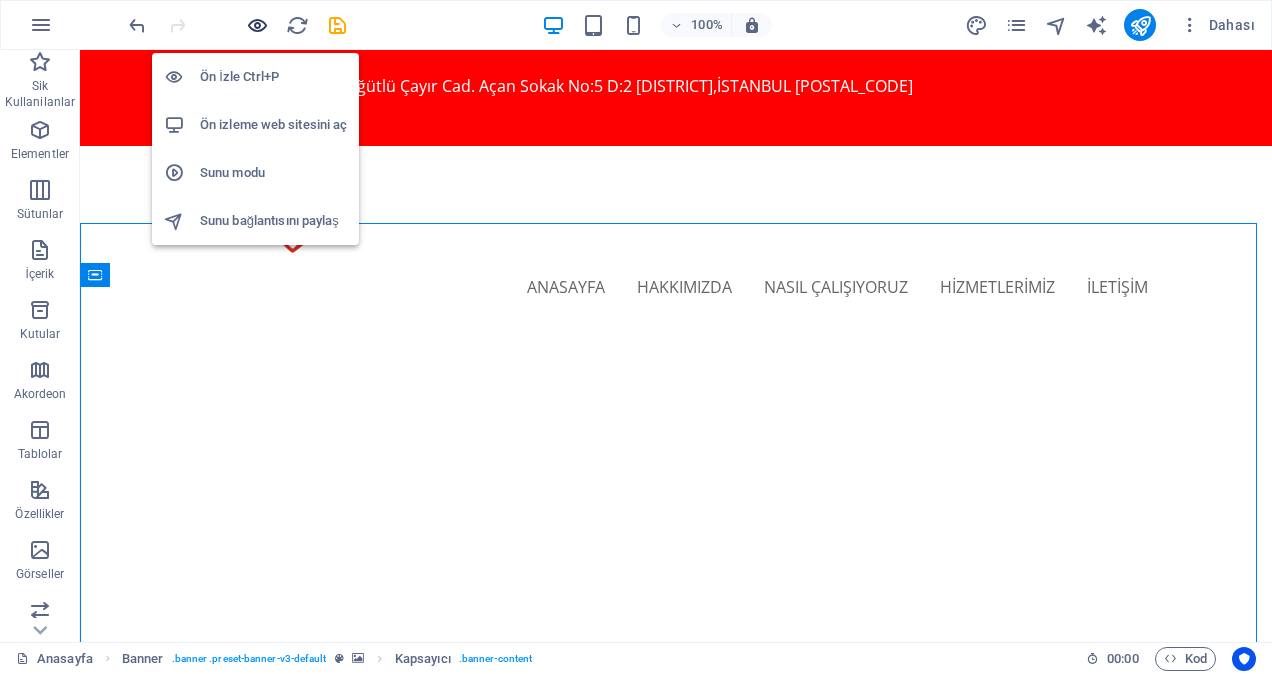 click at bounding box center (257, 25) 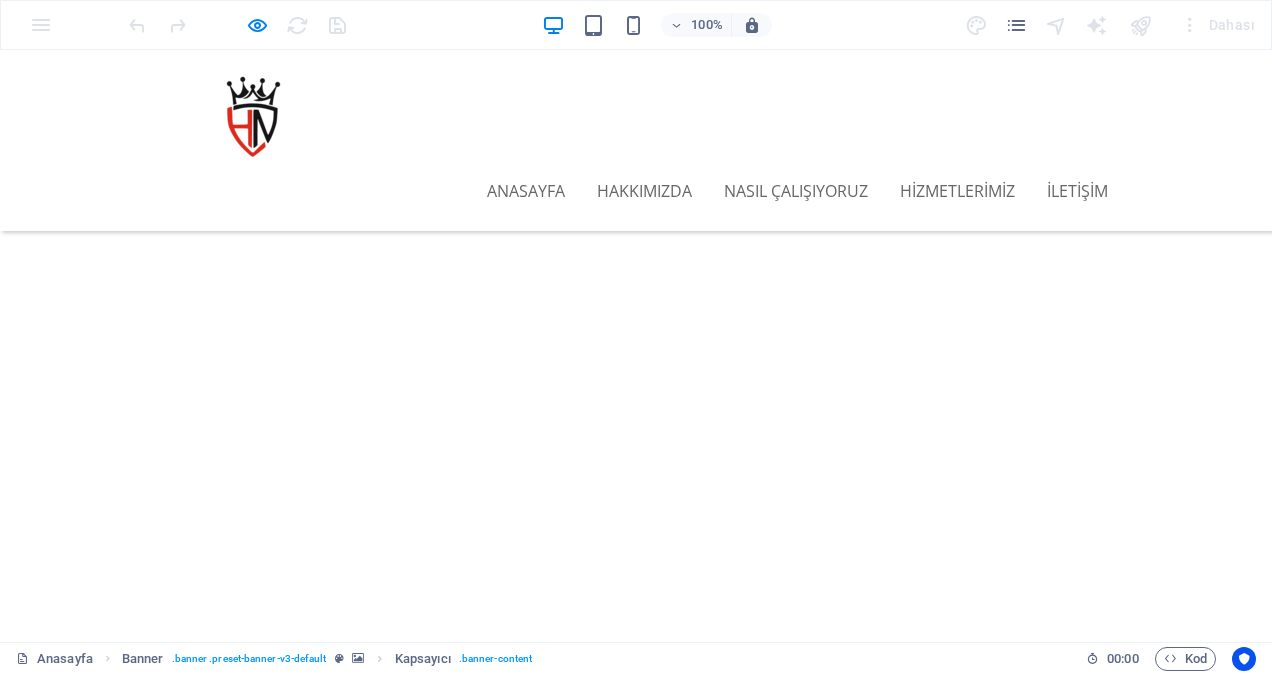 scroll, scrollTop: 100, scrollLeft: 0, axis: vertical 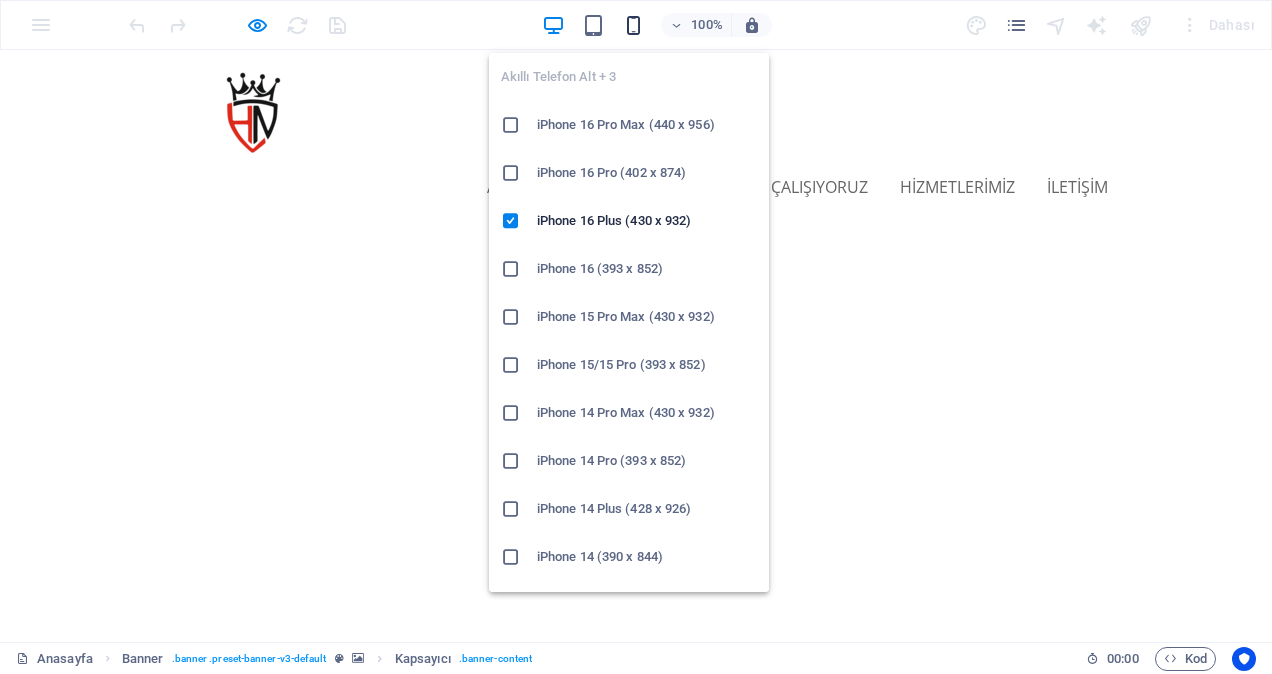 click at bounding box center (633, 25) 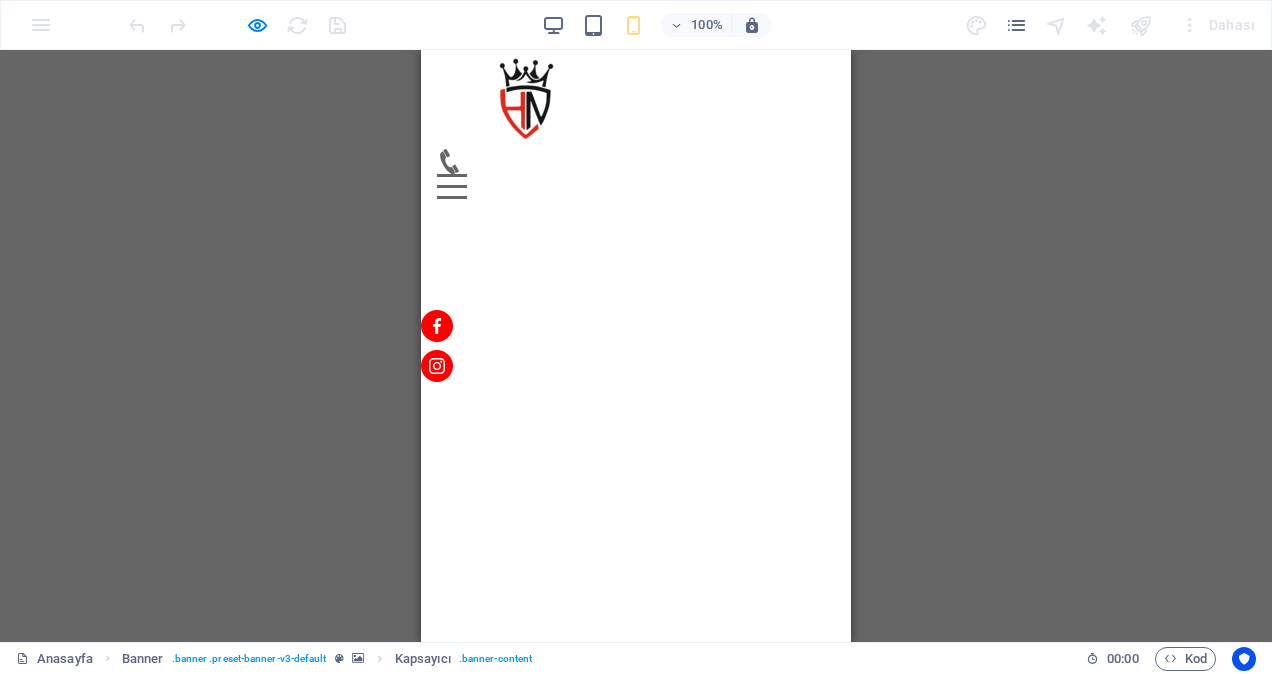 scroll, scrollTop: 0, scrollLeft: 0, axis: both 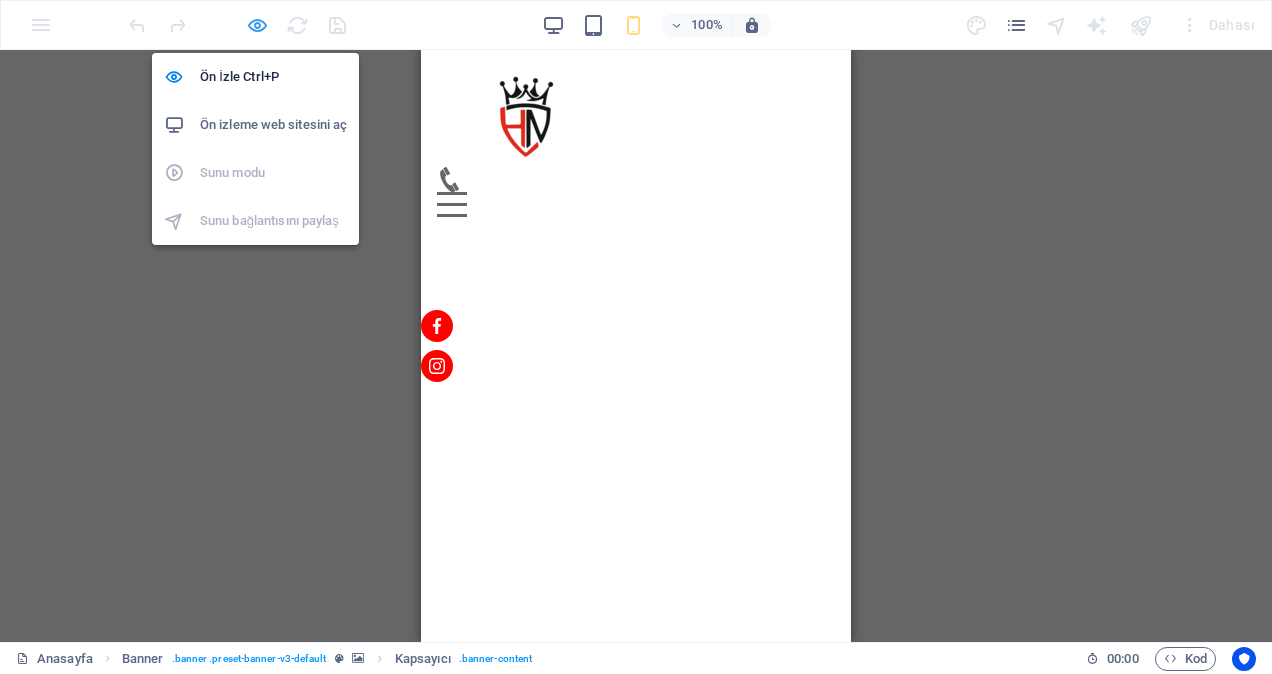 click at bounding box center (257, 25) 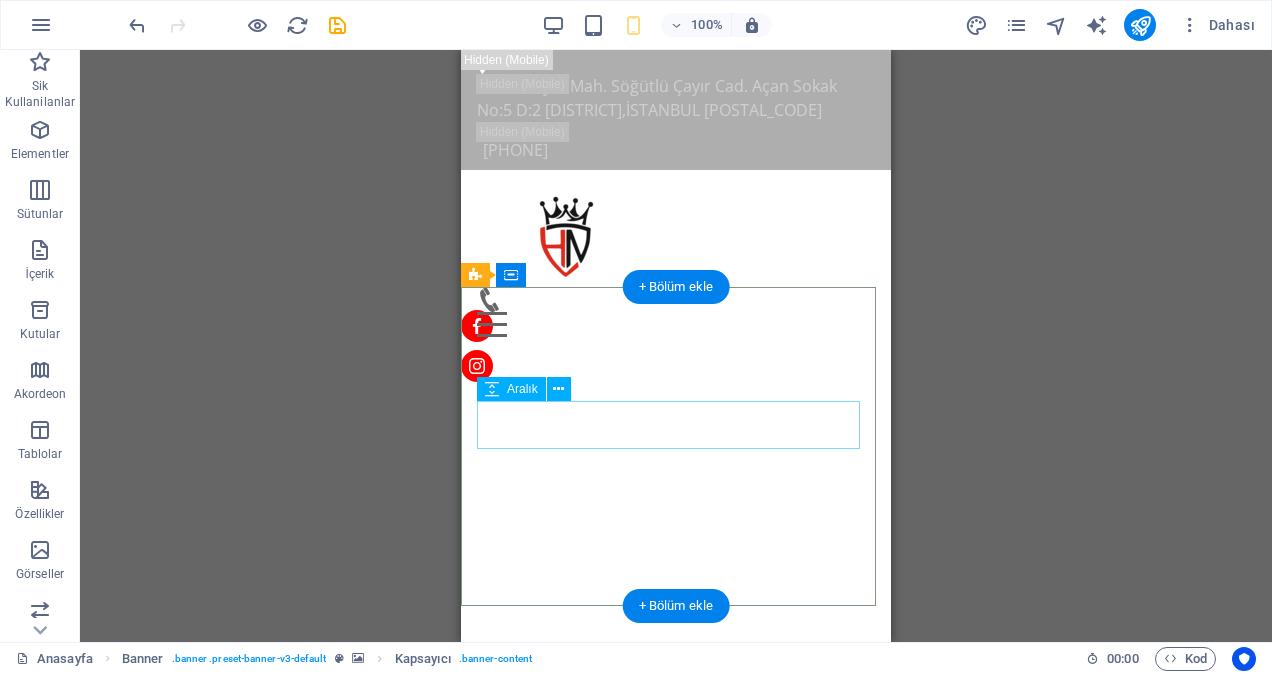 click at bounding box center [676, 810] 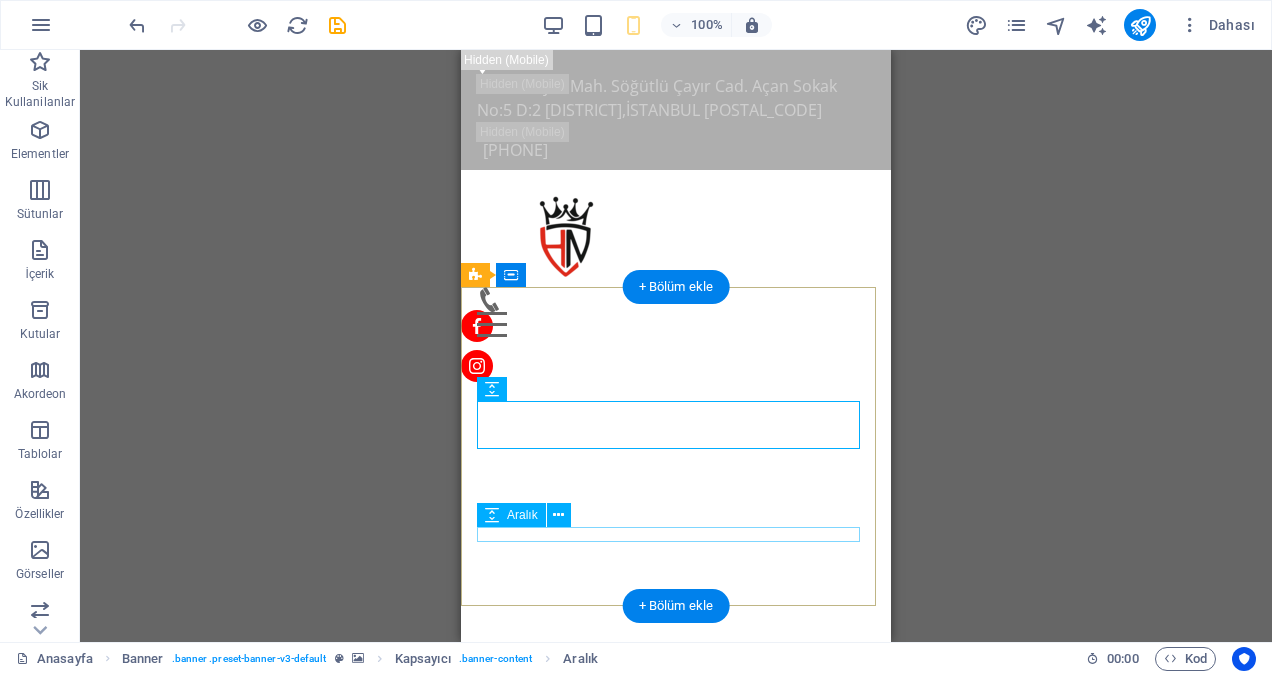 click at bounding box center [676, 919] 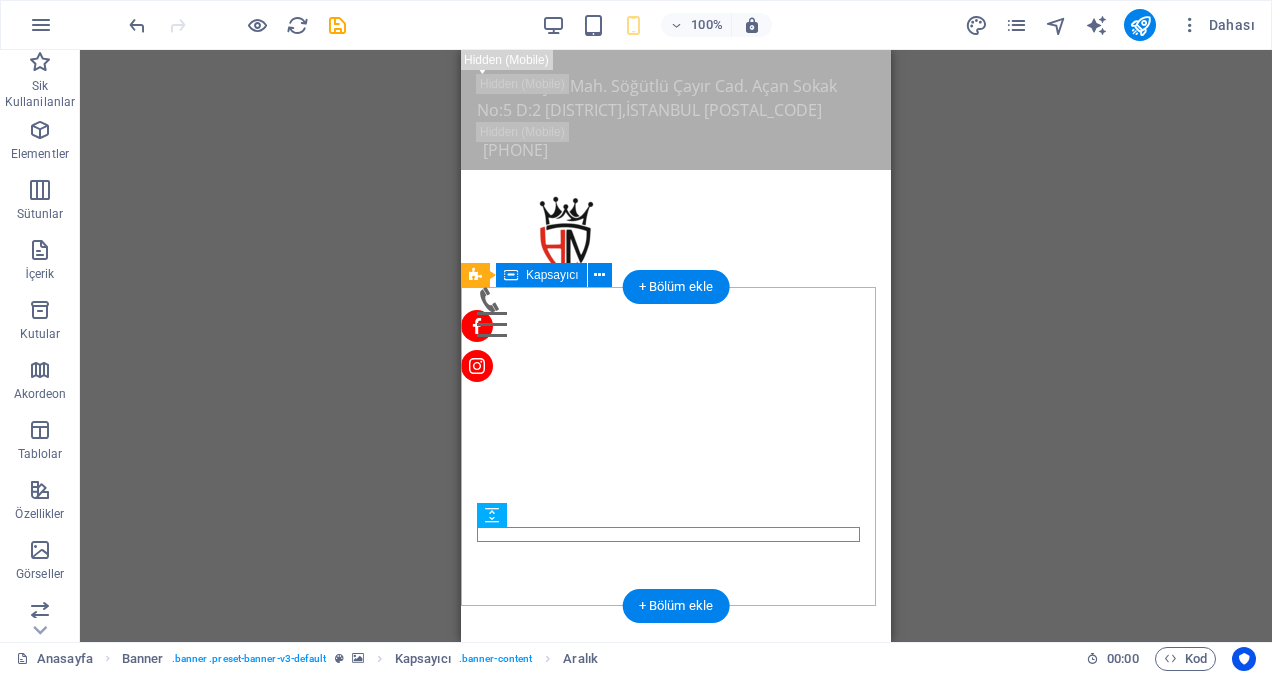 click on "“Taşınmak Gözünüzde Büyümesin Hızır Gibi Yetişiriz!” Evden eve nakliyat, şehir içi ve şehirler arası taşımacılıkta yılların tecrübesiyle hizmetinizdeyiz." at bounding box center [676, 831] 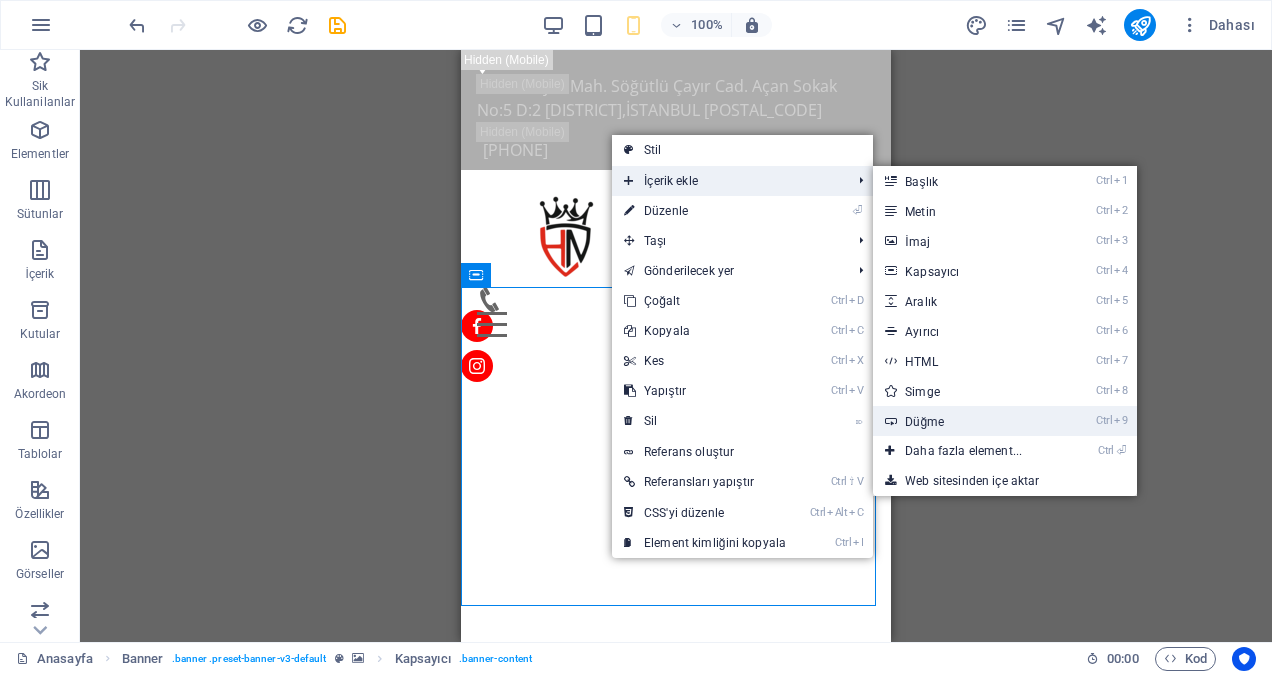 drag, startPoint x: 244, startPoint y: 365, endPoint x: 923, endPoint y: 415, distance: 680.83844 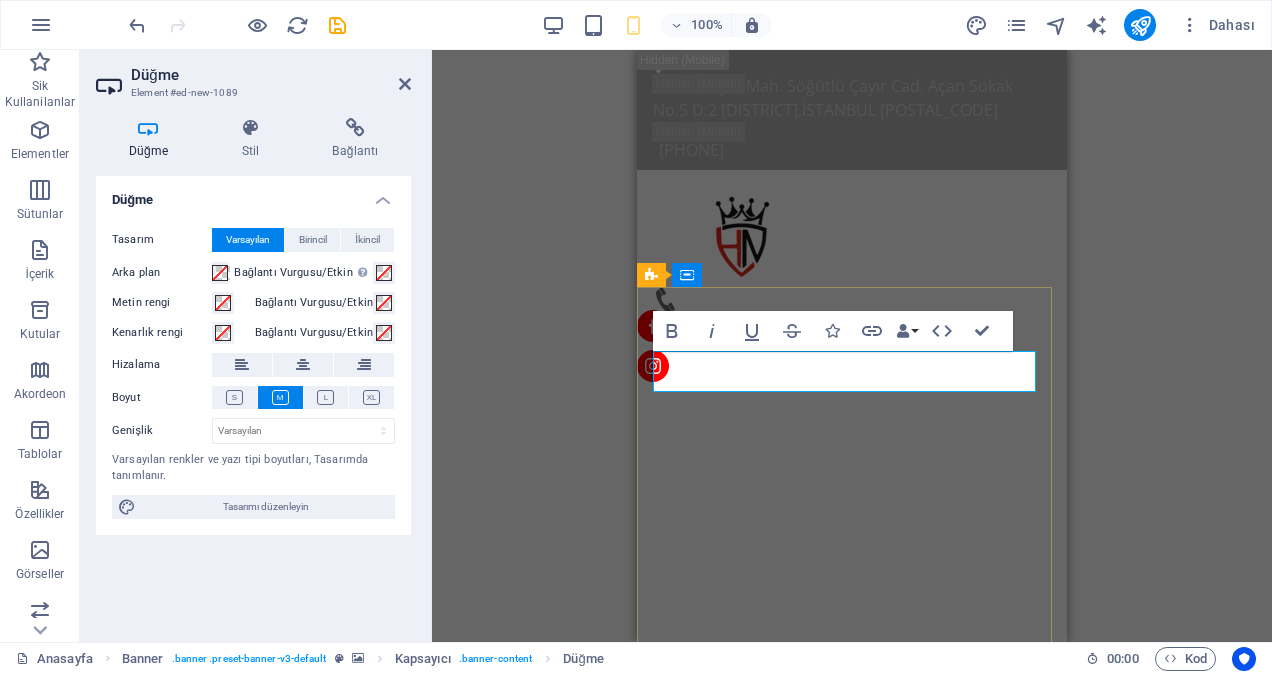 click on "Buton metni" at bounding box center (717, 757) 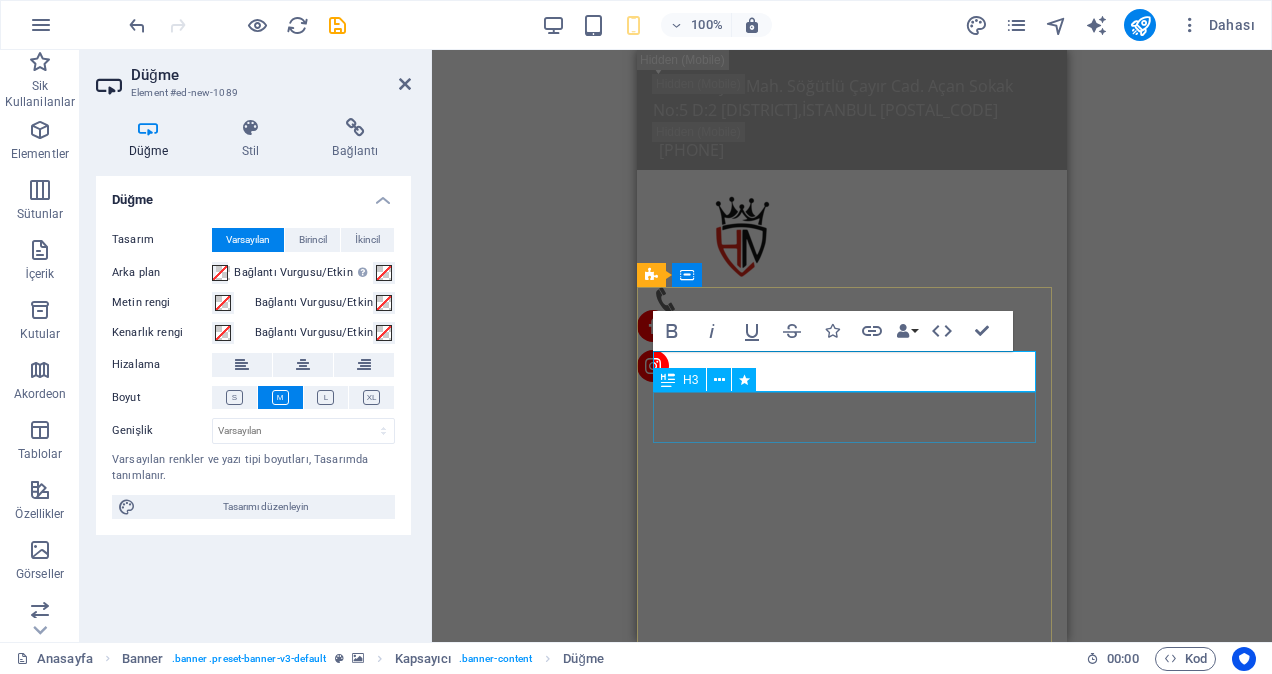 scroll, scrollTop: 100, scrollLeft: 0, axis: vertical 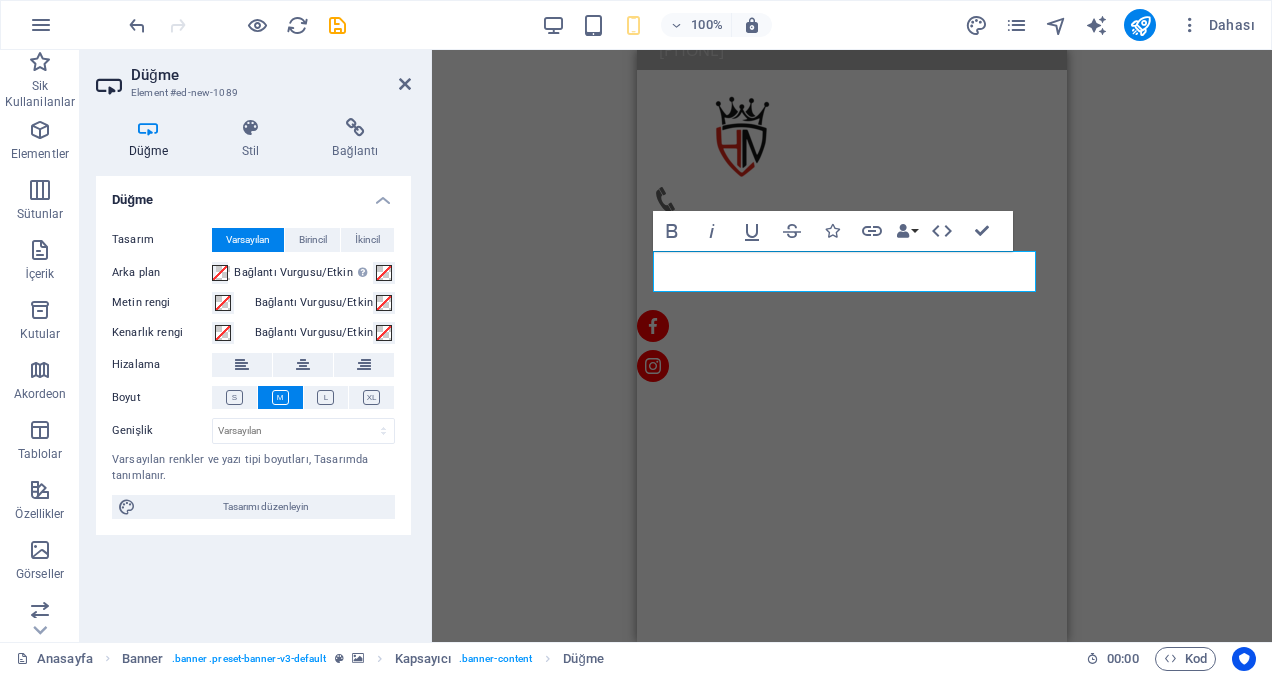 click on "H3   Banner   Banner   Kapsayıcı   Bilgi Çubuğu   Simge   Kapsayıcı   H2   Aralık   Metin   Menü Çubuğu   Menü   Kapsayıcı   Metin   Kapsayıcı   Logo   Kapsayıcı   Simge   Sosyal Medya Simgeleri   Aralık Bold Italic Underline Strikethrough Icons Link Data Bindings Firma İlk ad Soyad Sokak Posta Kodu Şehir E-posta Telefon Cep Fax Özel alan 1 Özel alan 2 Özel alan 3 Özel alan 4 Özel alan 5 Özel alan 6 HTML Confirm (Ctrl+⏎)   Düğme   Simge" at bounding box center [852, 346] 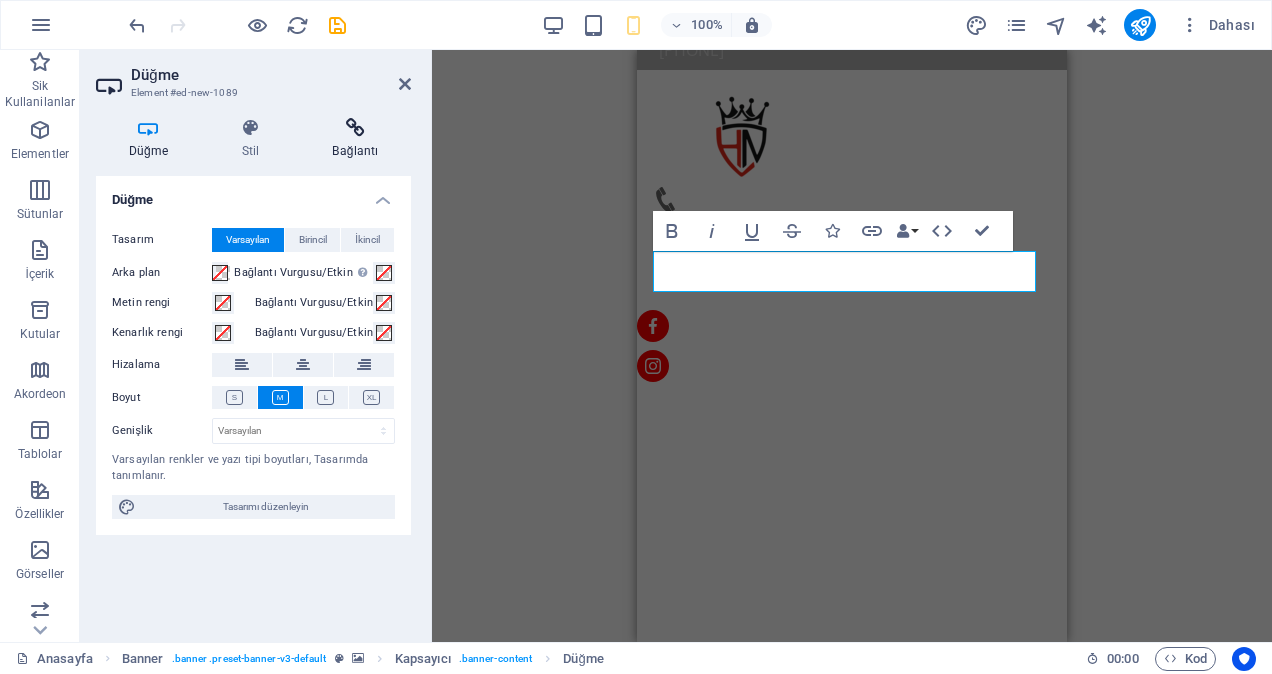 click on "Bağlantı" at bounding box center [355, 139] 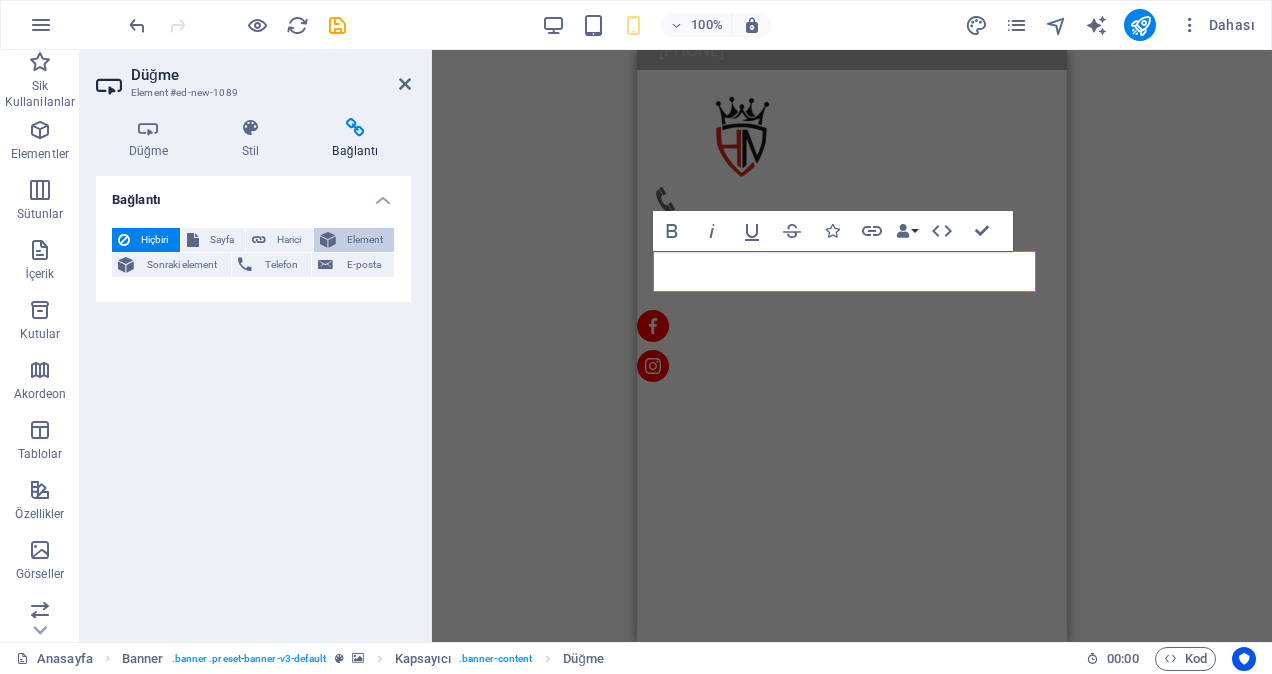 click on "Element" at bounding box center (365, 240) 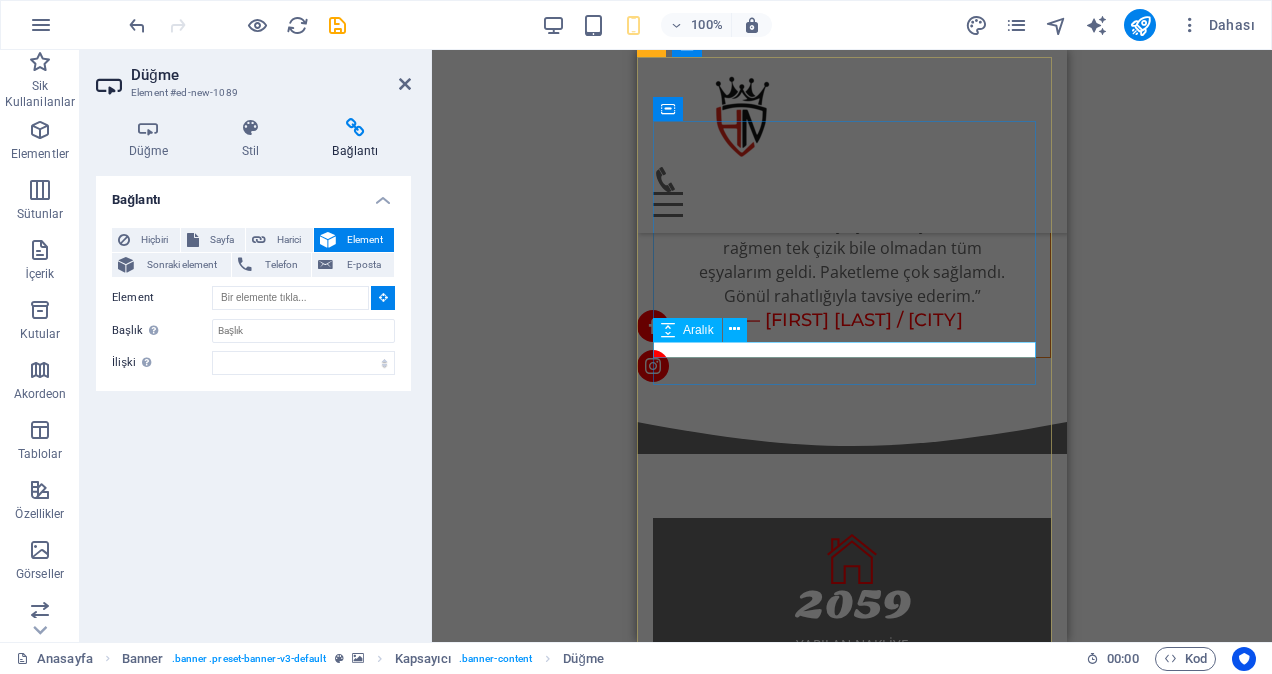 scroll, scrollTop: 7494, scrollLeft: 0, axis: vertical 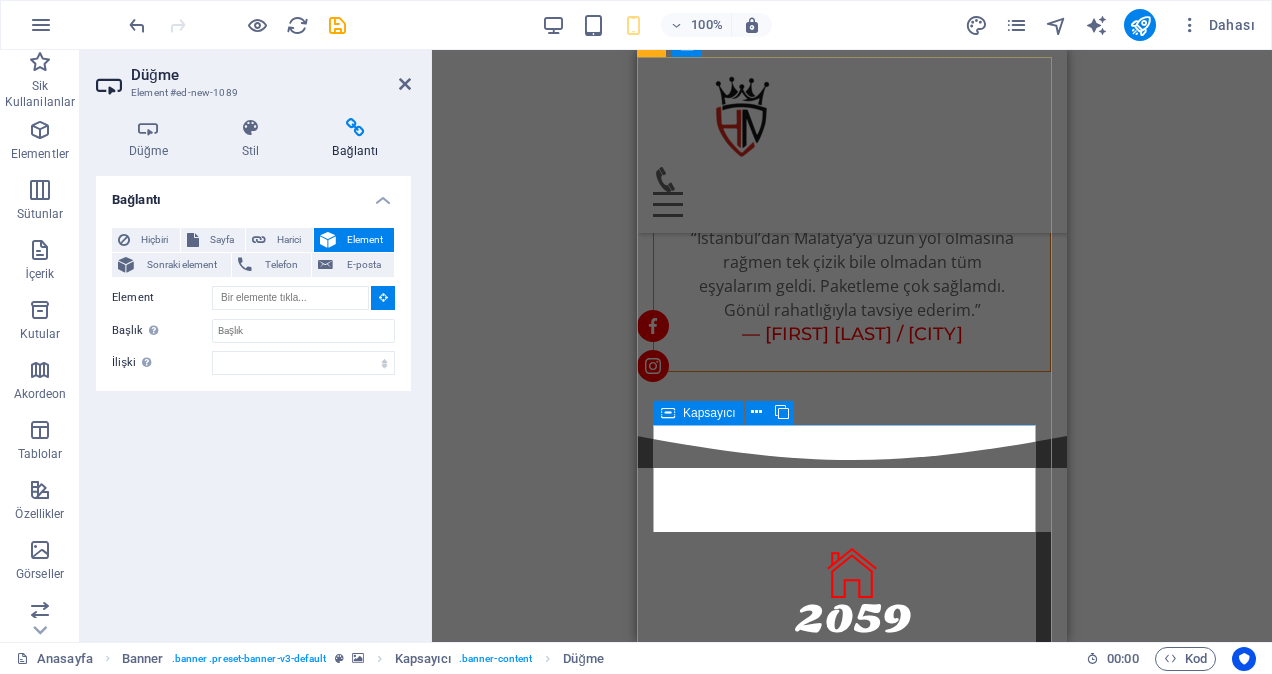 click on "Bize Ulaşın Cumhuriyet Mah. Söğütlü Çayır Cad. Açan Sokak No:5 D:2 [DISTRICT] [STATE] Telefon: [PHONE] “Söz Verdiğimiz Gibi, Zamanında ve Hasarsız Teslimat” Yamanweb Tasarım" at bounding box center (852, 1740) 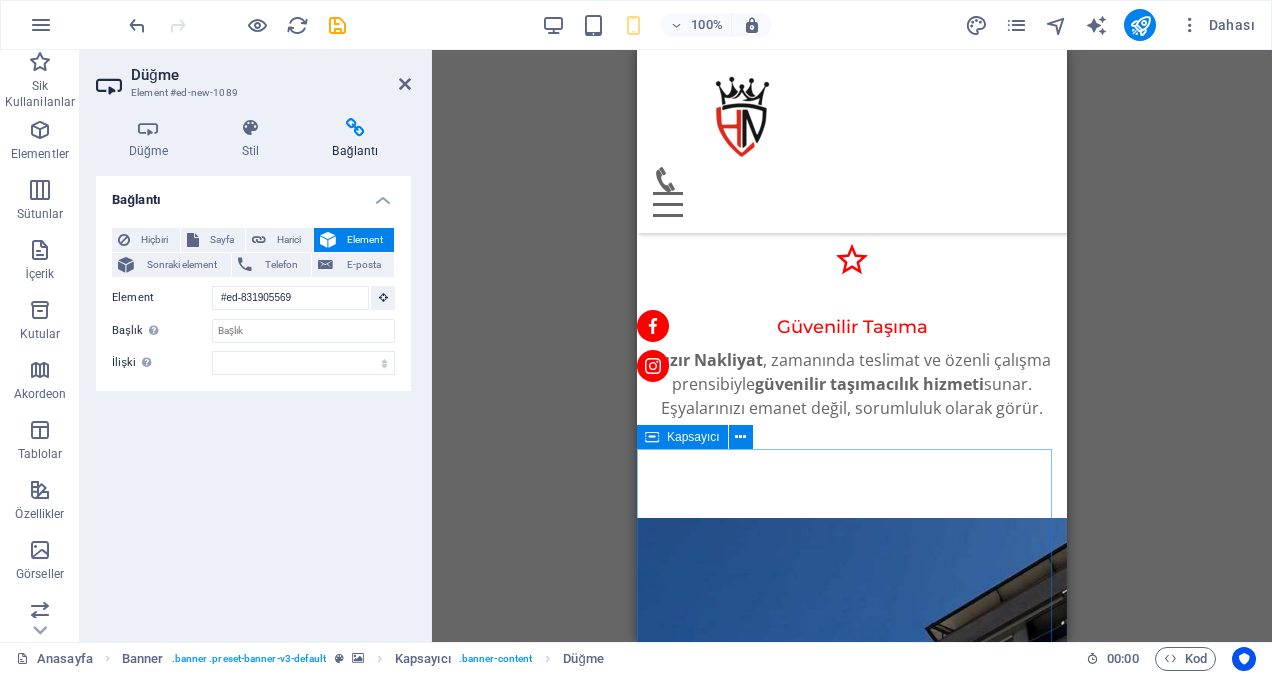scroll, scrollTop: 25, scrollLeft: 0, axis: vertical 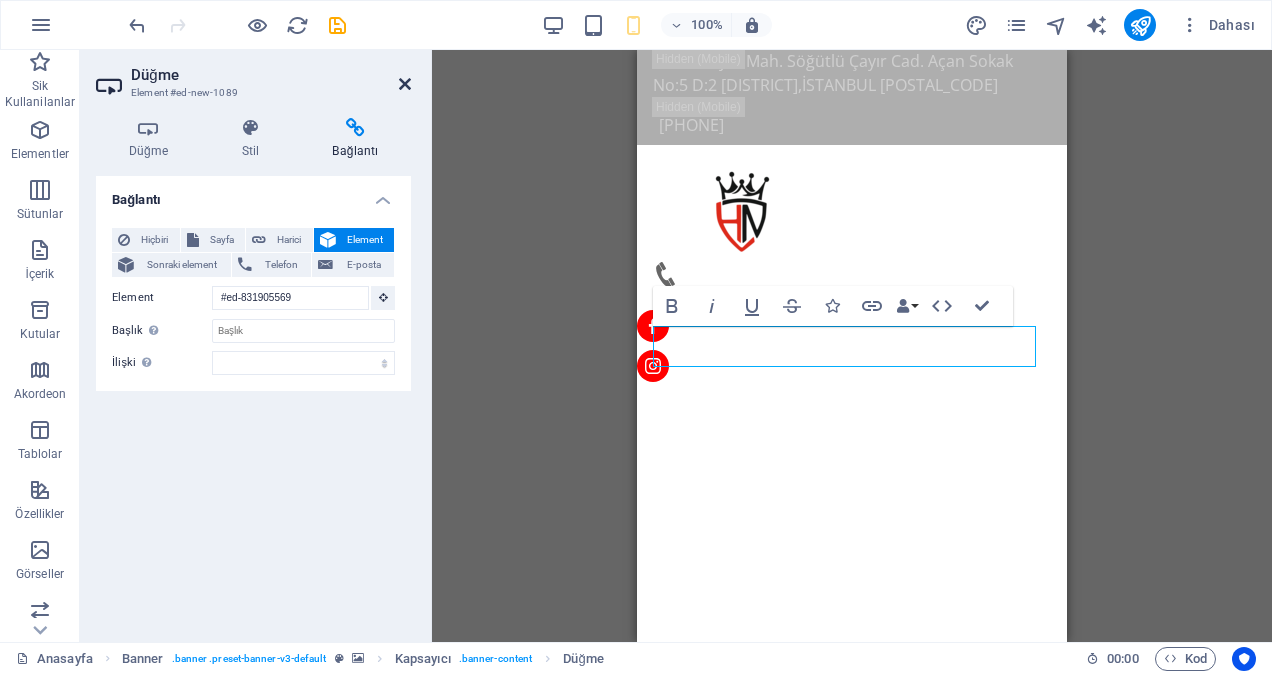 click at bounding box center (405, 84) 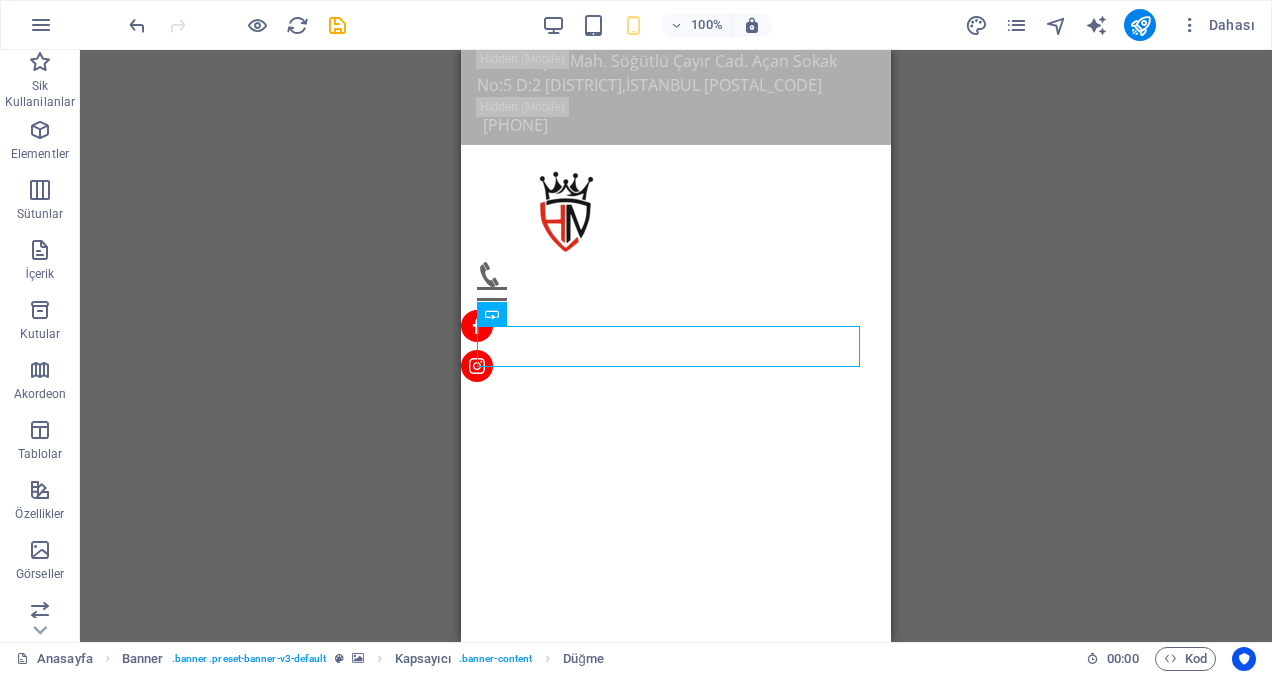 click on "Mevcut içeriği değiştirmek için buraya sürükleyin. Yeni bir element oluşturmak istiyorsanız “Ctrl” tuşuna basın.
H3   Banner   Banner   Kapsayıcı   Bilgi Çubuğu   Simge   Kapsayıcı   H2   Aralık   Metin   Menü Çubuğu   Menü   Kapsayıcı   Metin   Kapsayıcı   Logo   Kapsayıcı   Sosyal Medya Simgeleri   Simge   Sosyal Medya Simgeleri   Aralık   Düğme   Simge   Aralık   Kapsayıcı   H2   Ayırıcı   Kapsayıcı   Metin   Kapsayıcı   Kapsayıcı   Ön ayar   Kapsayıcı   Simge   Kapsayıcı   Ön ayar   Kapsayıcı   Kapsayıcı   Metin   Kapsayıcı   Simge   Kapsayıcı   Metin   Kapsayıcı   Kapsayıcı   Simge   Kapsayıcı   Kapsayıcı   H3   Kapsayıcı   Metin   Kapsayıcı   H3   Kapsayıcı   Kapsayıcı   Metin   Ön ayar   Kapsayıcı   Ön ayar   Aralık   Ön ayar   Kapsayıcı   Simge   Kapsayıcı   Ön ayar   Ön ayar   Kapsayıcı   Metin   Kapsayıcı   Kapsayıcı   Kapsayıcı   H3   Metin   Kapsayıcı   Simge   Kapsayıcı   Metin" at bounding box center [676, 346] 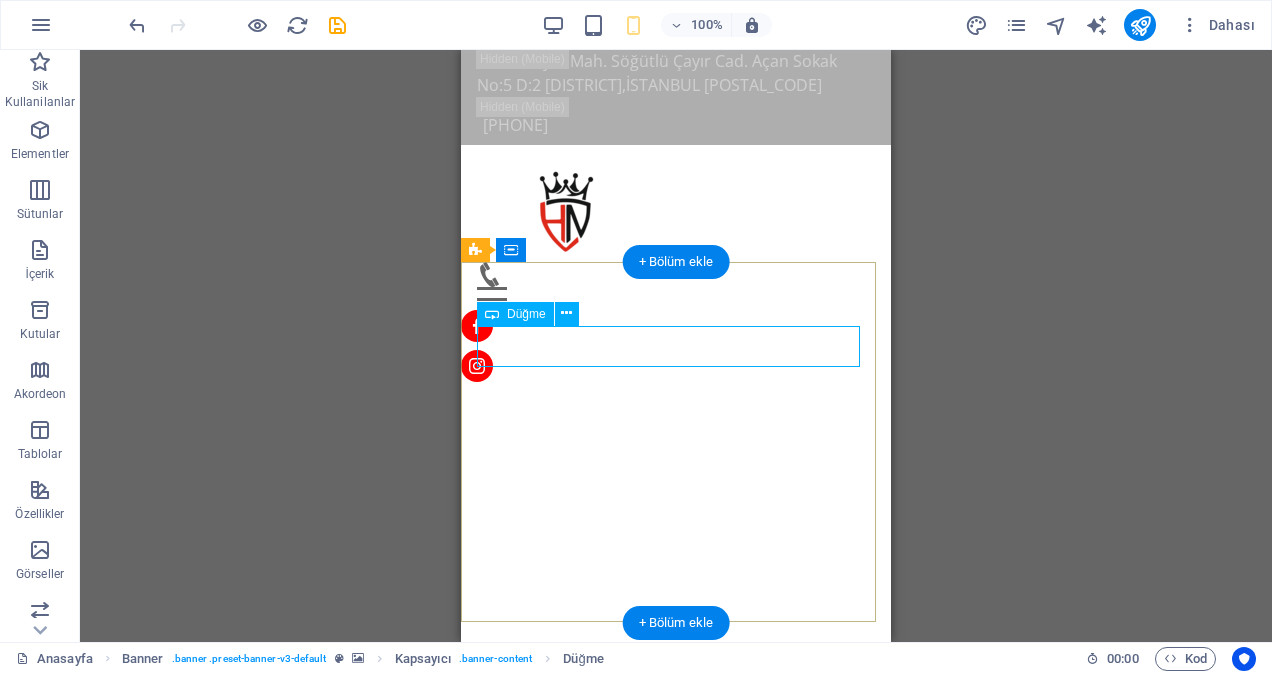 click on "İLETİŞİM" at bounding box center (676, 774) 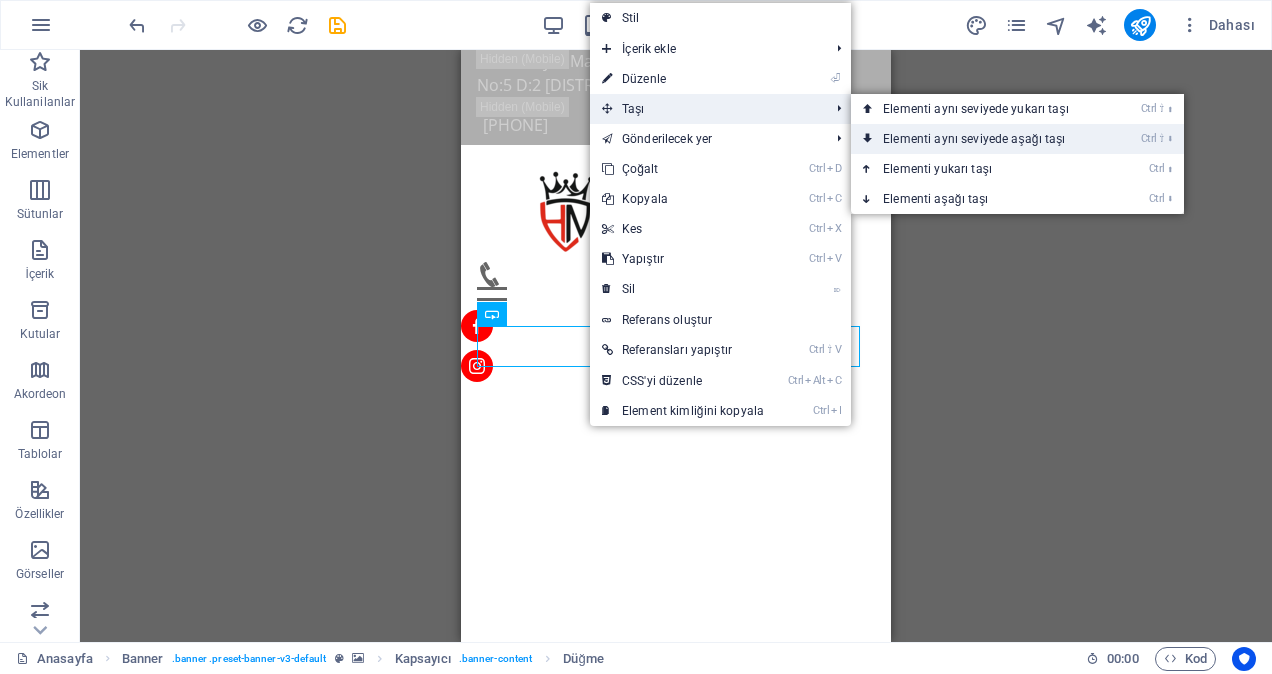 click on "Ctrl ⇧ ⬇  Elementi aynı seviyede aşağı taşı" at bounding box center [980, 139] 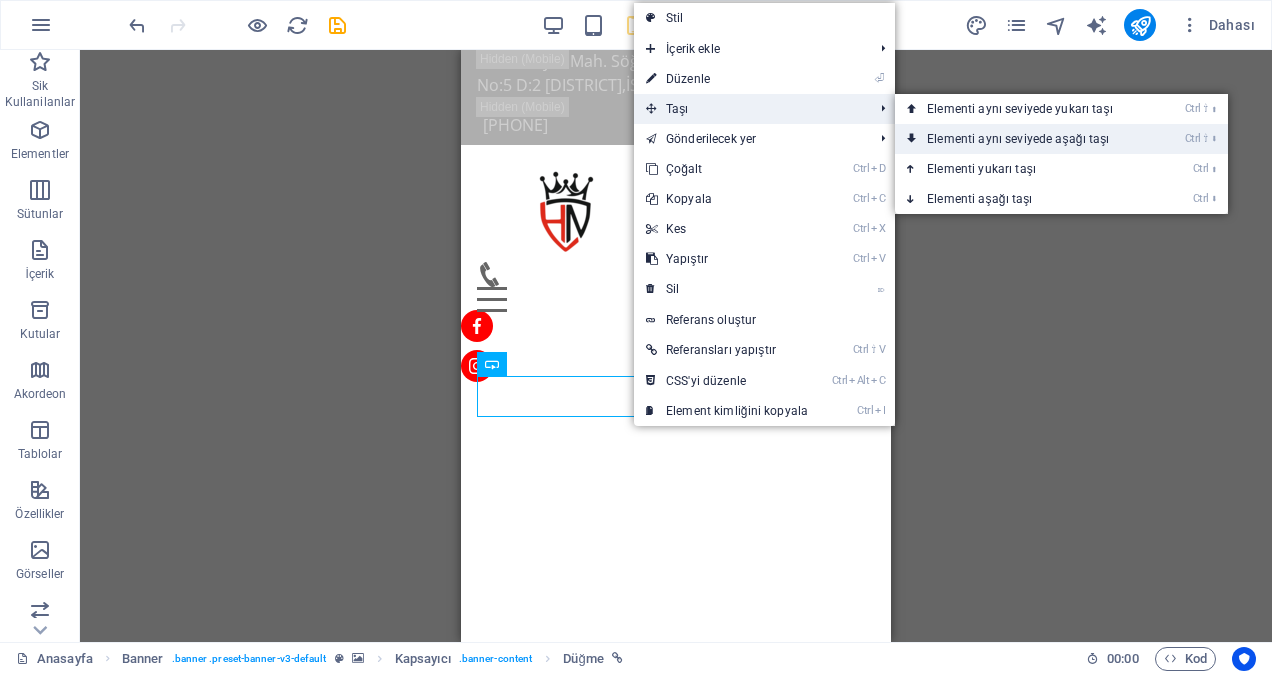 click on "Ctrl ⇧ ⬇  Elementi aynı seviyede aşağı taşı" at bounding box center (1024, 139) 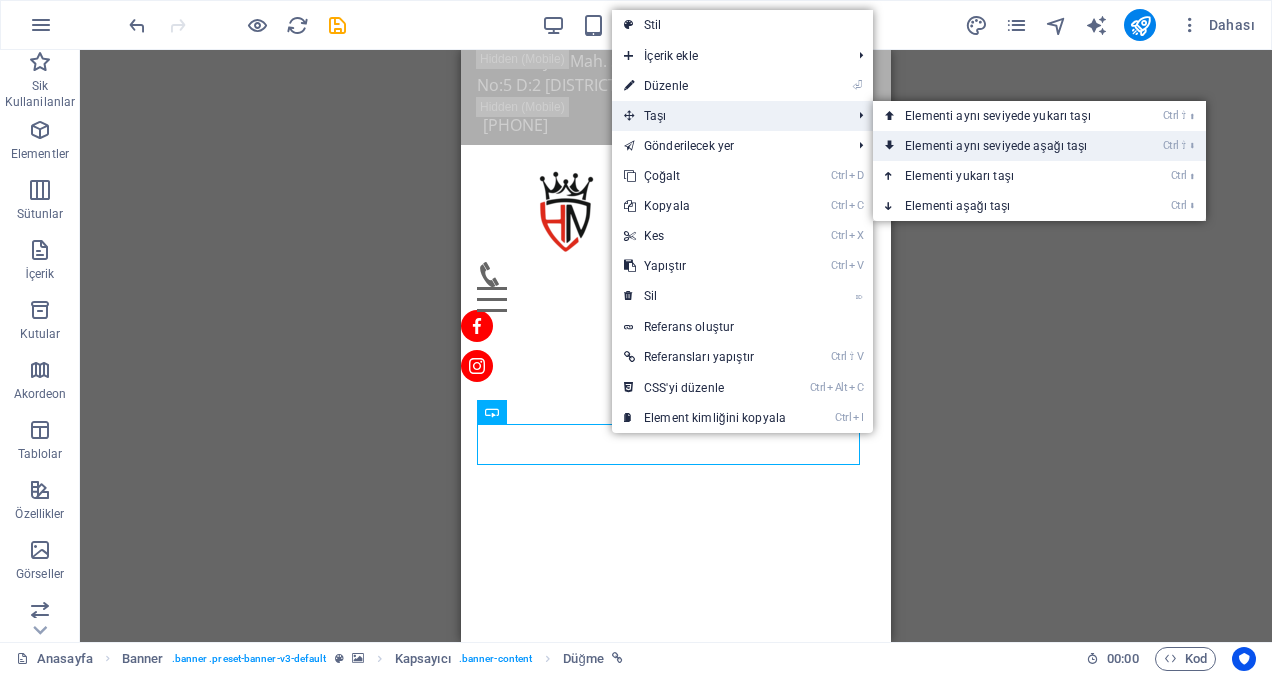 click on "Ctrl ⇧ ⬇  Elementi aynı seviyede aşağı taşı" at bounding box center [1002, 146] 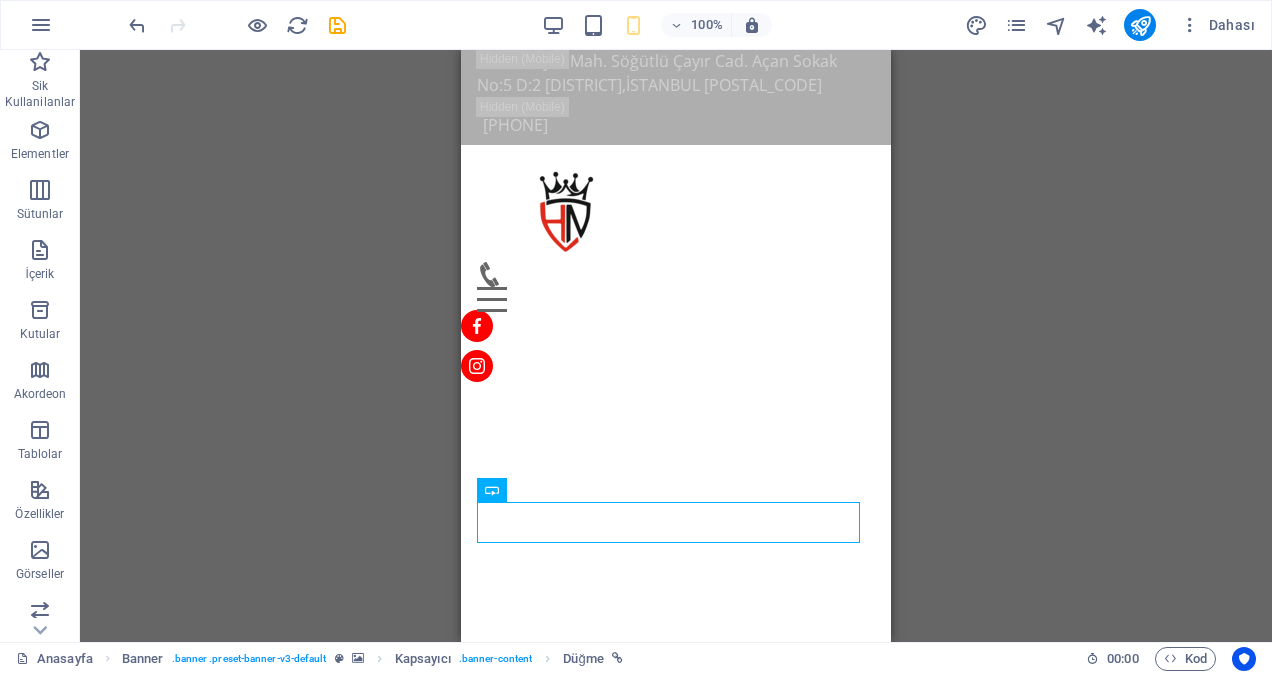 click on "Mevcut içeriği değiştirmek için buraya sürükleyin. Yeni bir element oluşturmak istiyorsanız “Ctrl” tuşuna basın.
H3   Banner   Banner   Kapsayıcı   Bilgi Çubuğu   Simge   Kapsayıcı   H2   Aralık   Metin   Menü Çubuğu   Menü   Kapsayıcı   Metin   Kapsayıcı   Logo   Kapsayıcı   Sosyal Medya Simgeleri   Simge   Sosyal Medya Simgeleri   Aralık   Düğme   Simge   Aralık   Kapsayıcı   H2   Ayırıcı   Kapsayıcı   Metin   Kapsayıcı   Kapsayıcı   Ön ayar   Kapsayıcı   Simge   Kapsayıcı   Ön ayar   Kapsayıcı   Kapsayıcı   Metin   Kapsayıcı   Simge   Kapsayıcı   Metin   Kapsayıcı   Kapsayıcı   Simge   Kapsayıcı   Kapsayıcı   H3   Kapsayıcı   Metin   Kapsayıcı   H3   Kapsayıcı   Kapsayıcı   Metin   Ön ayar   Kapsayıcı   Ön ayar   Aralık   Ön ayar   Kapsayıcı   Simge   Kapsayıcı   Ön ayar   Ön ayar   Kapsayıcı   Metin   Kapsayıcı   Kapsayıcı   Kapsayıcı   H3   Metin   Kapsayıcı   Simge   Kapsayıcı   Metin" at bounding box center (676, 346) 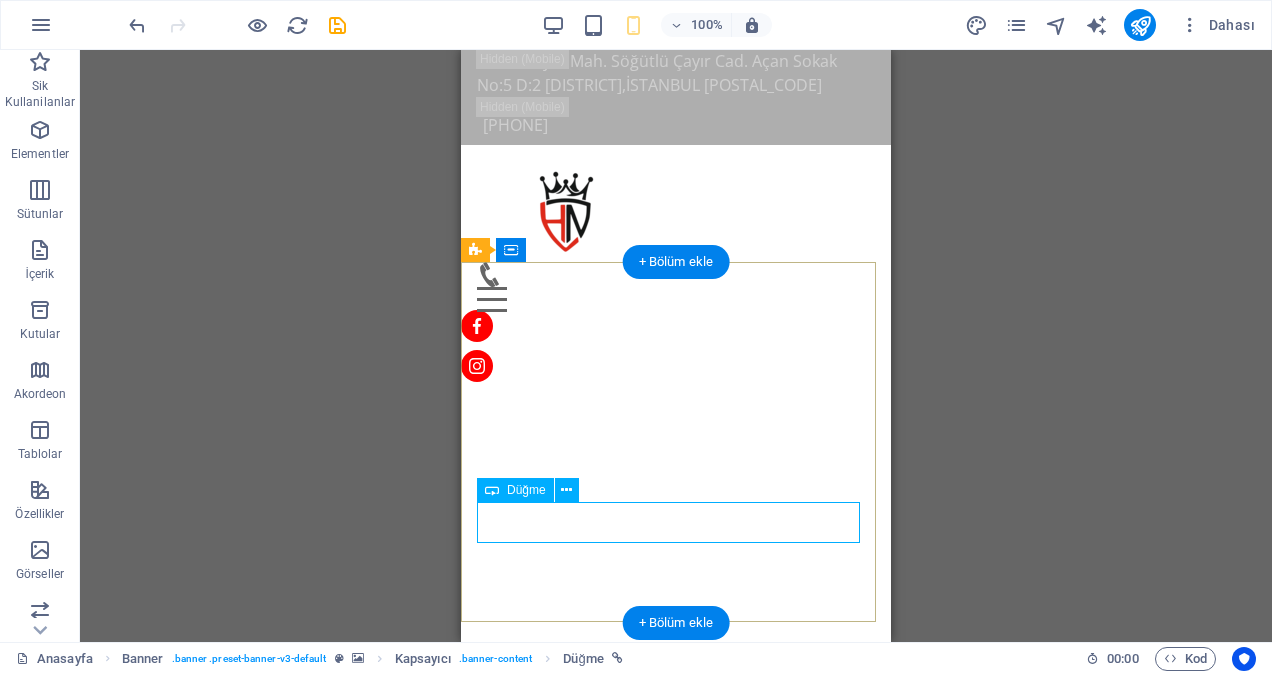 click on "İLETİŞİM" at bounding box center [676, 950] 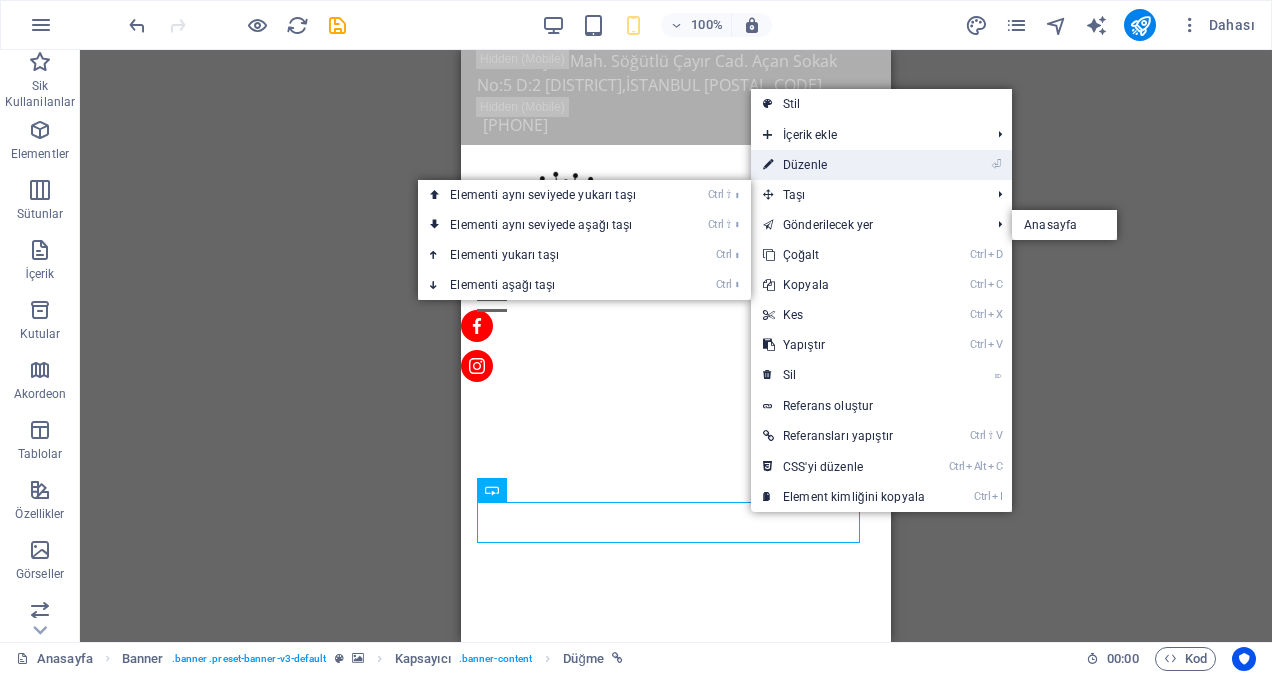 click on "⏎  Düzenle" at bounding box center [844, 165] 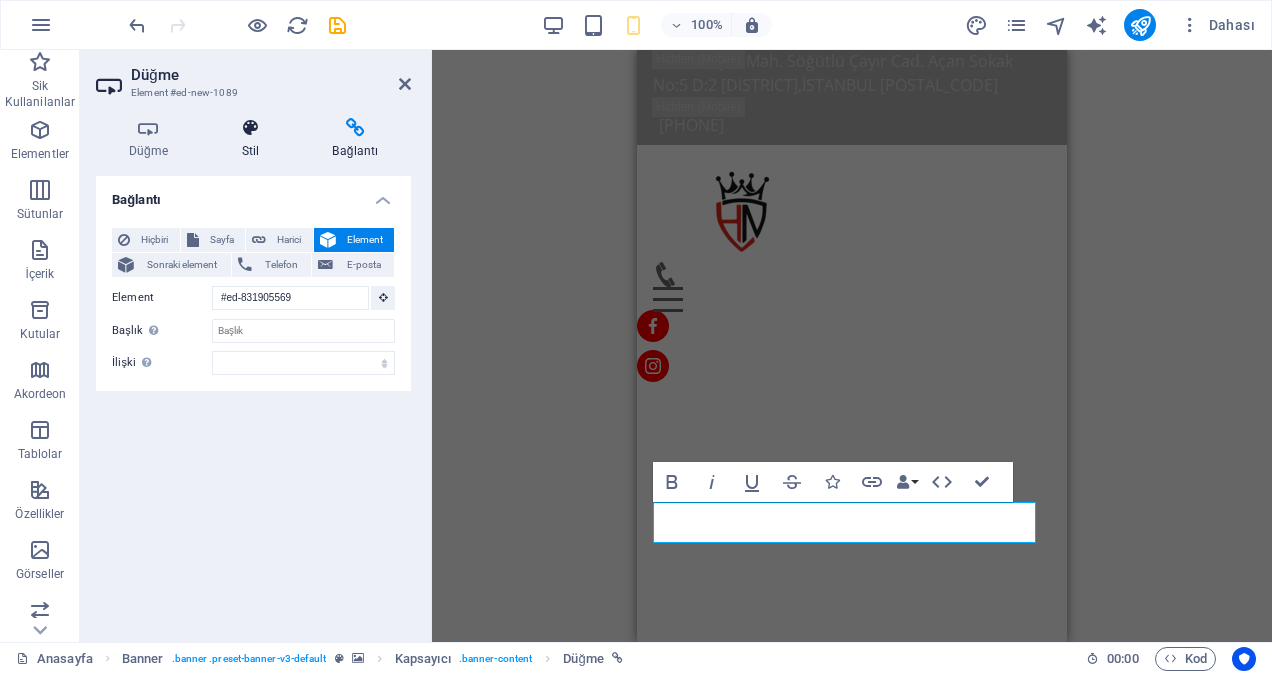 click at bounding box center (250, 128) 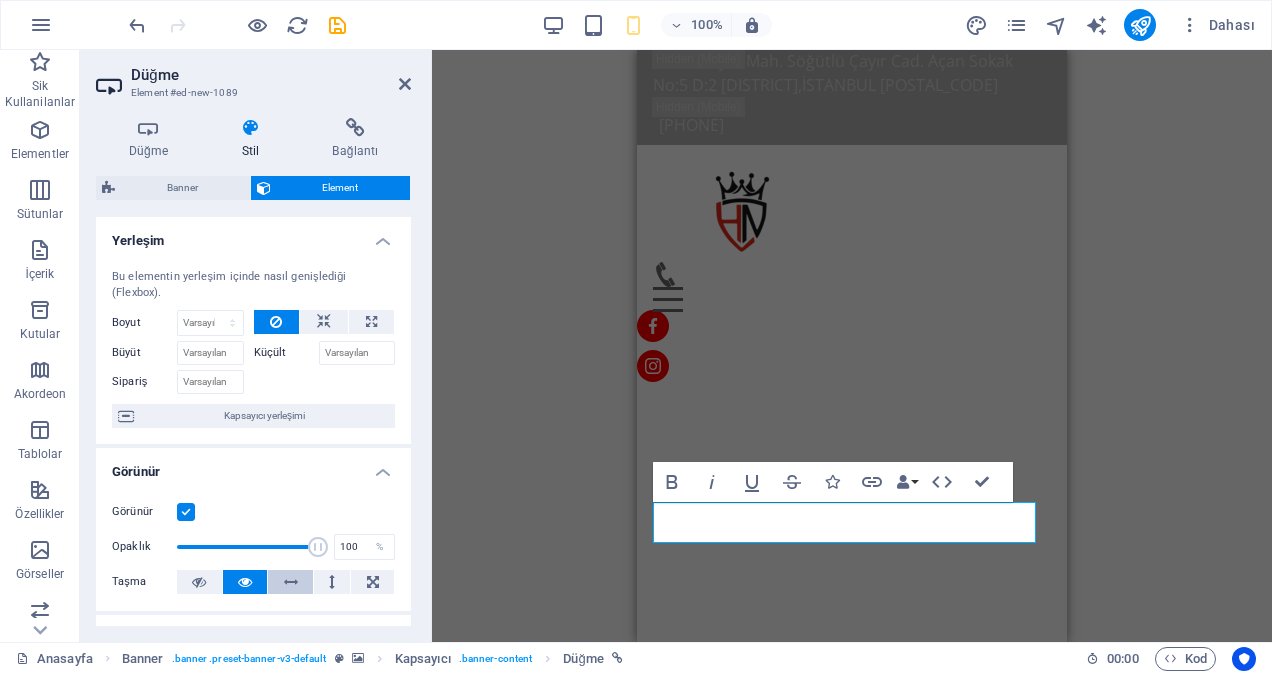 click at bounding box center (291, 582) 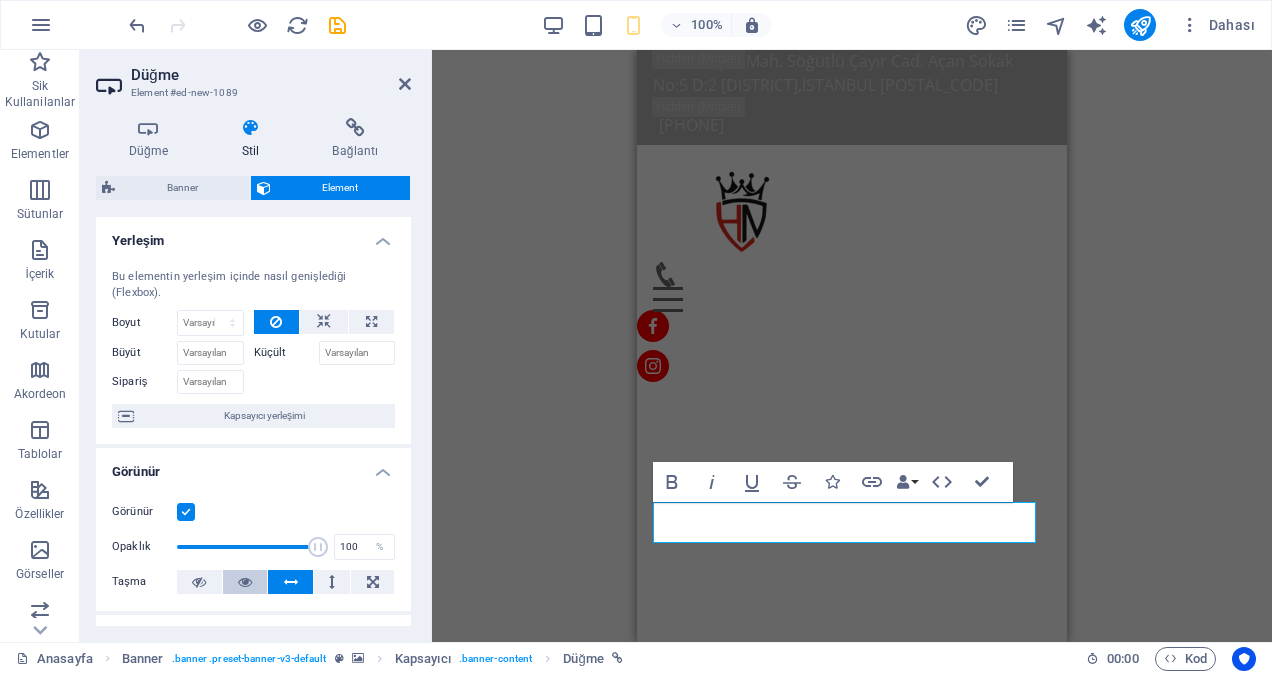click at bounding box center (245, 582) 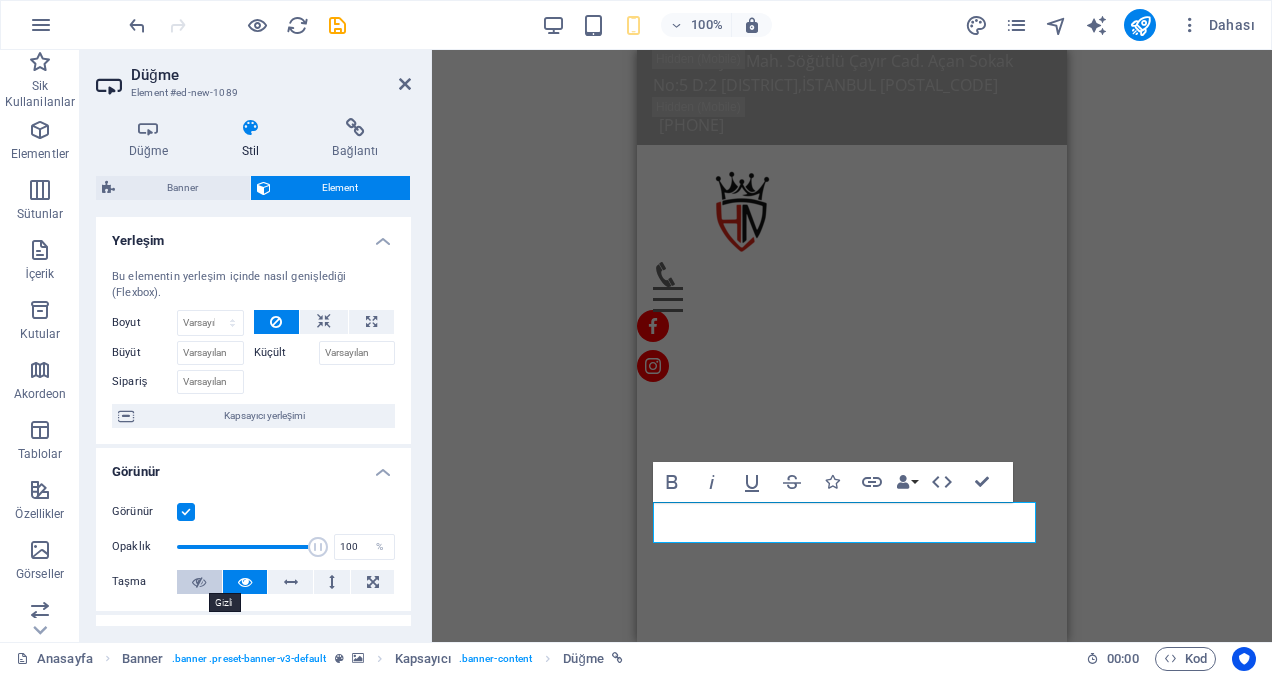click at bounding box center (199, 582) 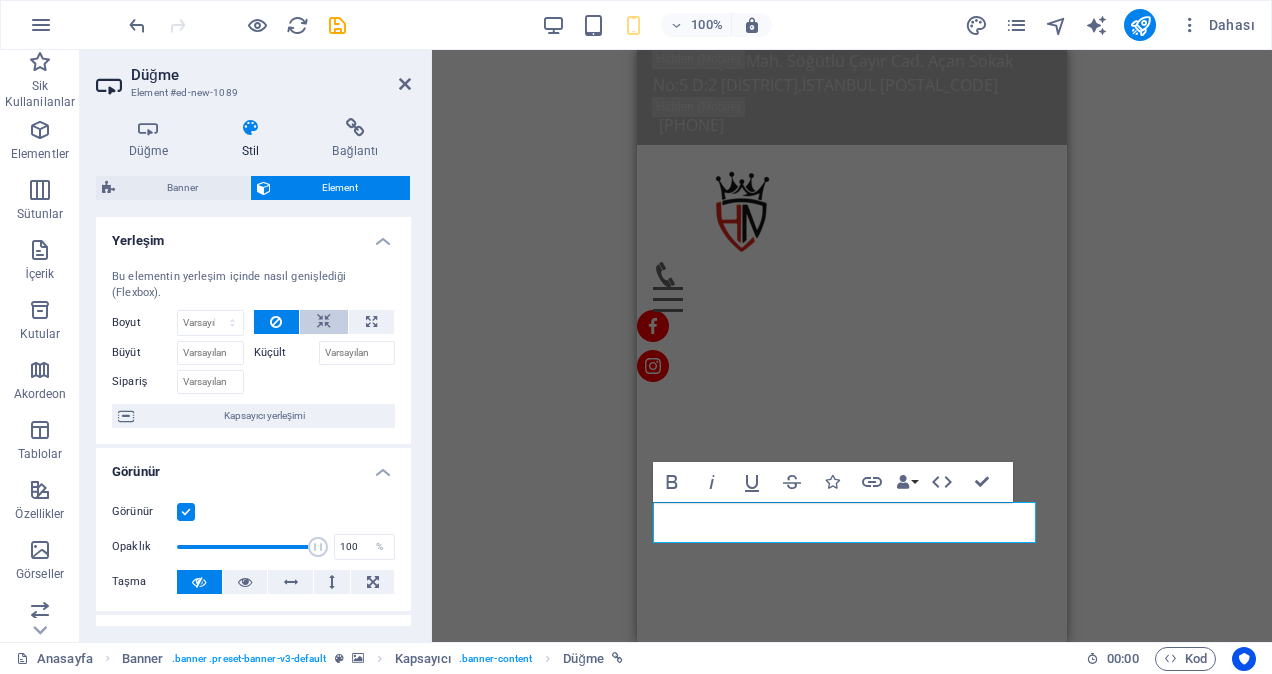 click at bounding box center (324, 322) 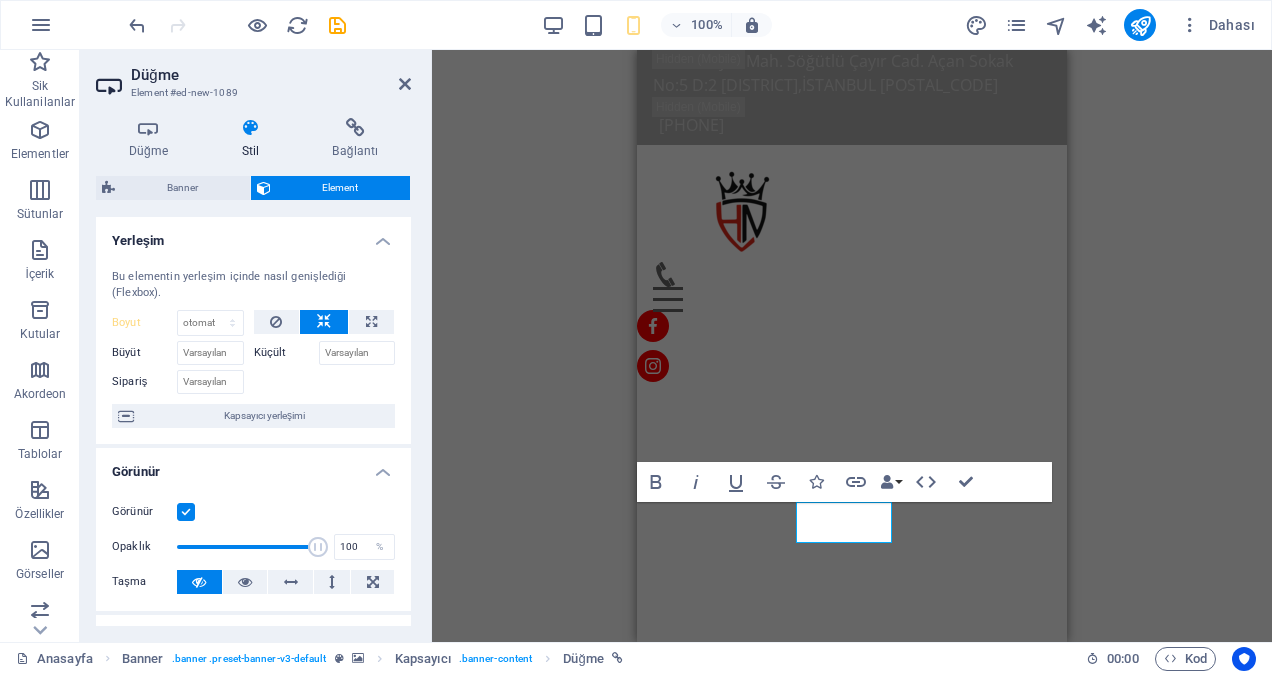 click on "H3   Banner   Banner   Kapsayıcı   Bilgi Çubuğu   Simge   Kapsayıcı   H2   Aralık   Metin   Menü Çubuğu   Menü   Kapsayıcı   Metin   Kapsayıcı   Logo   Kapsayıcı   Sosyal Medya Simgeleri   Simge   Sosyal Medya Simgeleri   Aralık   Düğme   Simge   Aralık   Kapsayıcı   H2   Ayırıcı   Kapsayıcı   Metin   Kapsayıcı   Kapsayıcı   Ön ayar   Kapsayıcı   Simge   Kapsayıcı   Ön ayar   Kapsayıcı   Kapsayıcı   Metin   Kapsayıcı   Simge   Kapsayıcı   Metin   Kapsayıcı   Kapsayıcı   Simge   Kapsayıcı   Kapsayıcı   H3   Kapsayıcı   Metin   Kapsayıcı   H3   Kapsayıcı   Kapsayıcı   Metin   Ön ayar   Kapsayıcı   Ön ayar   Aralık   Ön ayar   Kapsayıcı   Simge   Kapsayıcı   Ön ayar   Ön ayar   Kapsayıcı   Metin   Kapsayıcı   Kapsayıcı   Kapsayıcı   H3   Metin   Kapsayıcı   Simge   Kapsayıcı   Metin   Kapsayıcı   Metin   Kapsayıcı   Kapsayıcı   Kapsayıcı   H2   Aralık   Metin   Aralık   Ön ayar   Kapsayıcı" at bounding box center (852, 346) 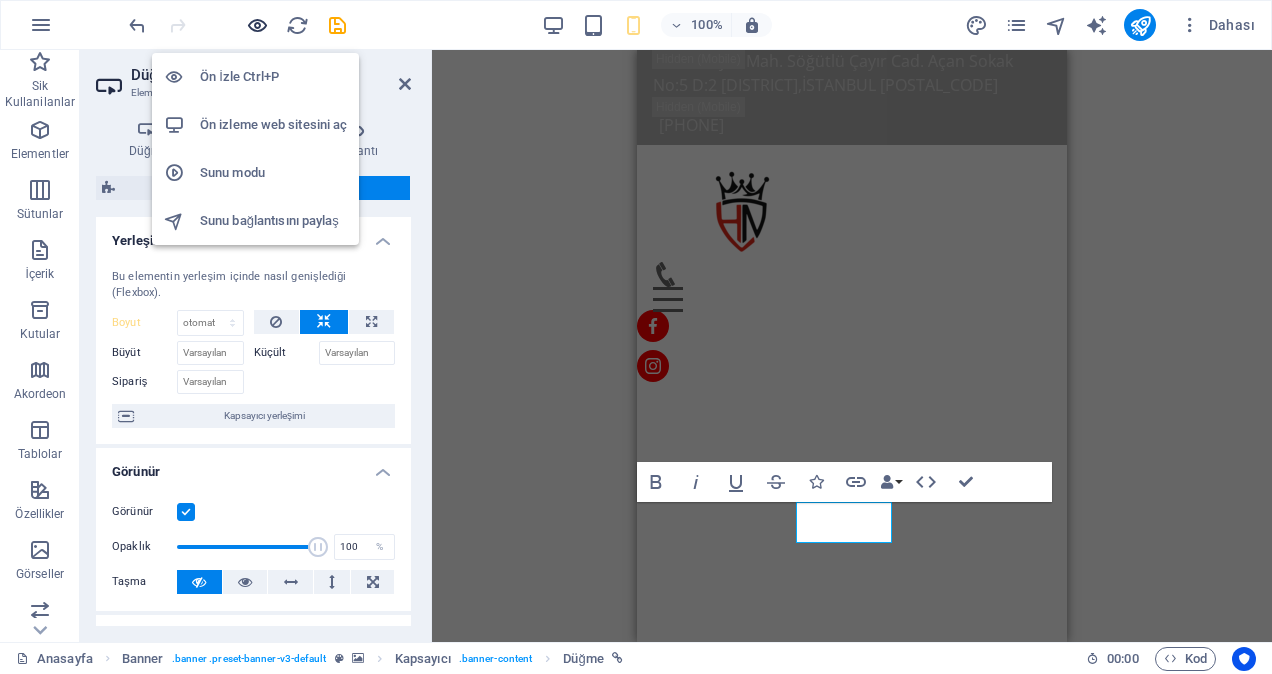 click at bounding box center (257, 25) 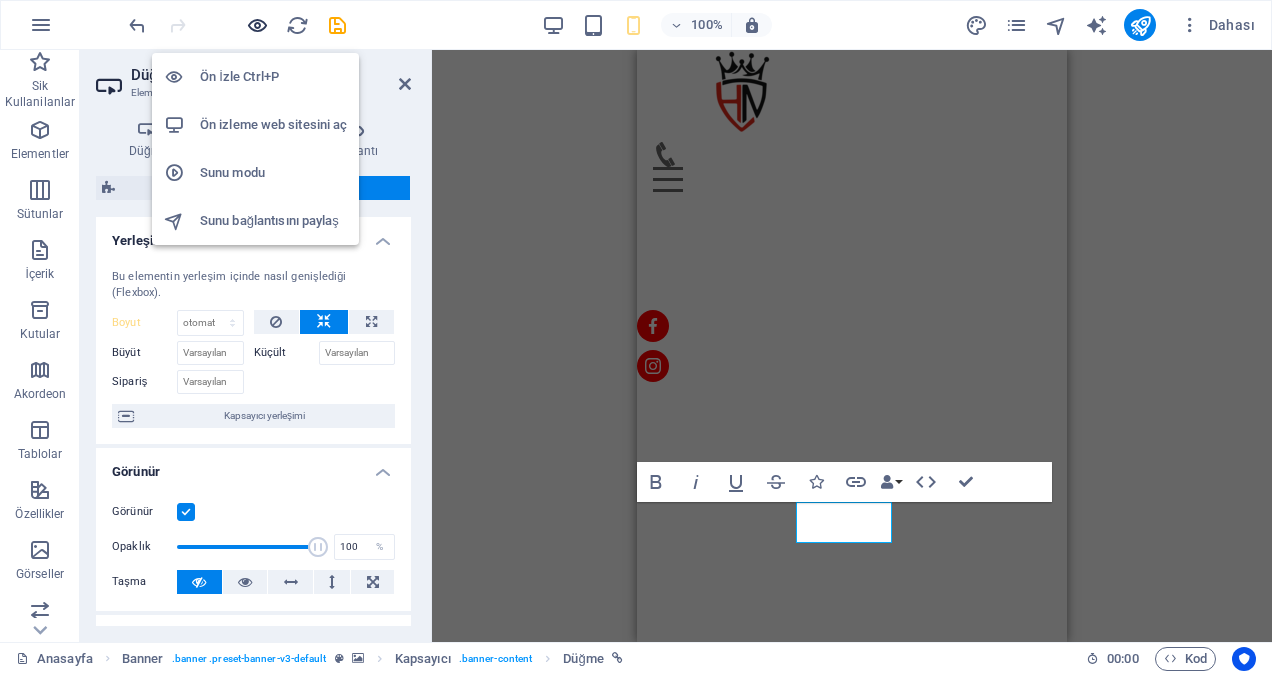 scroll, scrollTop: 0, scrollLeft: 0, axis: both 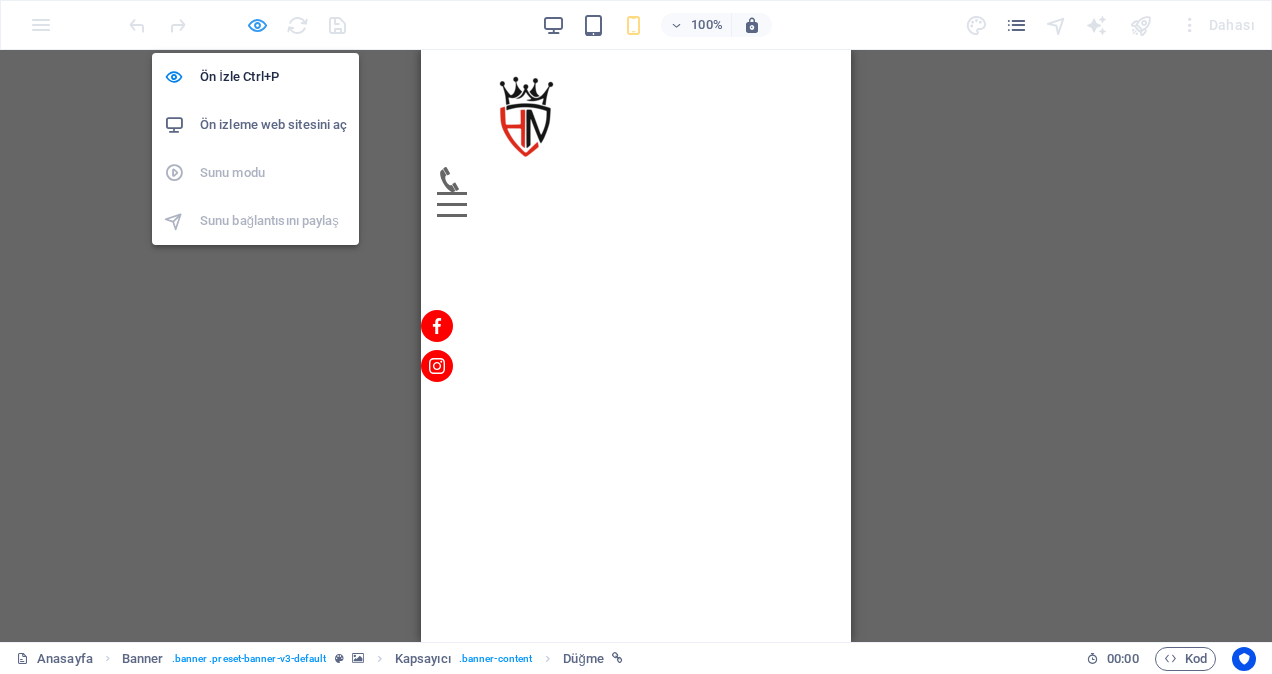 click at bounding box center (257, 25) 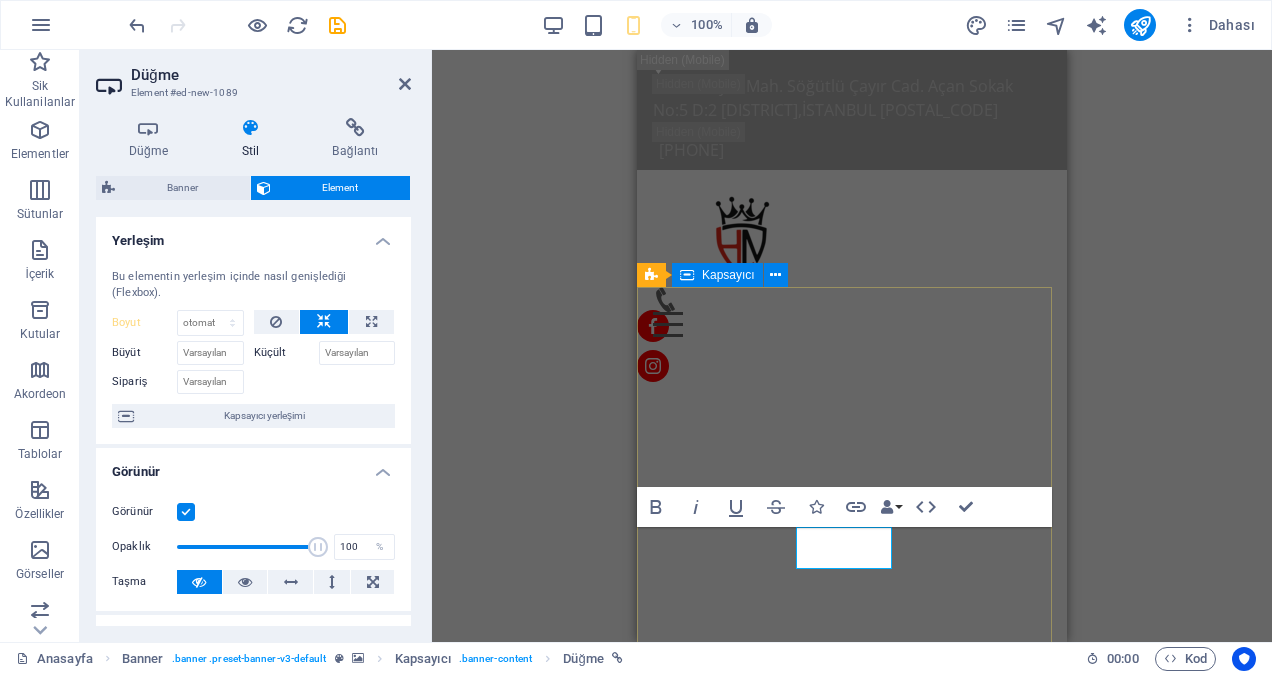 click on "“Taşınmak Gözünüzde Büyümesin Hızır Gibi Yetişiriz!” Evden eve nakliyat, şehir içi ve şehirler arası taşımacılıkta yılların tecrübesiyle hizmetinizdeyiz. İLETİŞİM" at bounding box center [852, 852] 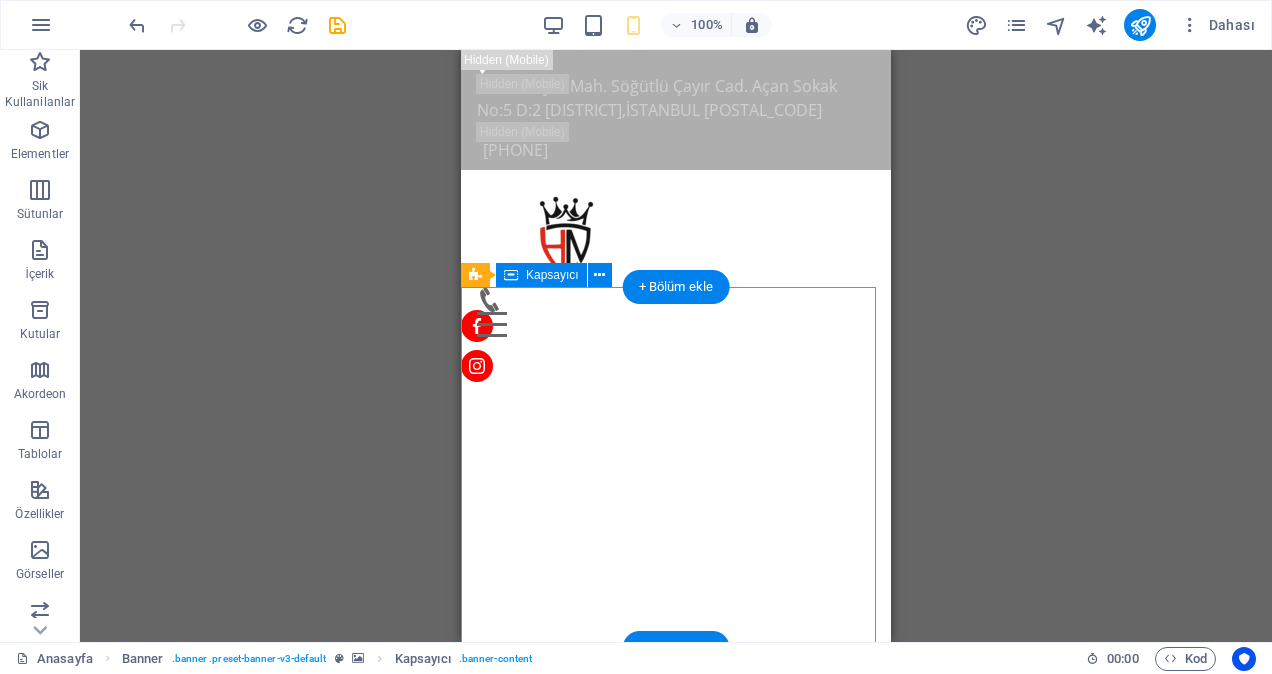 click on "“Taşınmak Gözünüzde Büyümesin Hızır Gibi Yetişiriz!” Evden eve nakliyat, şehir içi ve şehirler arası taşımacılıkta yılların tecrübesiyle hizmetinizdeyiz. İLETİŞİM" at bounding box center (676, 852) 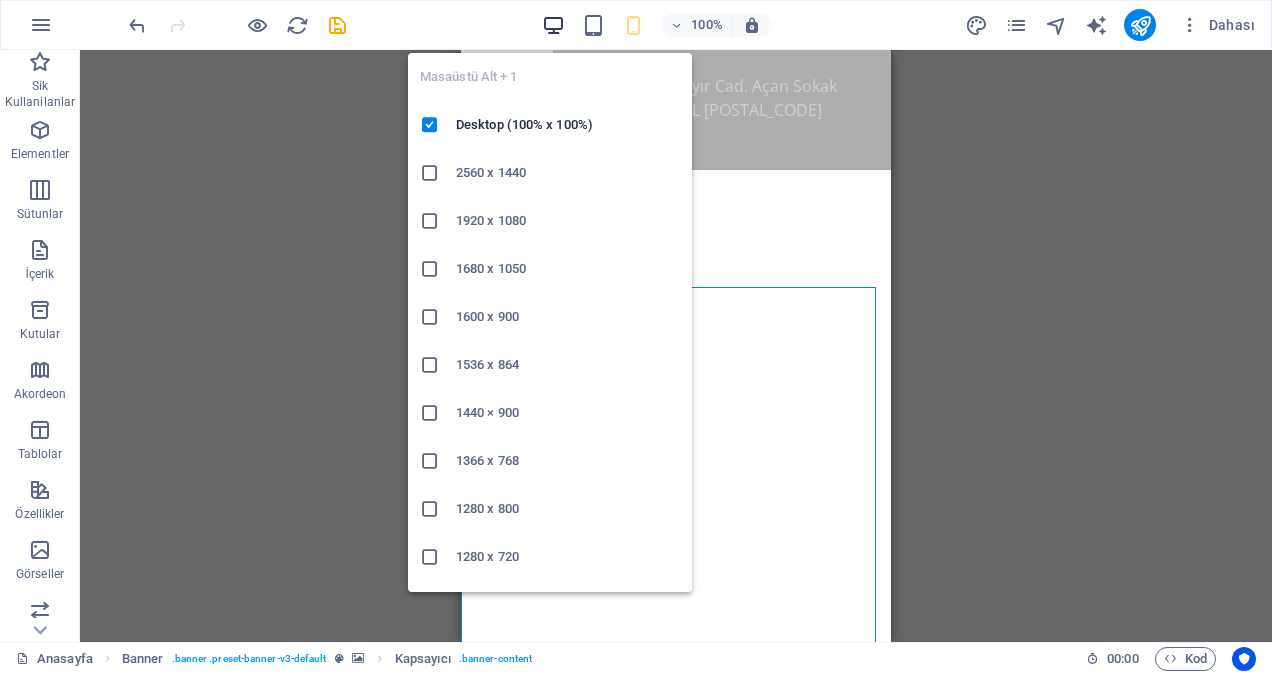 click at bounding box center [553, 25] 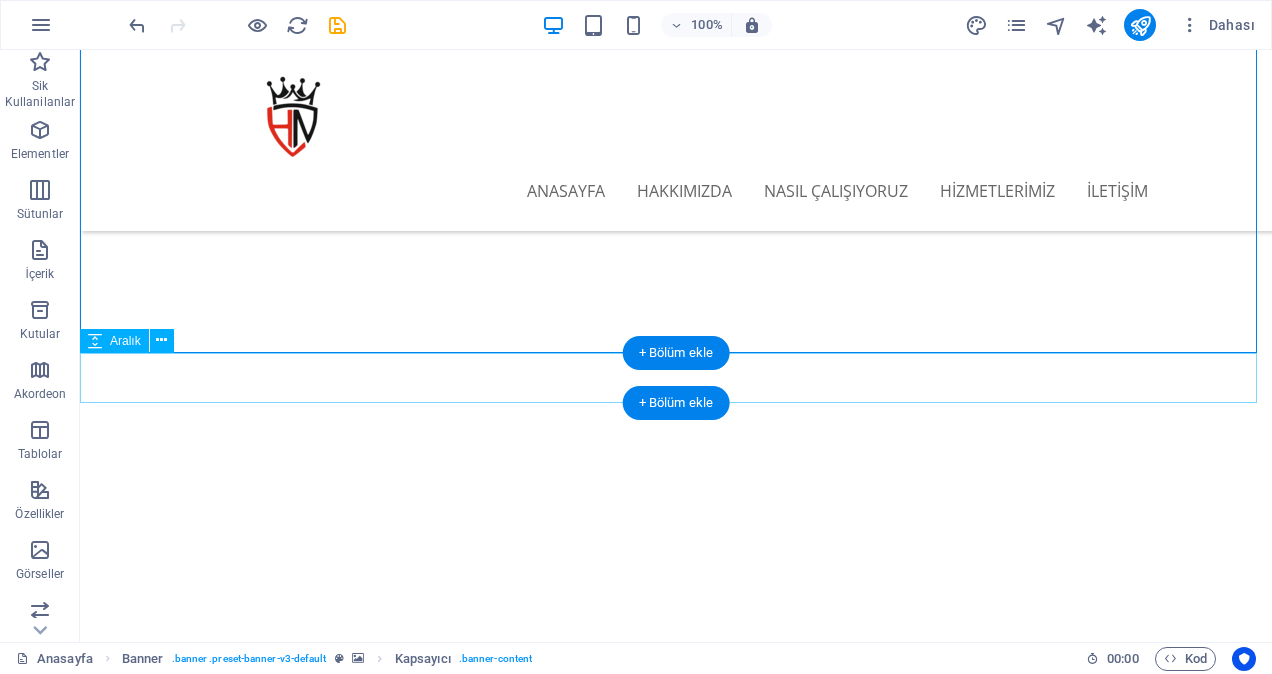 scroll, scrollTop: 100, scrollLeft: 0, axis: vertical 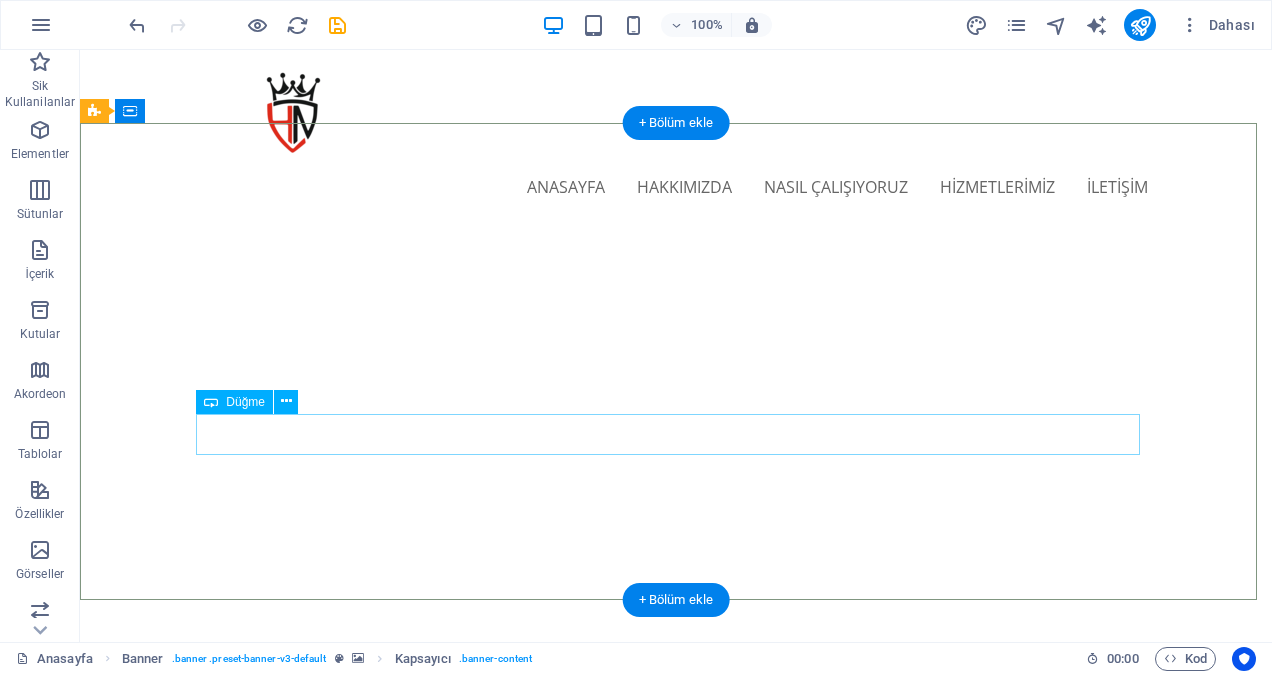 click on "İLETİŞİM" at bounding box center (676, 966) 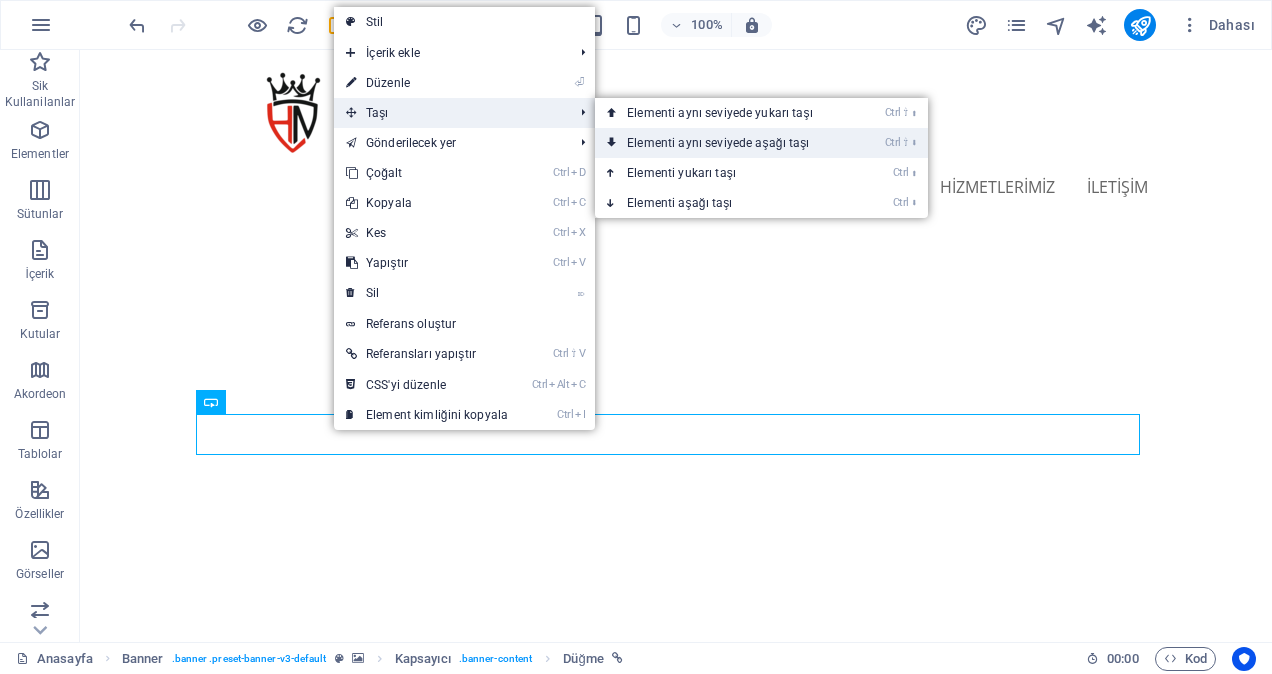 click on "Ctrl ⇧ ⬇  Elementi aynı seviyede aşağı taşı" at bounding box center (724, 143) 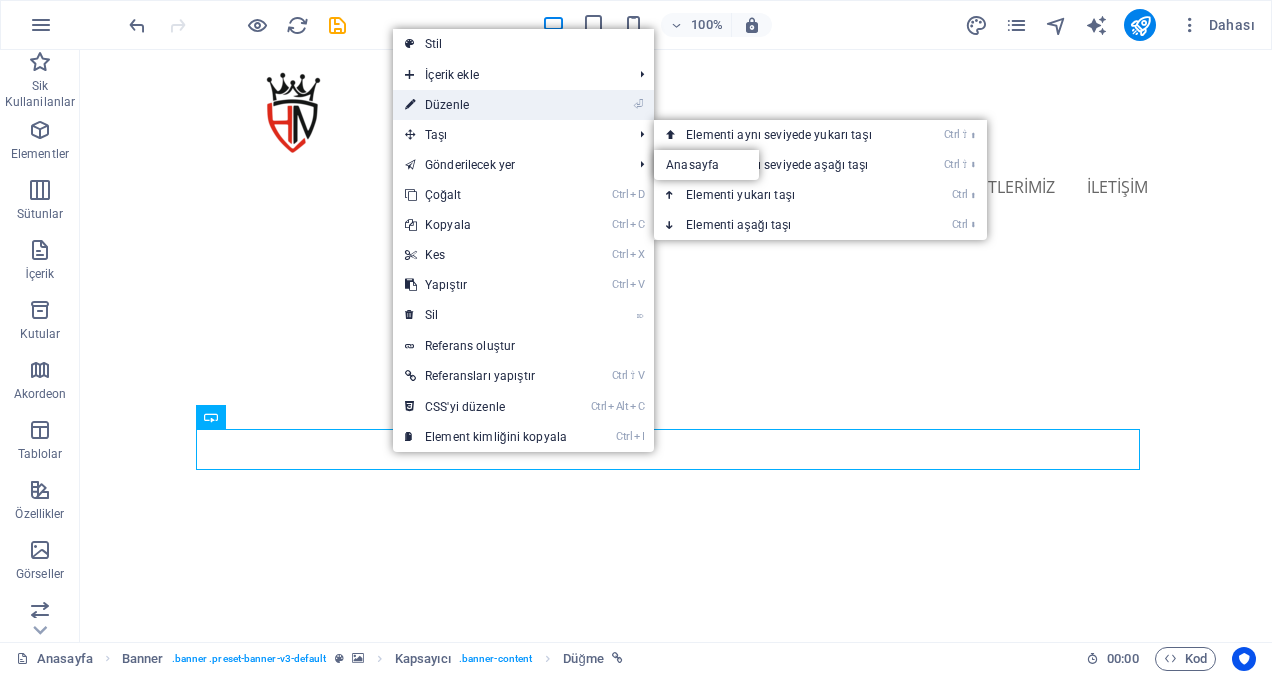 click on "⏎  Düzenle" at bounding box center (486, 105) 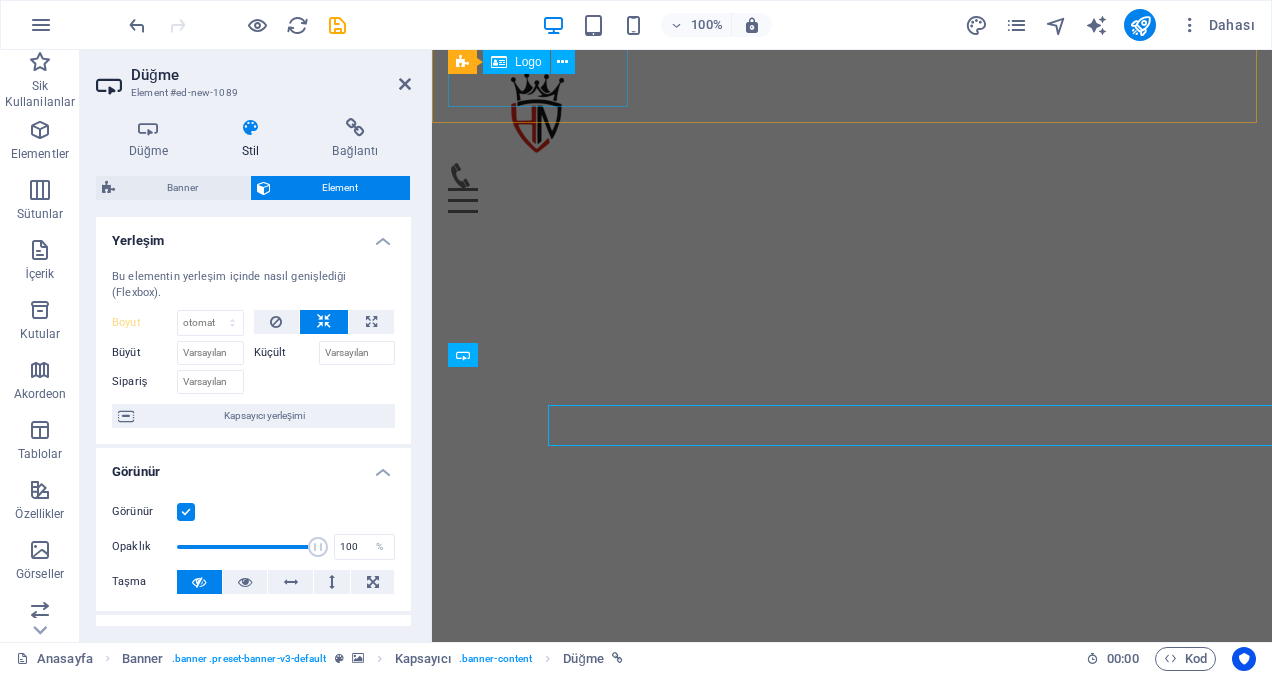 scroll, scrollTop: 124, scrollLeft: 0, axis: vertical 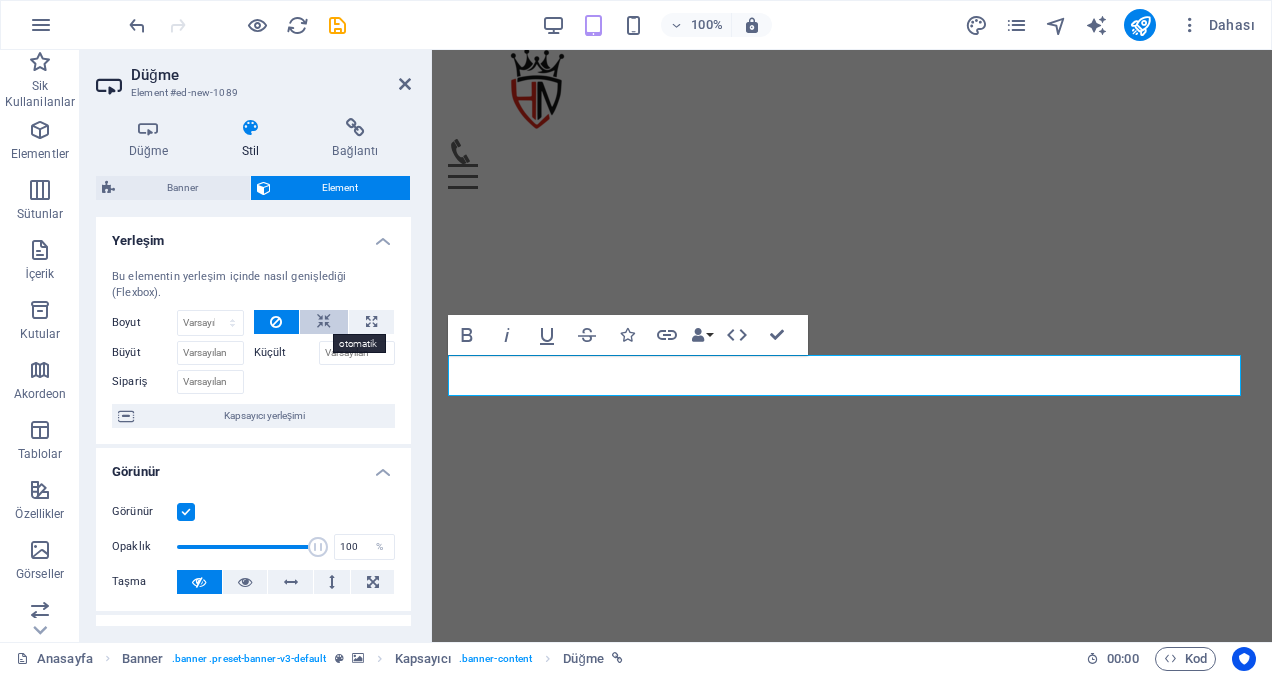 click at bounding box center (324, 322) 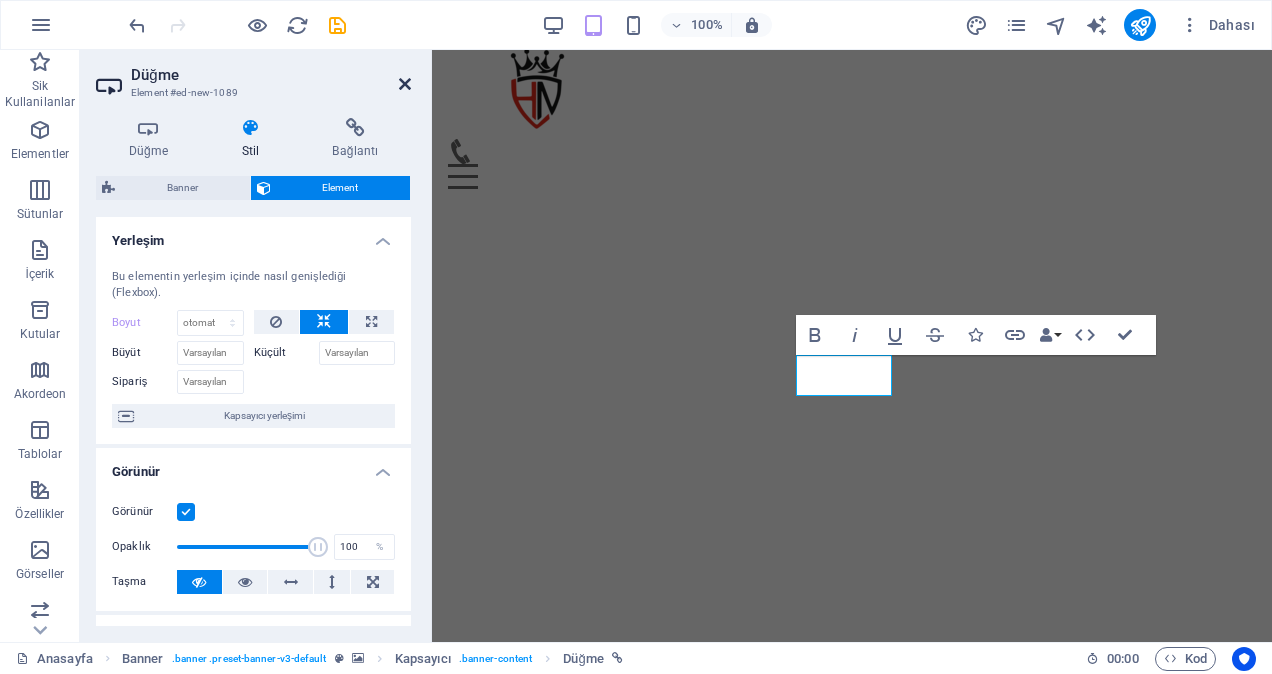 click at bounding box center (405, 84) 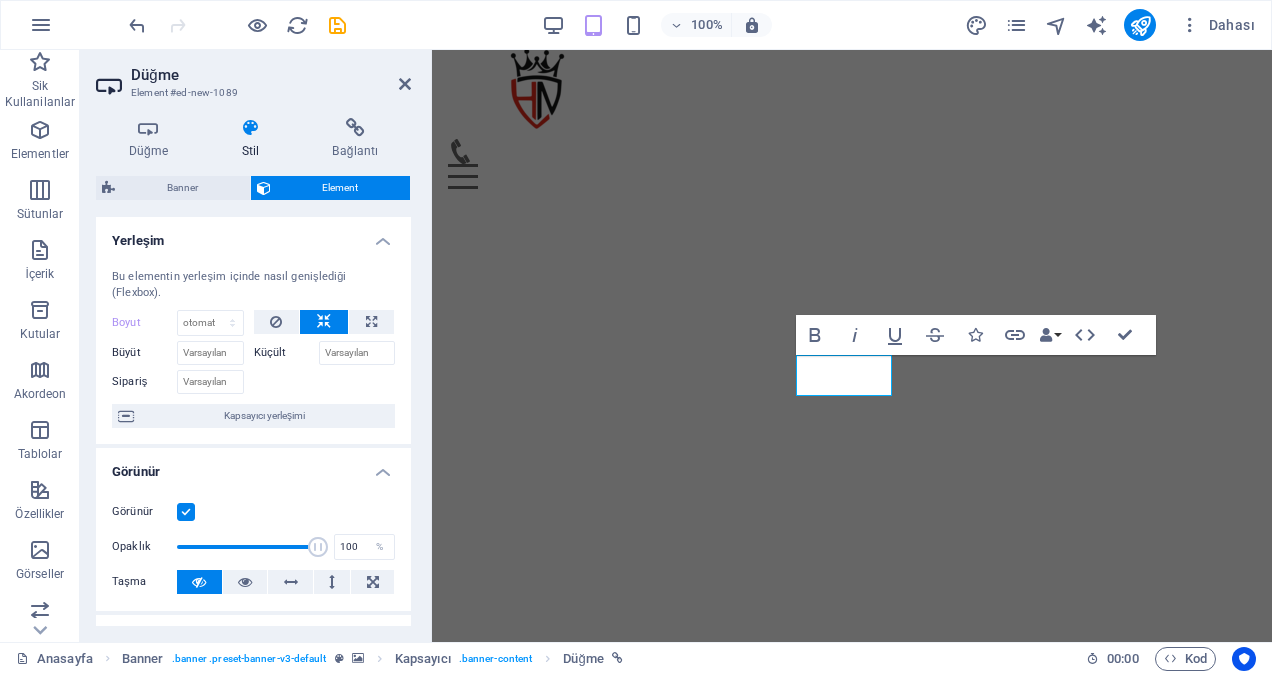 scroll, scrollTop: 100, scrollLeft: 0, axis: vertical 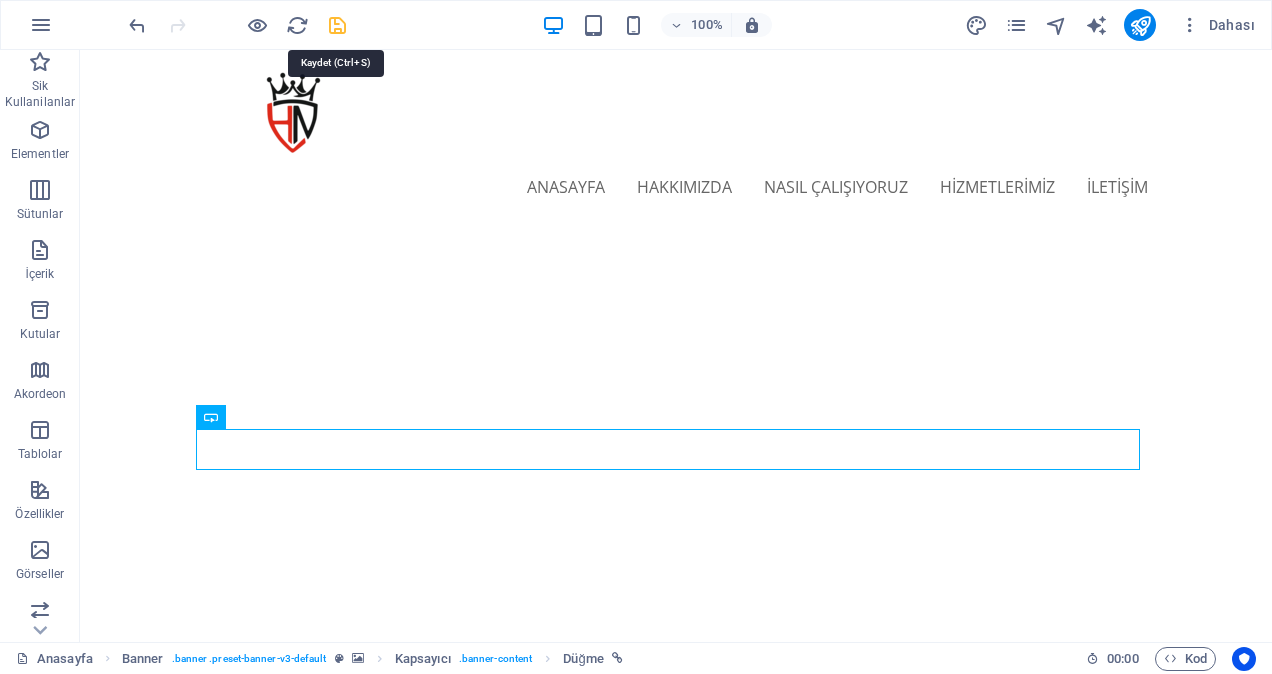 click at bounding box center [337, 25] 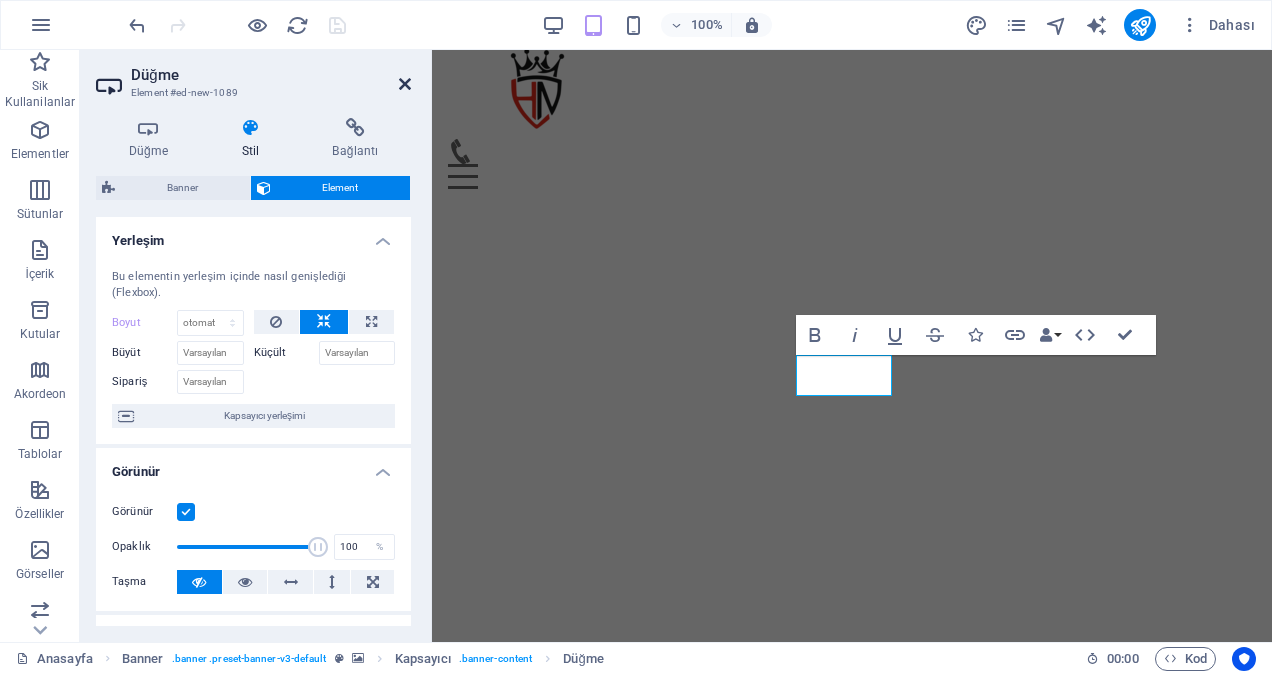 click at bounding box center [405, 84] 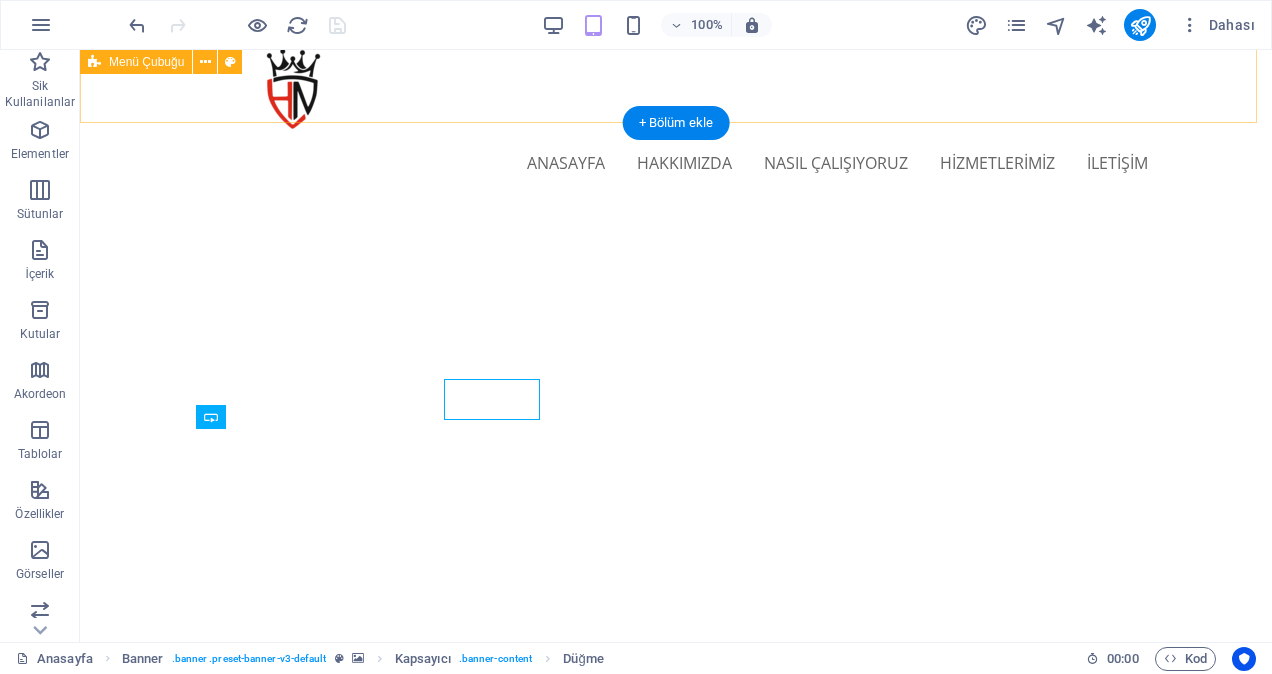 scroll, scrollTop: 100, scrollLeft: 0, axis: vertical 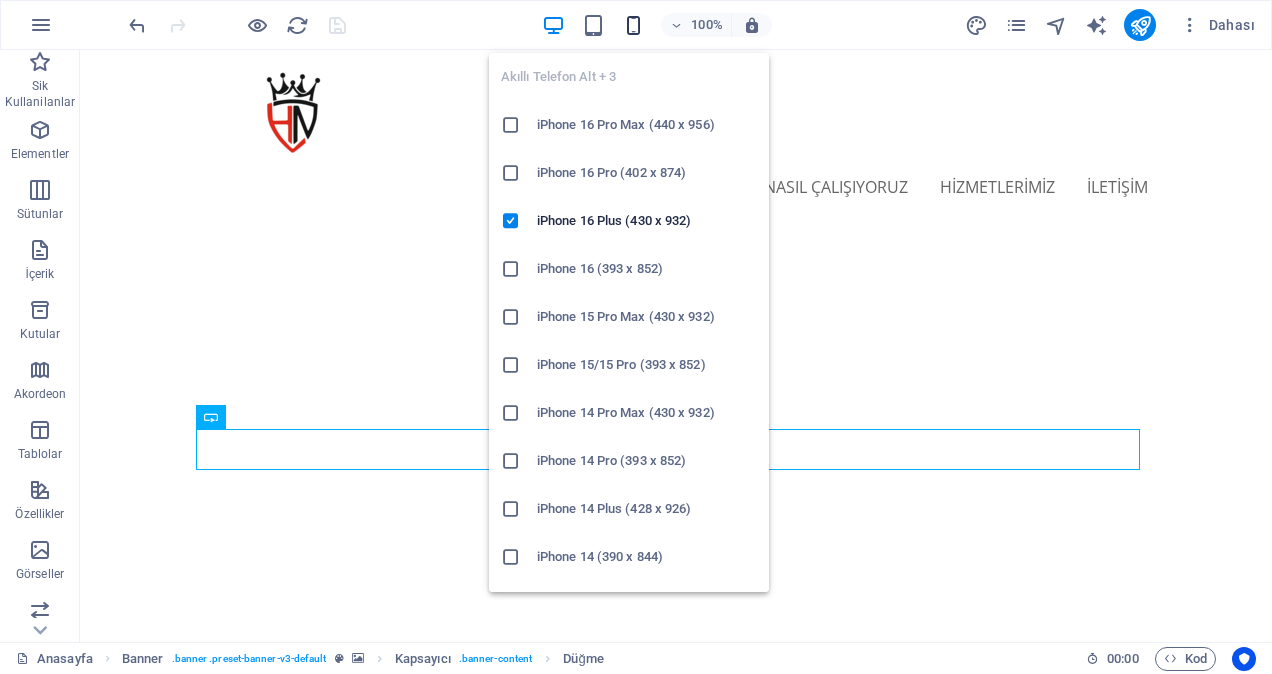 click at bounding box center (633, 25) 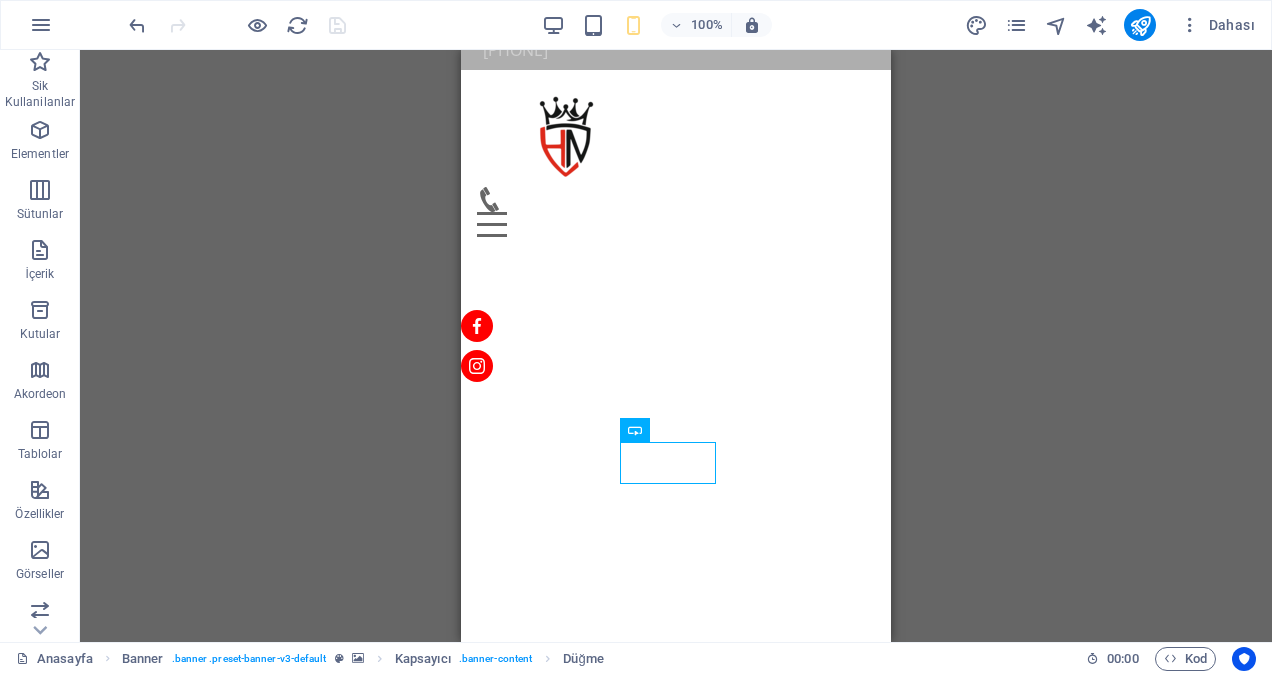 click on "H3   Banner   Banner   Kapsayıcı   Bilgi Çubuğu   Simge   Kapsayıcı   H2   Aralık   Metin   Menü Çubuğu   Menü   Kapsayıcı   Metin   Kapsayıcı   Logo   Kapsayıcı   Simge   Sosyal Medya Simgeleri   Simge   Sosyal Medya Simgeleri   Aralık   Düğme   Simge   Aralık   Kapsayıcı   H2   Ayırıcı   Kapsayıcı   Metin   Kapsayıcı   Kapsayıcı   Ön ayar   Kapsayıcı   Simge   Kapsayıcı   Ön ayar   Kapsayıcı   Kapsayıcı   Metin   Kapsayıcı   Simge   Kapsayıcı   Metin   Kapsayıcı   Kapsayıcı   Simge   Kapsayıcı   Kapsayıcı   H3   Kapsayıcı   Metin   Kapsayıcı   H3   Kapsayıcı   Kapsayıcı   Metin   Ön ayar   Kapsayıcı   Ön ayar   Aralık   Ön ayar   Kapsayıcı   Simge   Kapsayıcı   Ön ayar   Ön ayar   Kapsayıcı   Metin   Kapsayıcı   Kapsayıcı   Kapsayıcı   H3   Metin   Kapsayıcı   Simge   Kapsayıcı   Metin   Kapsayıcı   Metin   Kapsayıcı   Kapsayıcı   Kapsayıcı   H2   Aralık   Metin   Aralık   Ön ayar   Kapsayıcı" at bounding box center (676, 346) 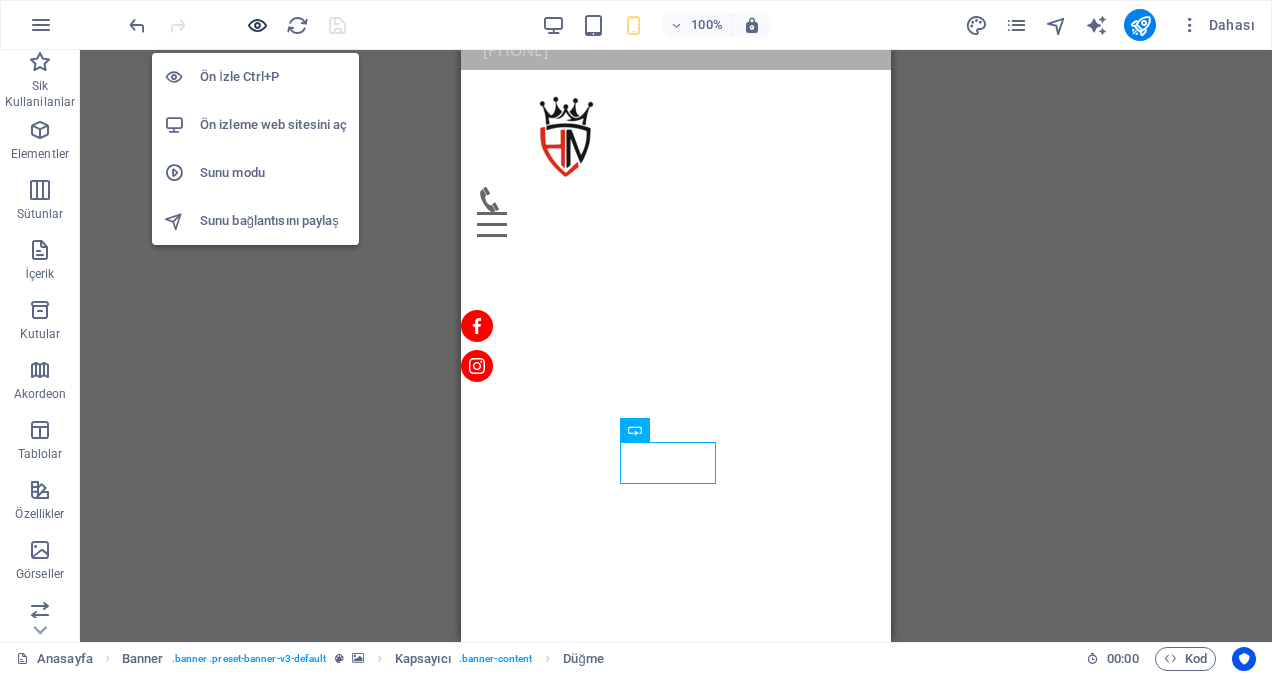 click at bounding box center (257, 25) 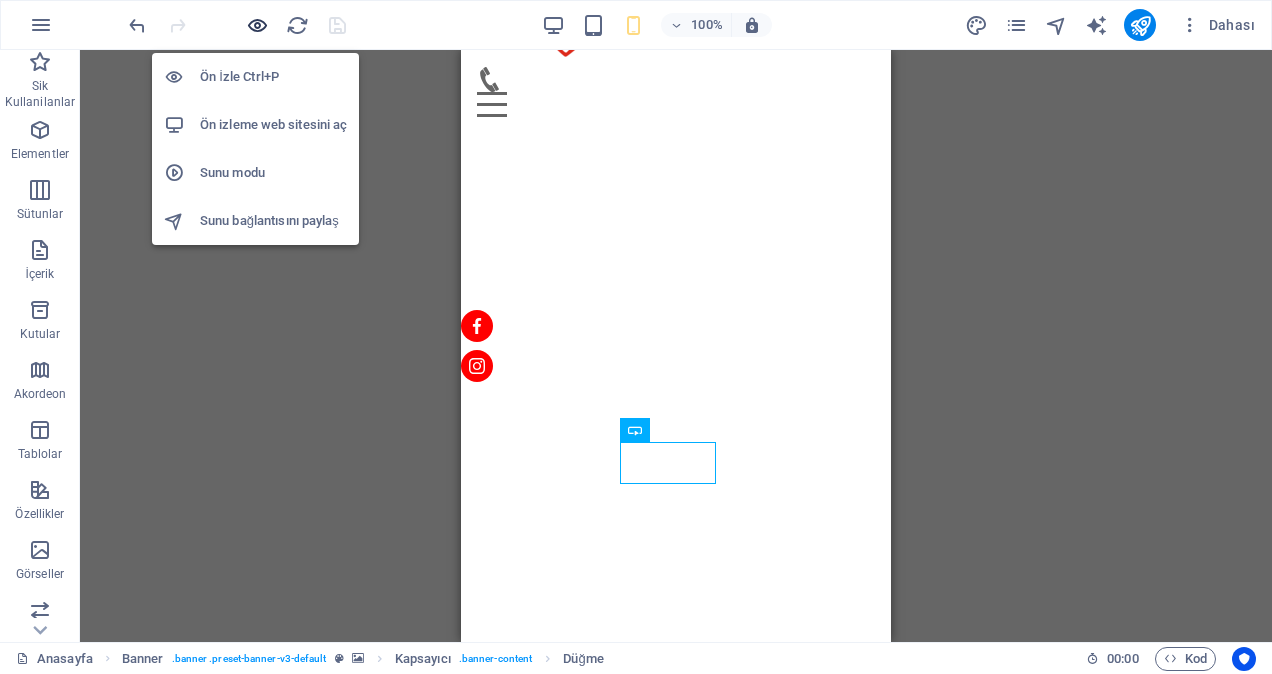 scroll, scrollTop: 0, scrollLeft: 0, axis: both 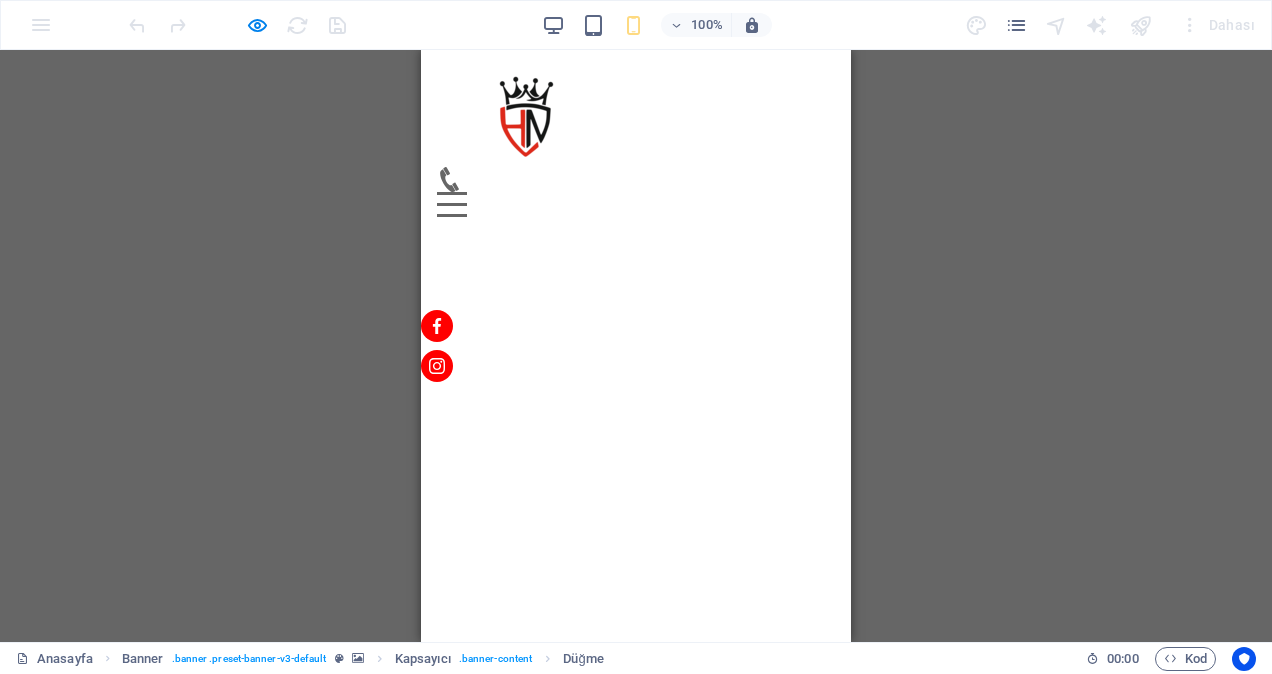click on "İLETİŞİM" at bounding box center (484, 870) 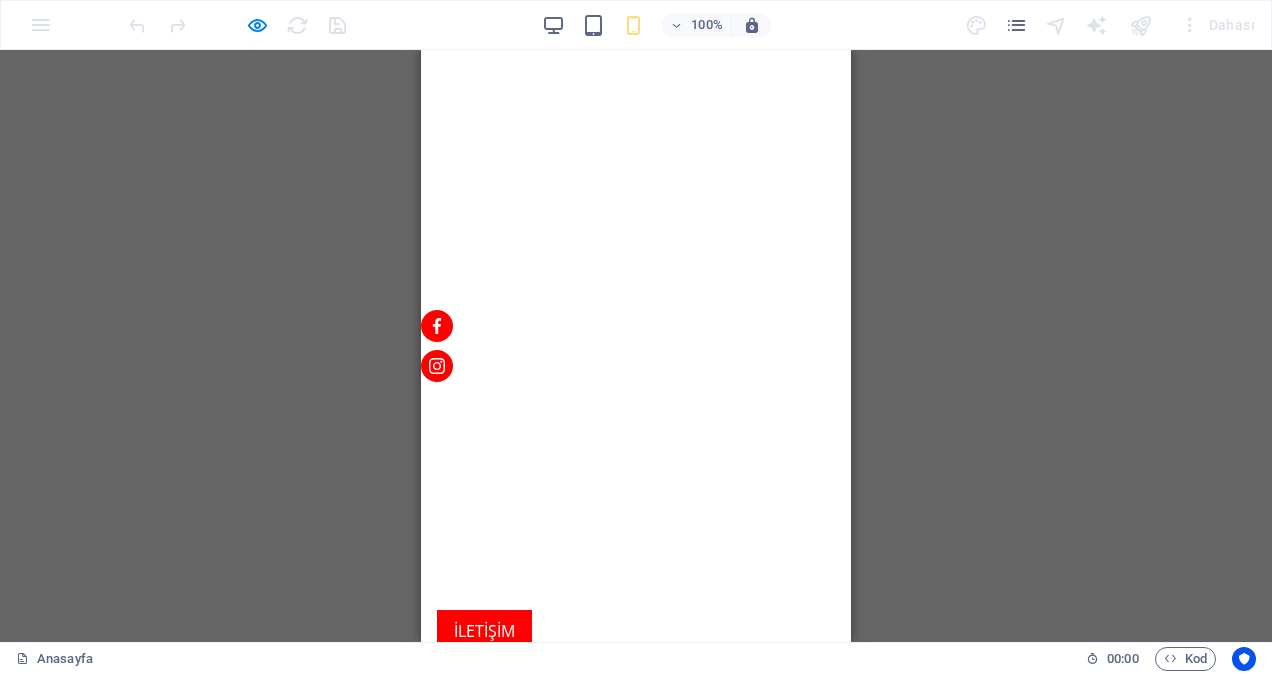 scroll, scrollTop: 0, scrollLeft: 0, axis: both 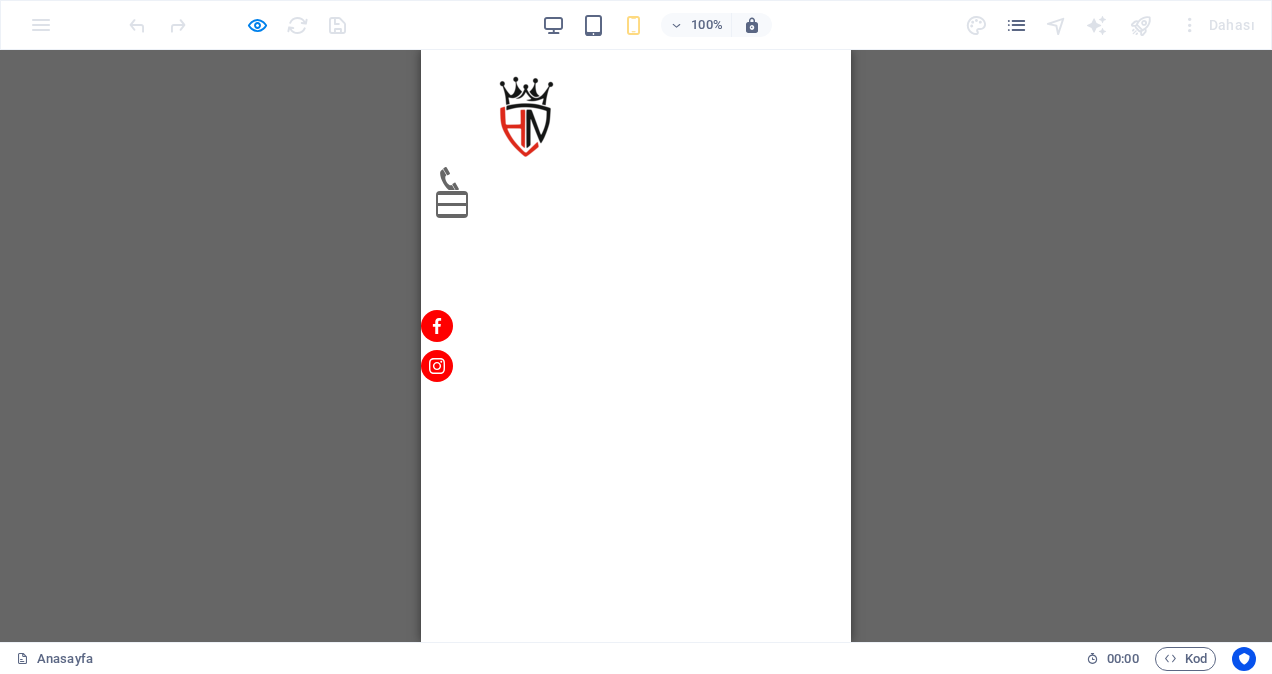 click at bounding box center [452, 193] 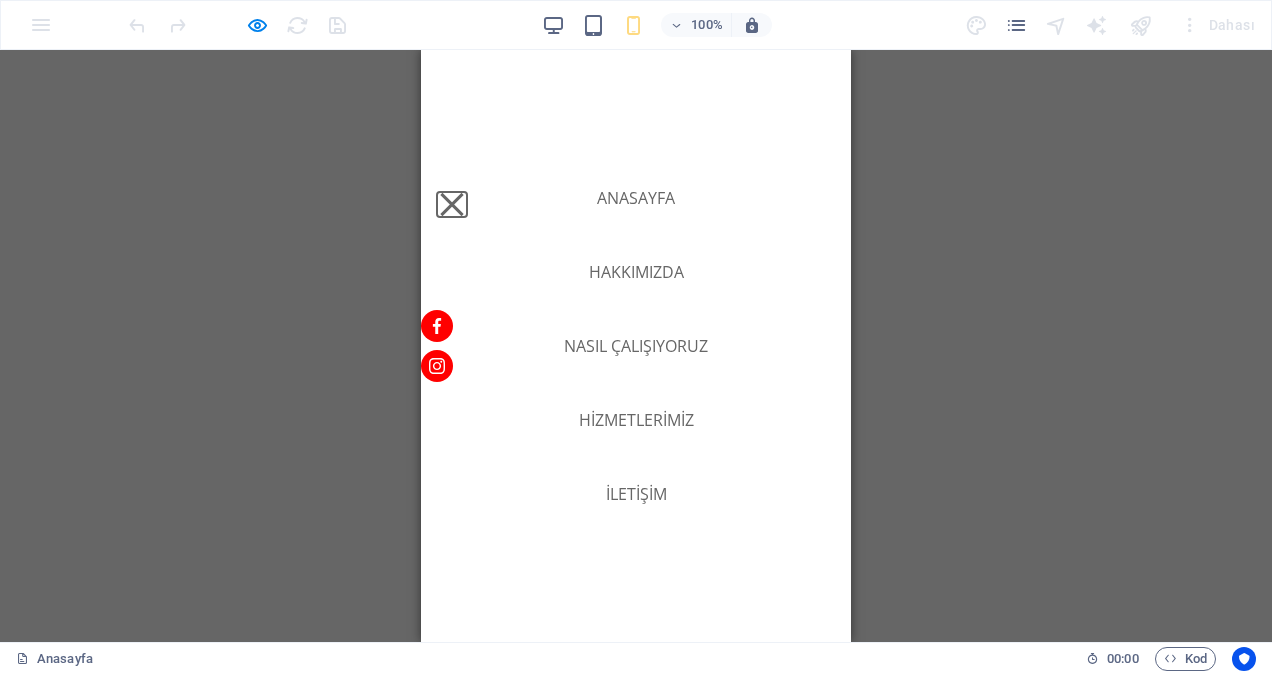 click at bounding box center [451, 204] 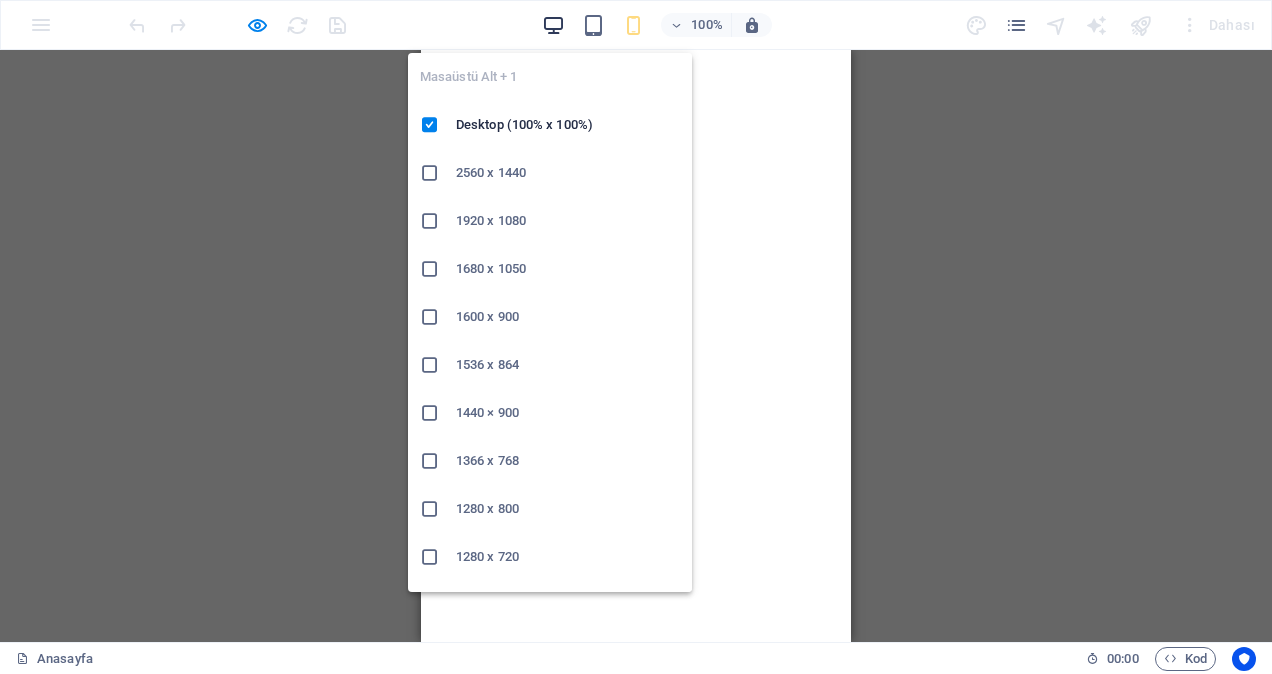 click at bounding box center [553, 25] 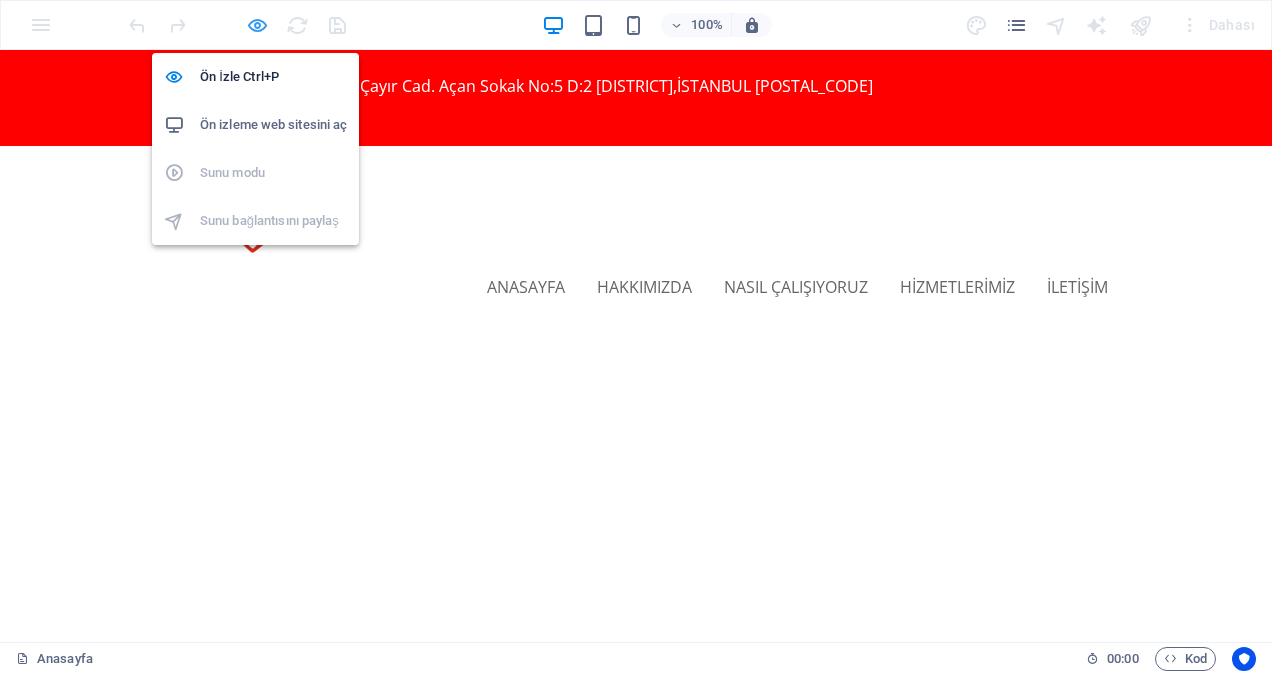 click at bounding box center (257, 25) 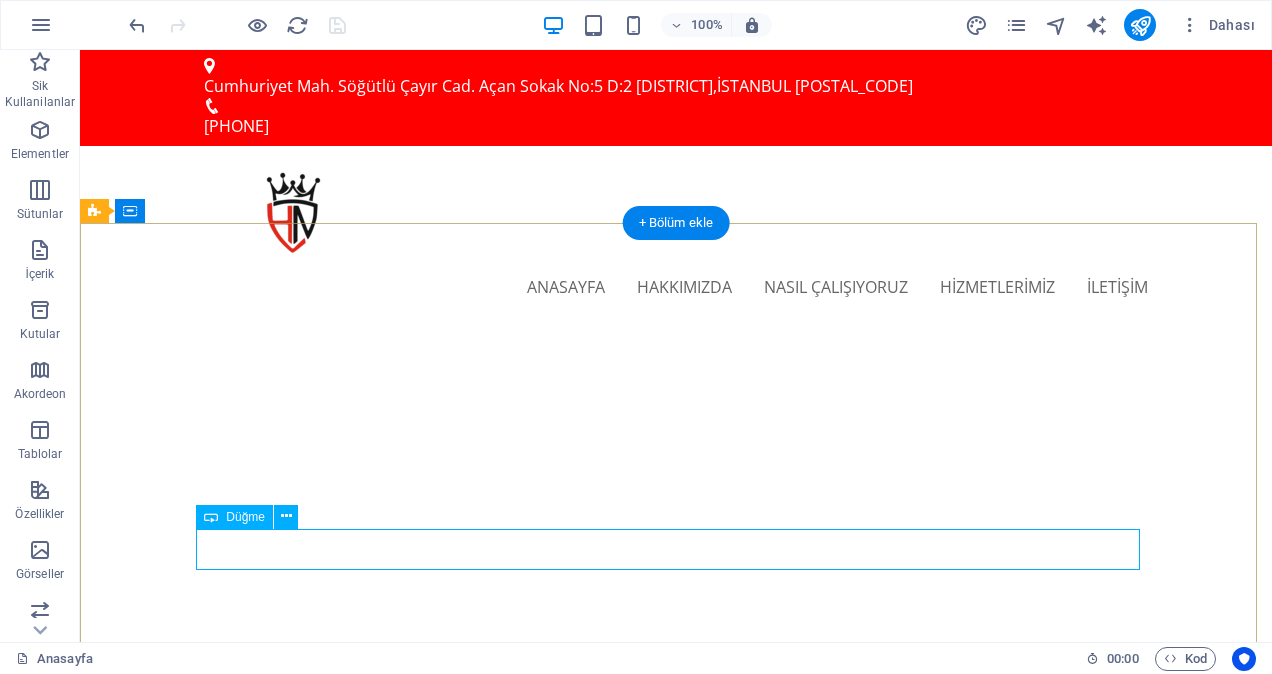 click on "İLETİŞİM" at bounding box center [676, 1113] 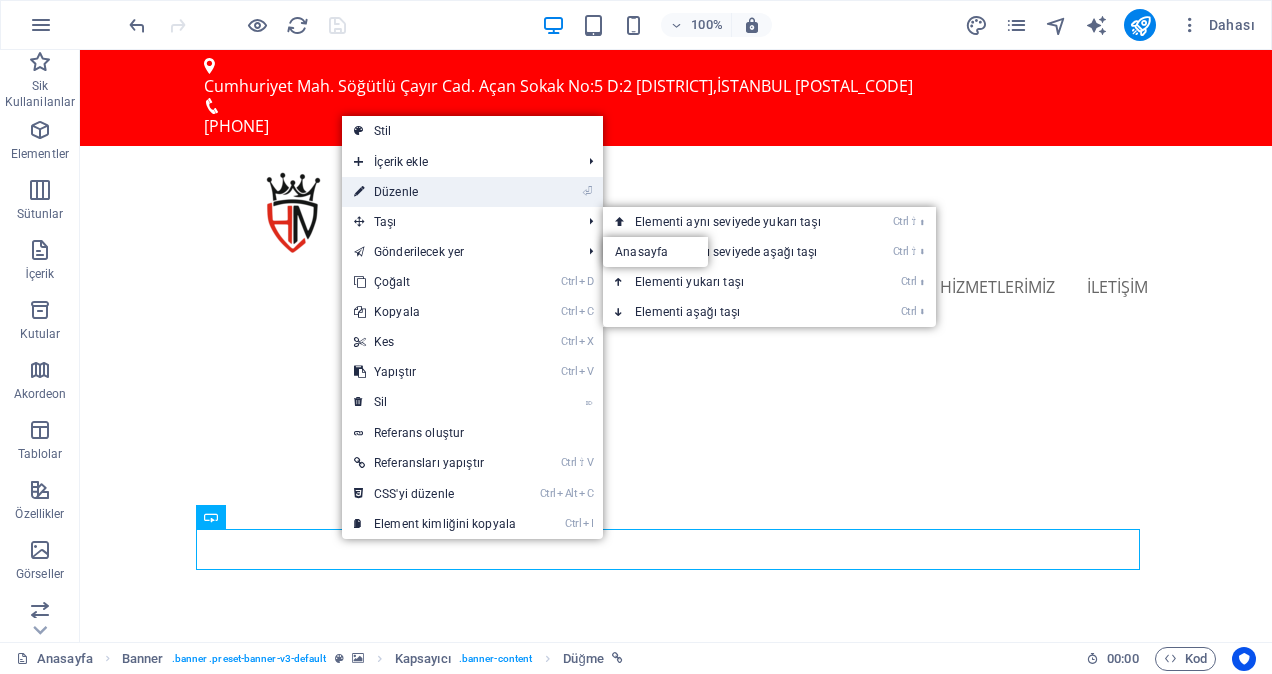 click on "⏎  Düzenle" at bounding box center (435, 192) 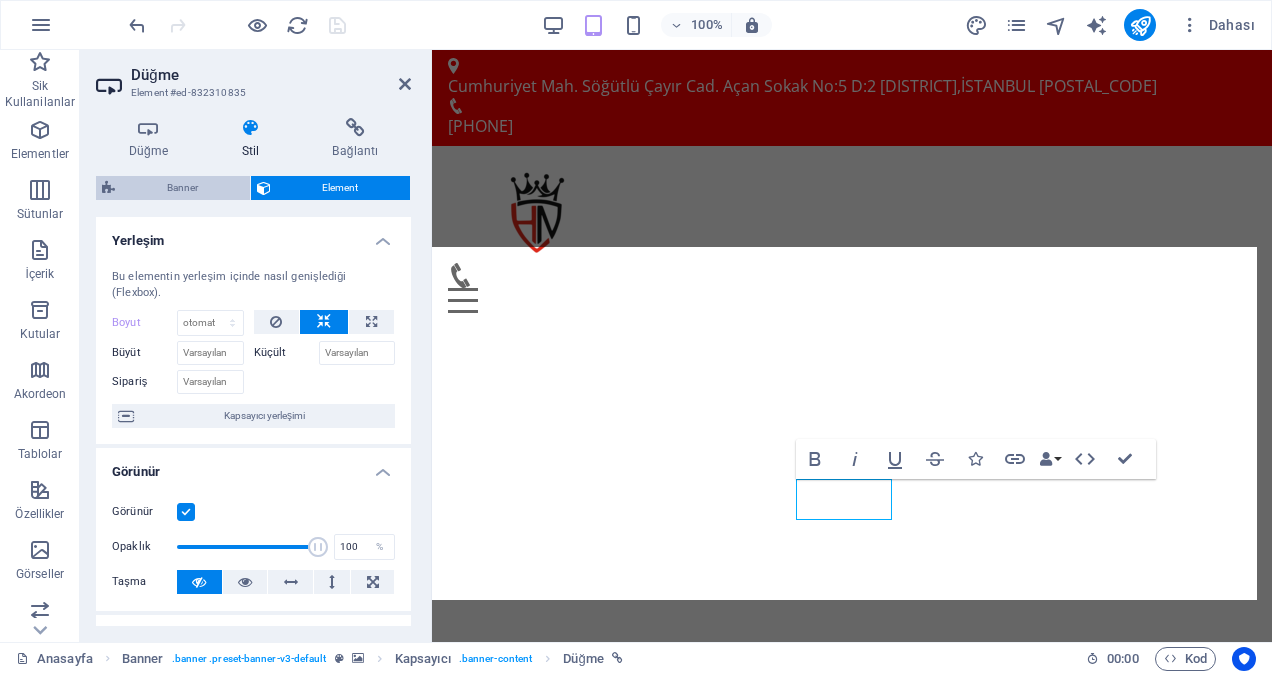 click on "Banner" at bounding box center (182, 188) 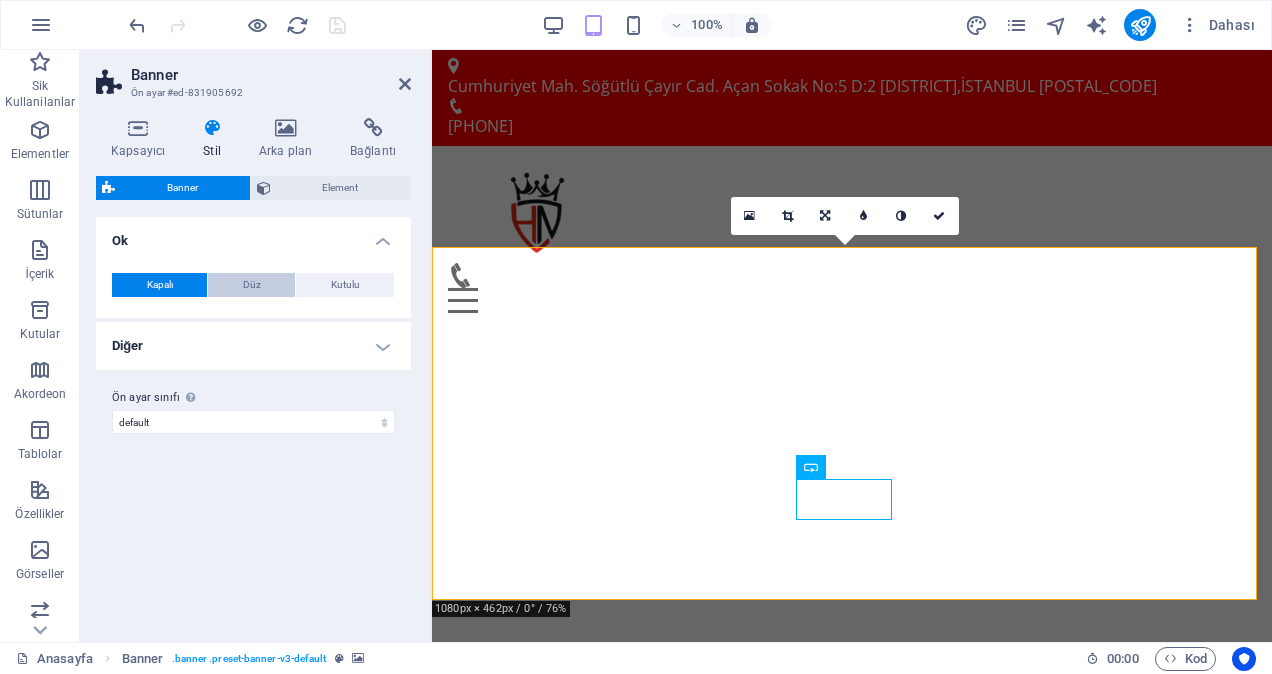 click on "Düz" at bounding box center [252, 285] 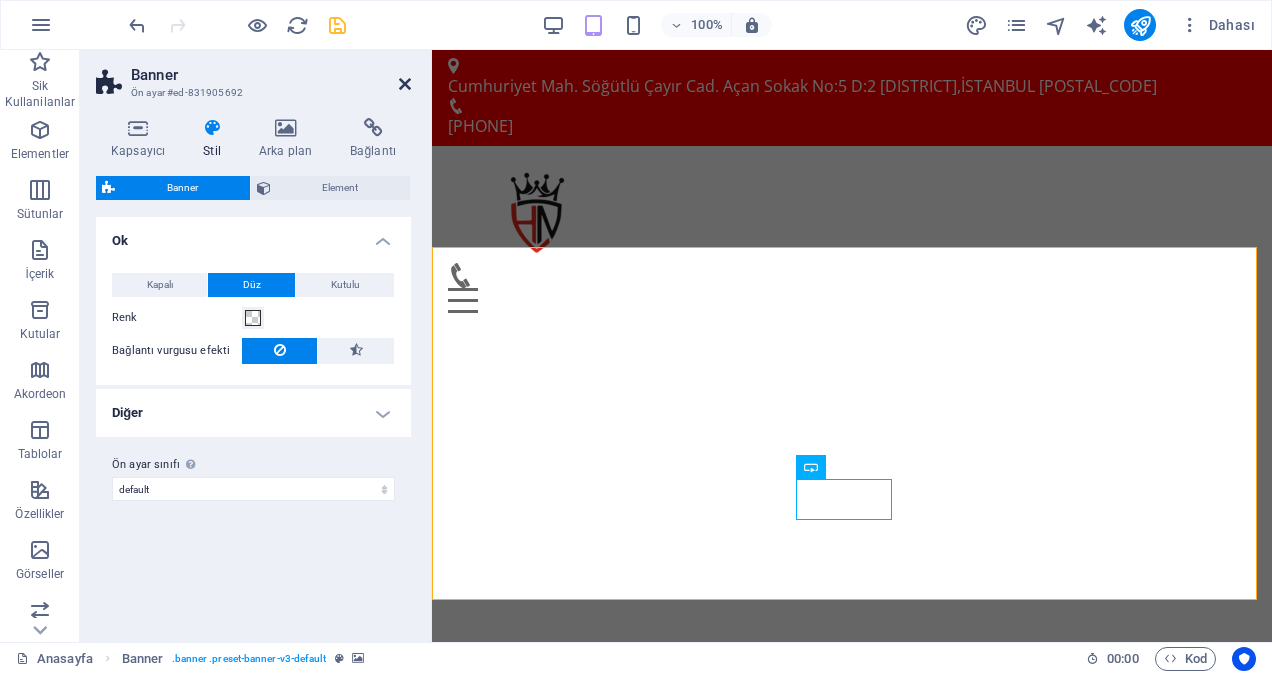 click at bounding box center [405, 84] 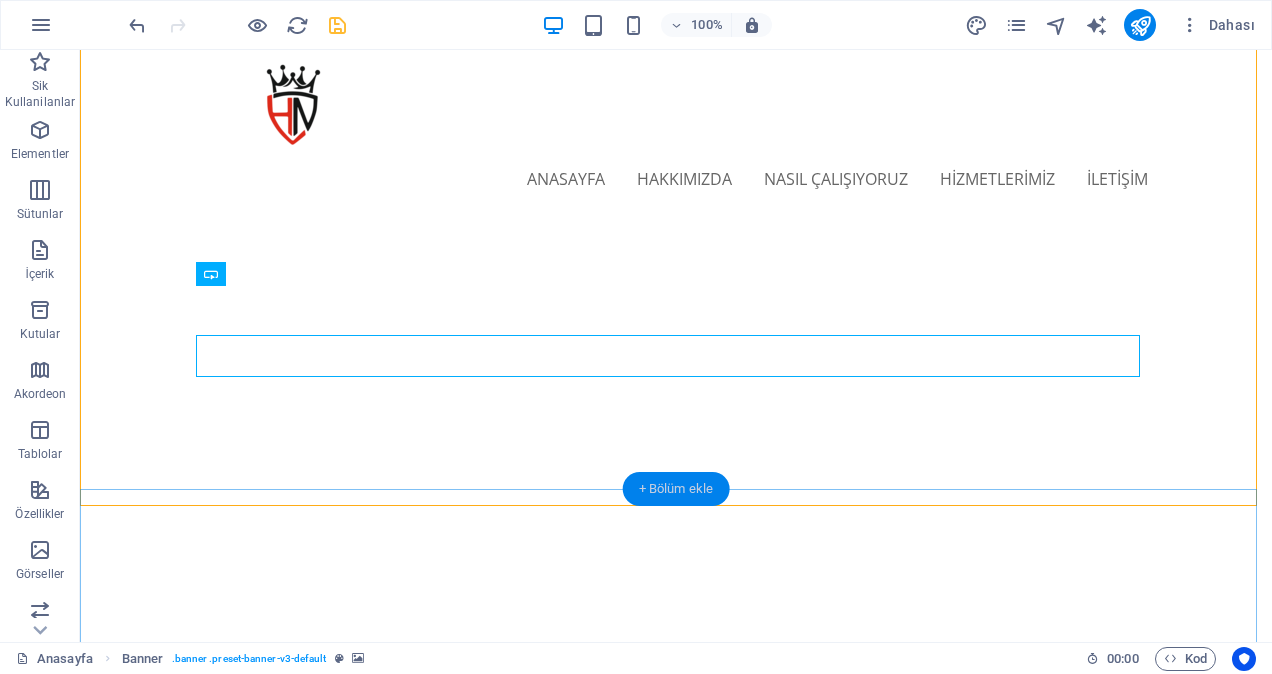 scroll, scrollTop: 0, scrollLeft: 0, axis: both 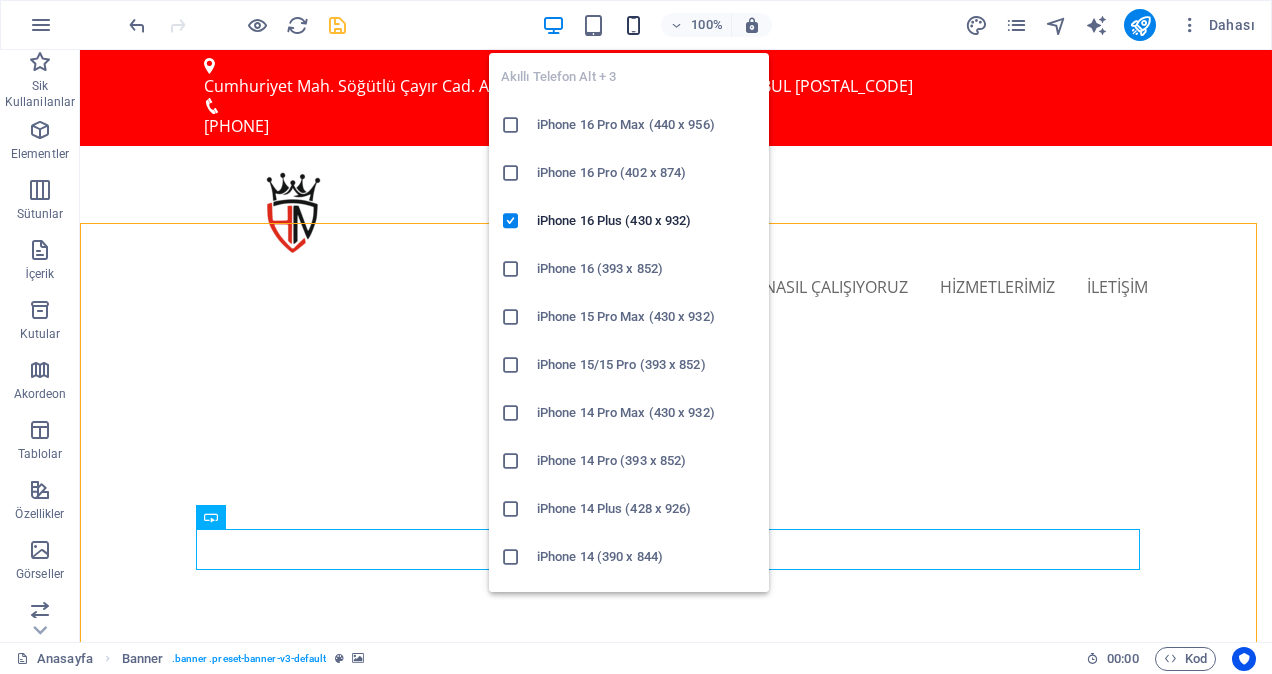 click at bounding box center (633, 25) 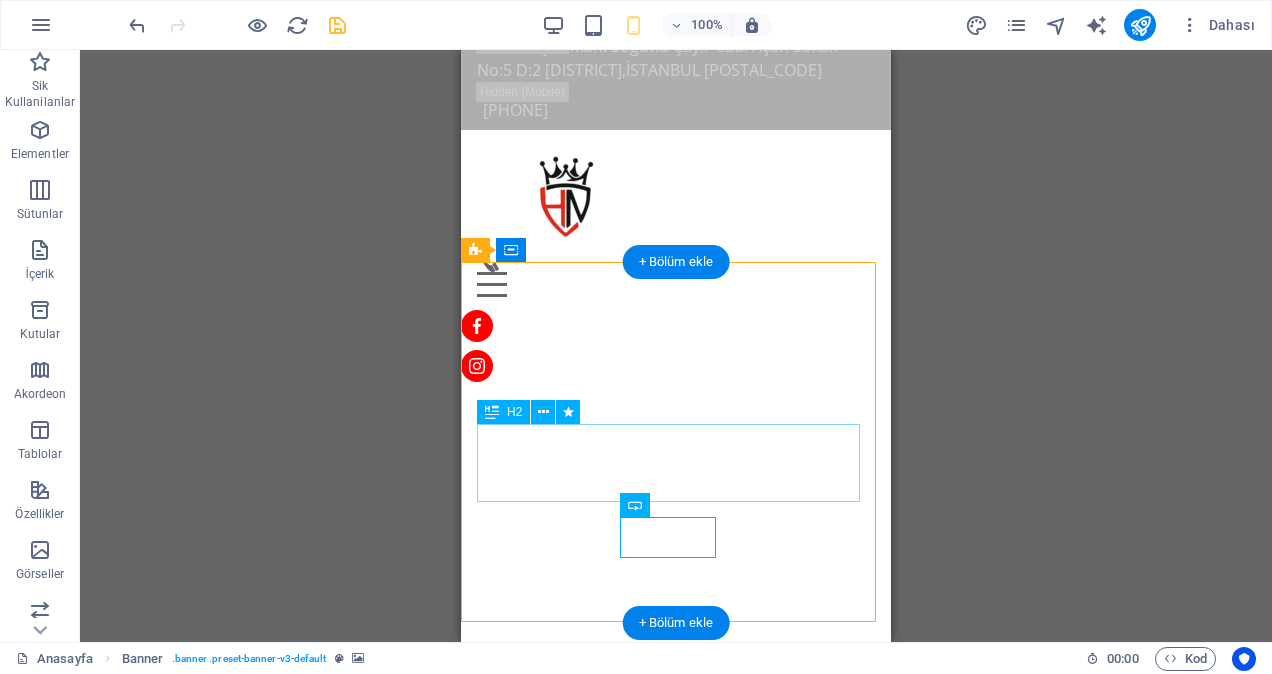 scroll, scrollTop: 0, scrollLeft: 0, axis: both 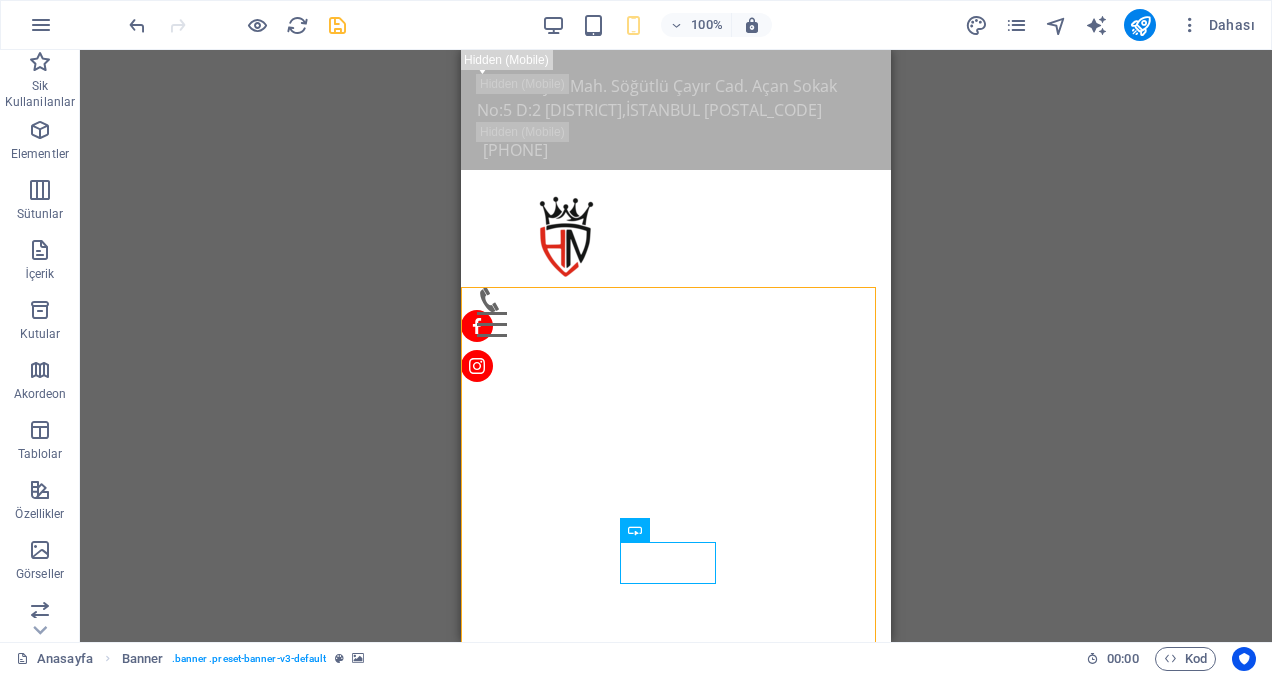 click on "Mevcut içeriği değiştirmek için buraya sürükleyin. Yeni bir element oluşturmak istiyorsanız “Ctrl” tuşuna basın.
H3   Banner   Banner   Kapsayıcı   Bilgi Çubuğu   Simge   Kapsayıcı   H2   Aralık   Metin   Menü Çubuğu   Menü   Kapsayıcı   Metin   Kapsayıcı   Logo   Kapsayıcı   Sosyal Medya Simgeleri   Simge   Sosyal Medya Simgeleri   Aralık   Düğme   Simge   Aralık   Kapsayıcı   H2   Ayırıcı   Kapsayıcı   Metin   Kapsayıcı   Kapsayıcı   Ön ayar   Kapsayıcı   Simge   Kapsayıcı   Ön ayar   Kapsayıcı   Kapsayıcı   Metin   Kapsayıcı   Simge   Kapsayıcı   Metin   Kapsayıcı   Kapsayıcı   Simge   Kapsayıcı   Kapsayıcı   H3   Kapsayıcı   Metin   Kapsayıcı   H3   Kapsayıcı   Kapsayıcı   Metin   Ön ayar   Kapsayıcı   Ön ayar   Aralık   Ön ayar   Kapsayıcı   Simge   Kapsayıcı   Ön ayar   Ön ayar   Kapsayıcı   Metin   Kapsayıcı   Kapsayıcı   Kapsayıcı   H3   Metin   Kapsayıcı   Simge   Kapsayıcı   Metin   Kapsayıcı   Metin" at bounding box center (676, 346) 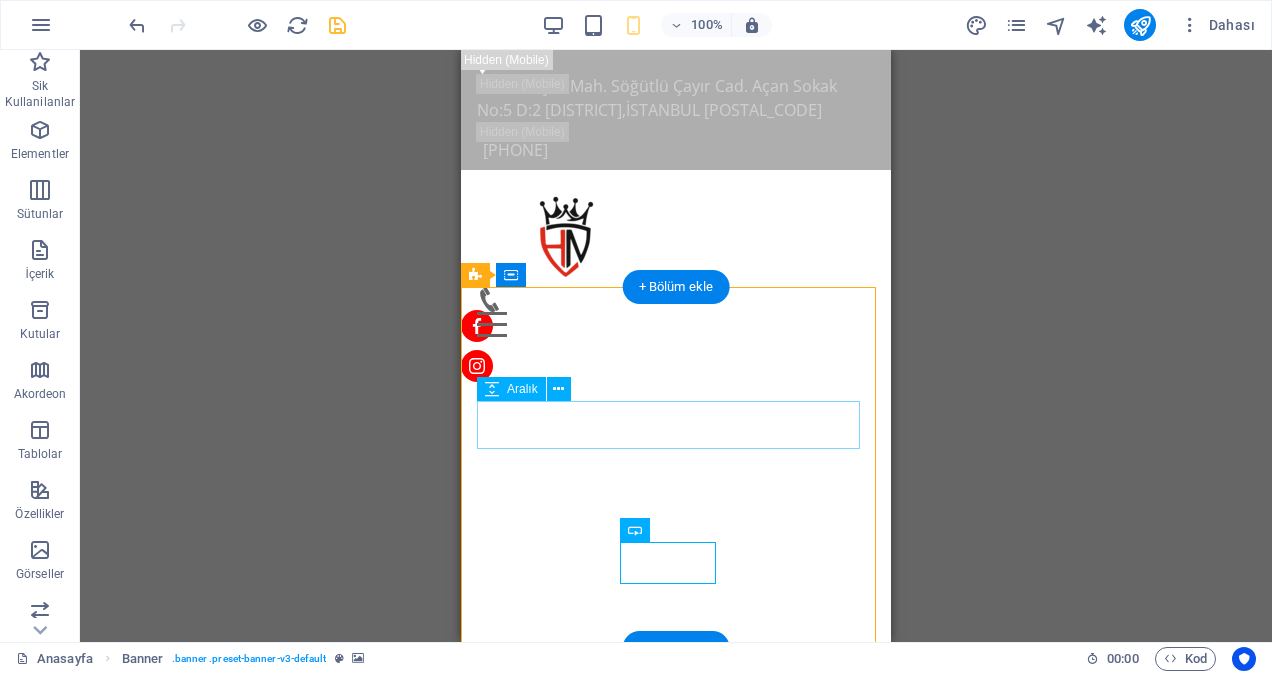 click at bounding box center (676, 852) 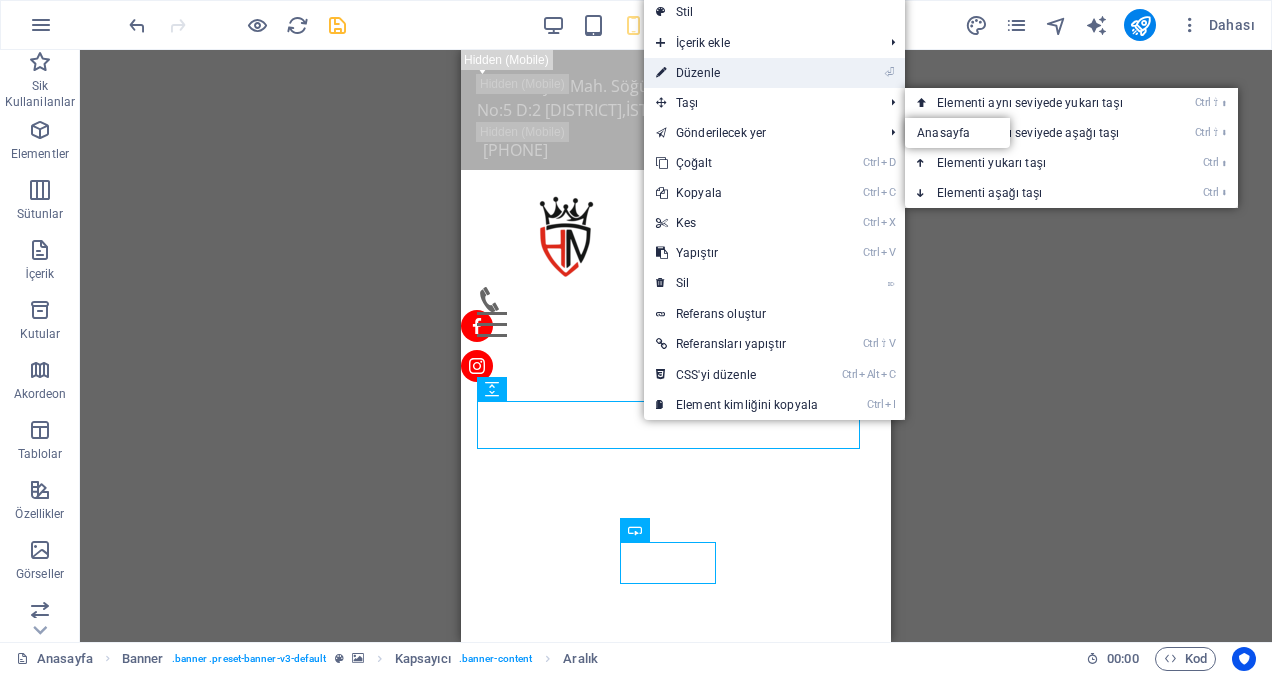 drag, startPoint x: 79, startPoint y: 26, endPoint x: 716, endPoint y: 76, distance: 638.9593 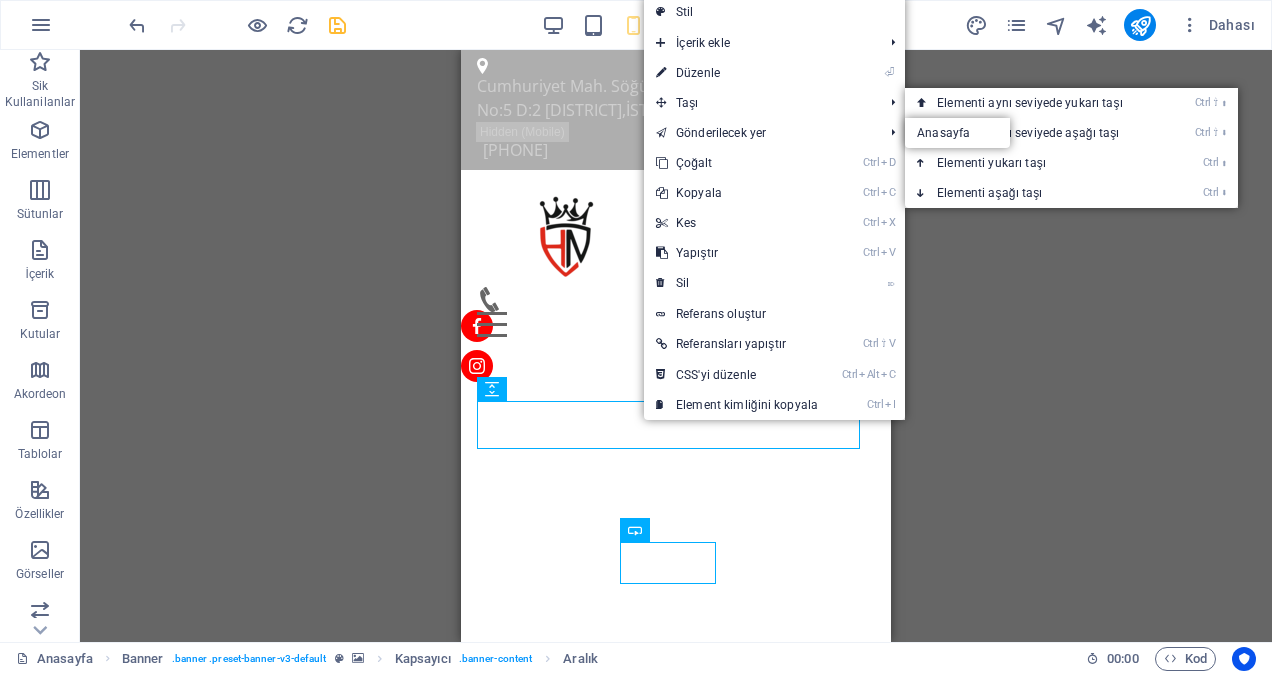 select on "rem" 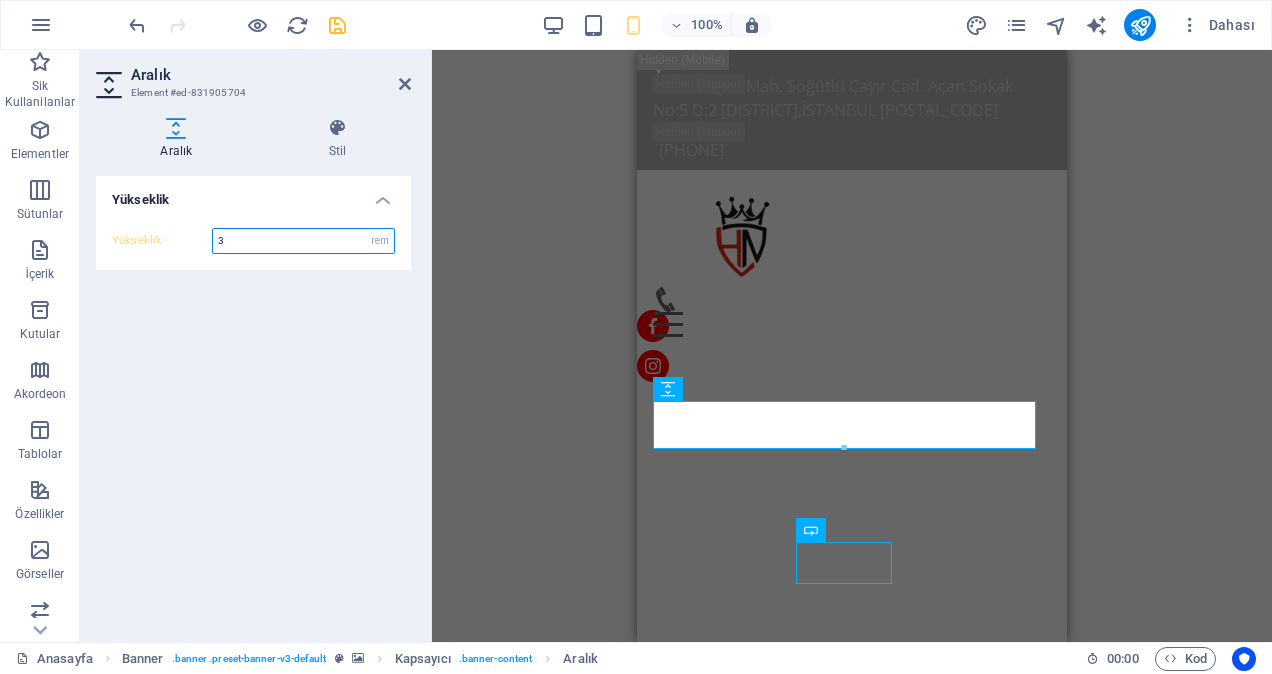 click on "3" at bounding box center [303, 241] 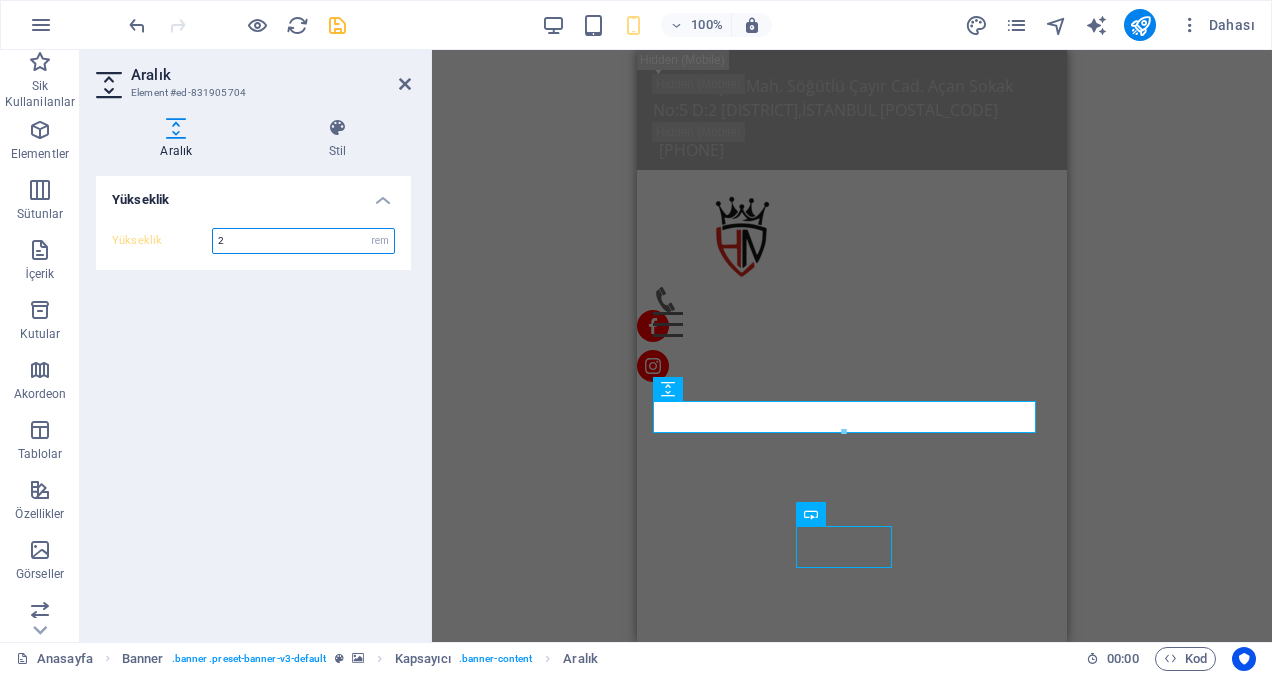 type on "2" 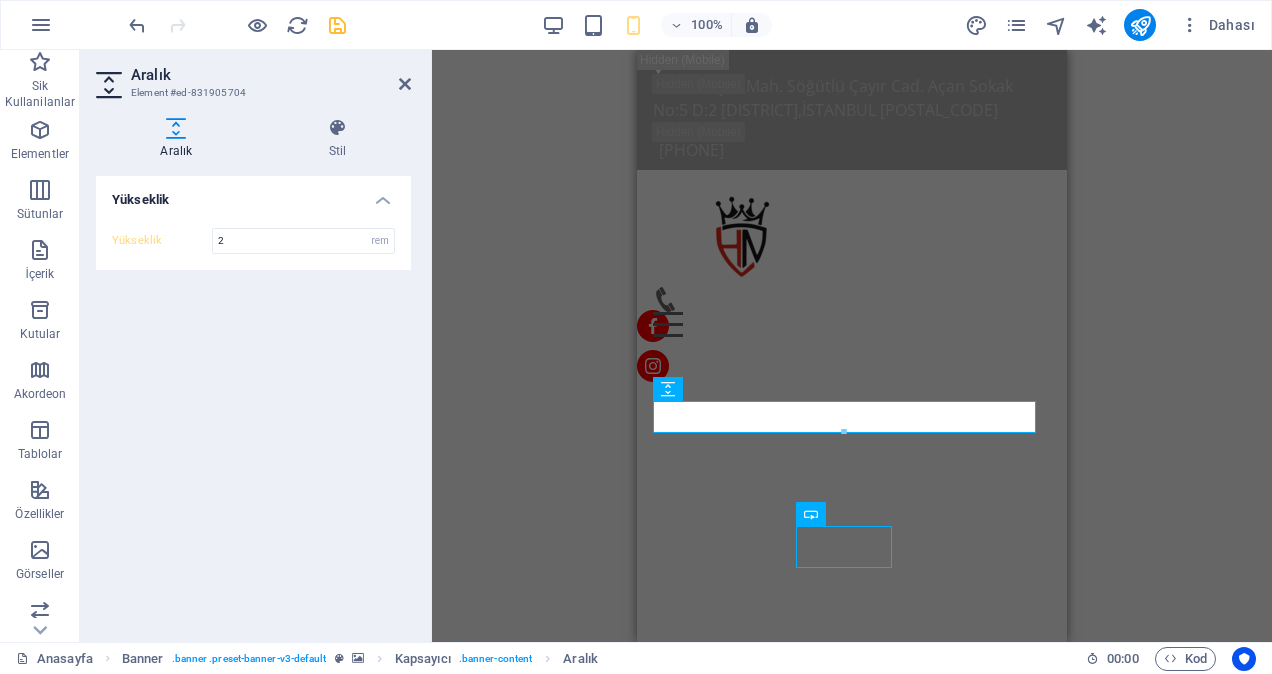 click on "Yükseklik Yükseklik 2 px rem vh vw" at bounding box center (253, 401) 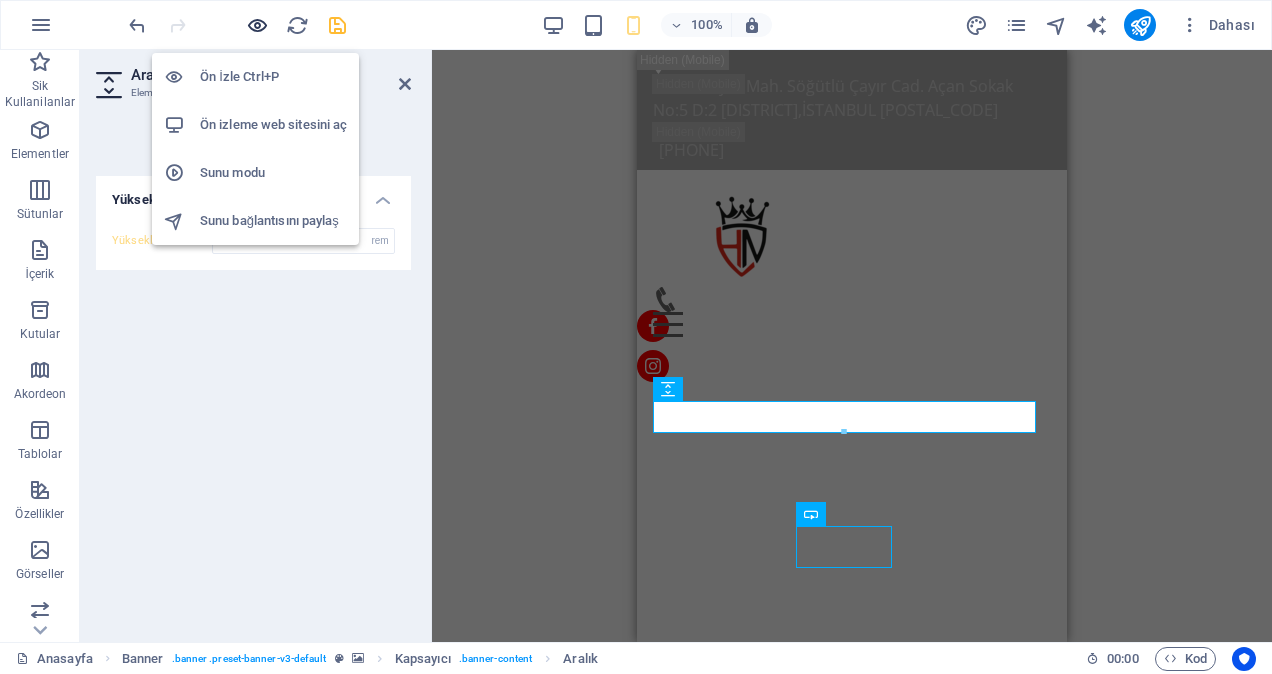 click at bounding box center (257, 25) 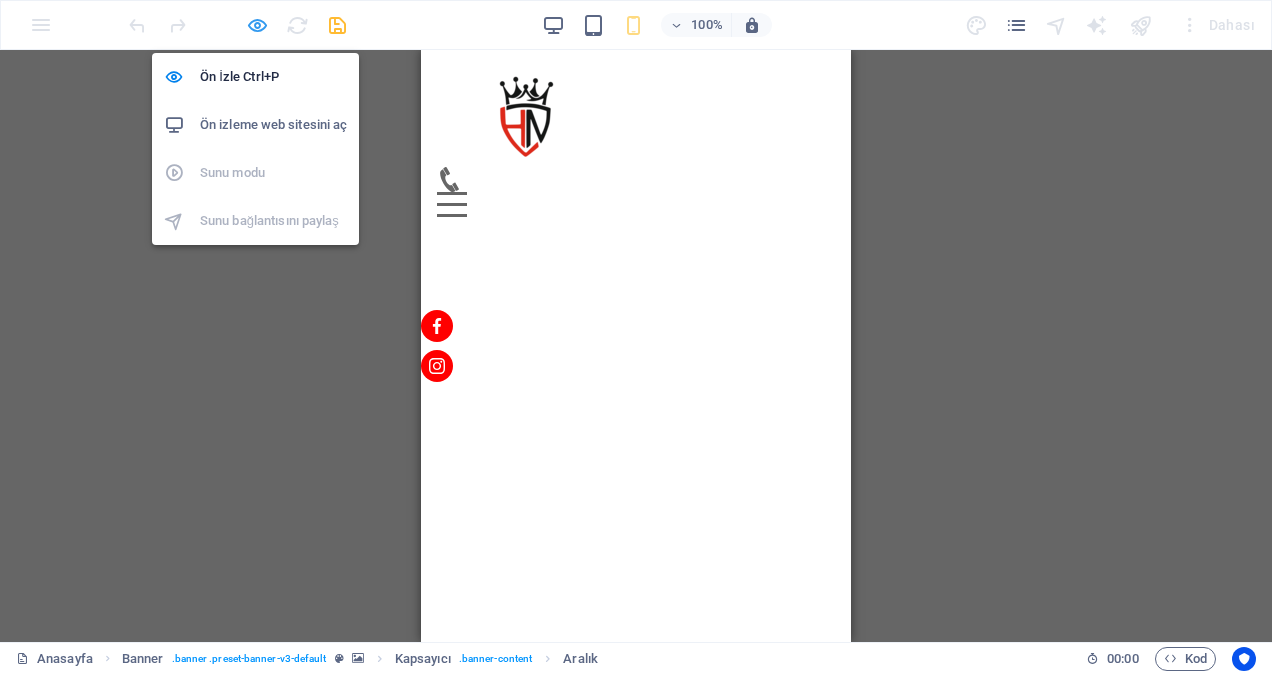 click at bounding box center (257, 25) 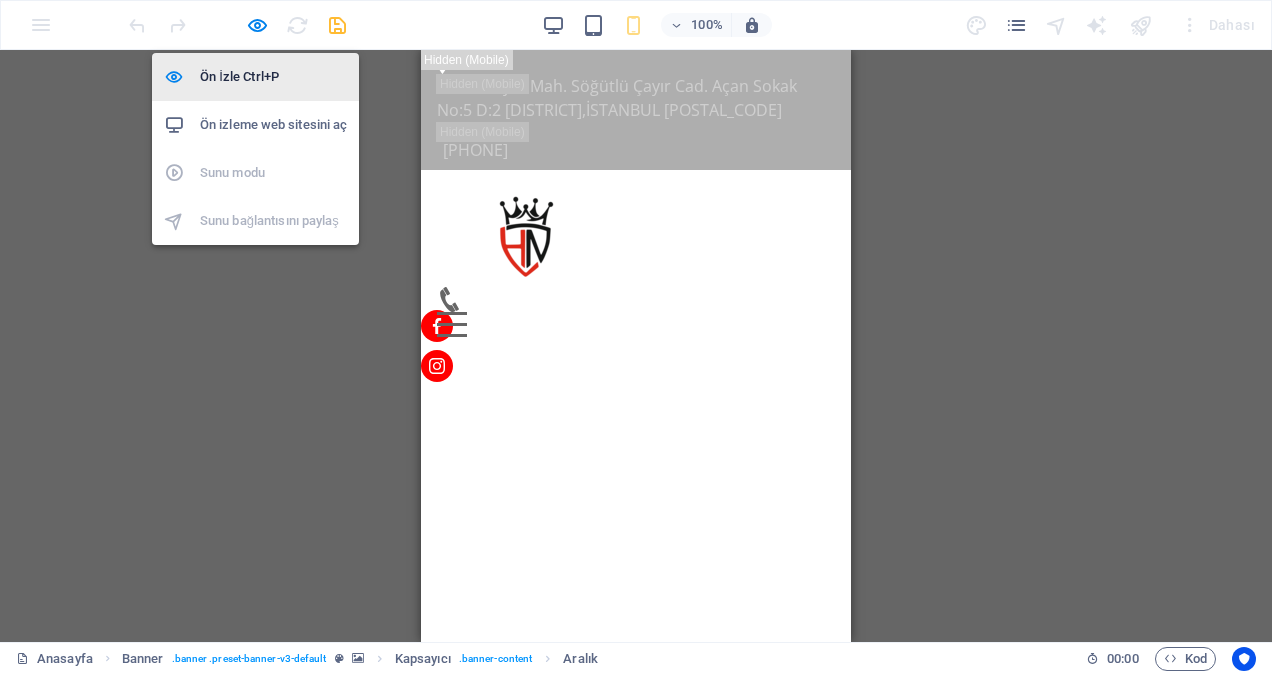 select on "rem" 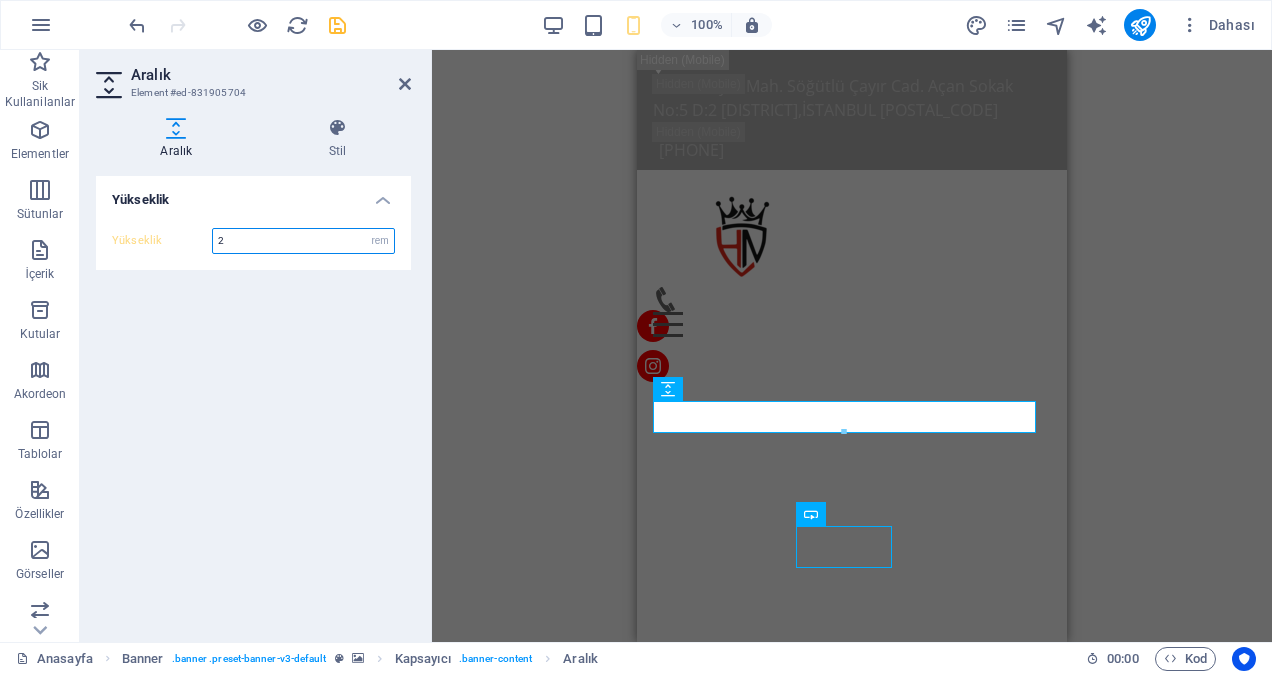 drag, startPoint x: 256, startPoint y: 238, endPoint x: 205, endPoint y: 238, distance: 51 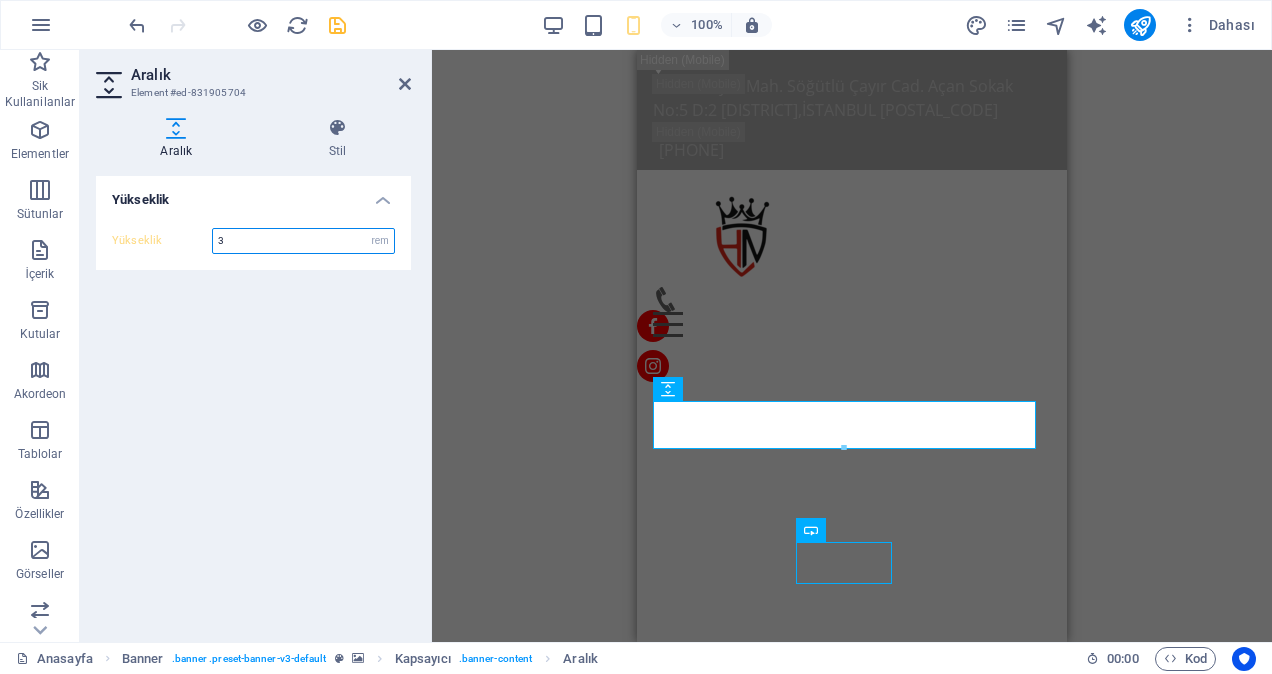type on "3" 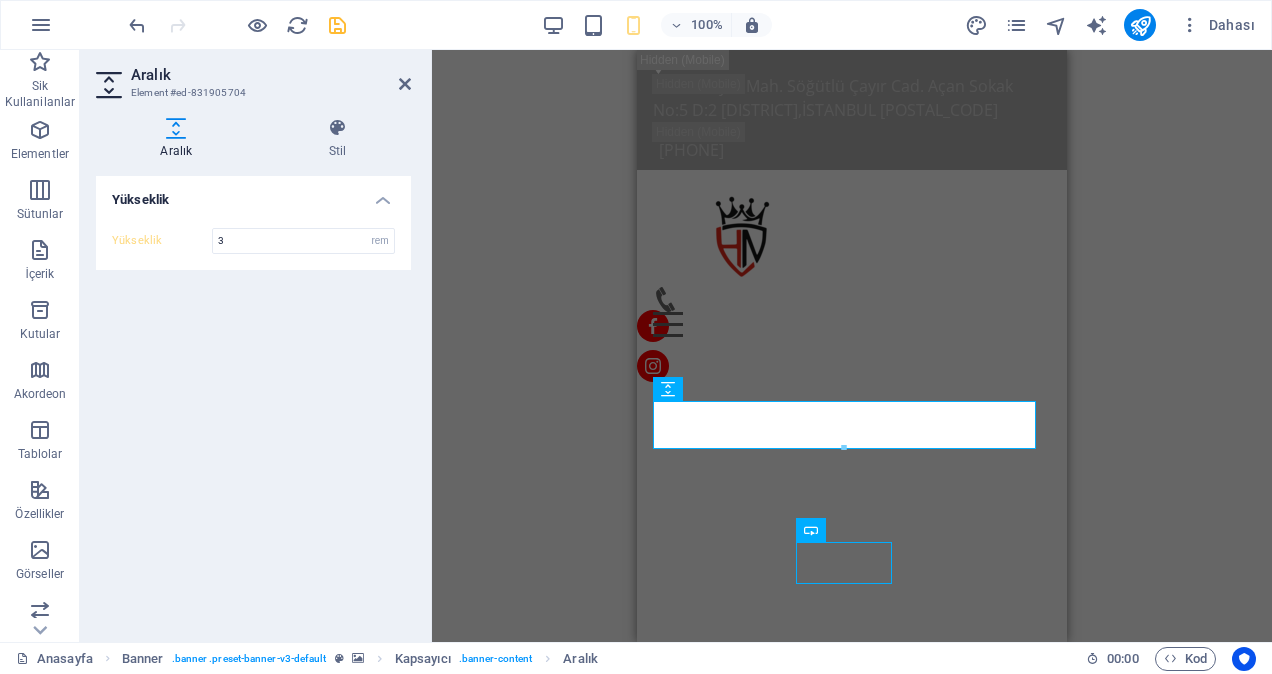 click on "Yükseklik Yükseklik 3 px rem vh vw" at bounding box center [253, 401] 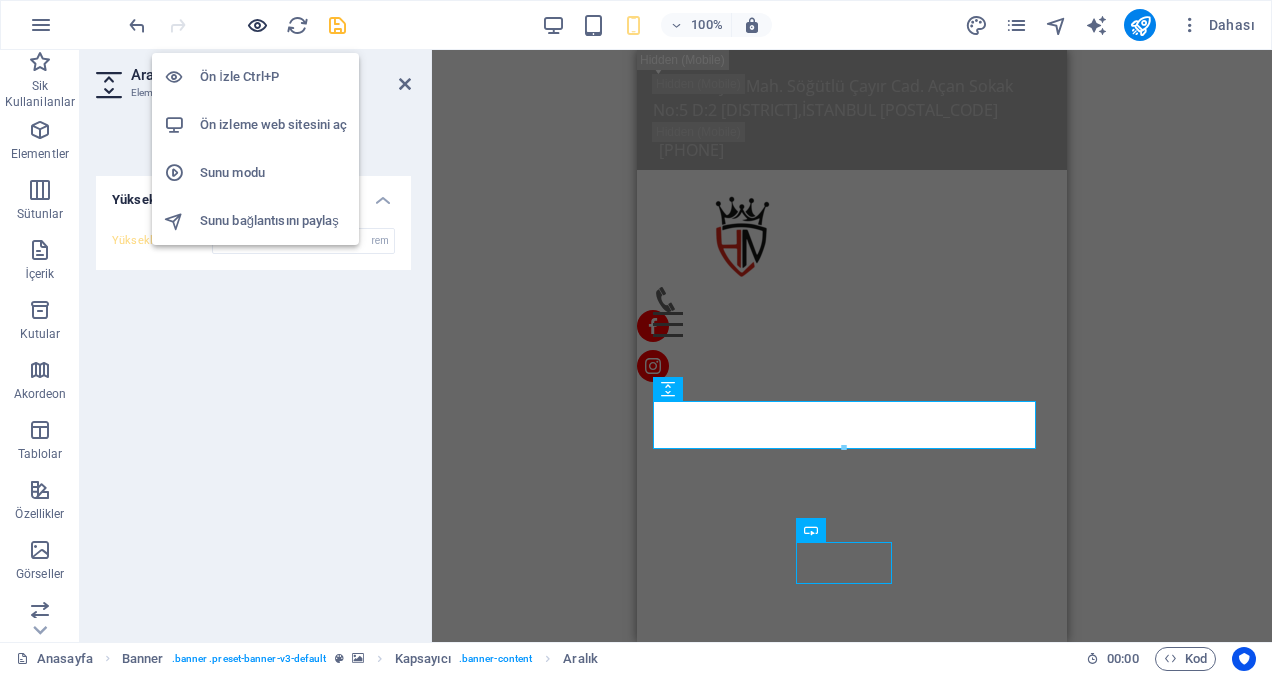 click at bounding box center (257, 25) 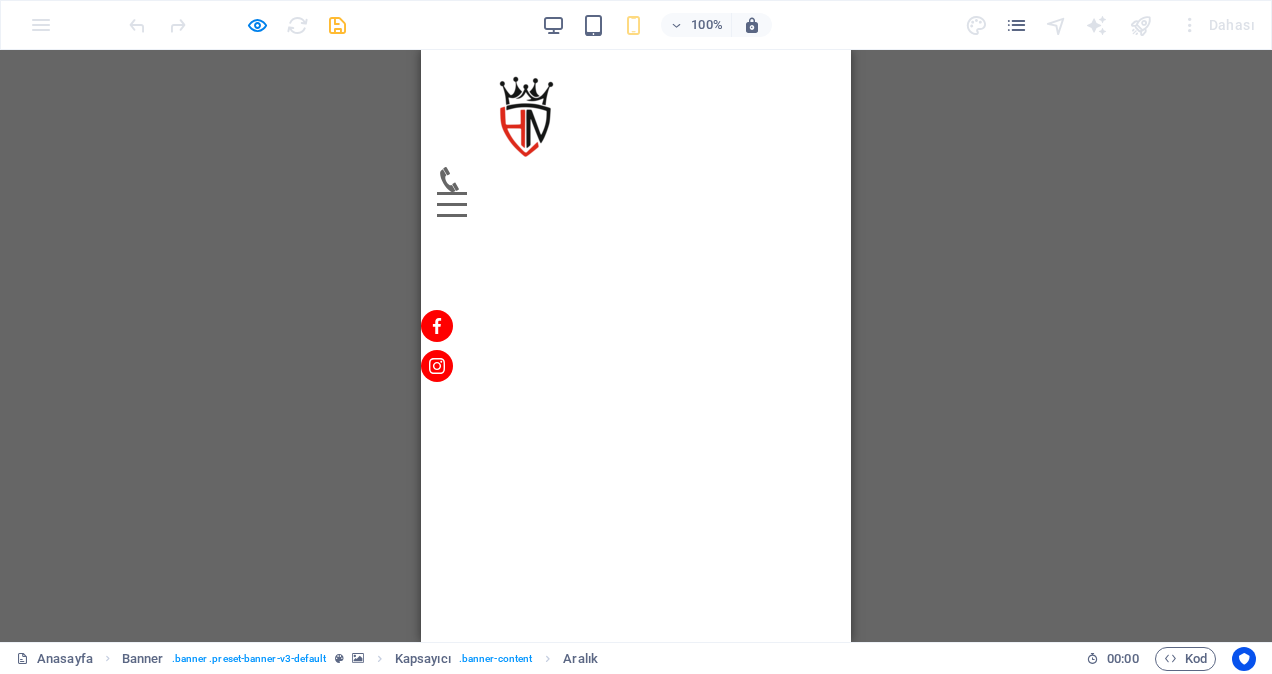 click 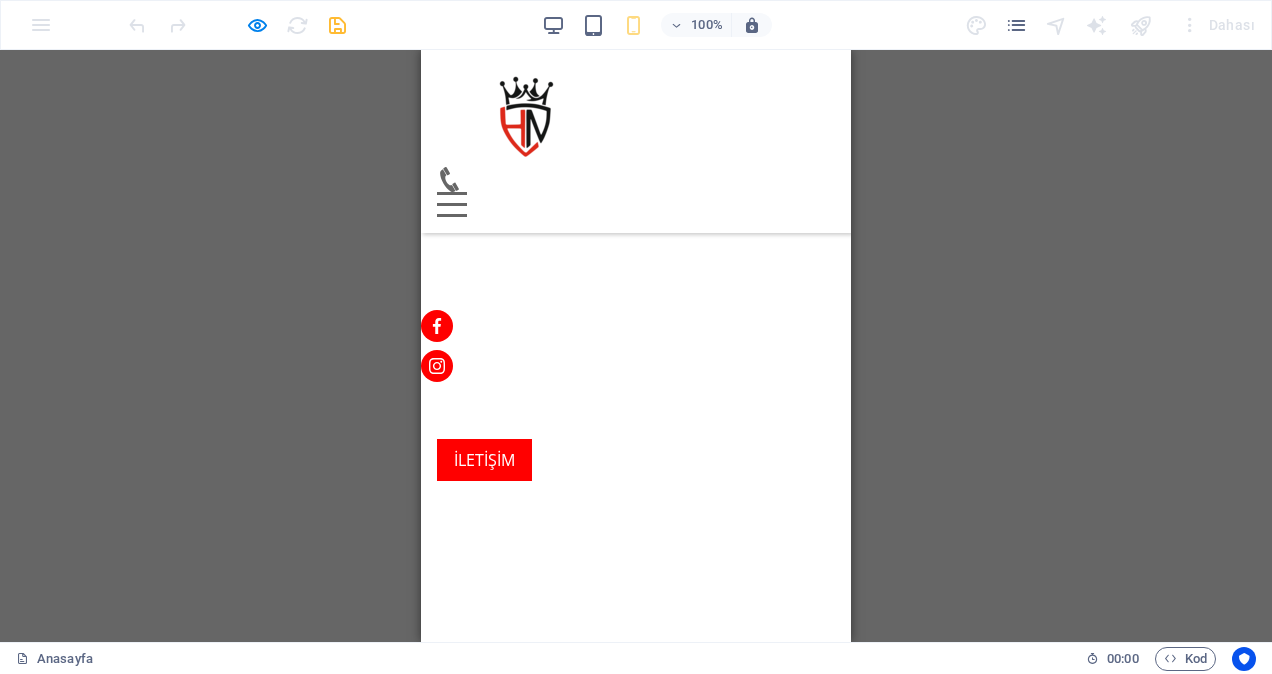 scroll, scrollTop: 0, scrollLeft: 0, axis: both 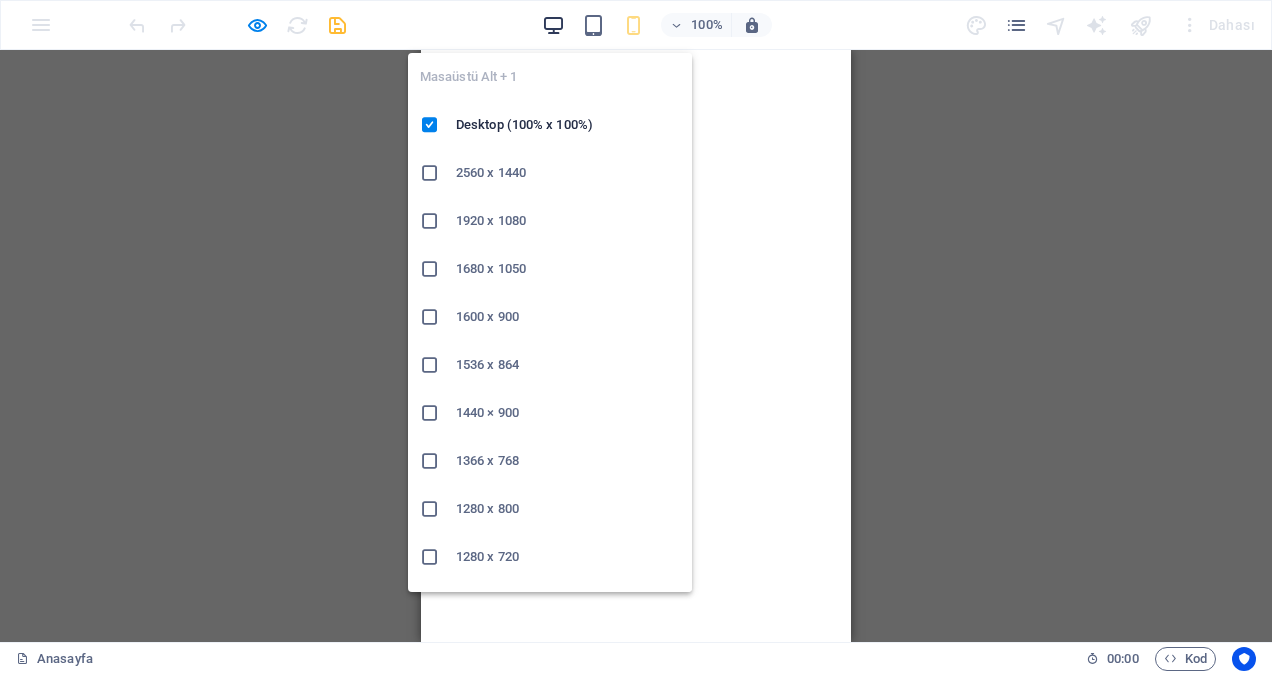 click at bounding box center [553, 25] 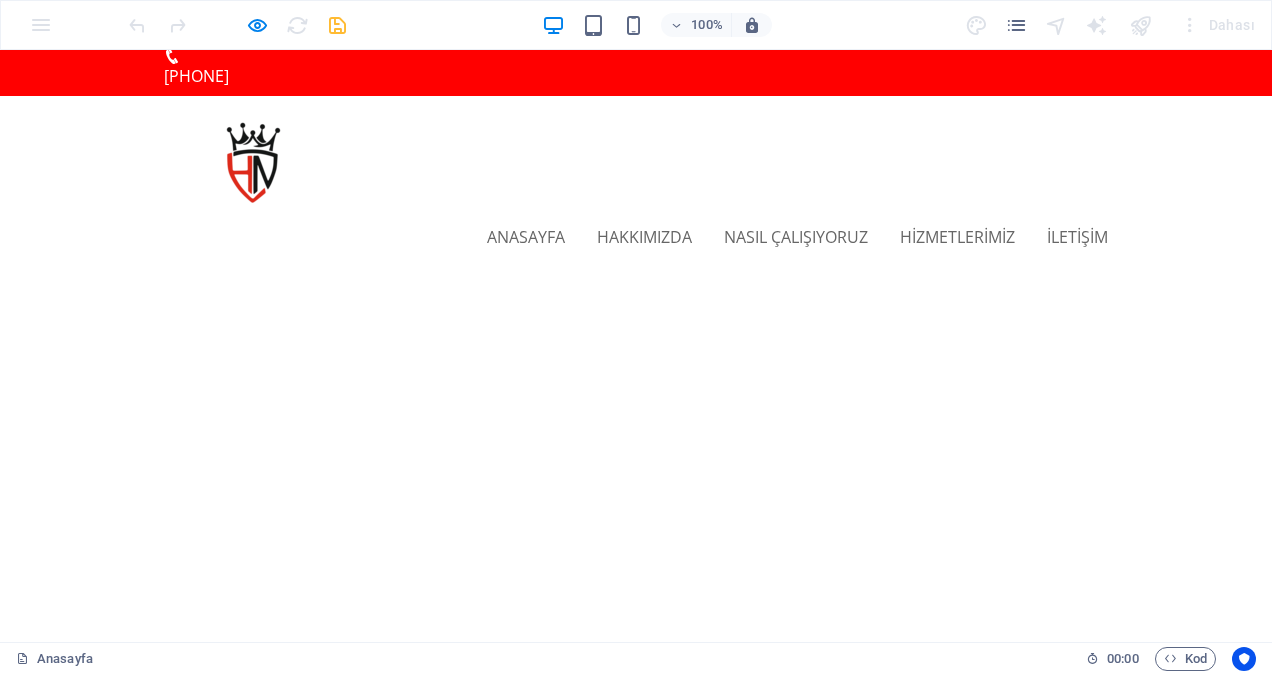 scroll, scrollTop: 100, scrollLeft: 0, axis: vertical 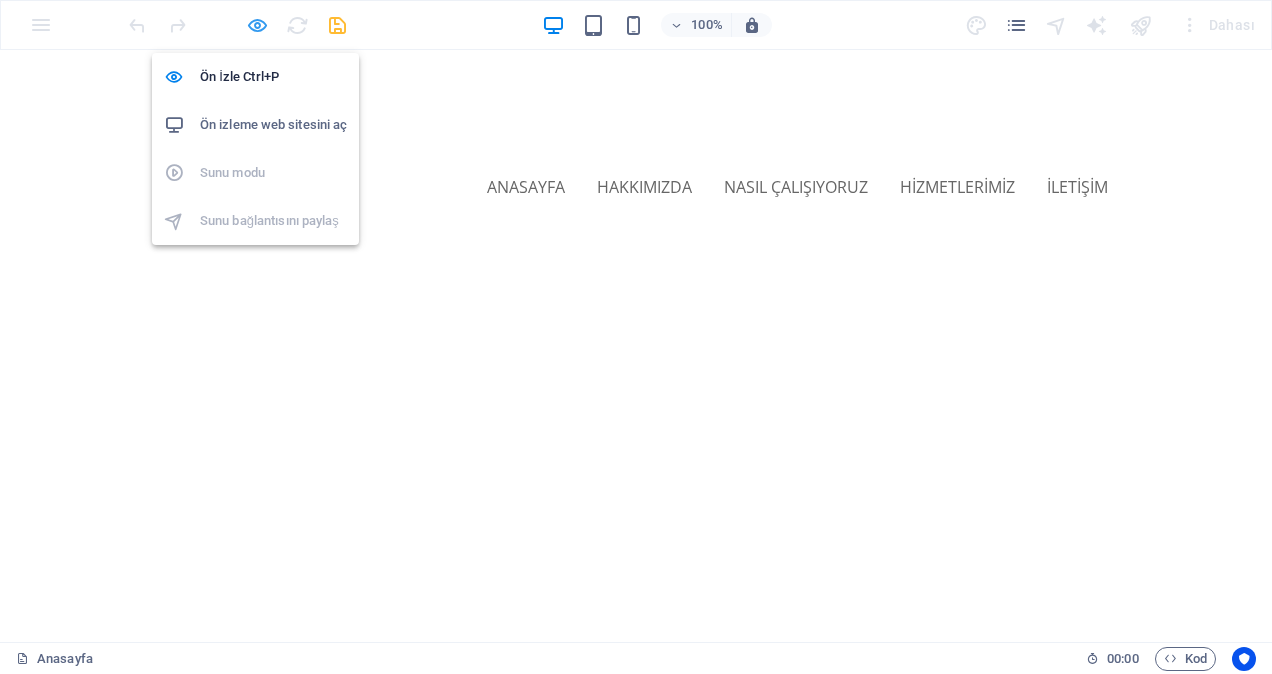 click at bounding box center [257, 25] 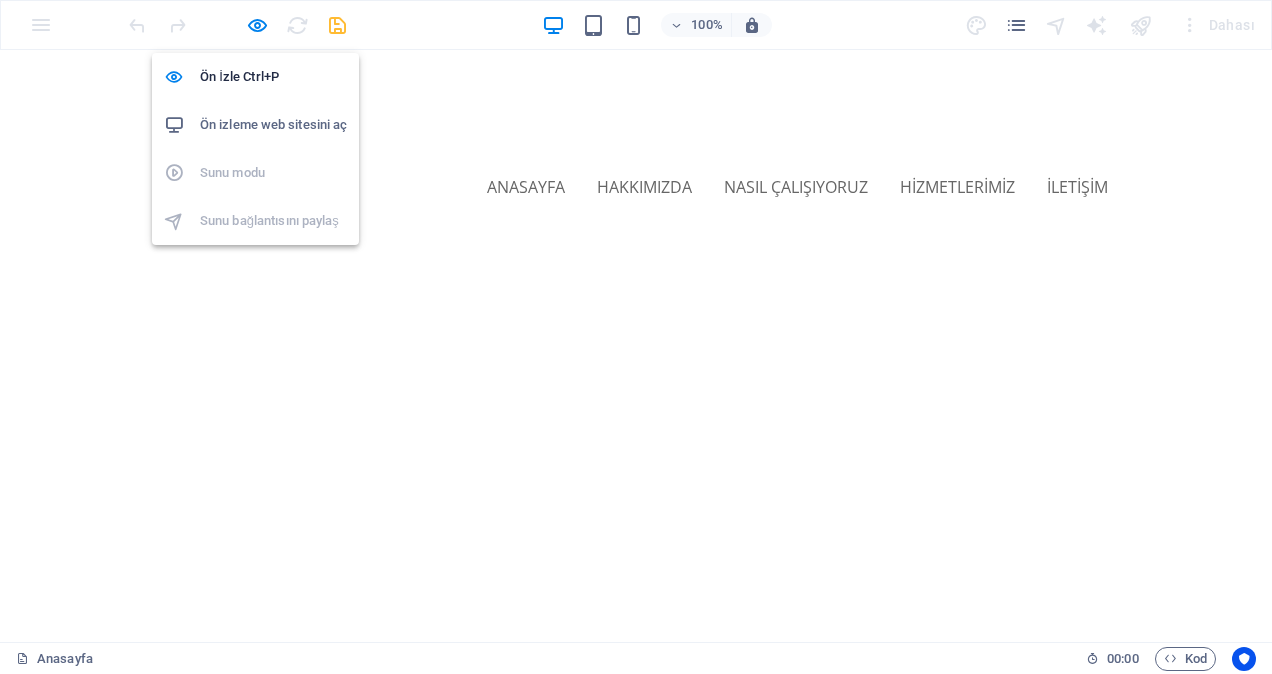 scroll, scrollTop: 124, scrollLeft: 0, axis: vertical 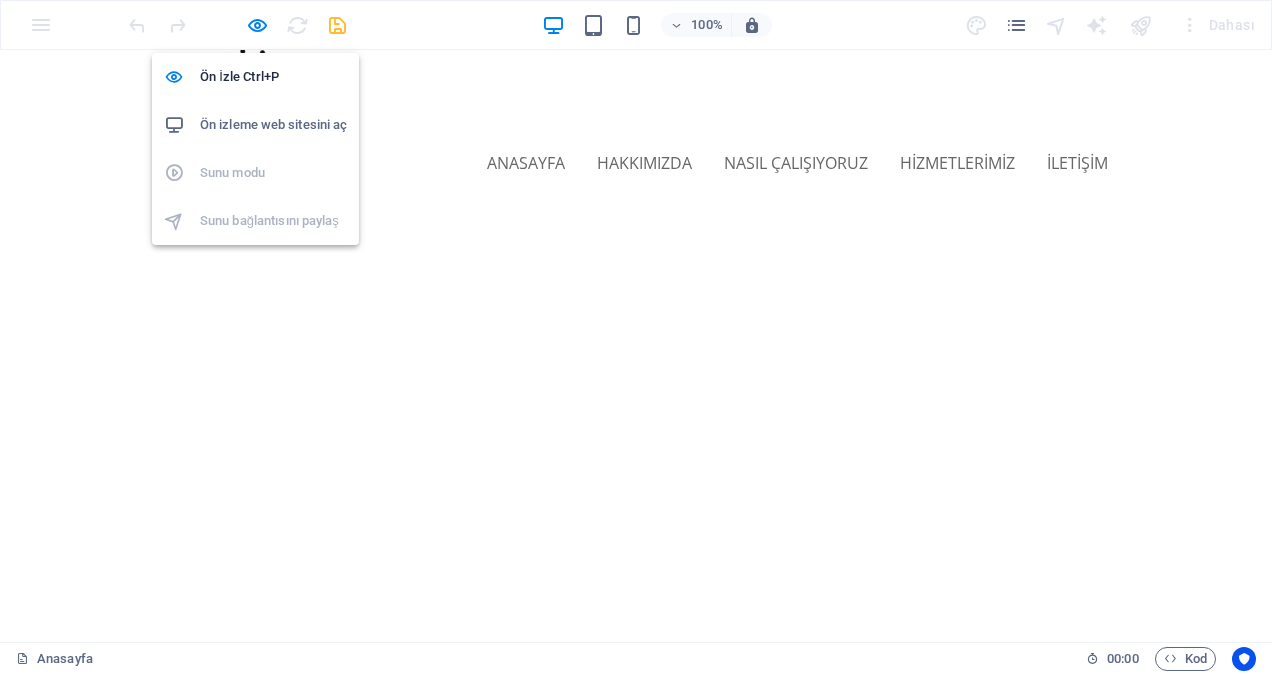 select on "rem" 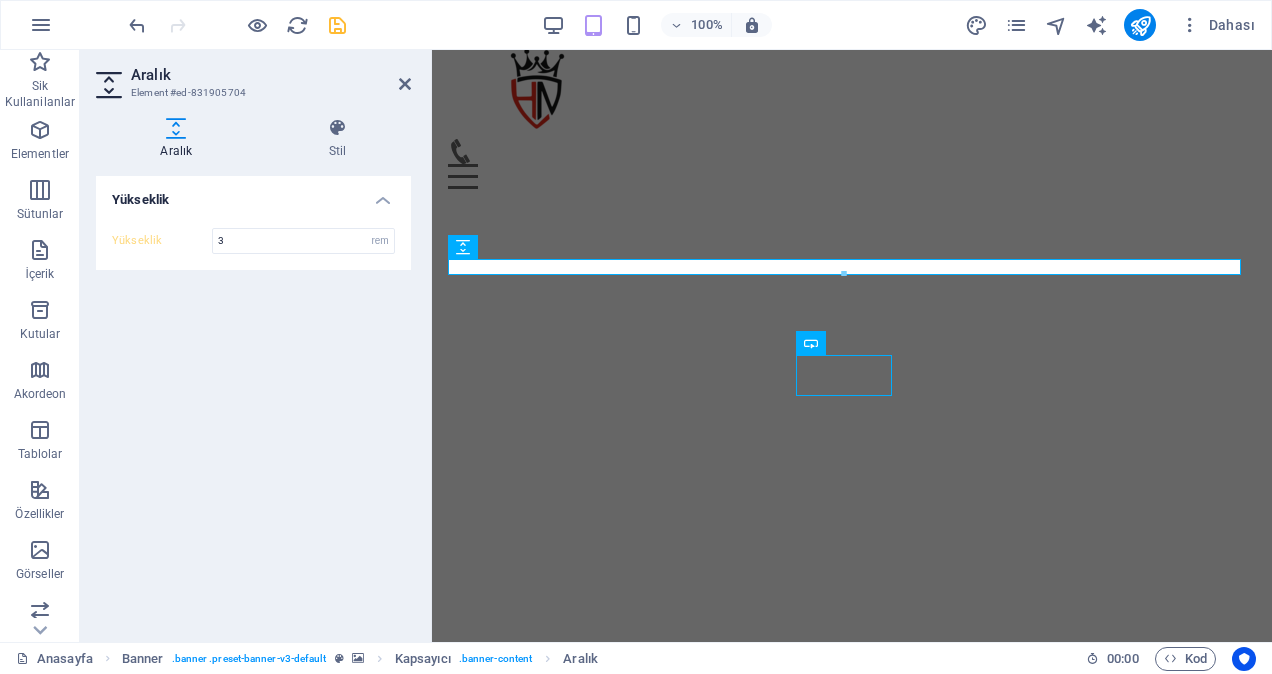 type on "1" 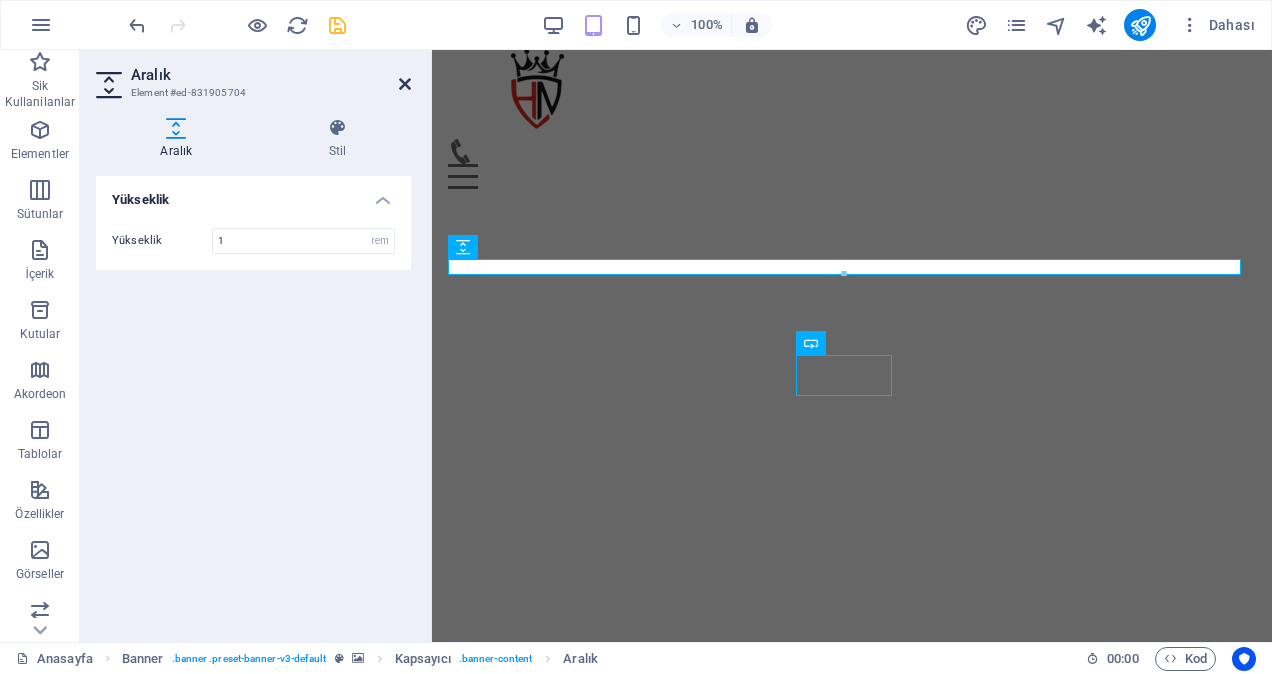 click at bounding box center [405, 84] 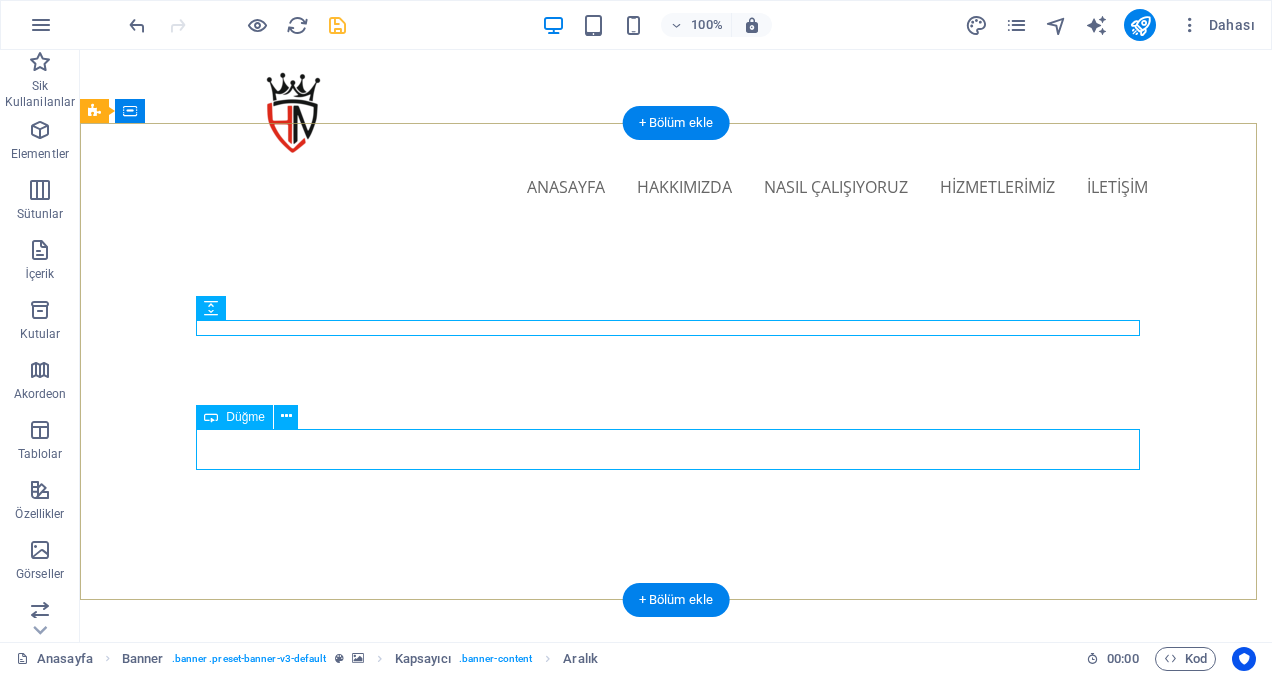 click on "İLETİŞİM" at bounding box center [676, 981] 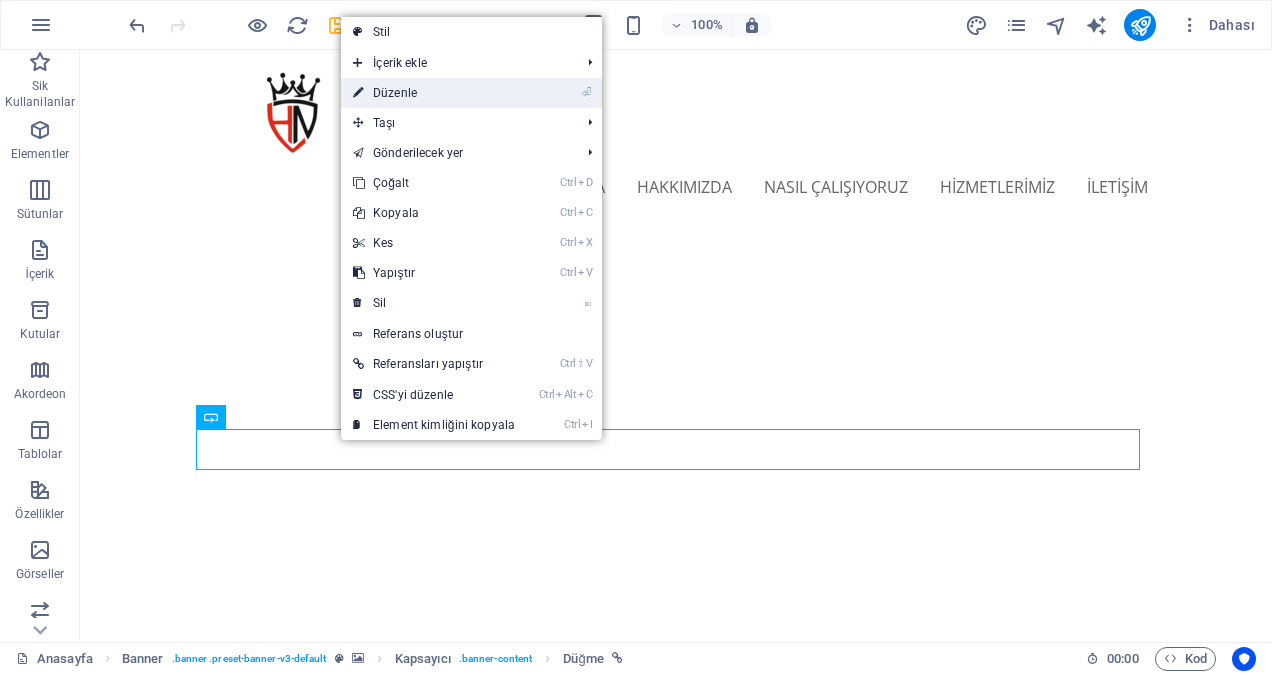 click on "⏎  Düzenle" at bounding box center [434, 93] 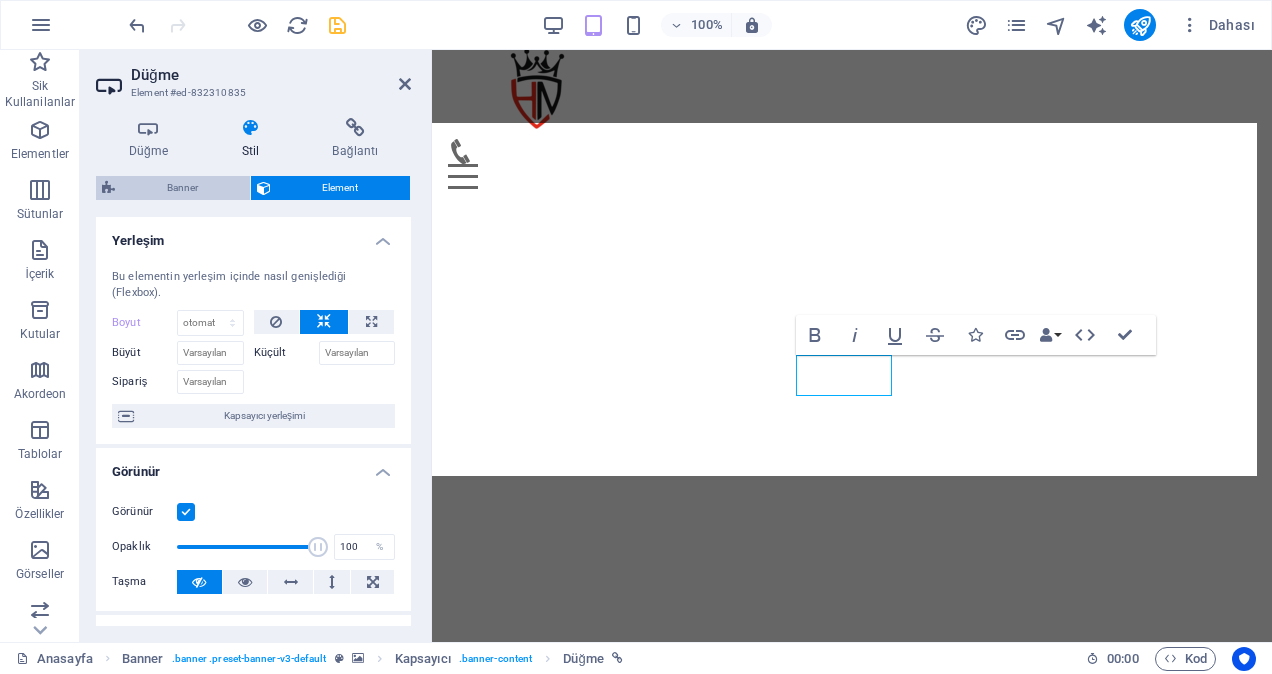 click on "Banner" at bounding box center [182, 188] 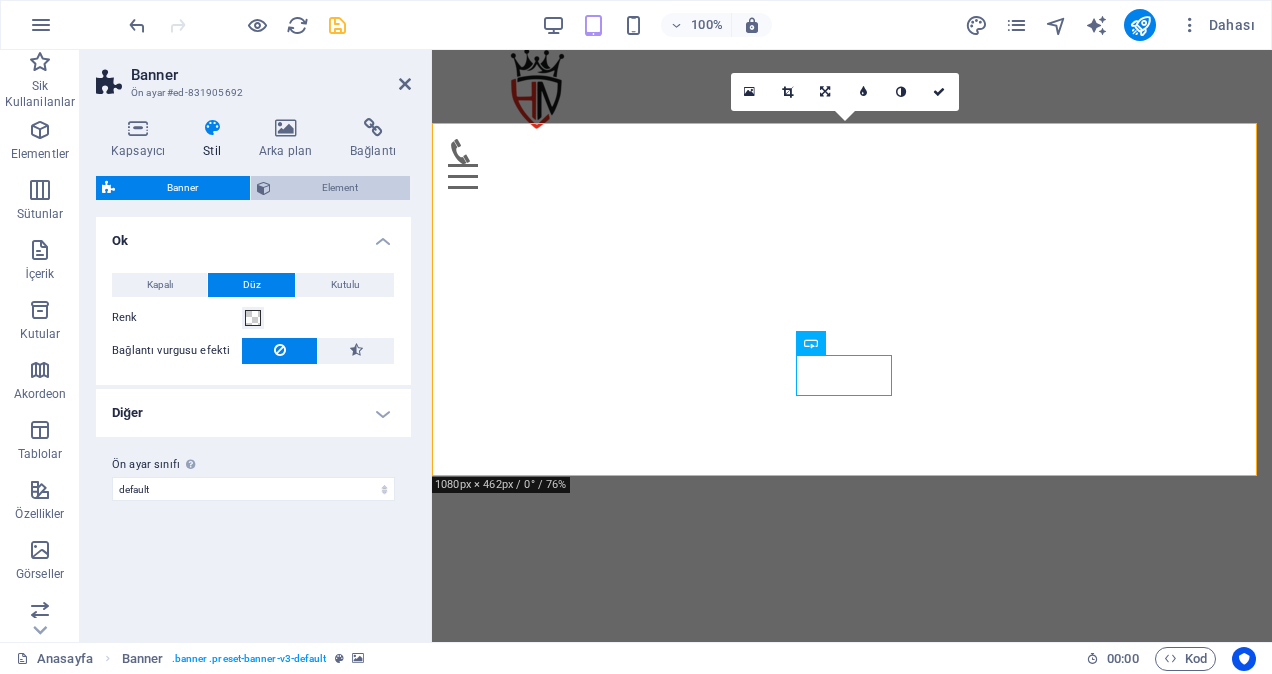click on "Element" at bounding box center [341, 188] 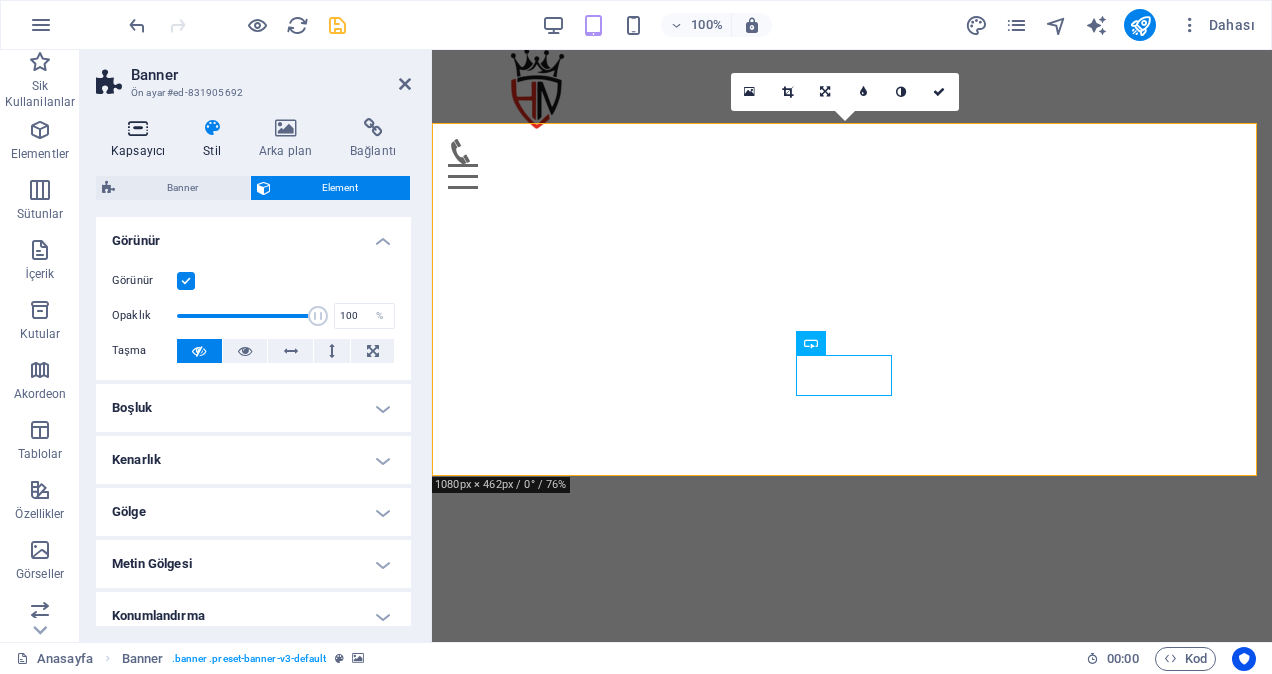 click at bounding box center (138, 128) 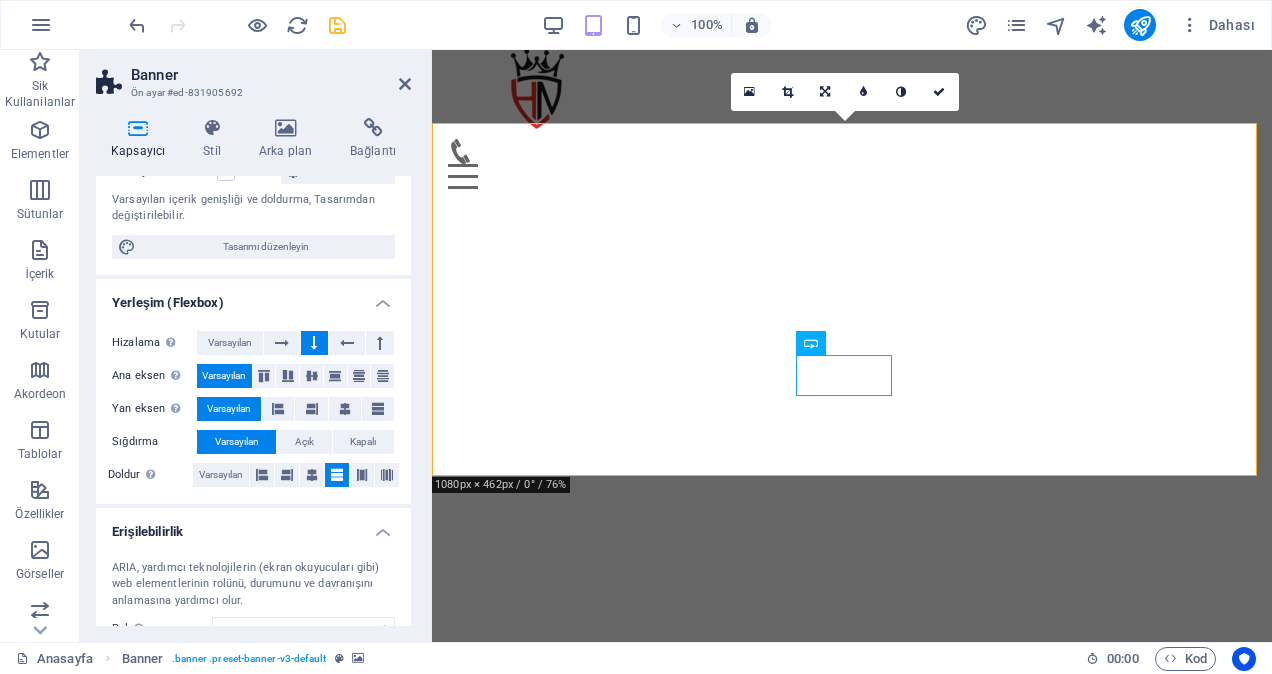 scroll, scrollTop: 356, scrollLeft: 0, axis: vertical 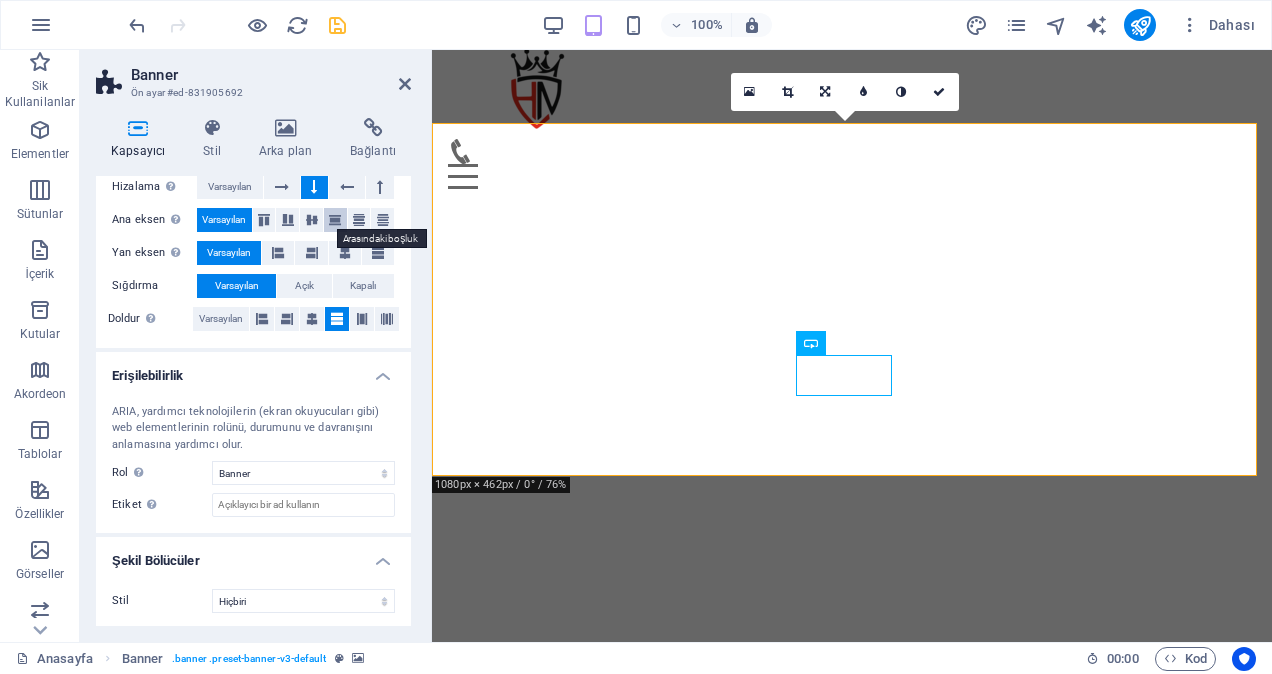 click at bounding box center [335, 220] 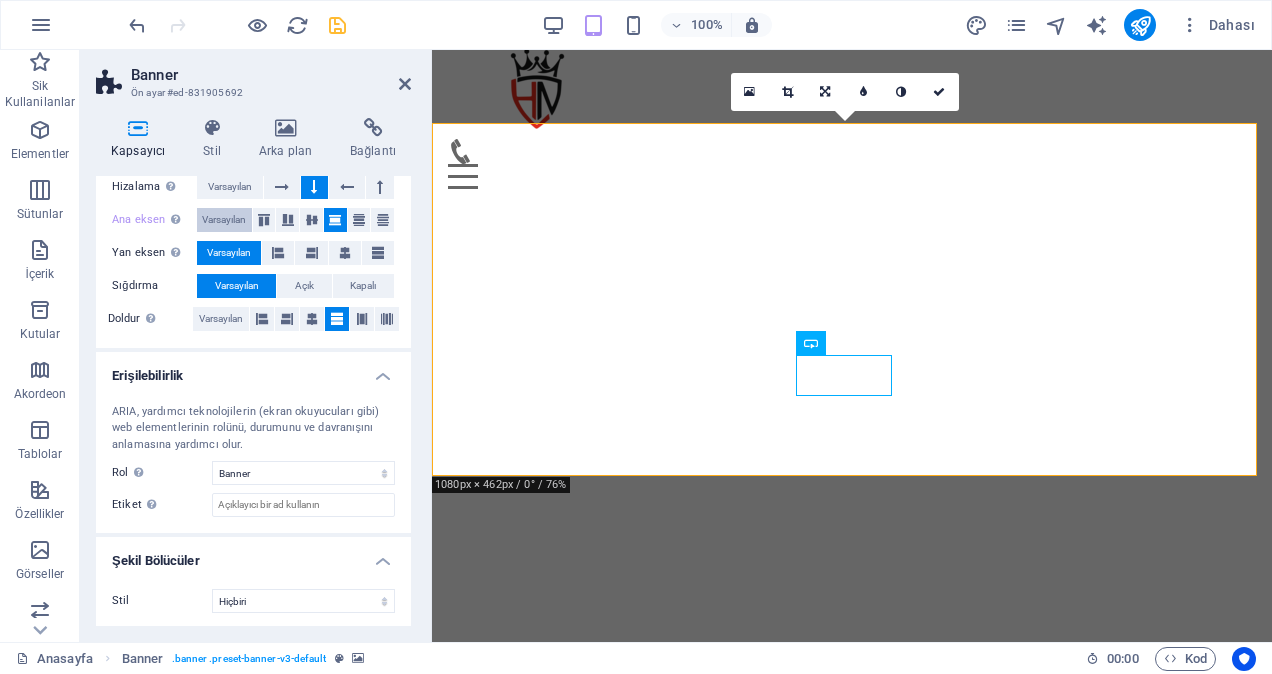 click on "Varsayılan" at bounding box center [224, 220] 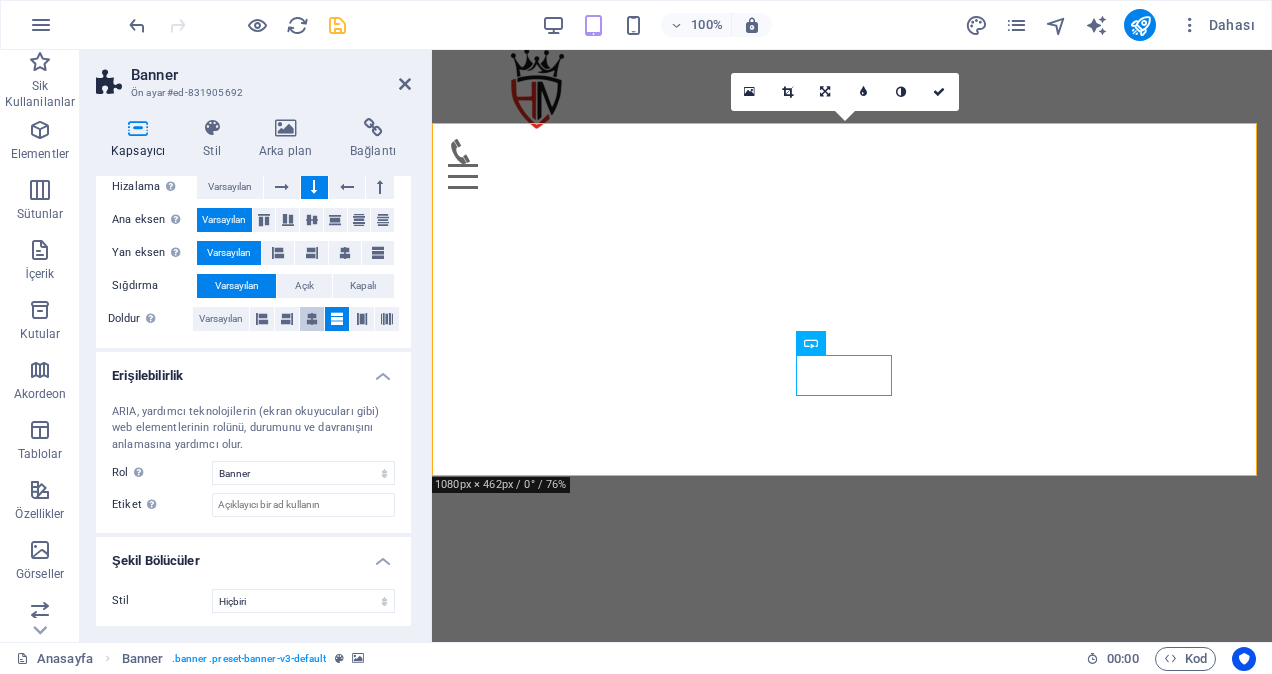 click at bounding box center [312, 319] 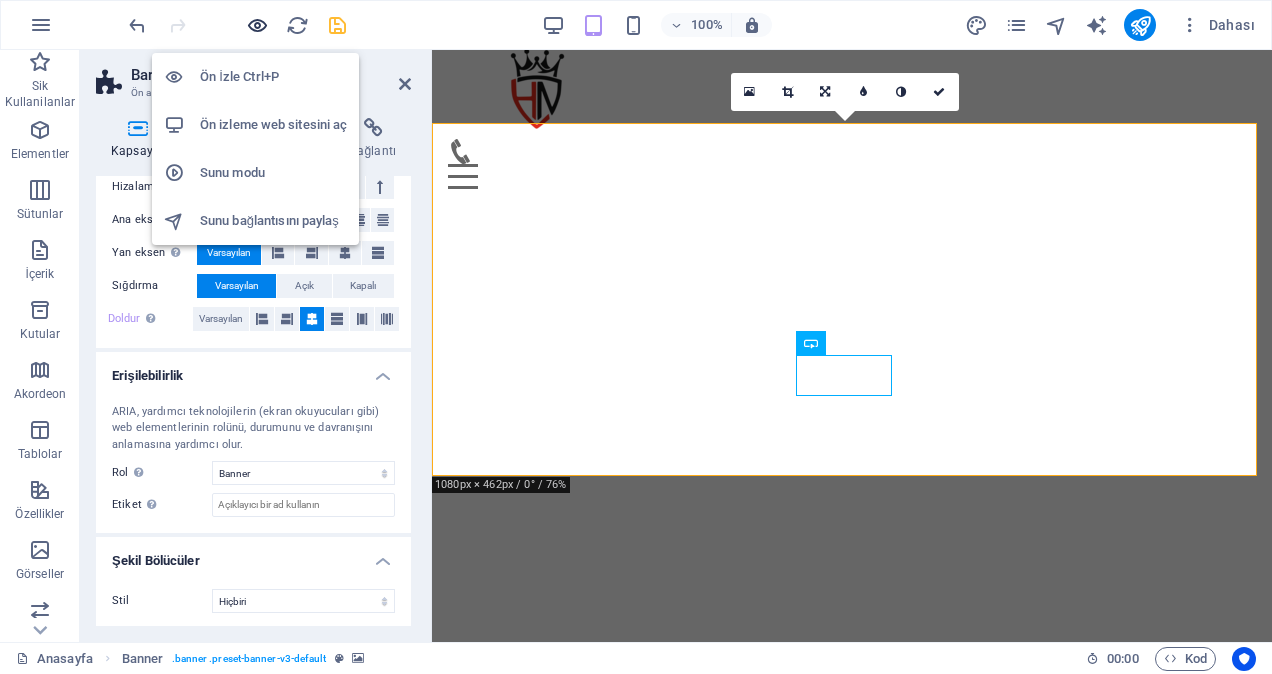 click at bounding box center (257, 25) 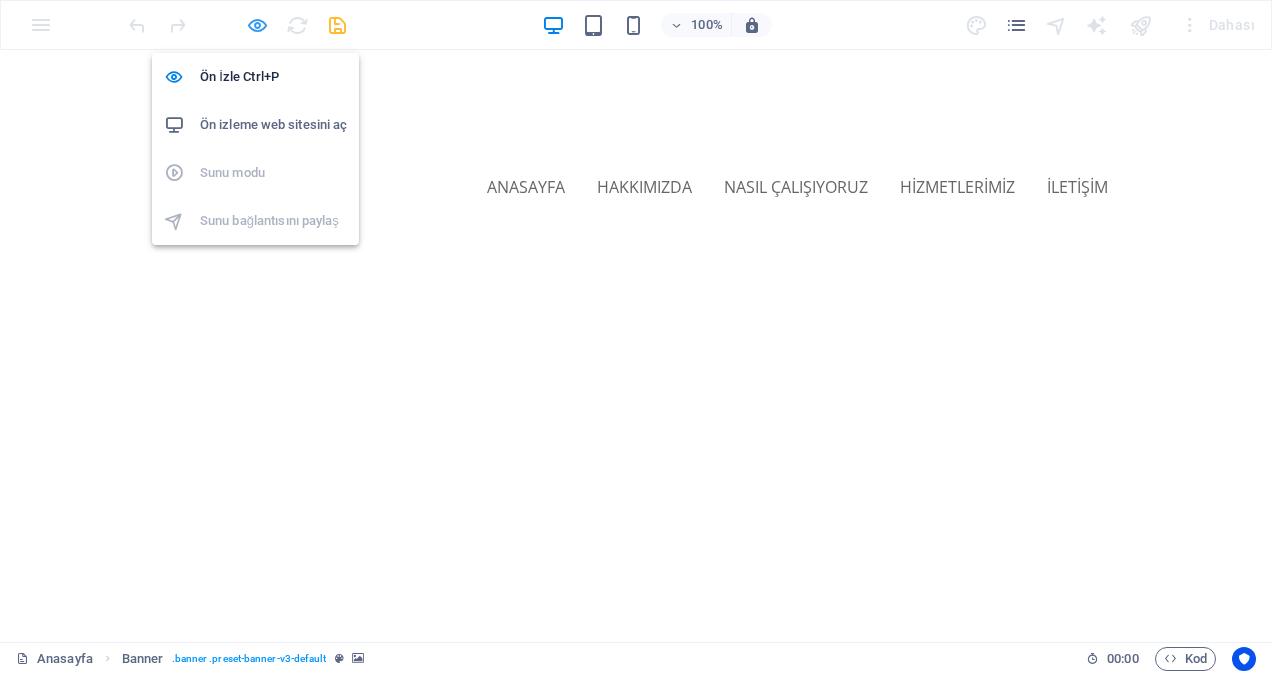 click at bounding box center [257, 25] 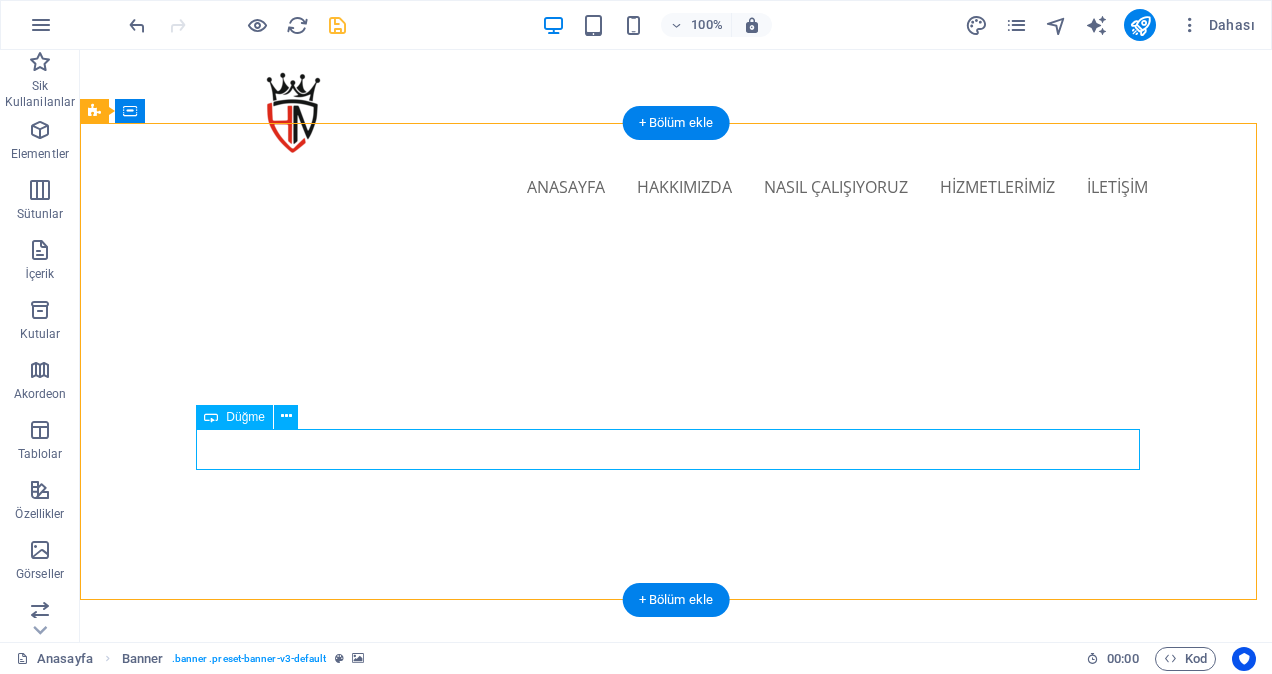 click on "İLETİŞİM" at bounding box center (676, 981) 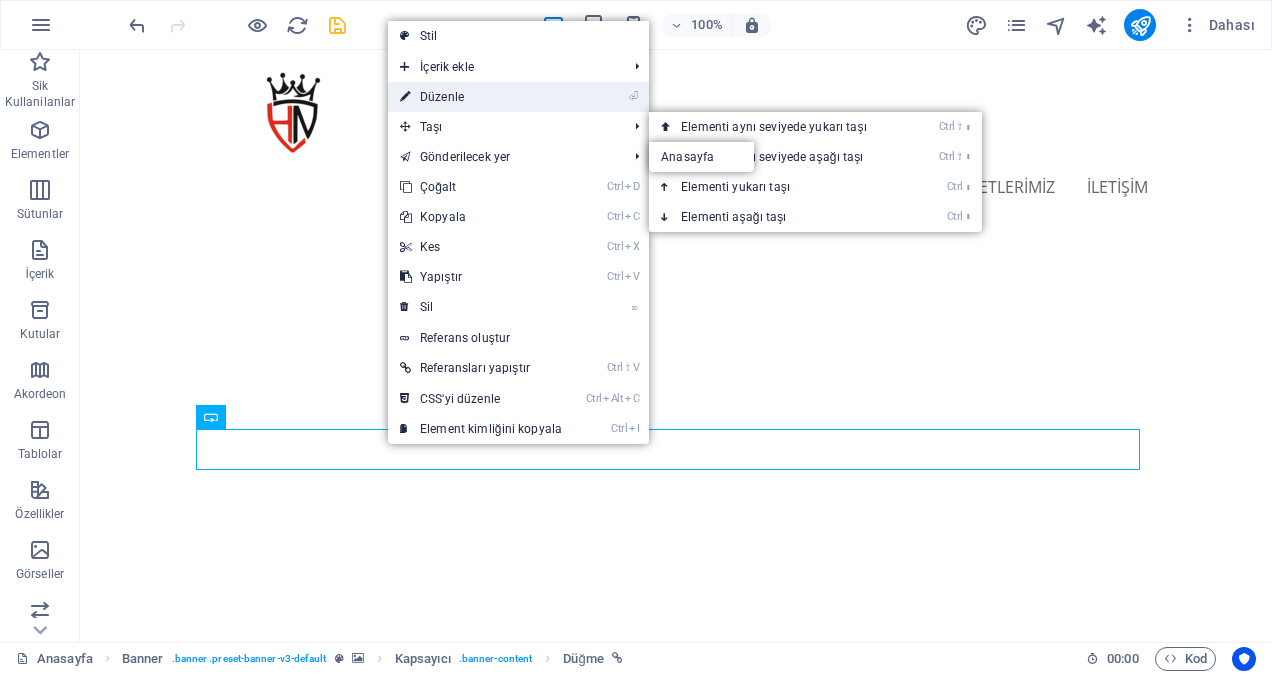 click on "⏎  Düzenle" at bounding box center (481, 97) 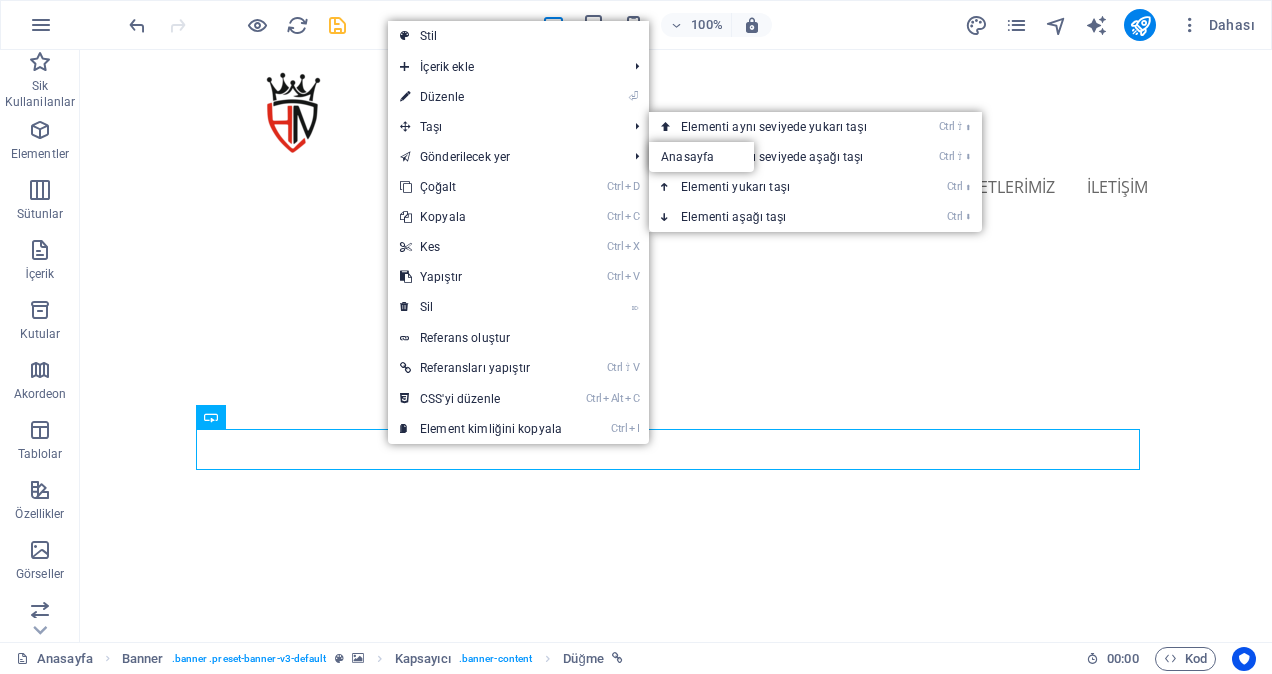 scroll, scrollTop: 124, scrollLeft: 0, axis: vertical 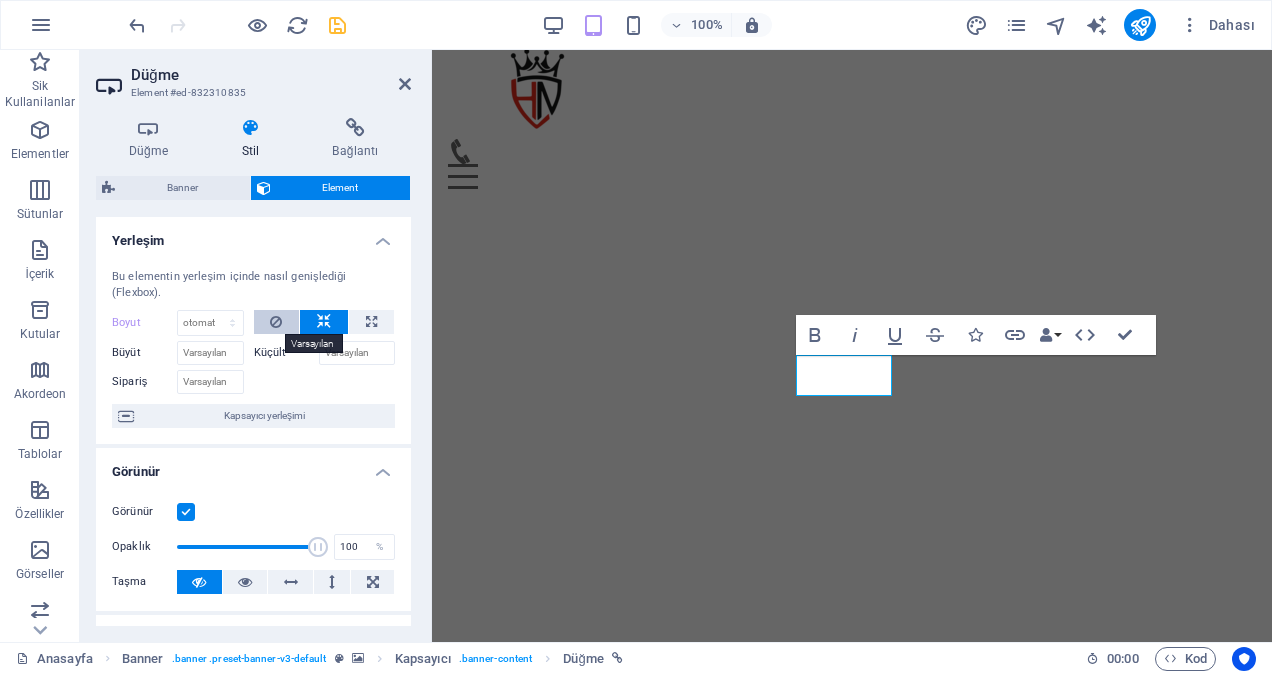 click at bounding box center [277, 322] 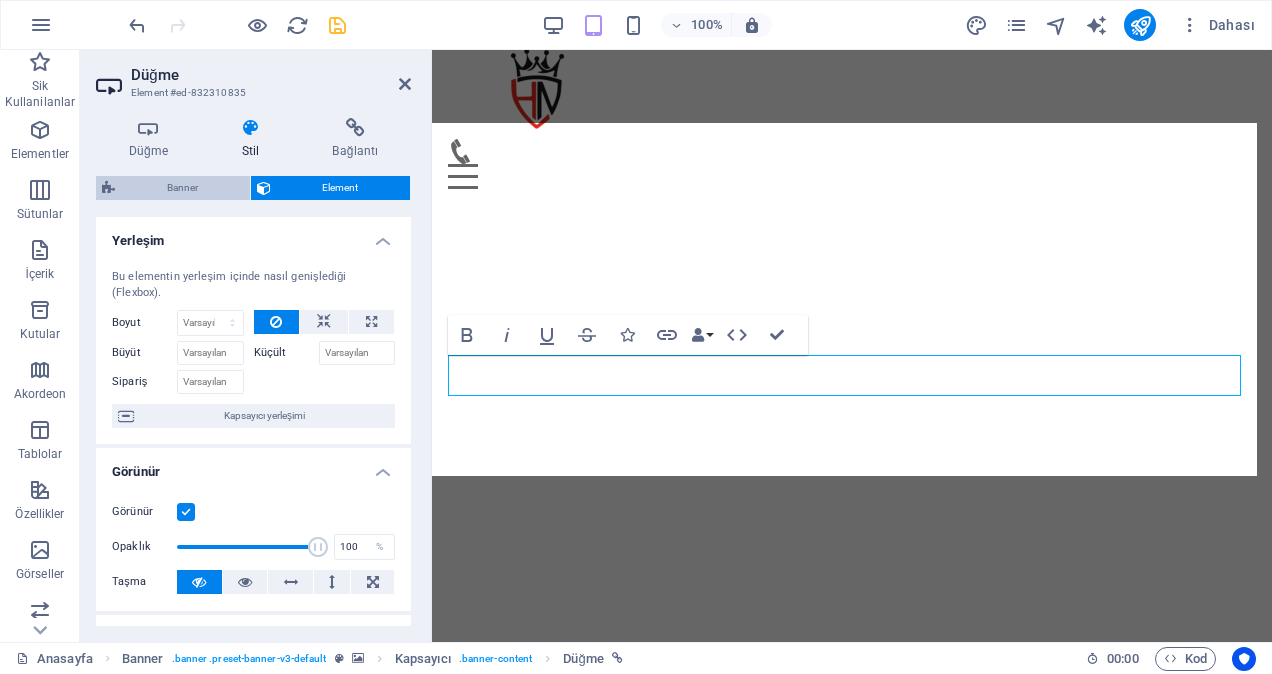 click on "Banner" at bounding box center (182, 188) 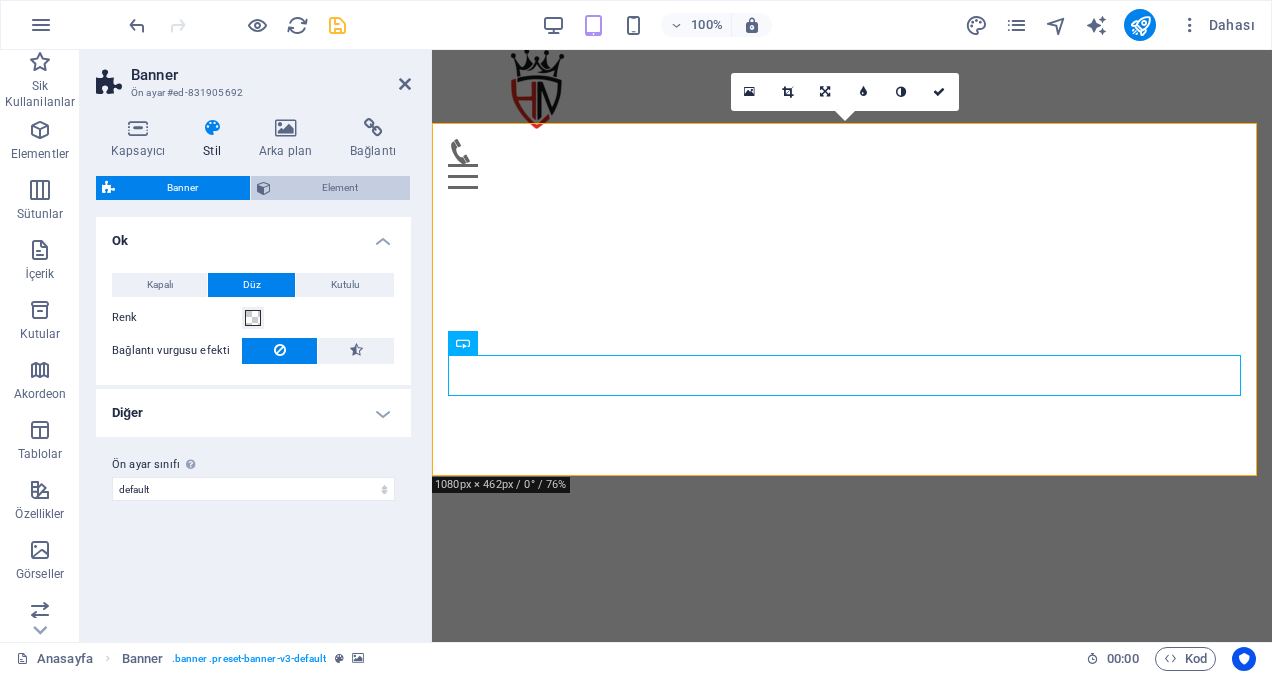 click on "Element" at bounding box center [341, 188] 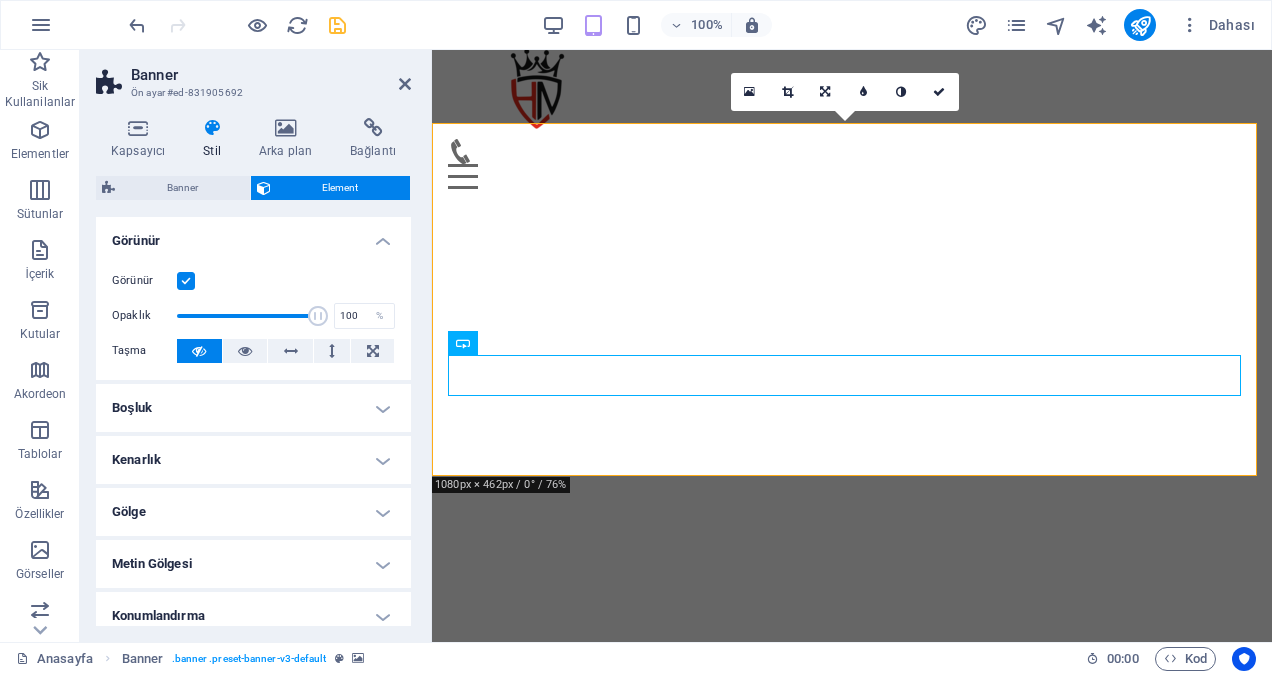 scroll, scrollTop: 100, scrollLeft: 0, axis: vertical 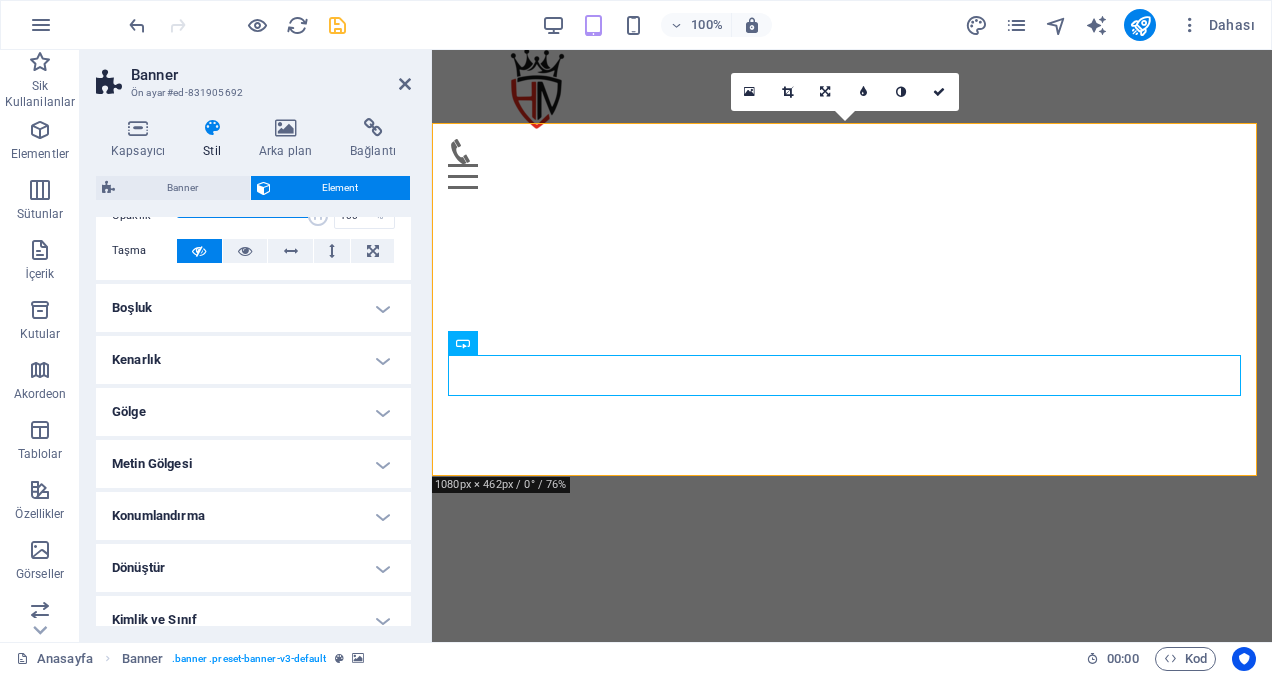 click on "Konumlandırma" at bounding box center (253, 516) 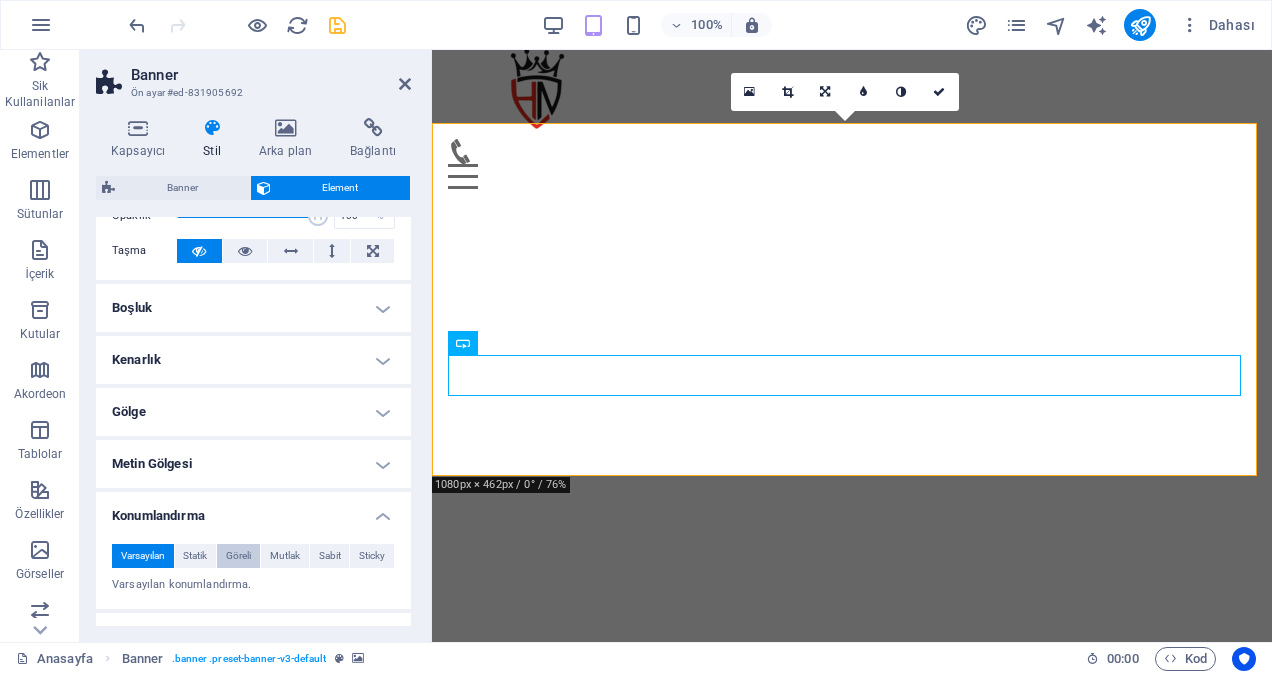click on "Göreli" at bounding box center (238, 556) 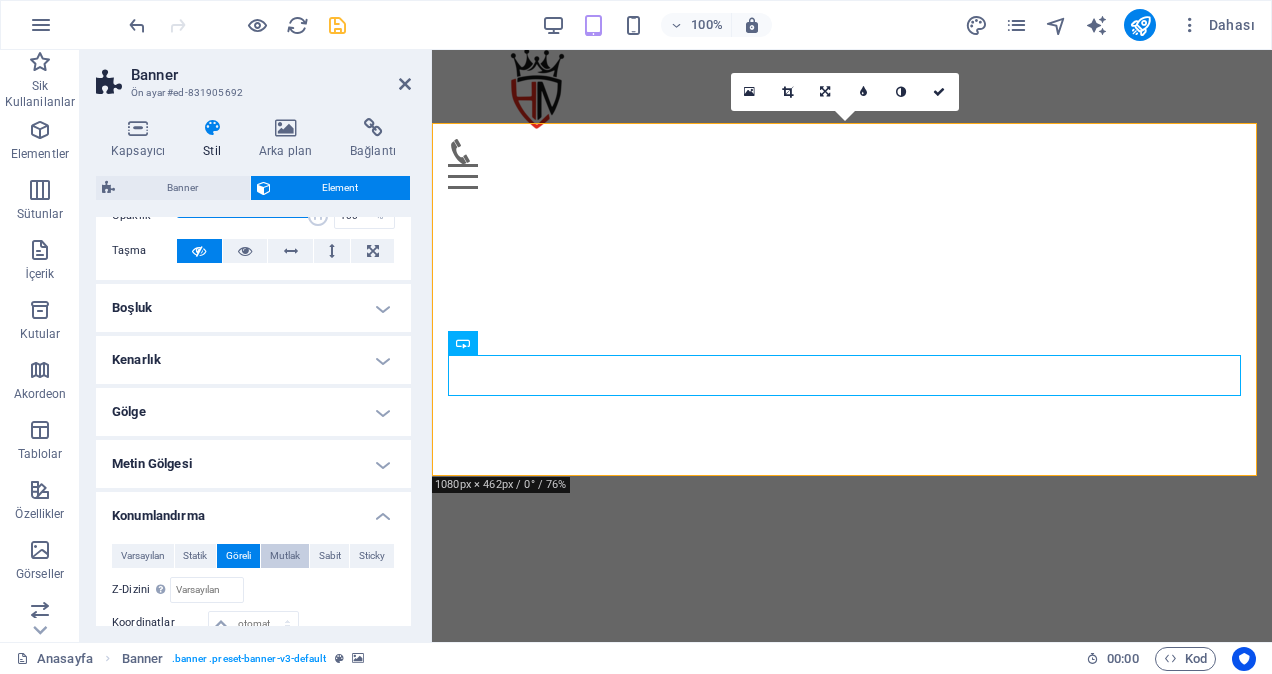 click on "Mutlak" at bounding box center (285, 556) 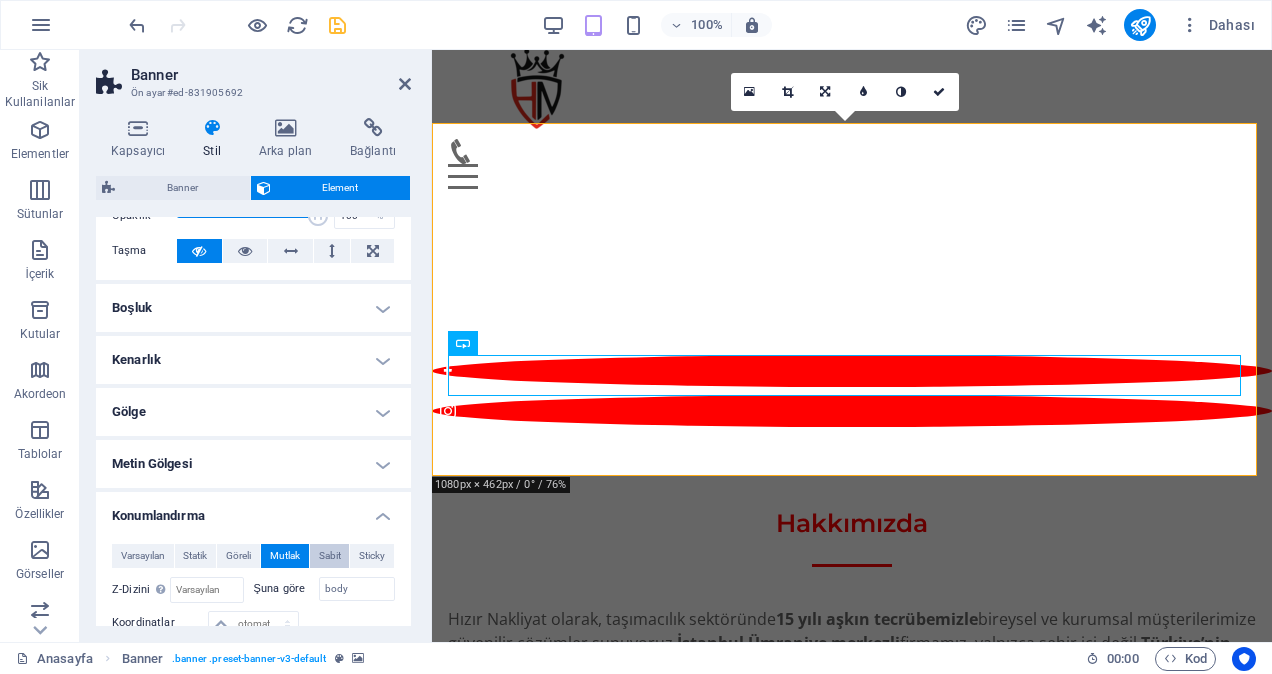 click on "Sabit" at bounding box center (330, 556) 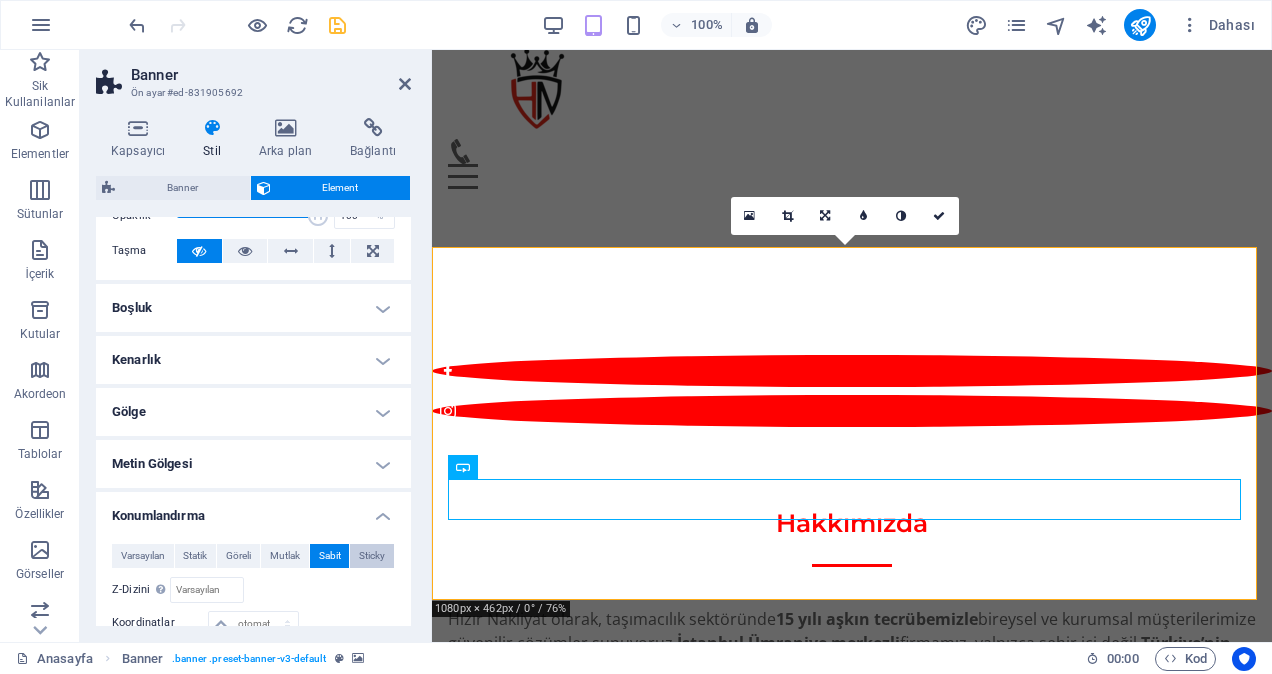 click on "Sticky" at bounding box center [372, 556] 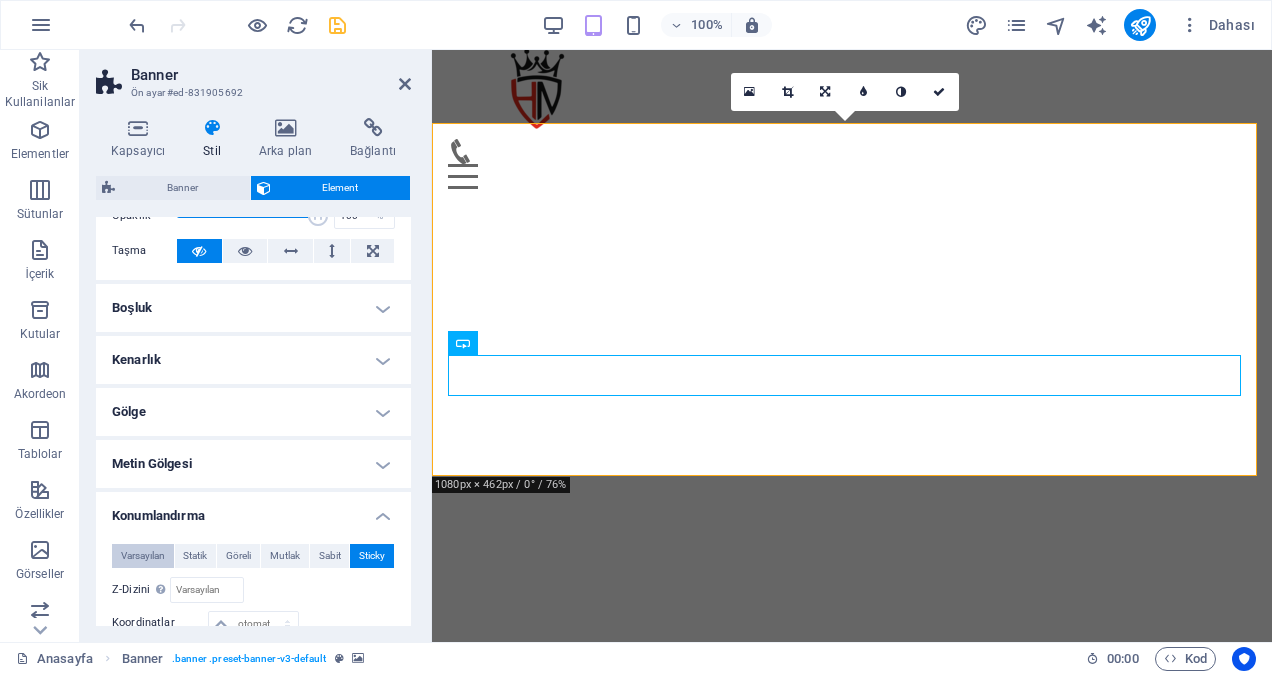 click on "Varsayılan" at bounding box center (143, 556) 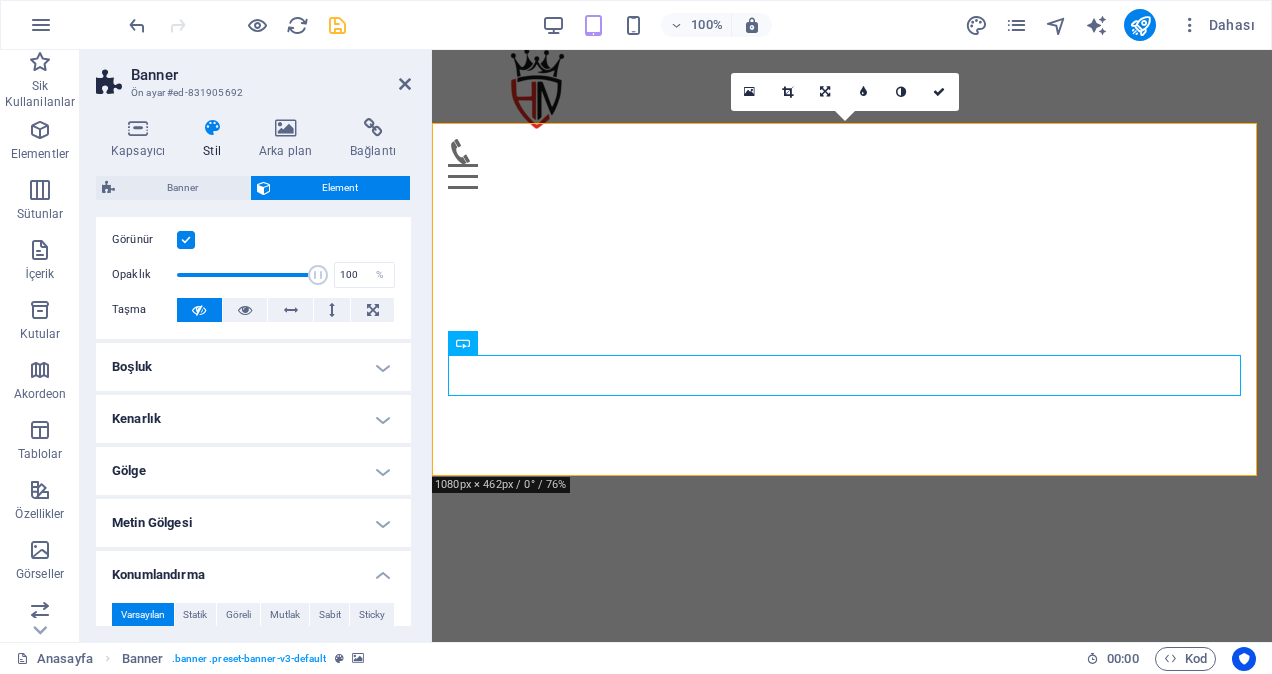 scroll, scrollTop: 0, scrollLeft: 0, axis: both 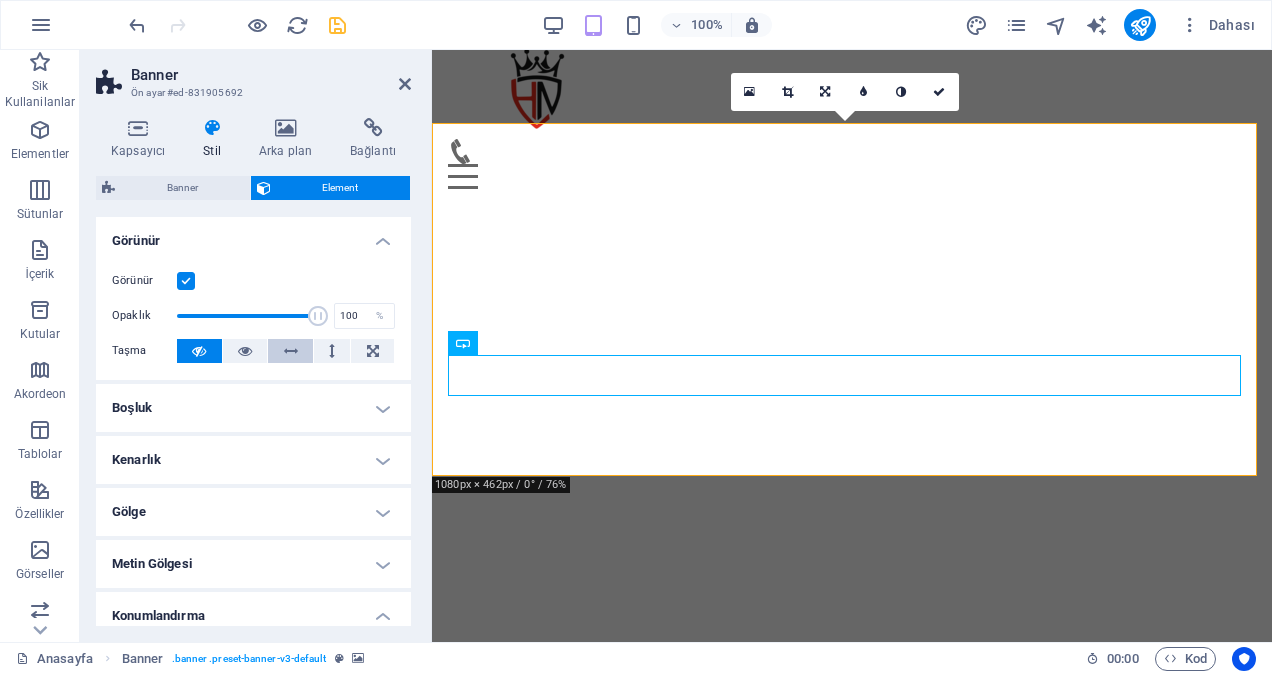 click at bounding box center [291, 351] 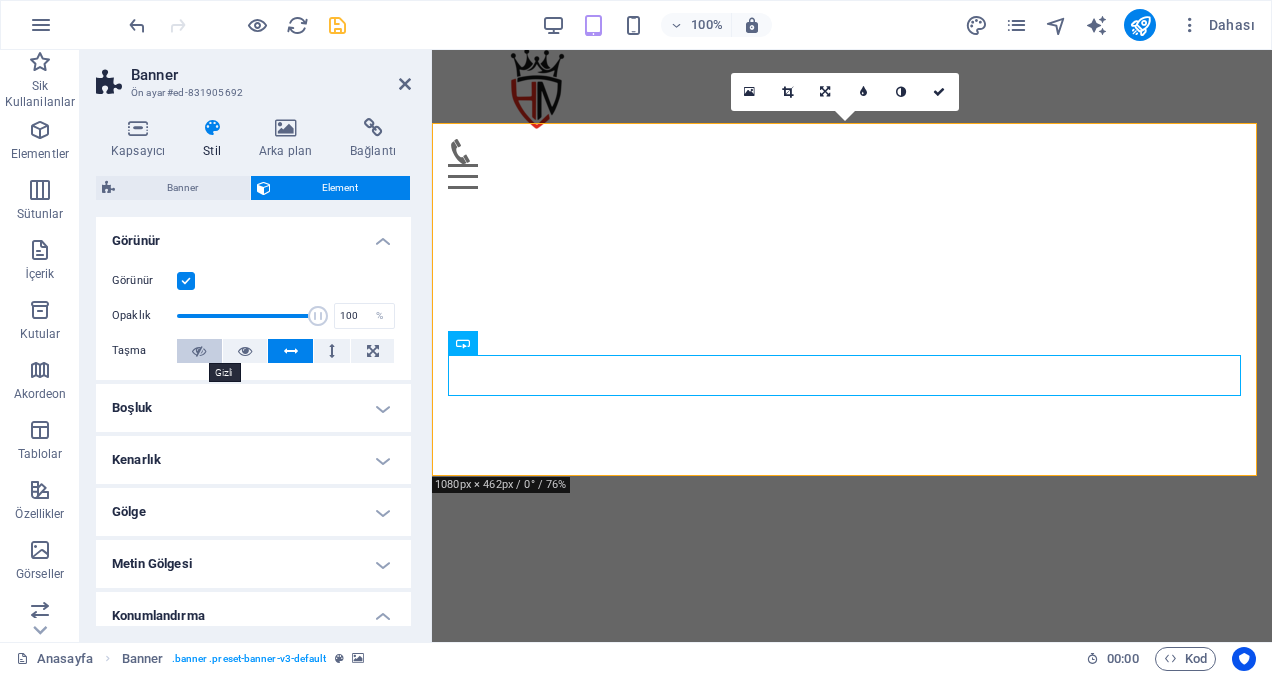 click at bounding box center [199, 351] 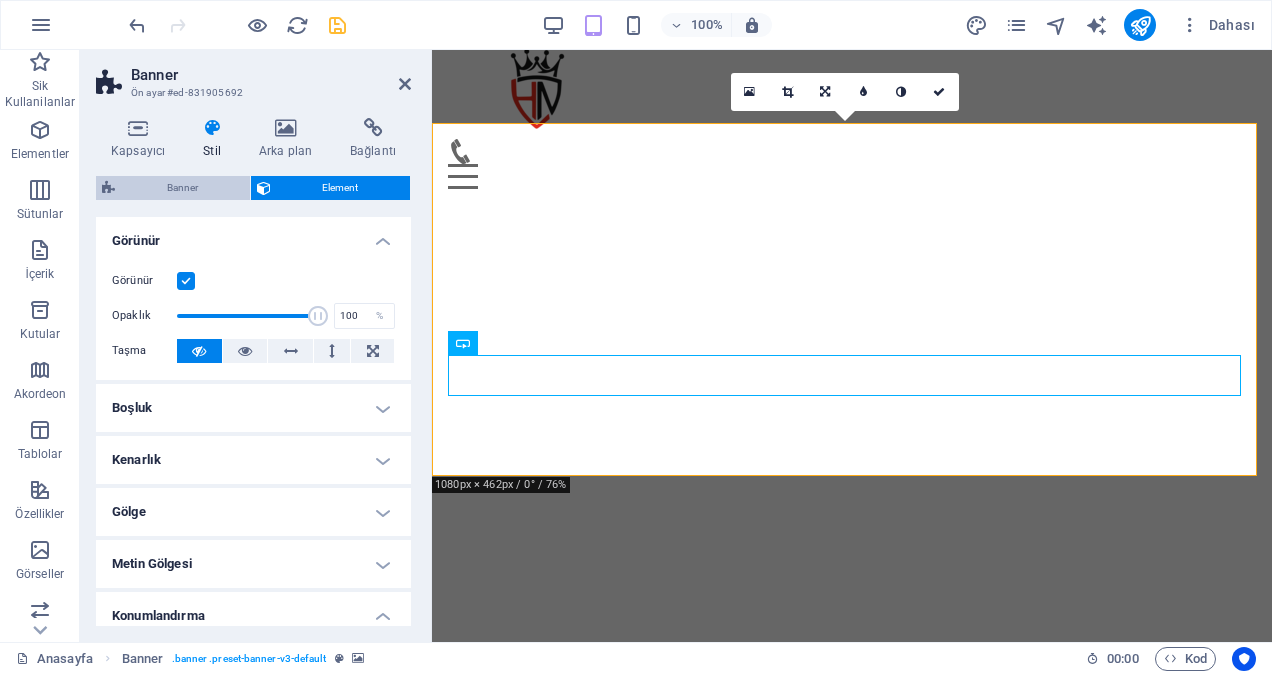 click on "Banner" at bounding box center (182, 188) 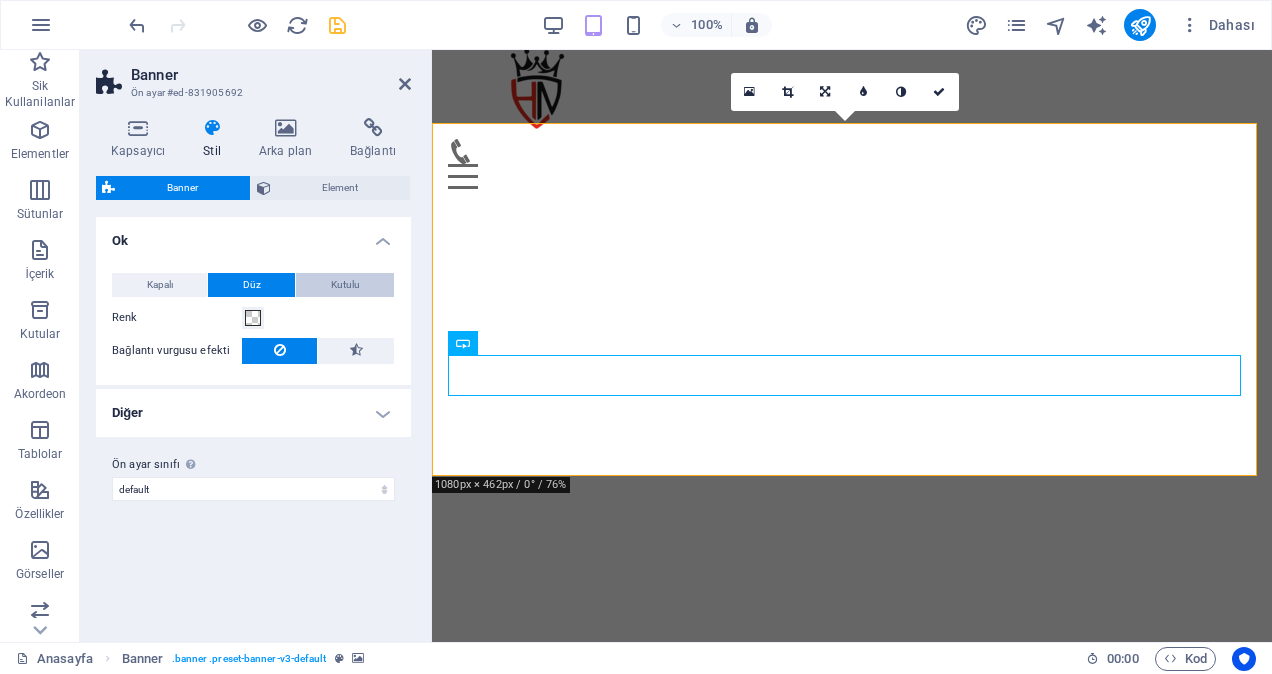click on "Kutulu" at bounding box center [345, 285] 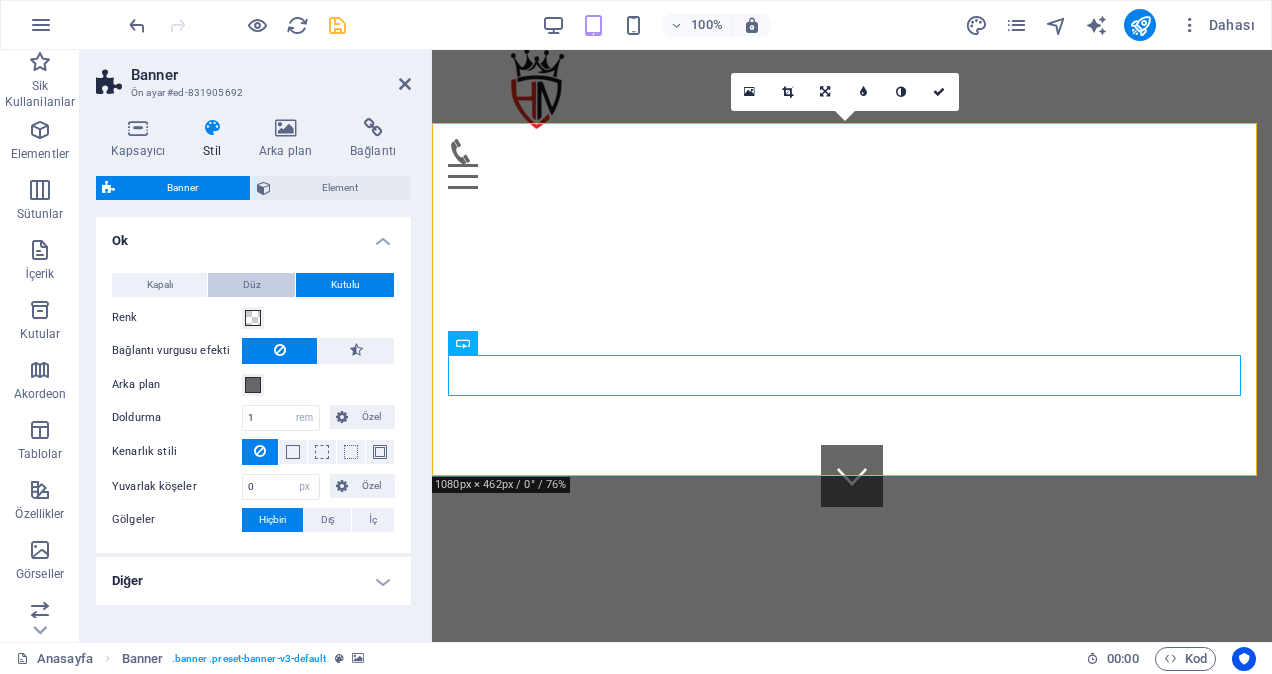 click on "Düz" at bounding box center (251, 285) 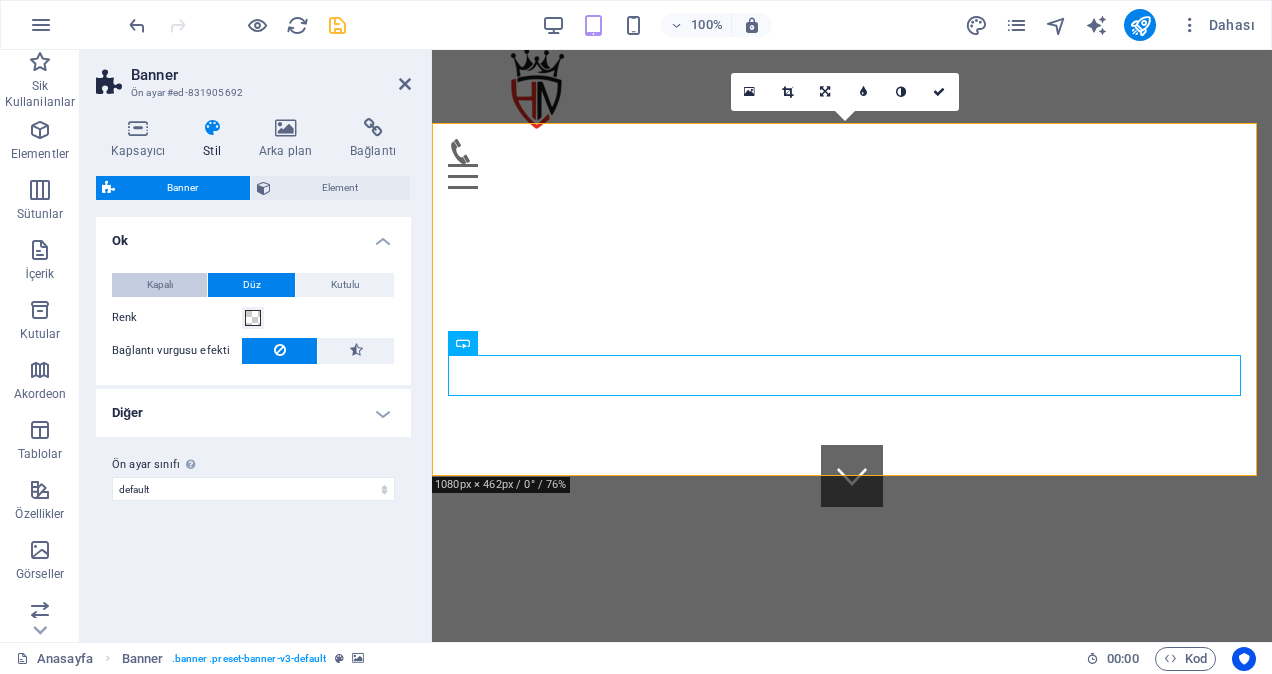 click on "Kapalı" at bounding box center [159, 285] 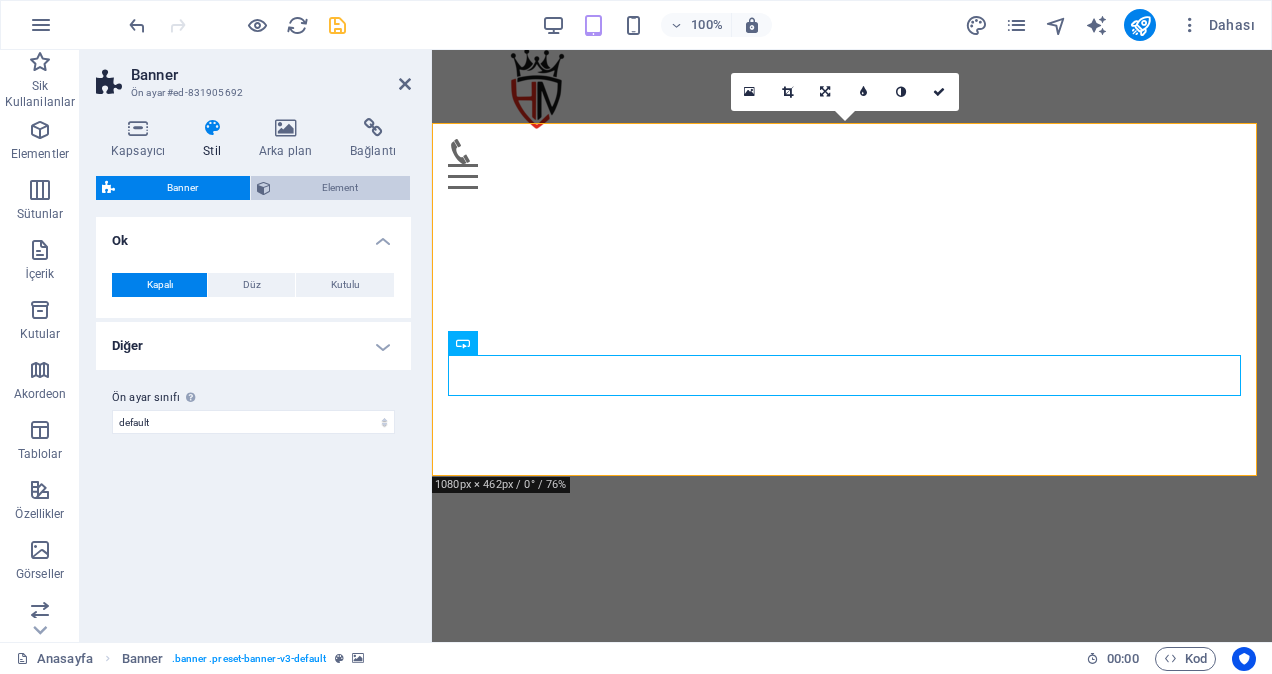click on "Element" at bounding box center (341, 188) 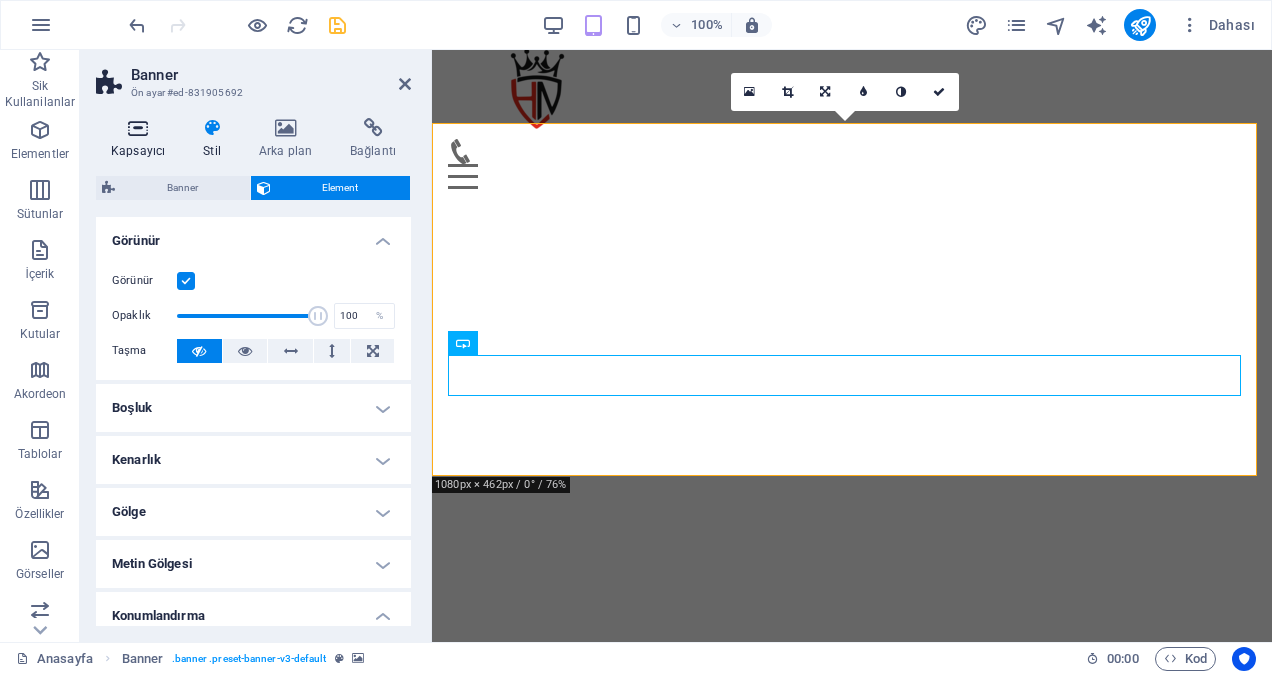 click at bounding box center (138, 128) 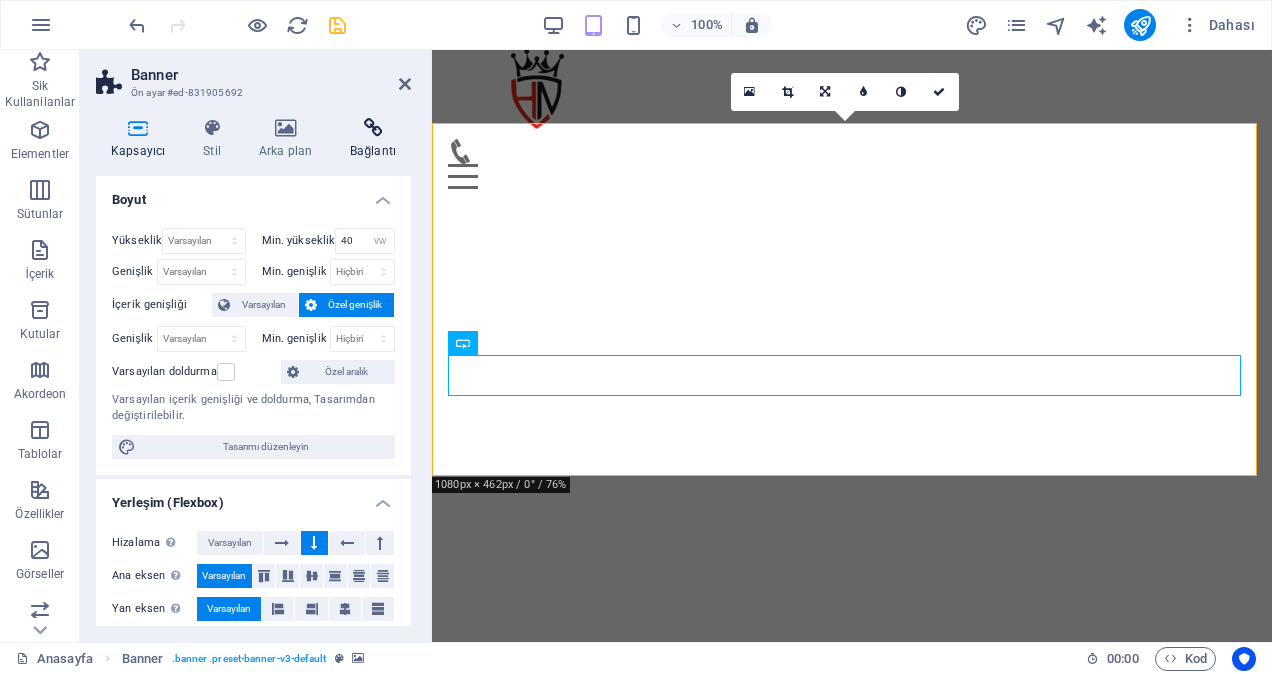 click at bounding box center (373, 128) 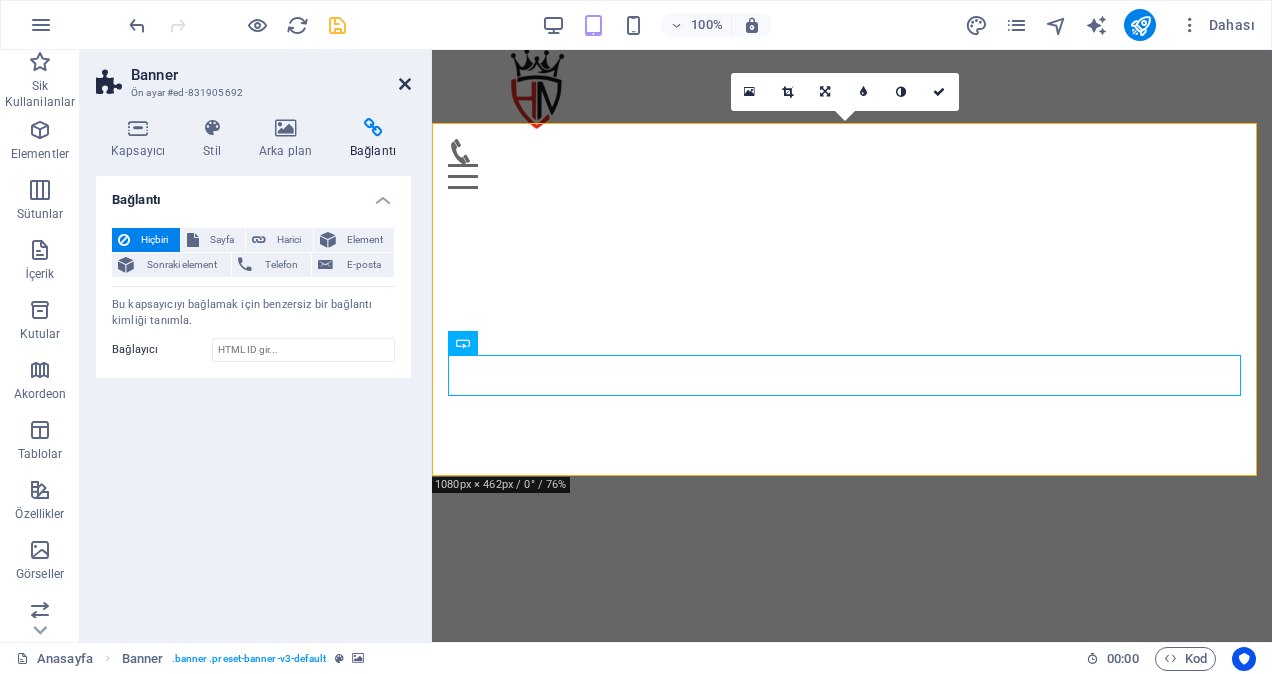 drag, startPoint x: 400, startPoint y: 81, endPoint x: 321, endPoint y: 31, distance: 93.49332 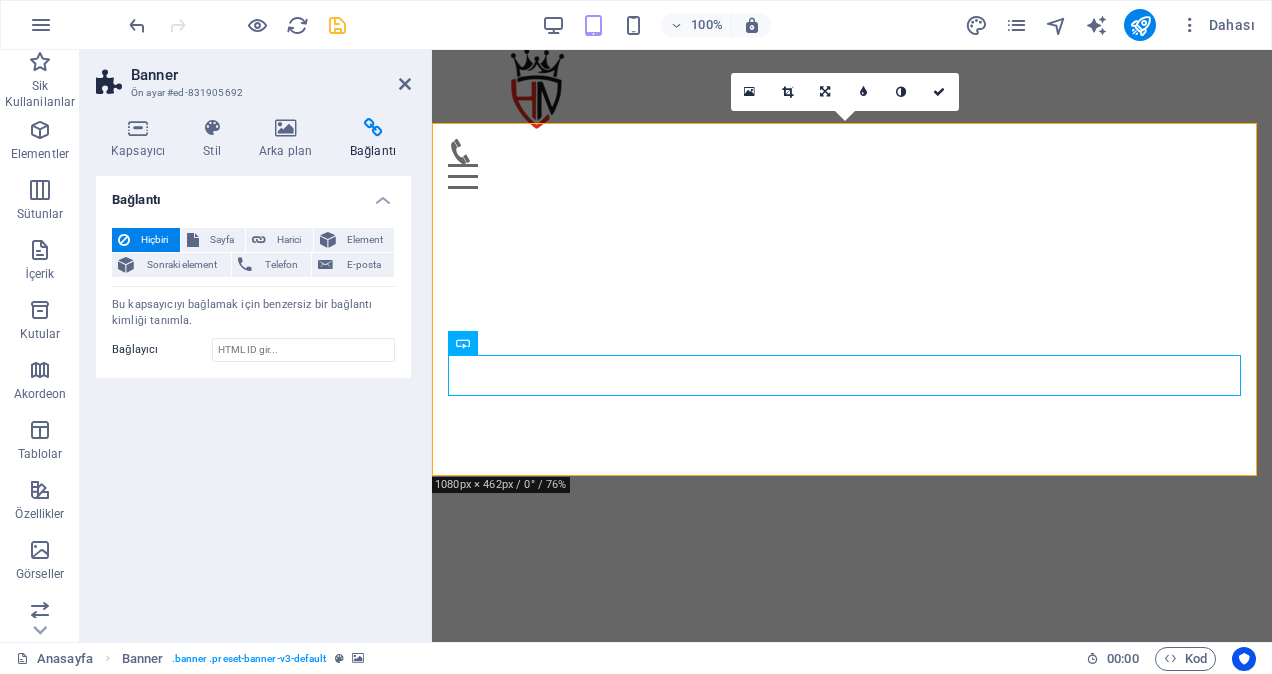 scroll, scrollTop: 100, scrollLeft: 0, axis: vertical 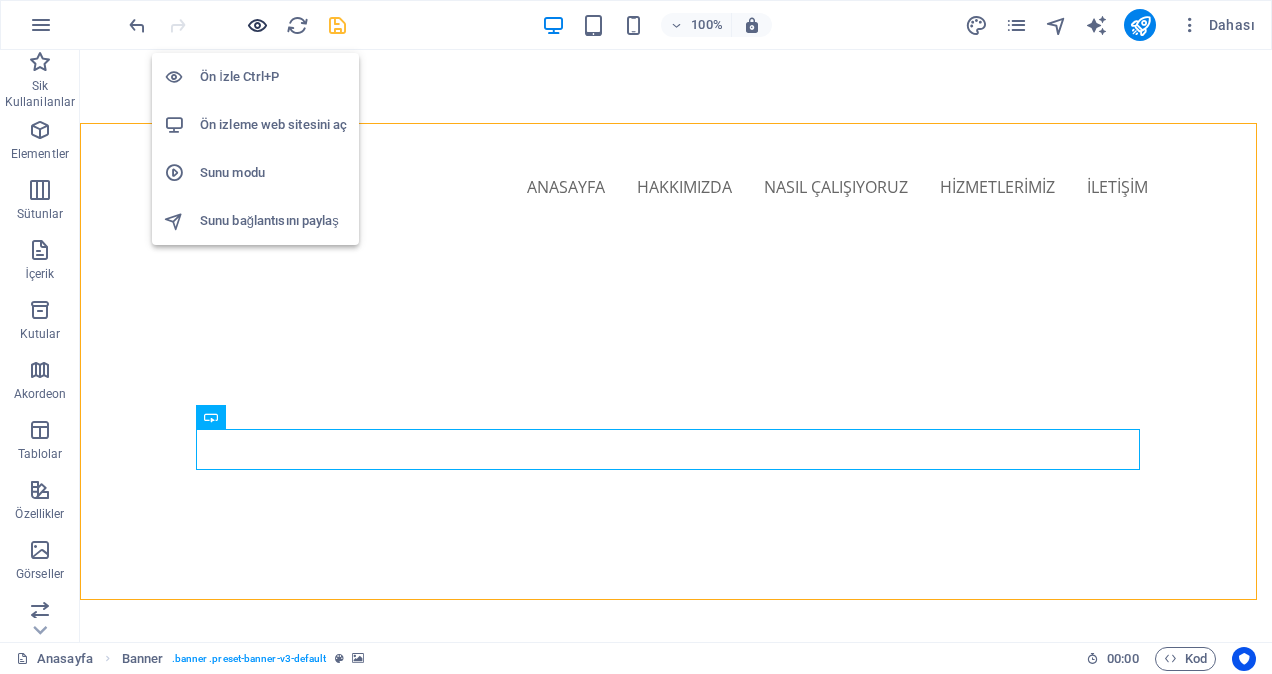 click at bounding box center (257, 25) 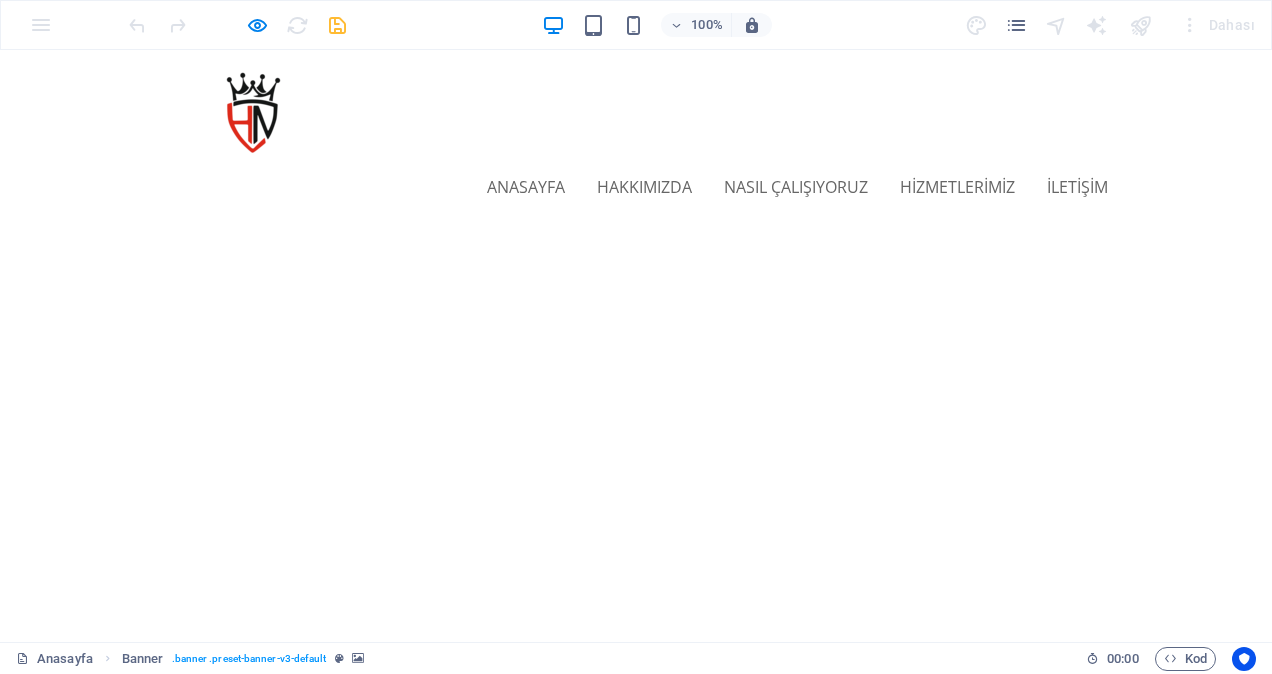click on "İLETİŞİM" at bounding box center (211, 1013) 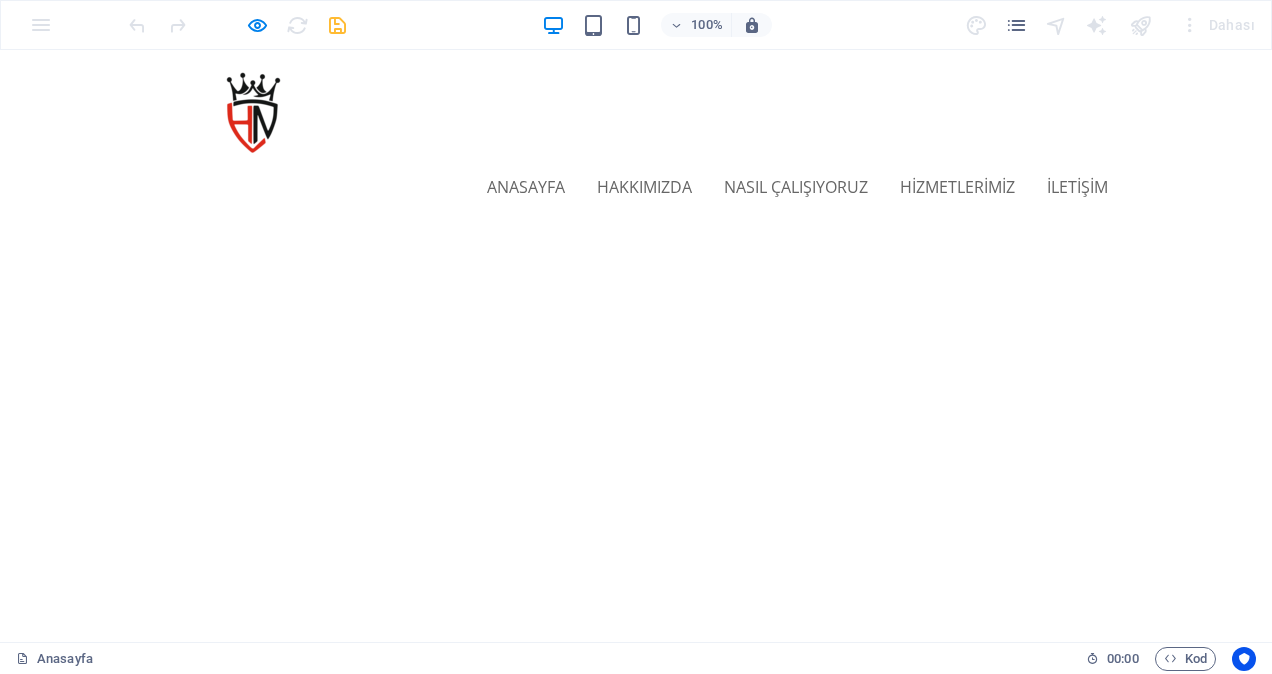 scroll, scrollTop: 0, scrollLeft: 0, axis: both 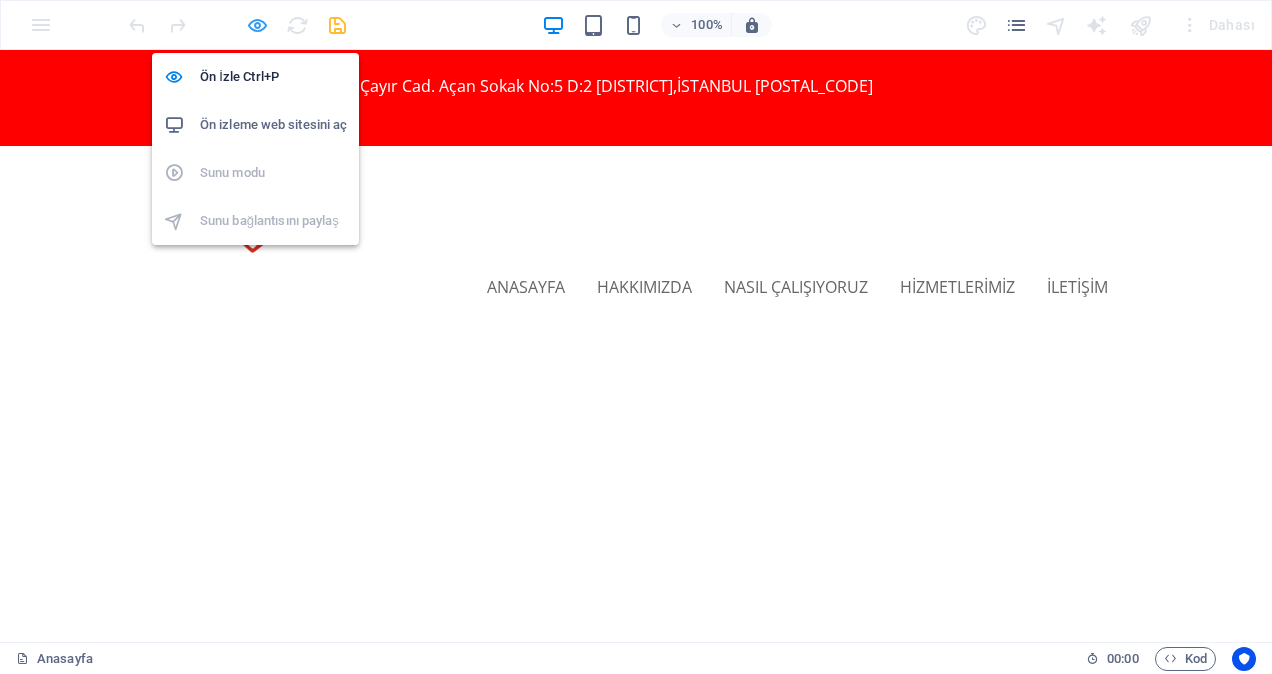 click at bounding box center (257, 25) 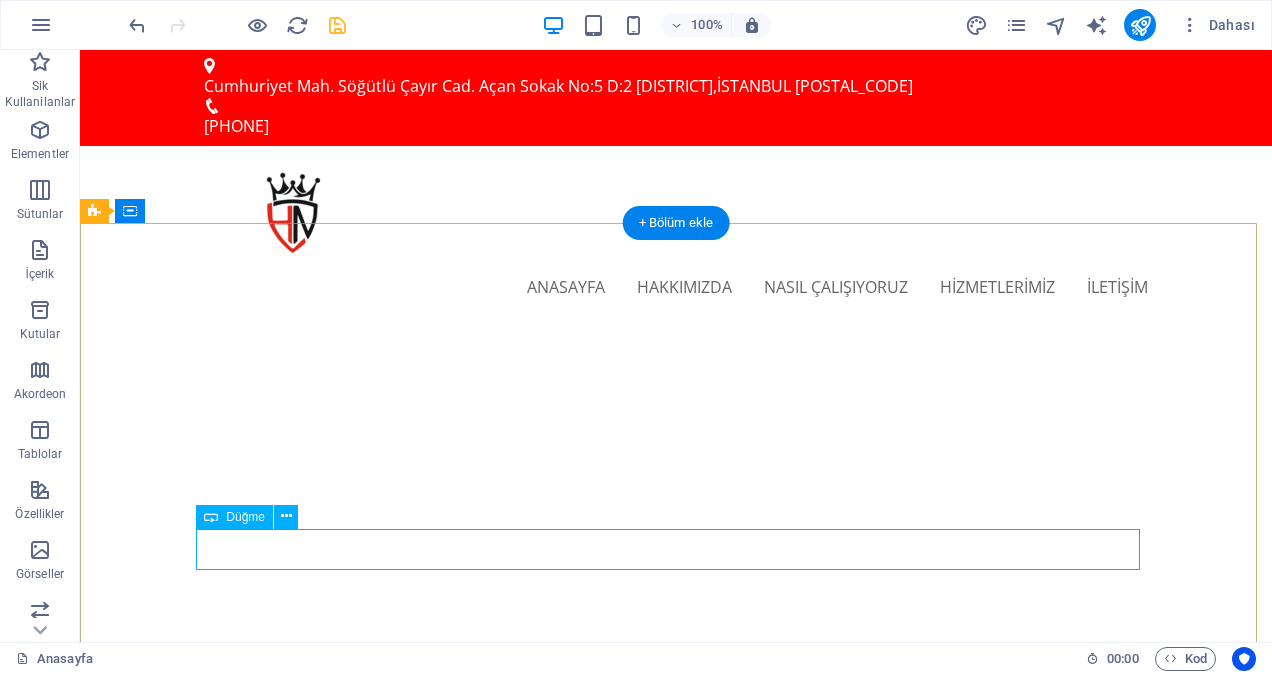 click on "İLETİŞİM" at bounding box center [676, 1113] 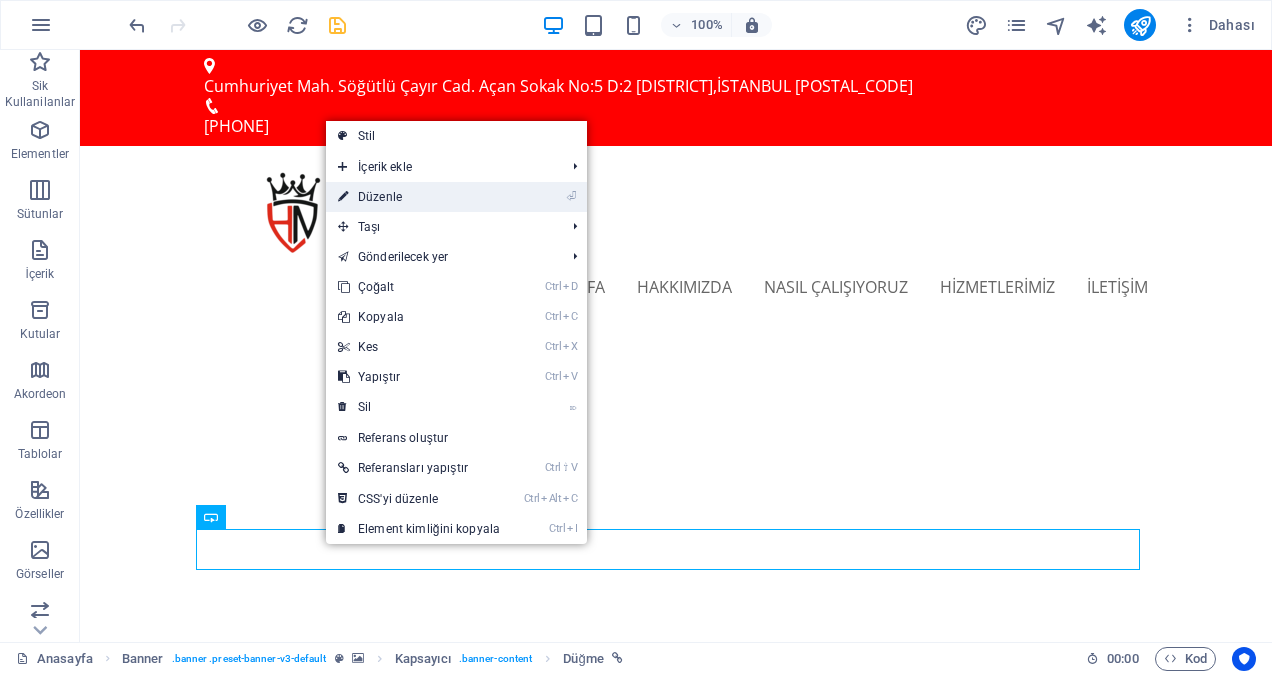 click on "⏎  Düzenle" at bounding box center (419, 197) 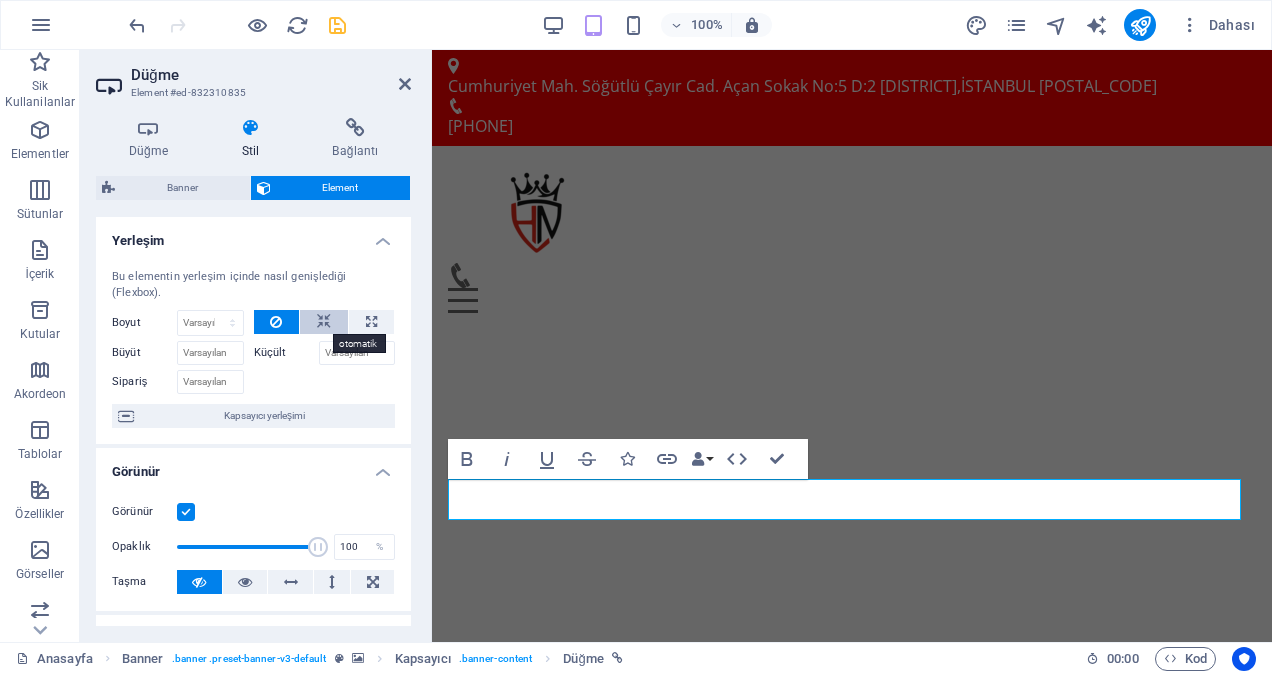 click at bounding box center [324, 322] 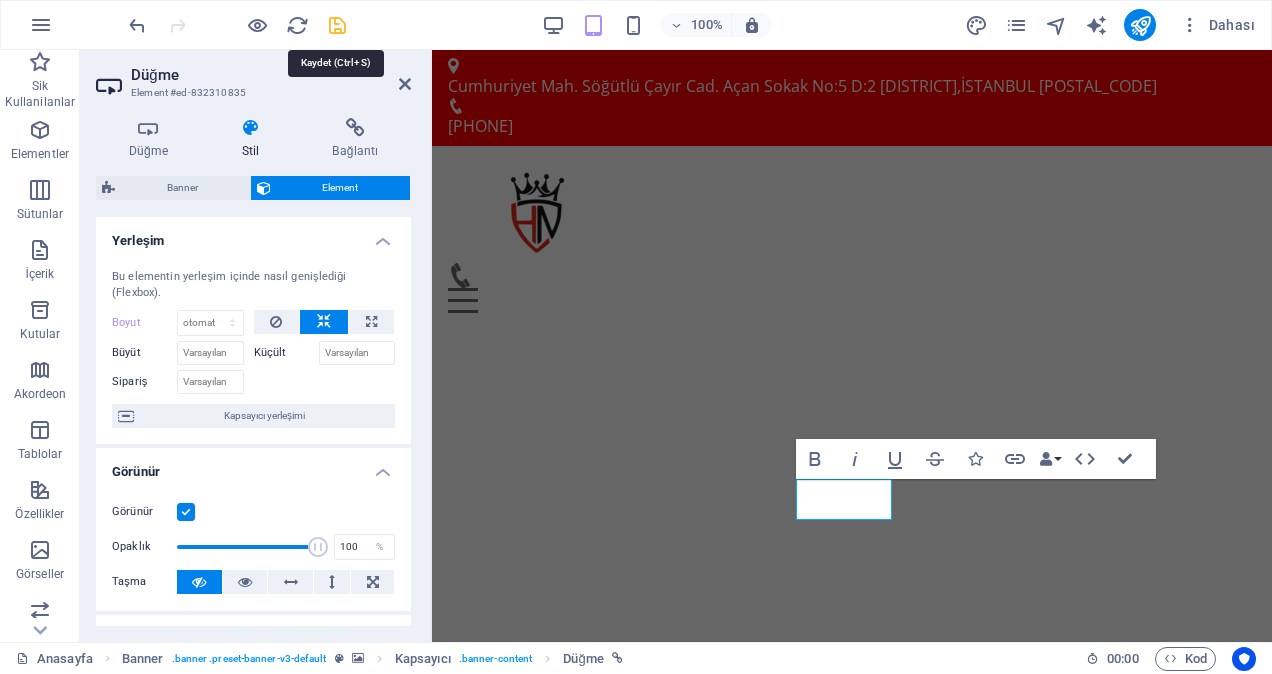 click at bounding box center (337, 25) 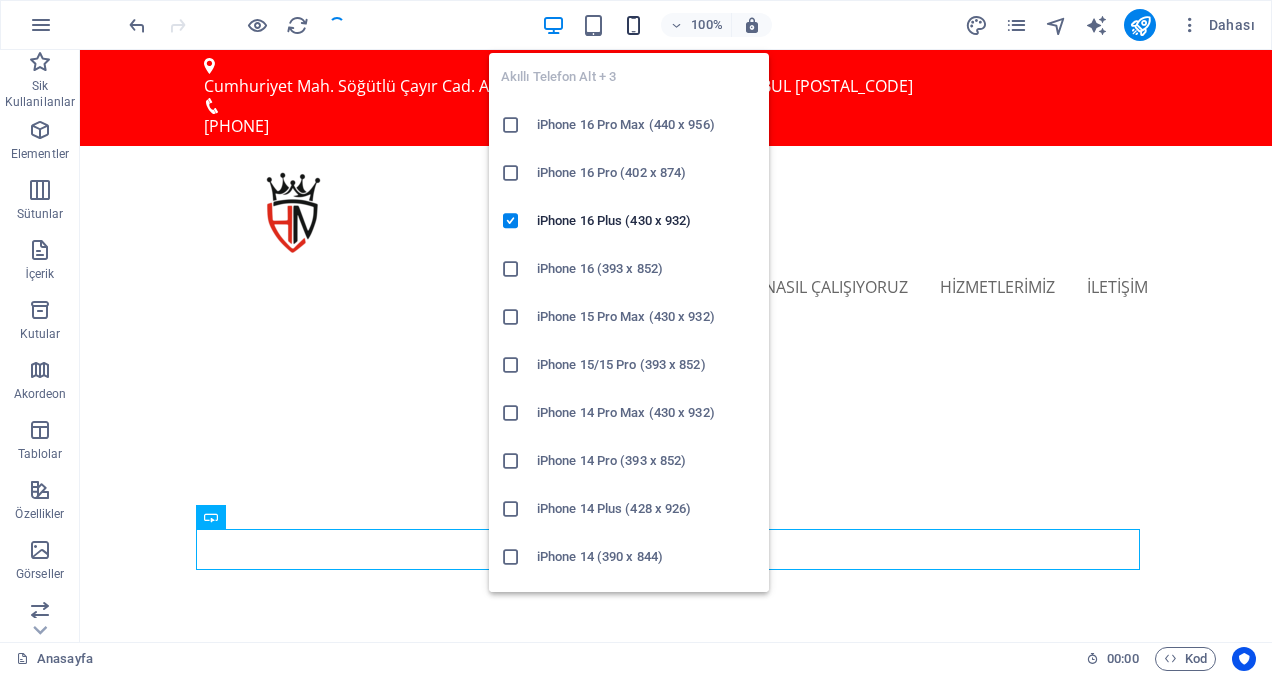 click at bounding box center (633, 25) 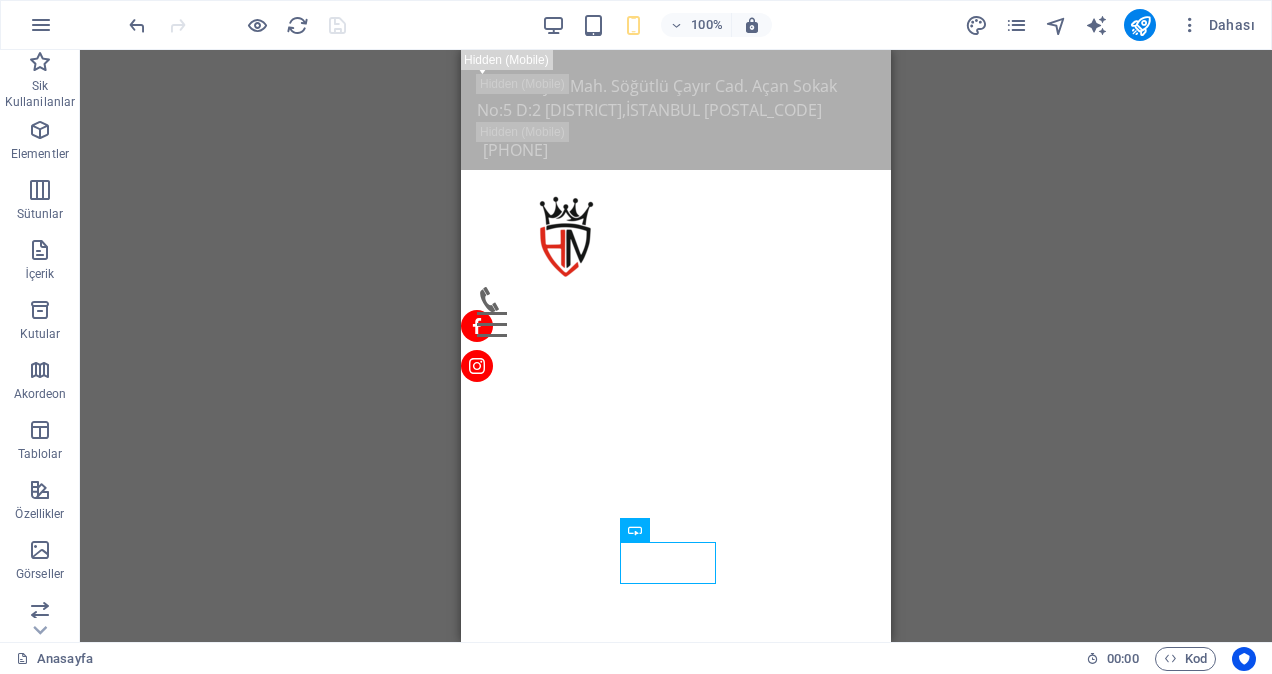 click on "H3   Banner   Banner   Kapsayıcı   Bilgi Çubuğu   Simge   Kapsayıcı   H2   Aralık   Metin   Menü Çubuğu   Menü   Kapsayıcı   Metin   Kapsayıcı   Logo   Kapsayıcı   Simge   Sosyal Medya Simgeleri   Simge   Sosyal Medya Simgeleri   Aralık   Düğme   Simge   Aralık   Kapsayıcı   H2   Ayırıcı   Kapsayıcı   Metin   Kapsayıcı   Kapsayıcı   Ön ayar   Kapsayıcı   Simge   Kapsayıcı   Ön ayar   Kapsayıcı   Kapsayıcı   Metin   Kapsayıcı   Simge   Kapsayıcı   Metin   Kapsayıcı   Kapsayıcı   Simge   Kapsayıcı   Kapsayıcı   H3   Kapsayıcı   Metin   Kapsayıcı   H3   Kapsayıcı   Kapsayıcı   Metin   Ön ayar   Kapsayıcı   Ön ayar   Aralık   Ön ayar   Kapsayıcı   Simge   Kapsayıcı   Ön ayar   Ön ayar   Kapsayıcı   Metin   Kapsayıcı   Kapsayıcı   Kapsayıcı   H3   Metin   Kapsayıcı   Simge   Kapsayıcı   Metin   Kapsayıcı   Metin   Kapsayıcı   Kapsayıcı   Kapsayıcı   H2   Aralık   Metin   Aralık   Ön ayar   Kapsayıcı" at bounding box center (676, 346) 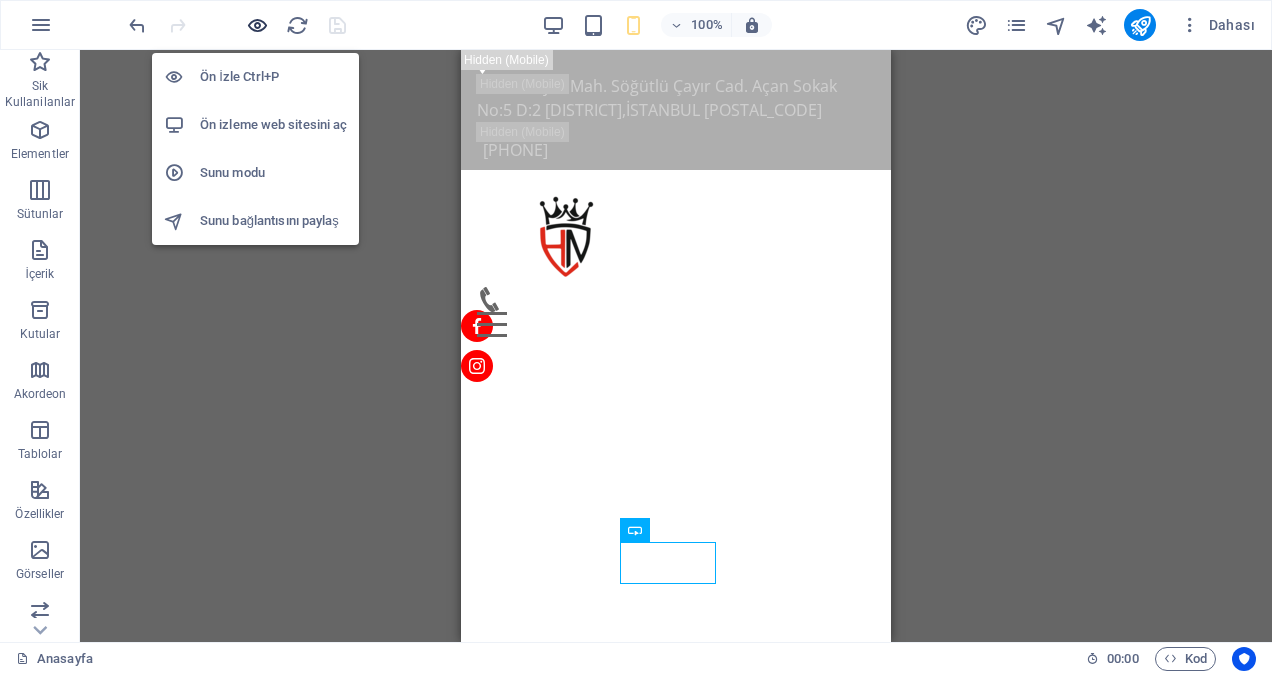 click at bounding box center (257, 25) 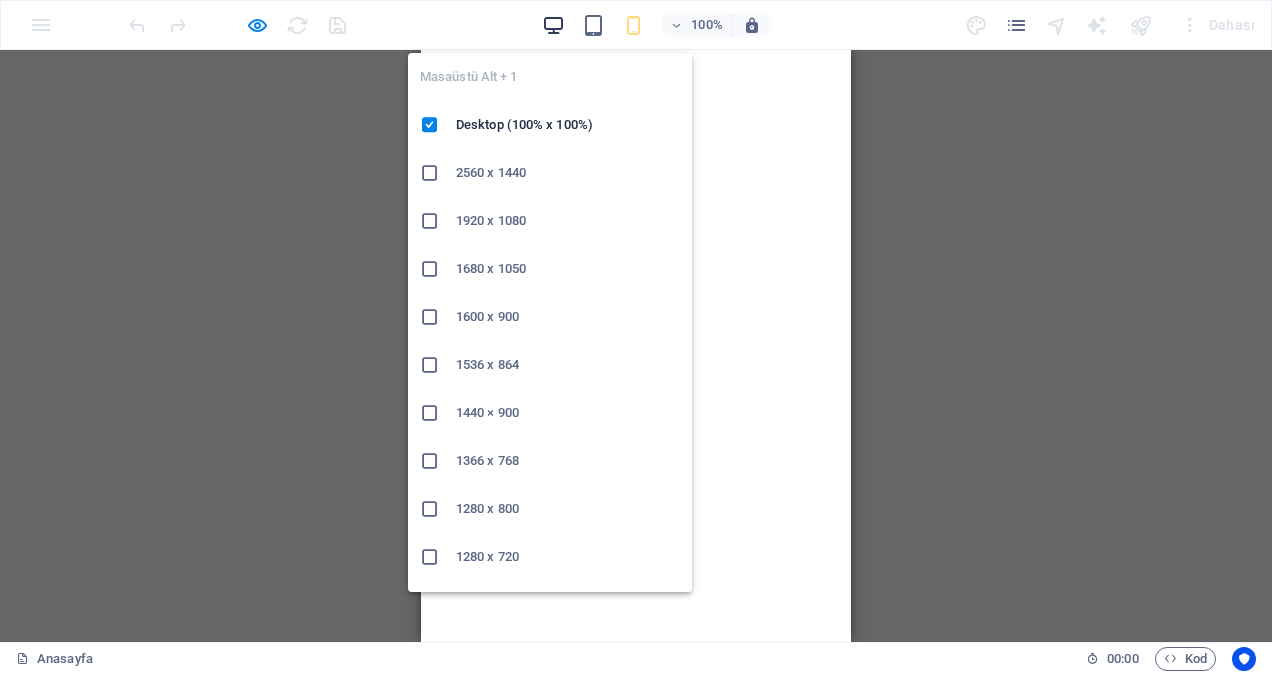 click at bounding box center (553, 25) 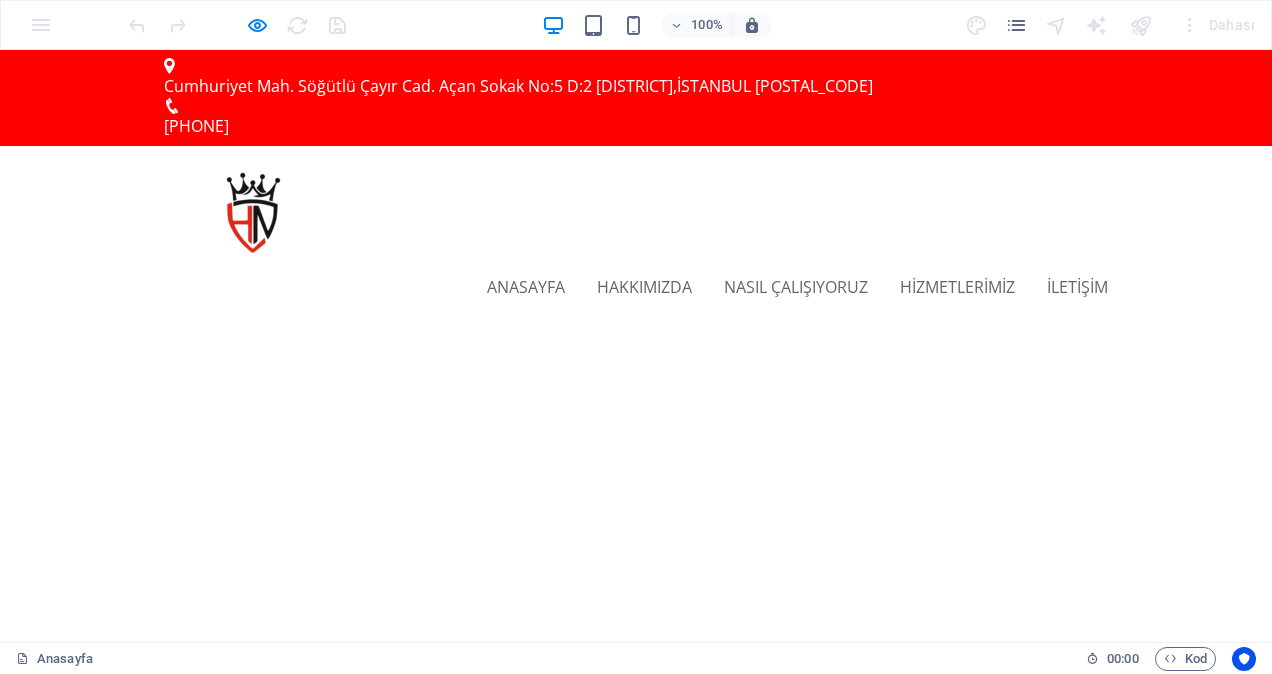 scroll, scrollTop: 100, scrollLeft: 0, axis: vertical 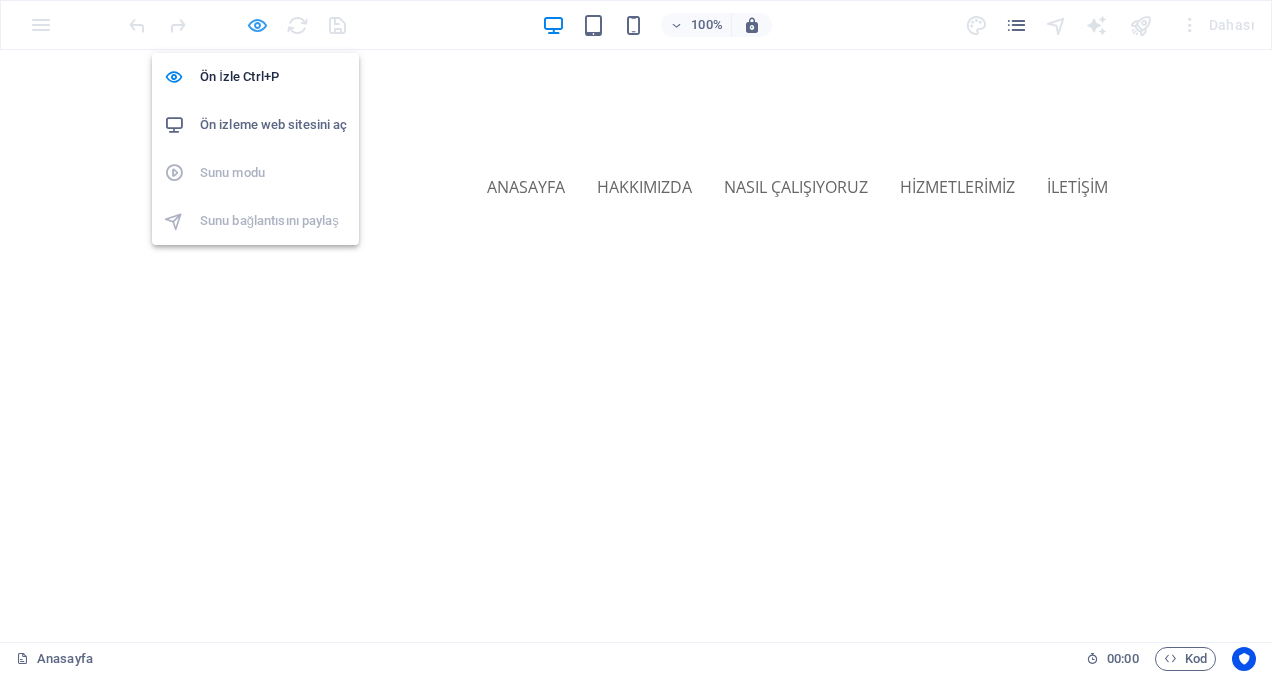 click at bounding box center (257, 25) 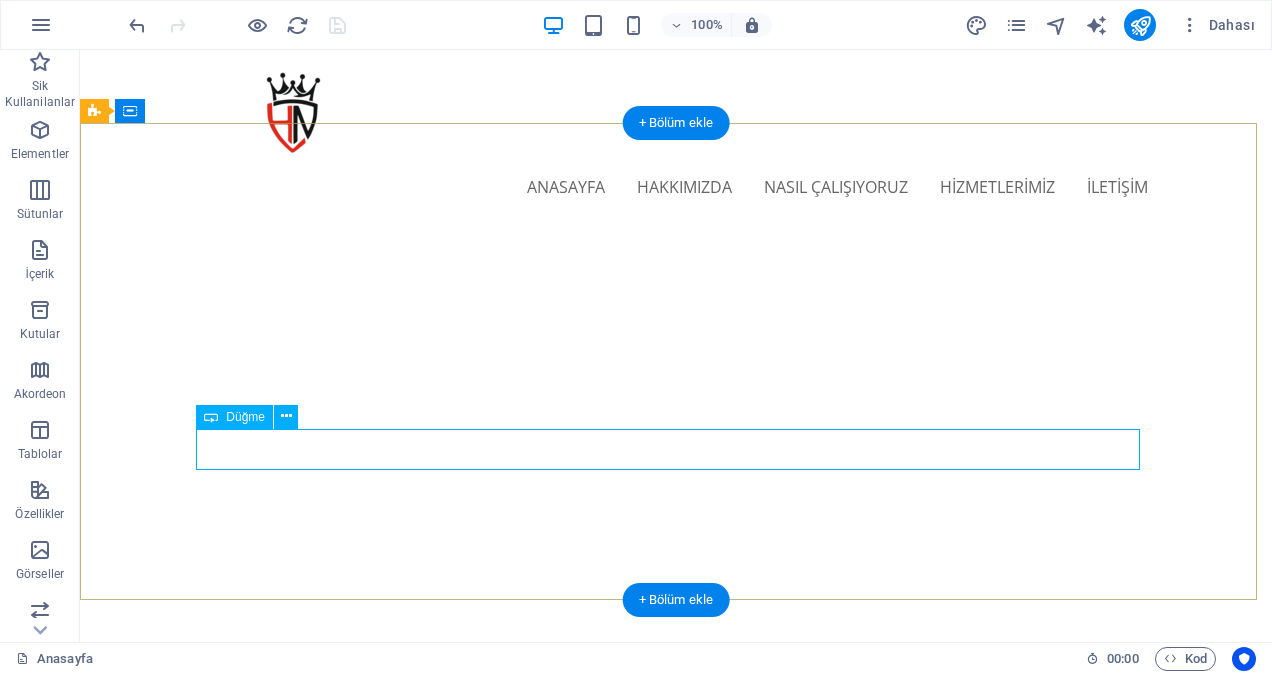 click on "İLETİŞİM" at bounding box center (676, 1013) 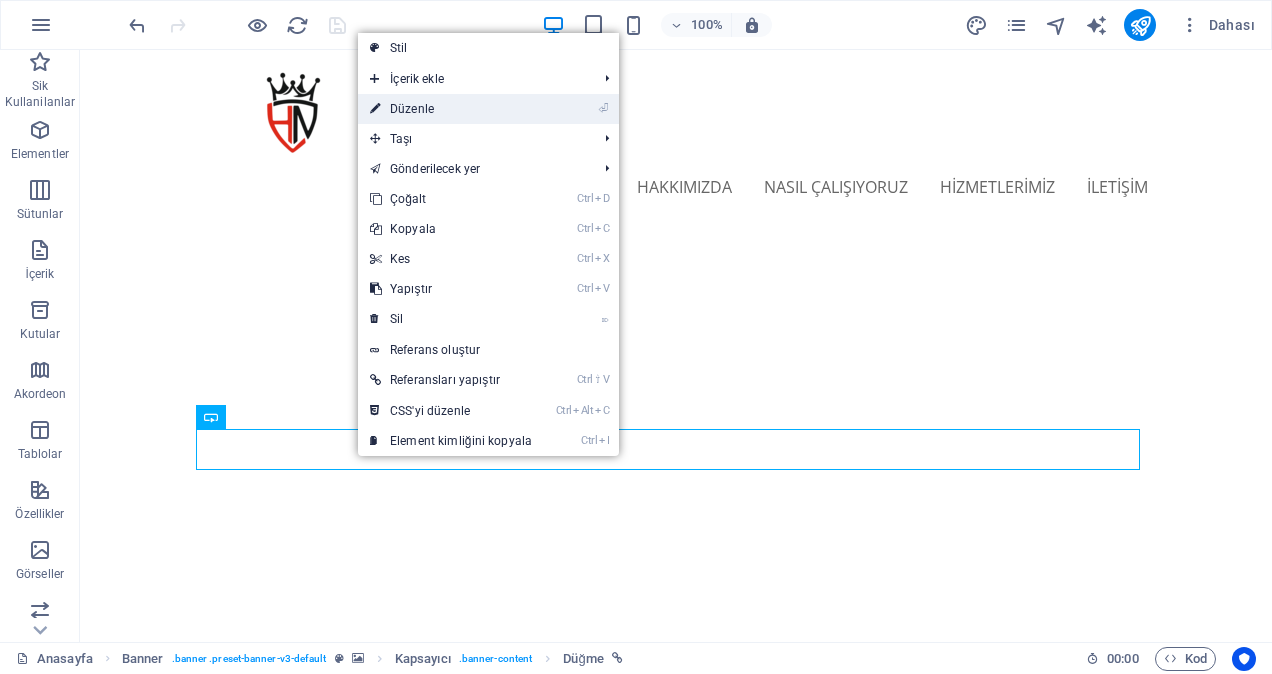 click on "⏎  Düzenle" at bounding box center (451, 109) 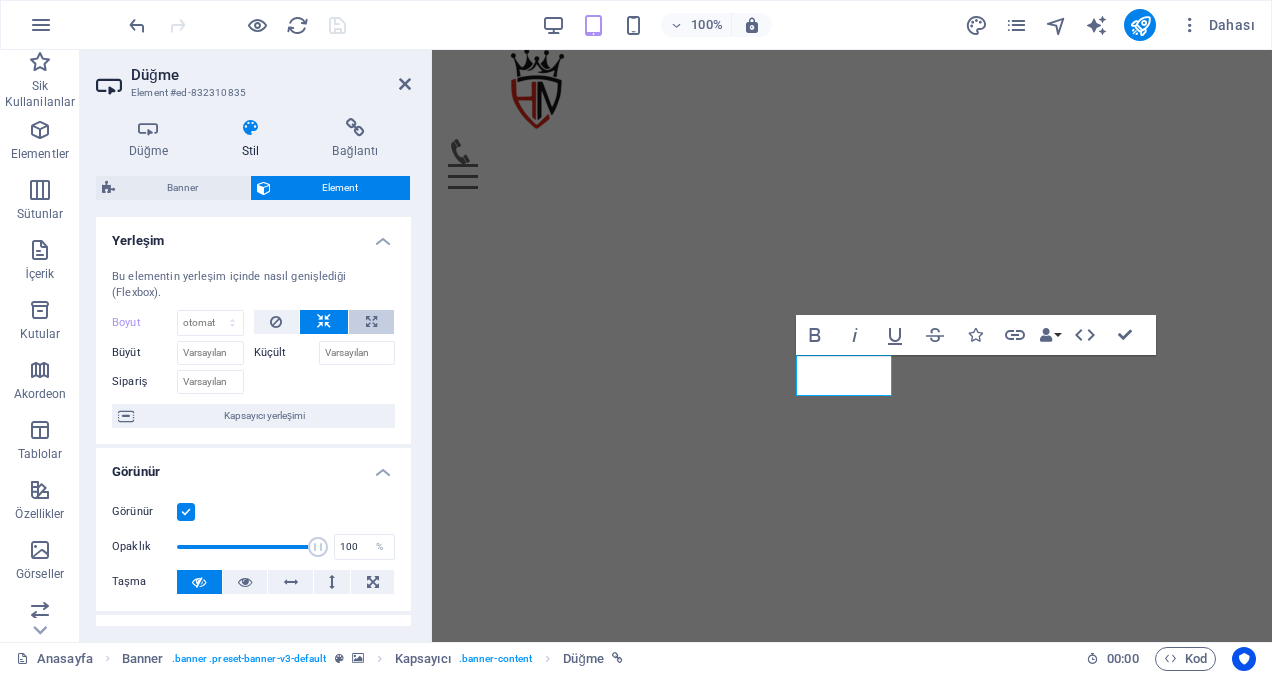 click at bounding box center (371, 322) 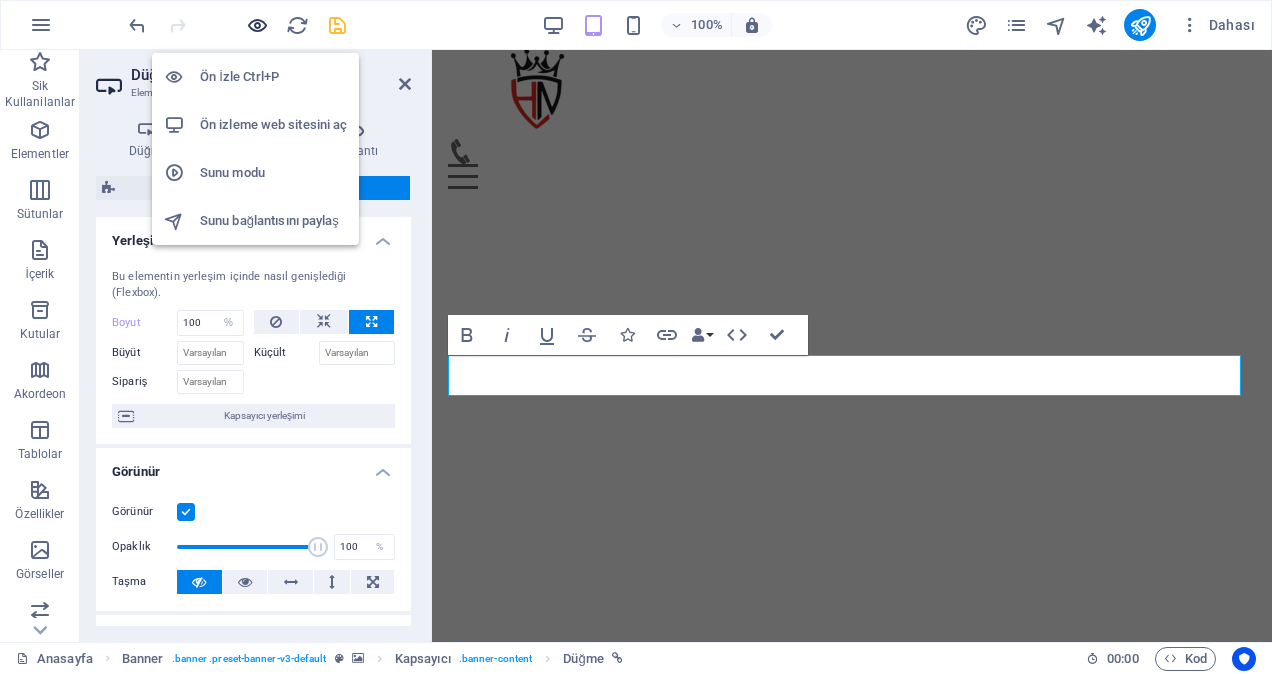 click at bounding box center (257, 25) 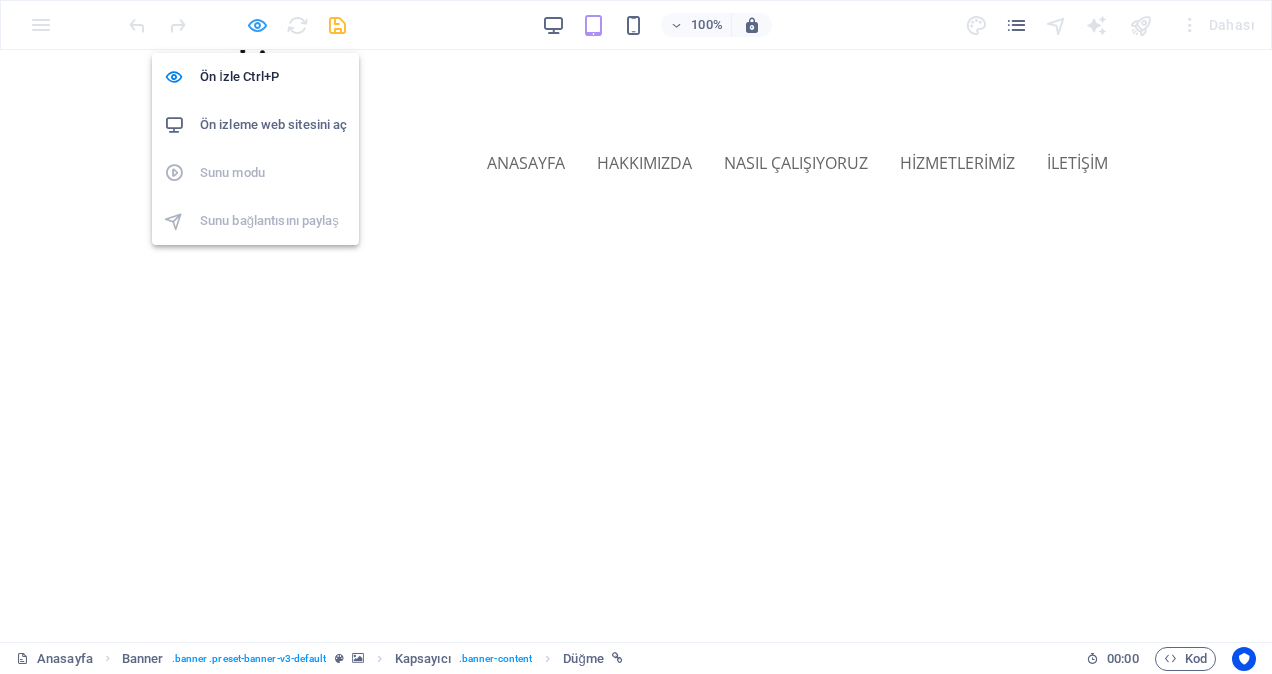 scroll, scrollTop: 100, scrollLeft: 0, axis: vertical 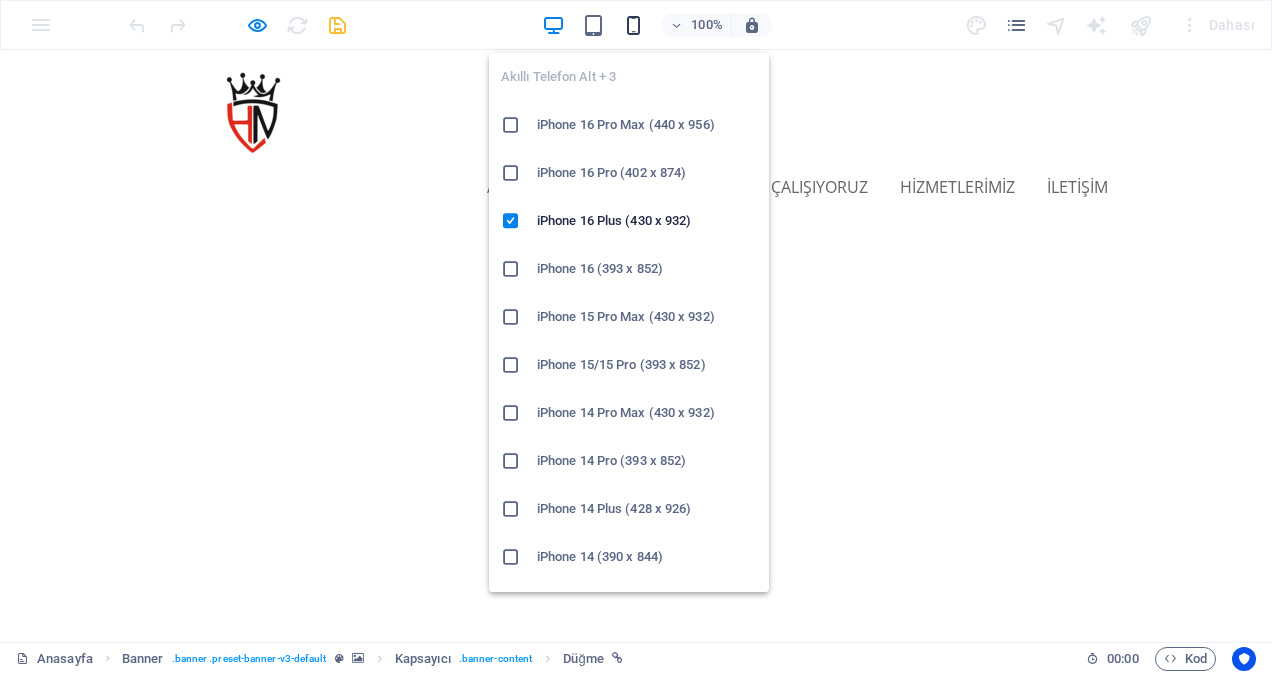 click at bounding box center [633, 25] 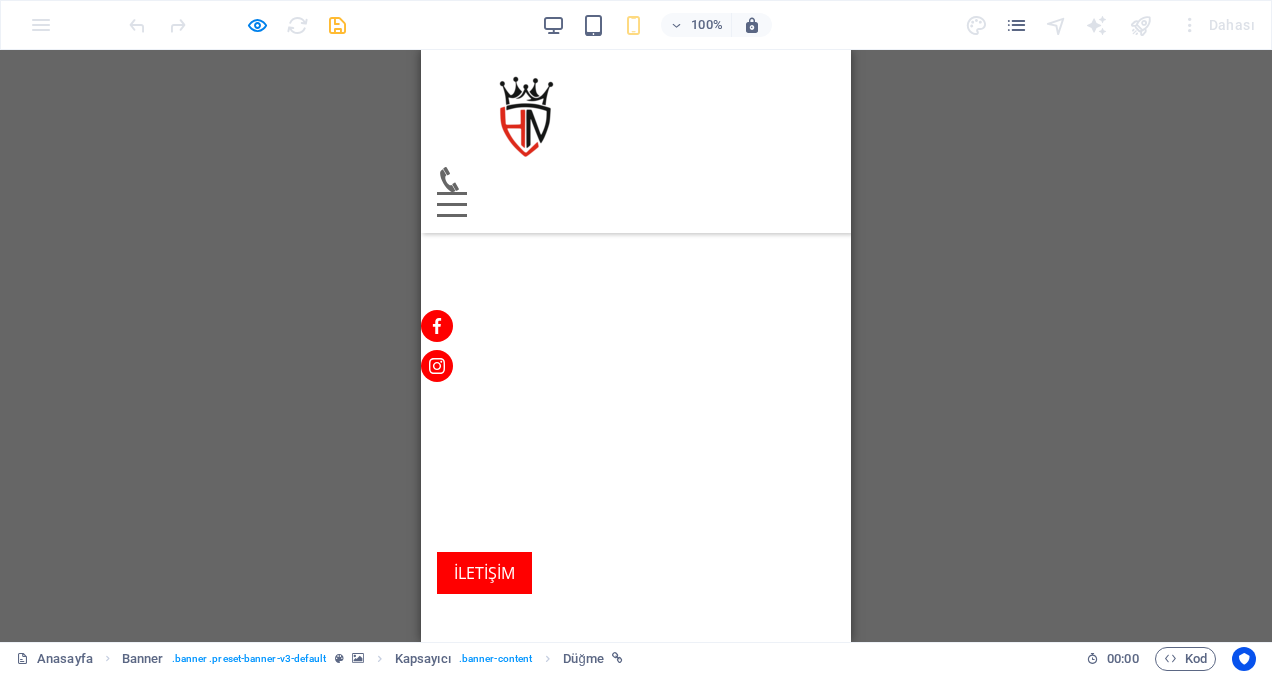 scroll, scrollTop: 0, scrollLeft: 0, axis: both 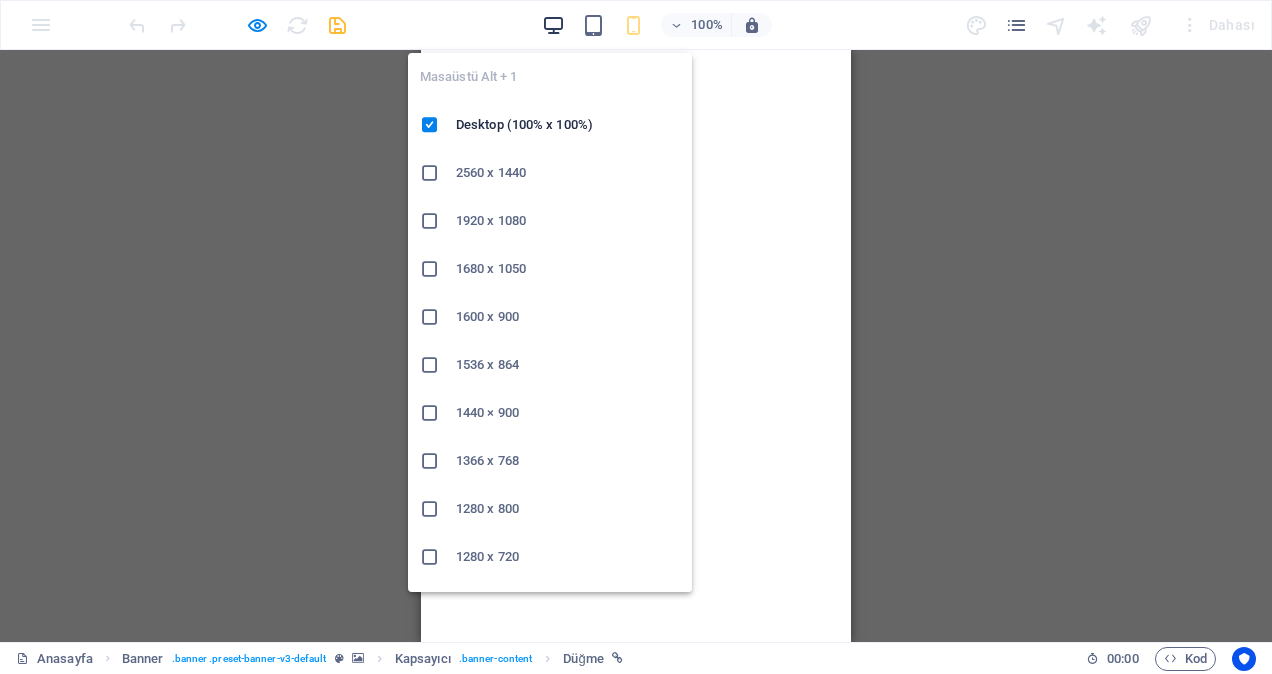 click at bounding box center (553, 25) 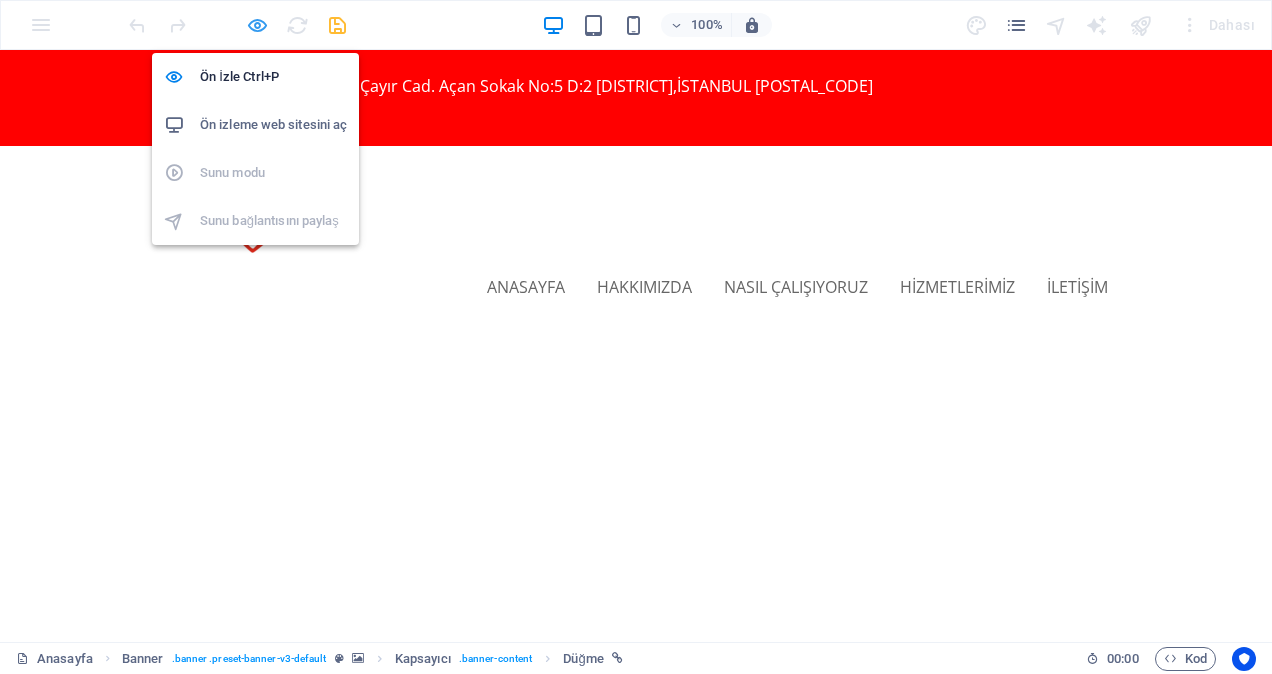 click at bounding box center [257, 25] 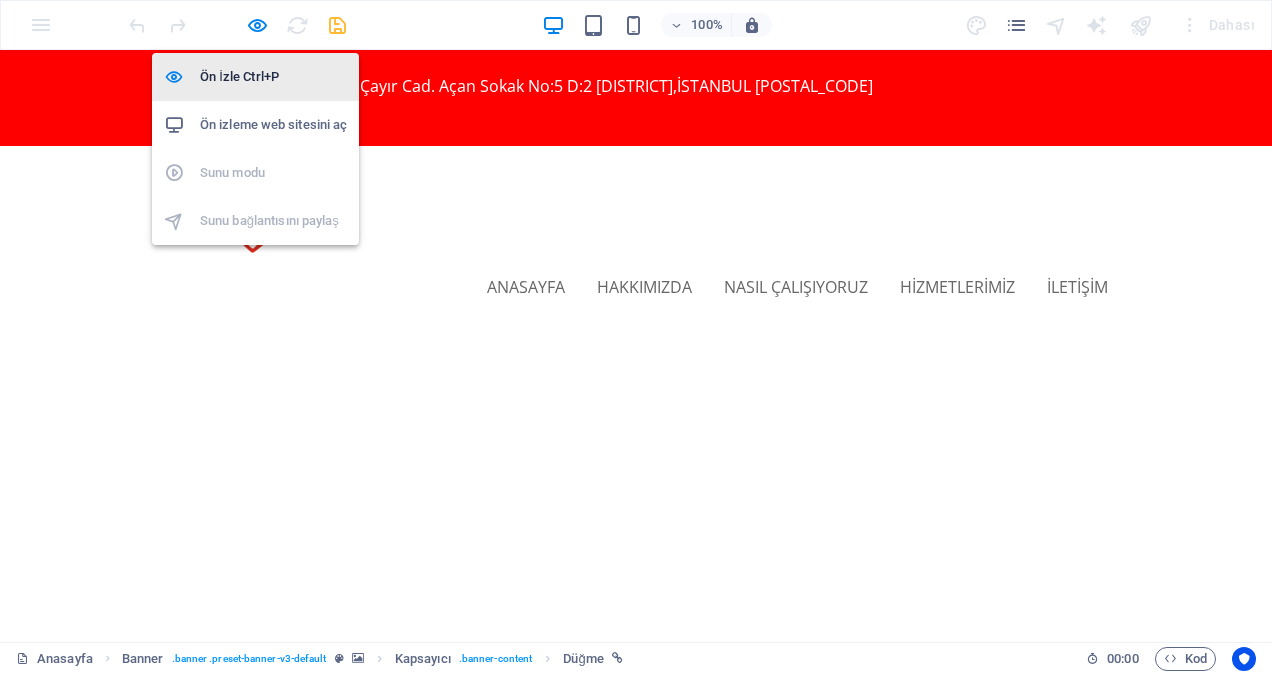 select on "%" 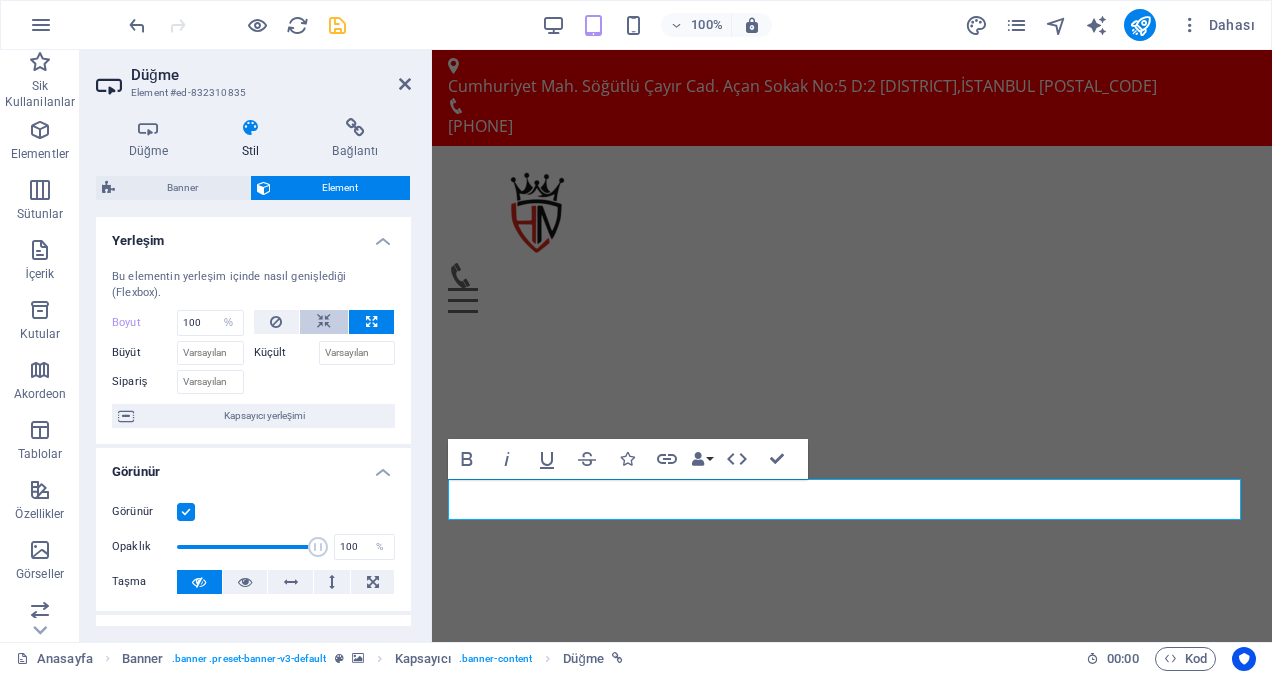 click at bounding box center [324, 322] 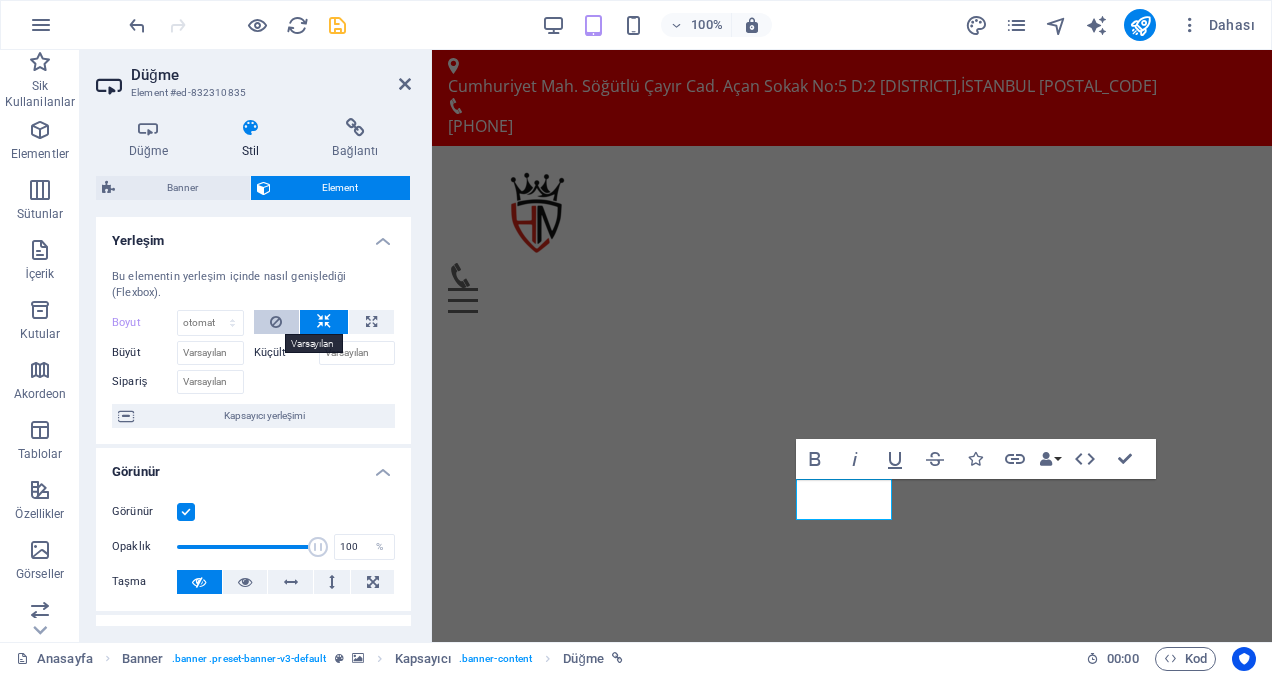 click at bounding box center (277, 322) 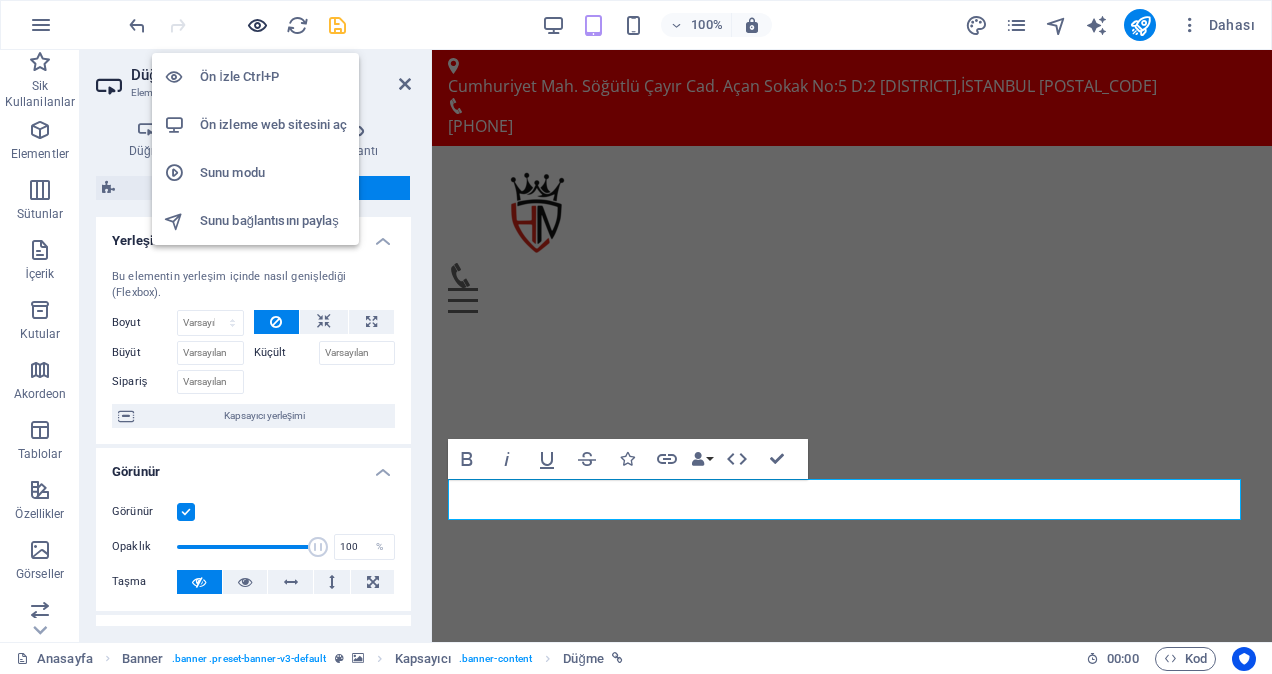 click at bounding box center (257, 25) 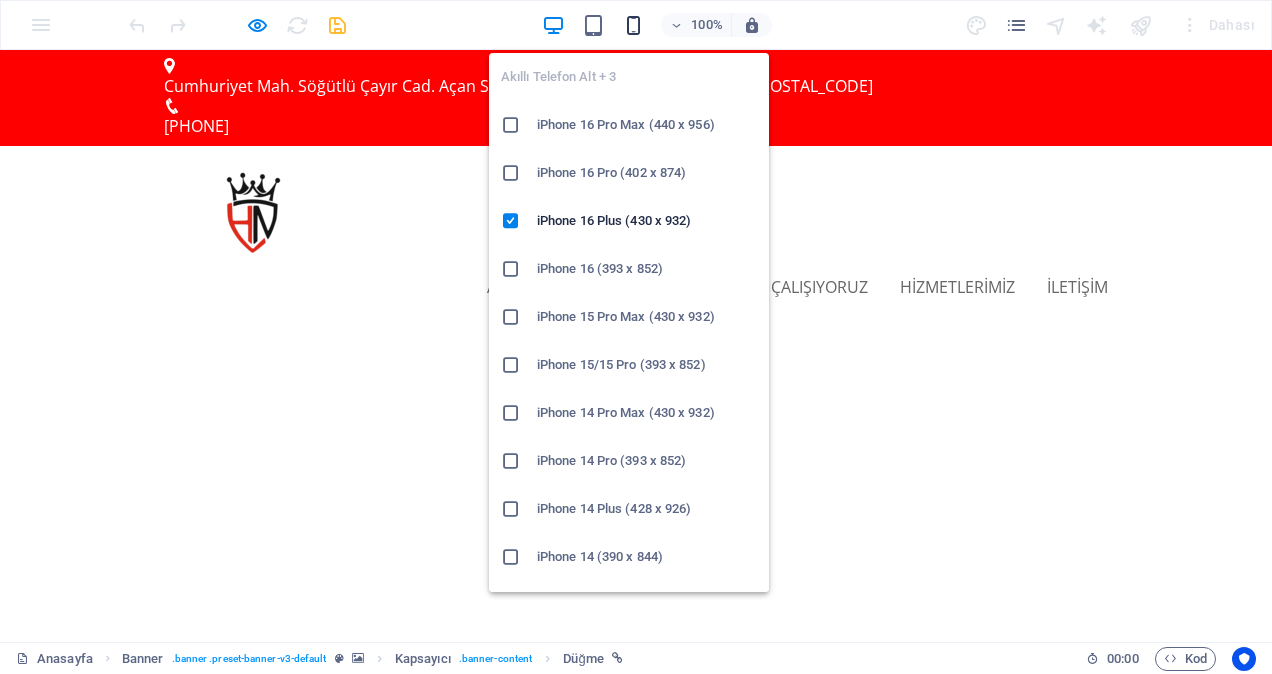 click at bounding box center (633, 25) 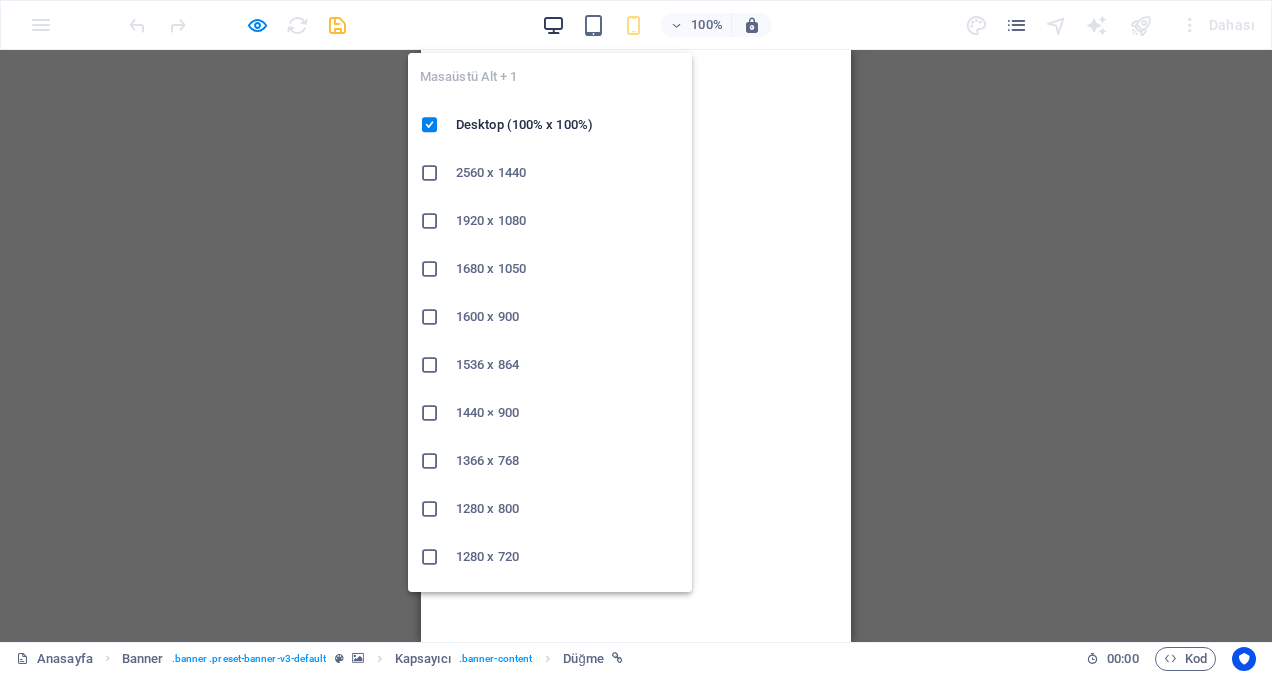 click at bounding box center [553, 25] 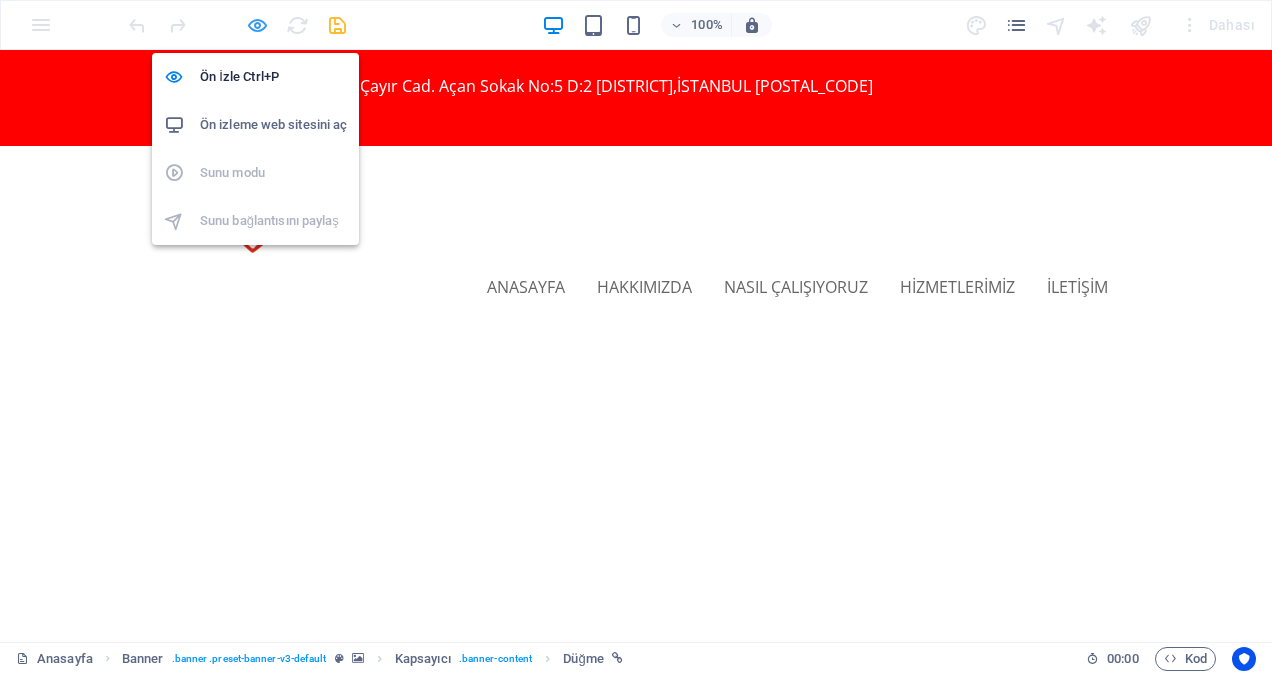 click at bounding box center (257, 25) 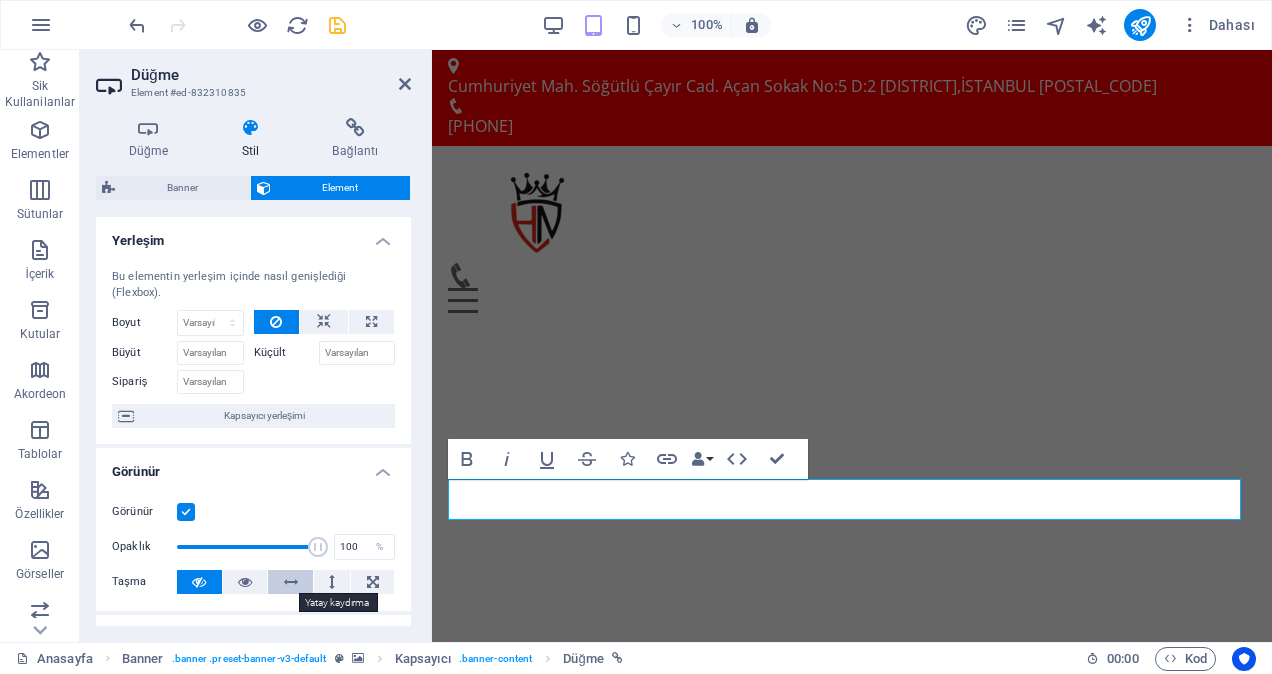 click at bounding box center [291, 582] 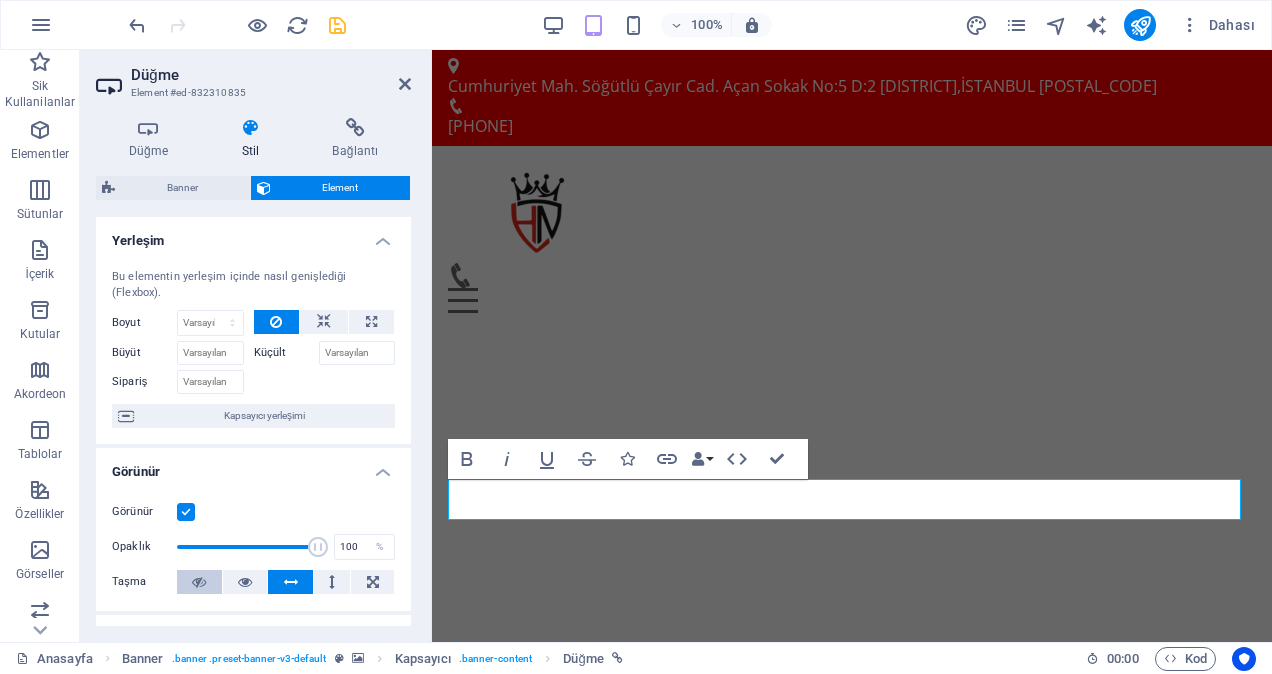 click at bounding box center (199, 582) 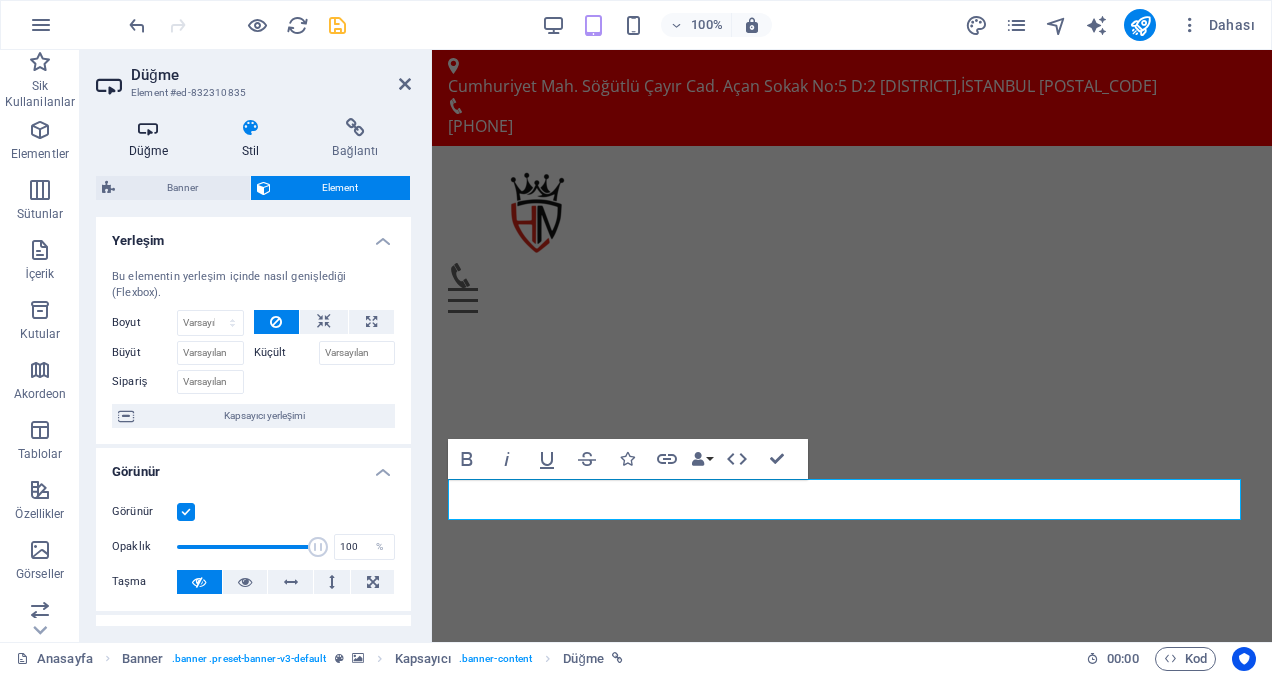 click on "Düğme" at bounding box center (152, 139) 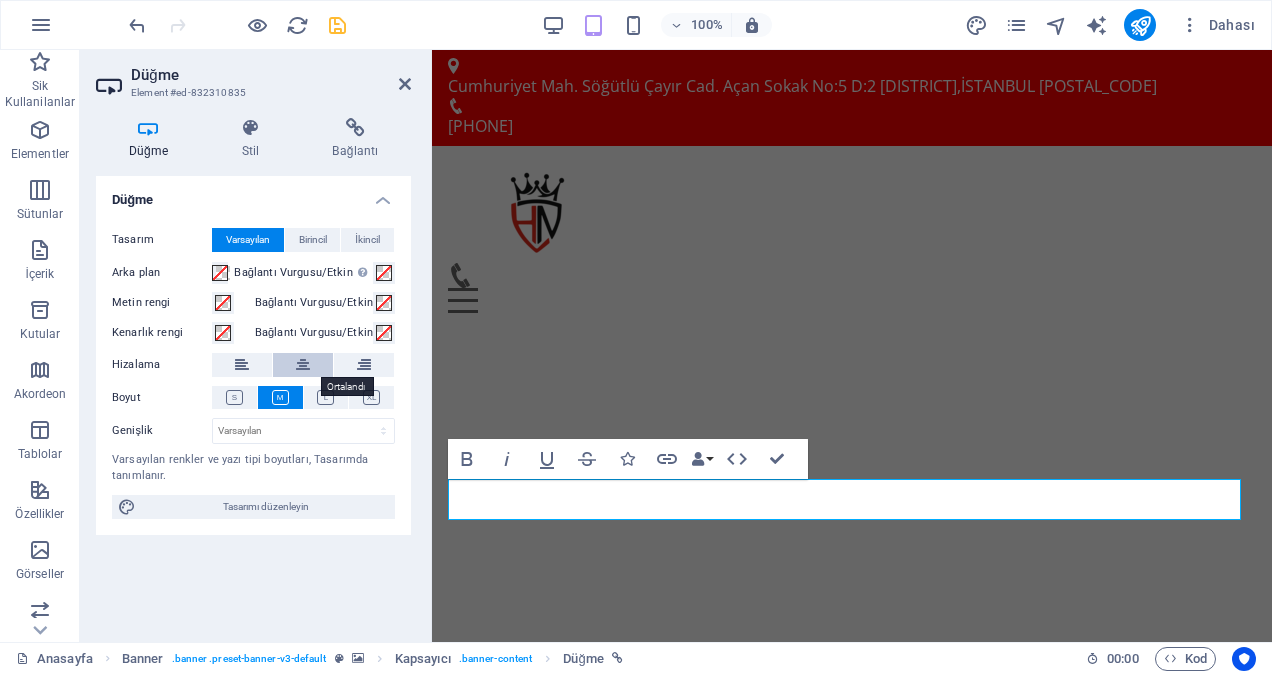 click at bounding box center [303, 365] 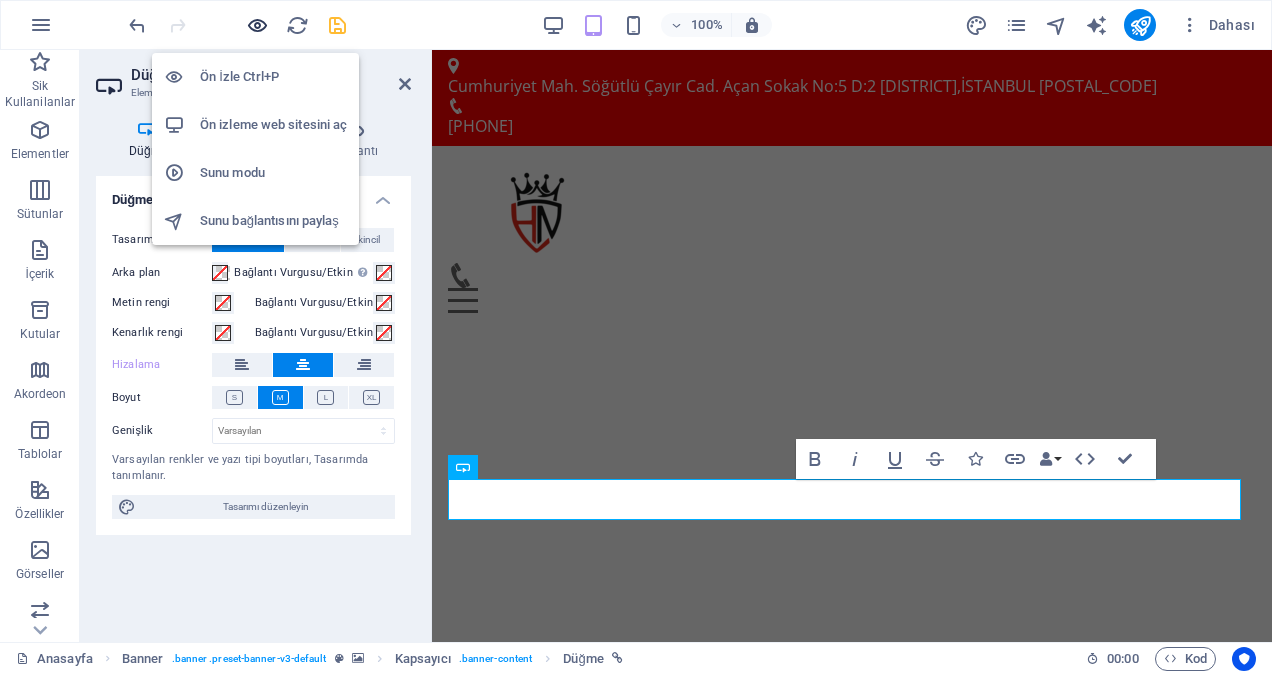 click at bounding box center [257, 25] 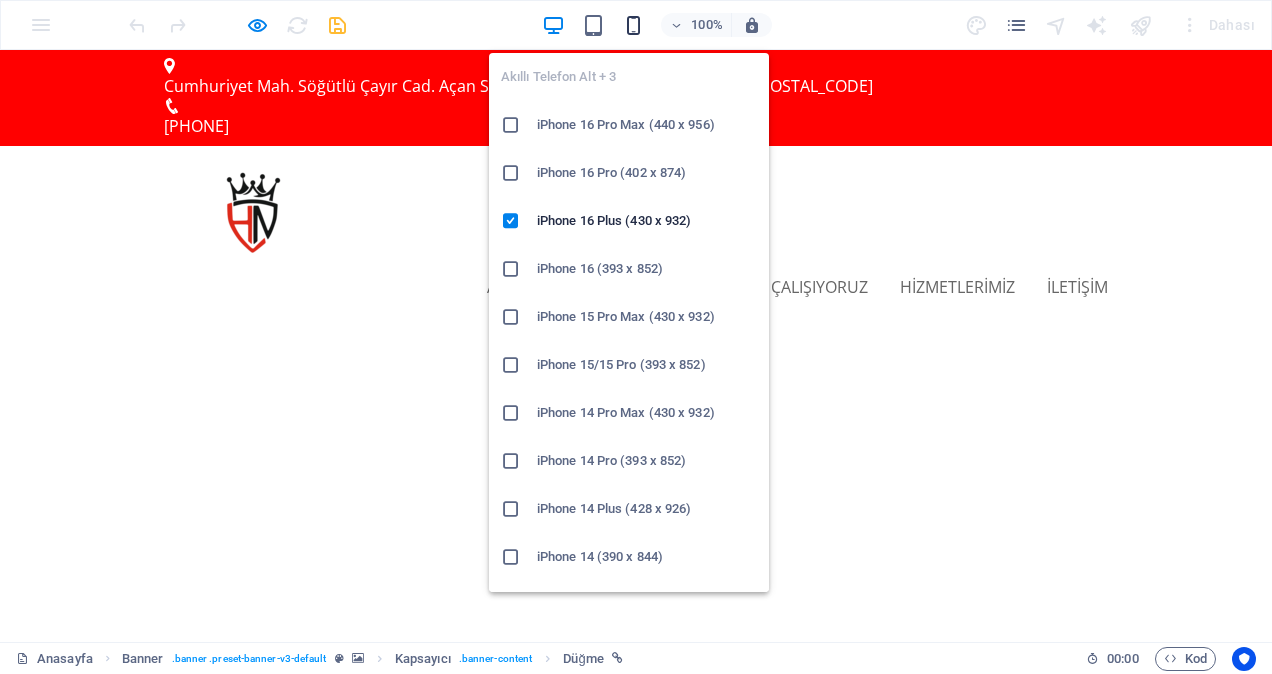 click at bounding box center (633, 25) 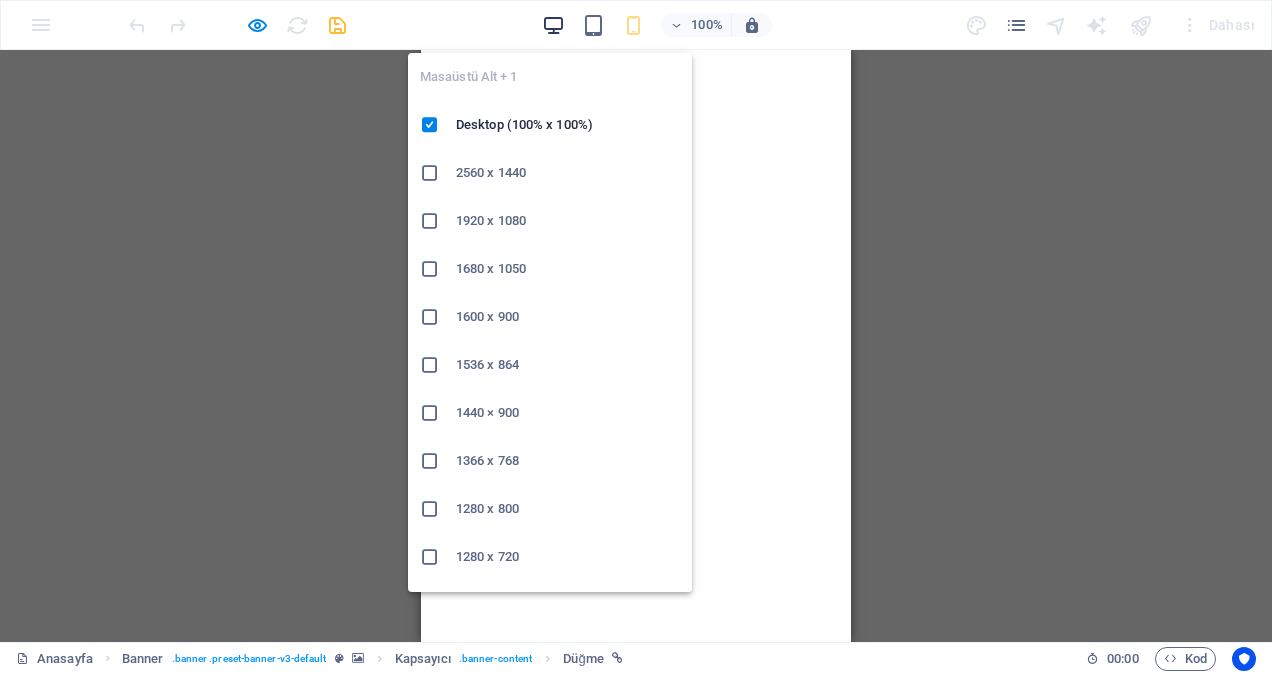 click at bounding box center [553, 25] 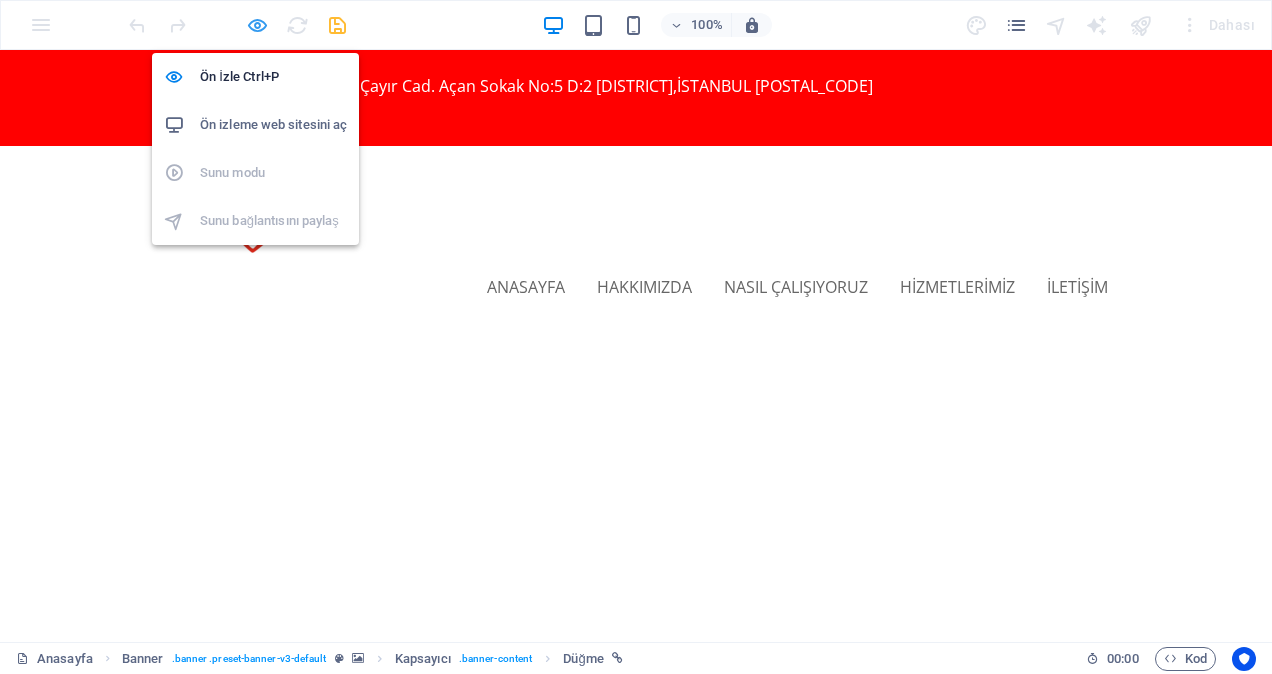 click at bounding box center (257, 25) 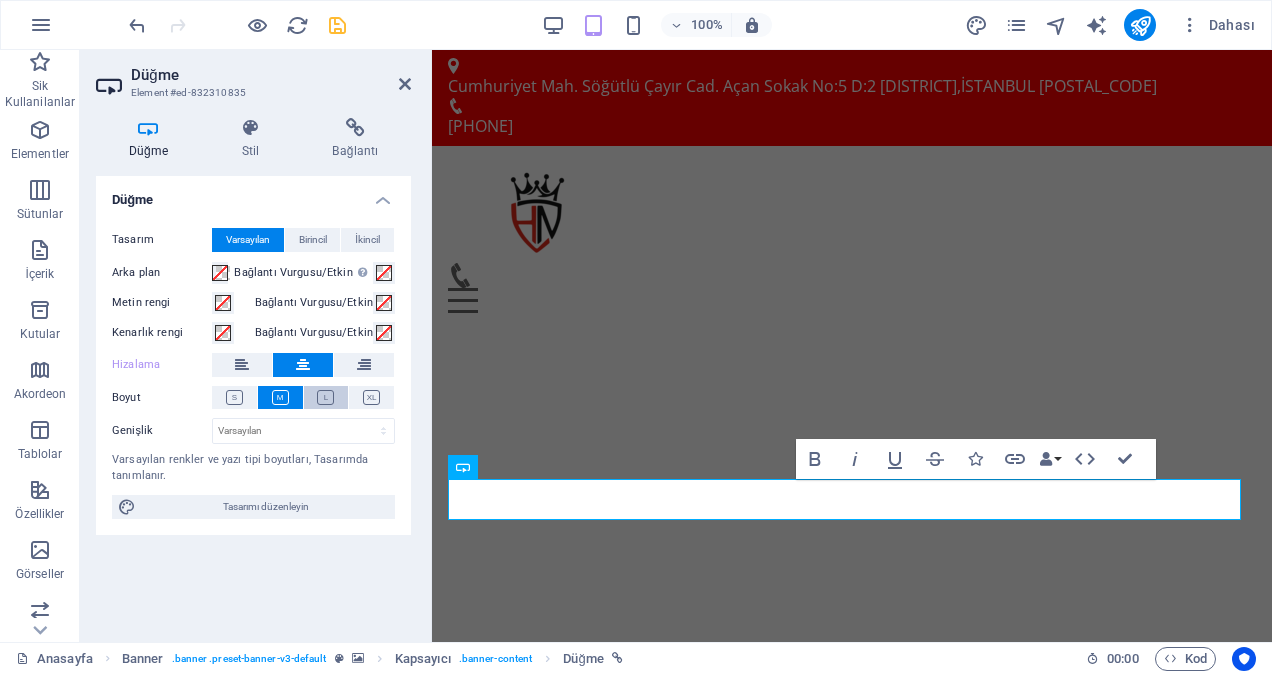click at bounding box center [325, 397] 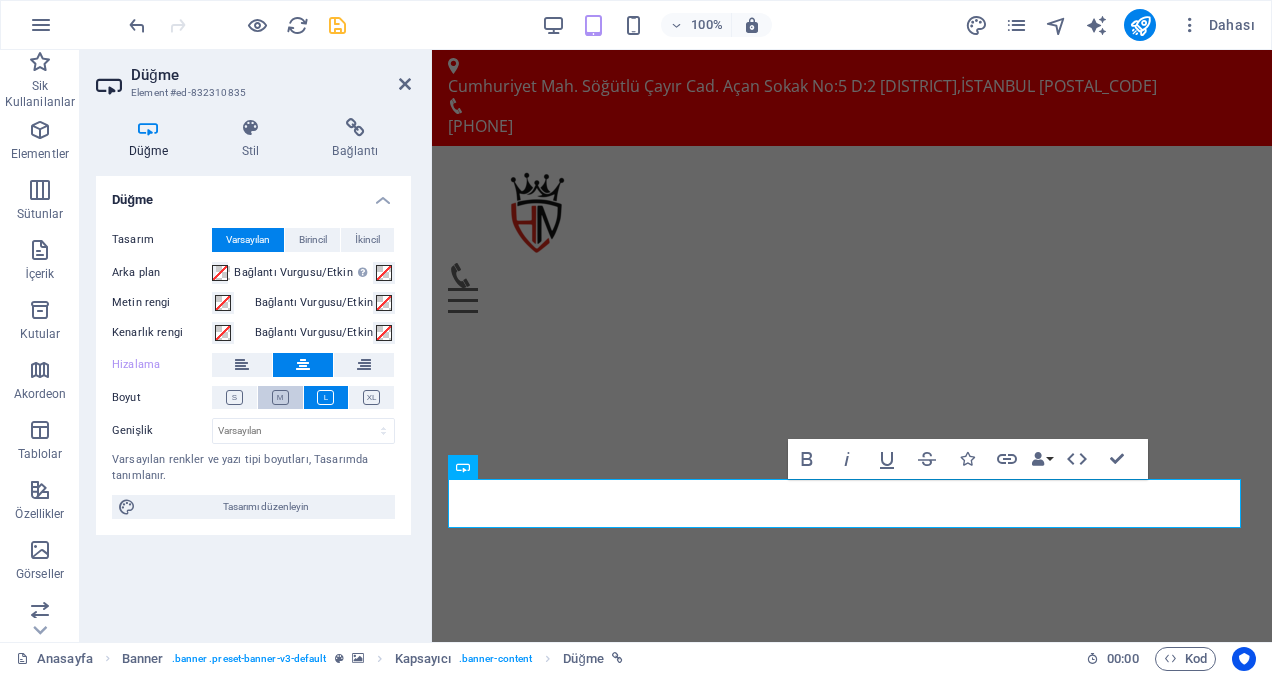 click at bounding box center [280, 397] 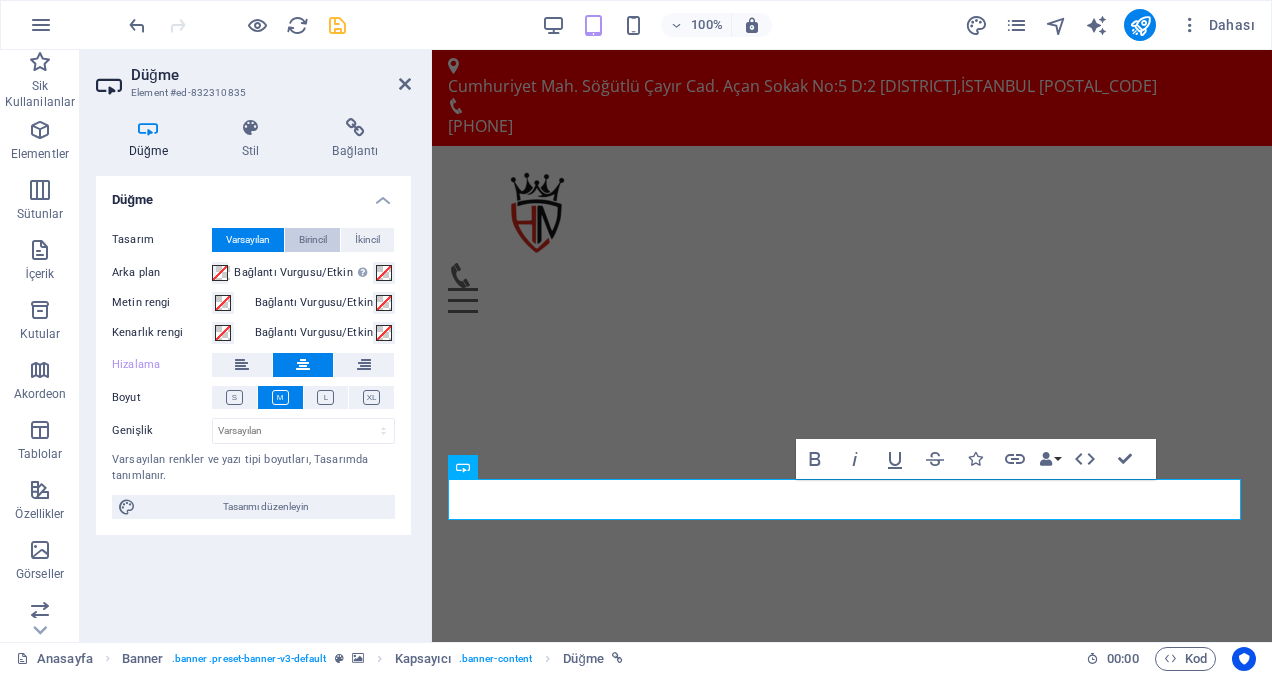 click on "Birincil" at bounding box center [313, 240] 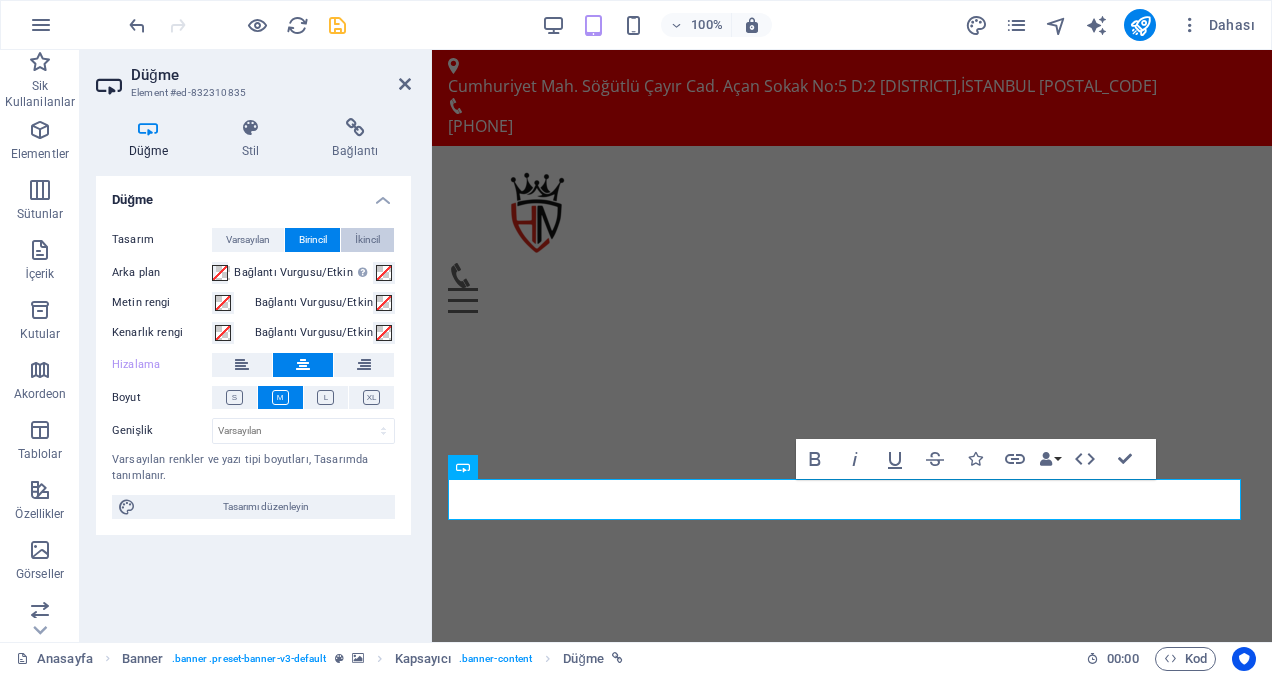 click on "İkincil" at bounding box center (367, 240) 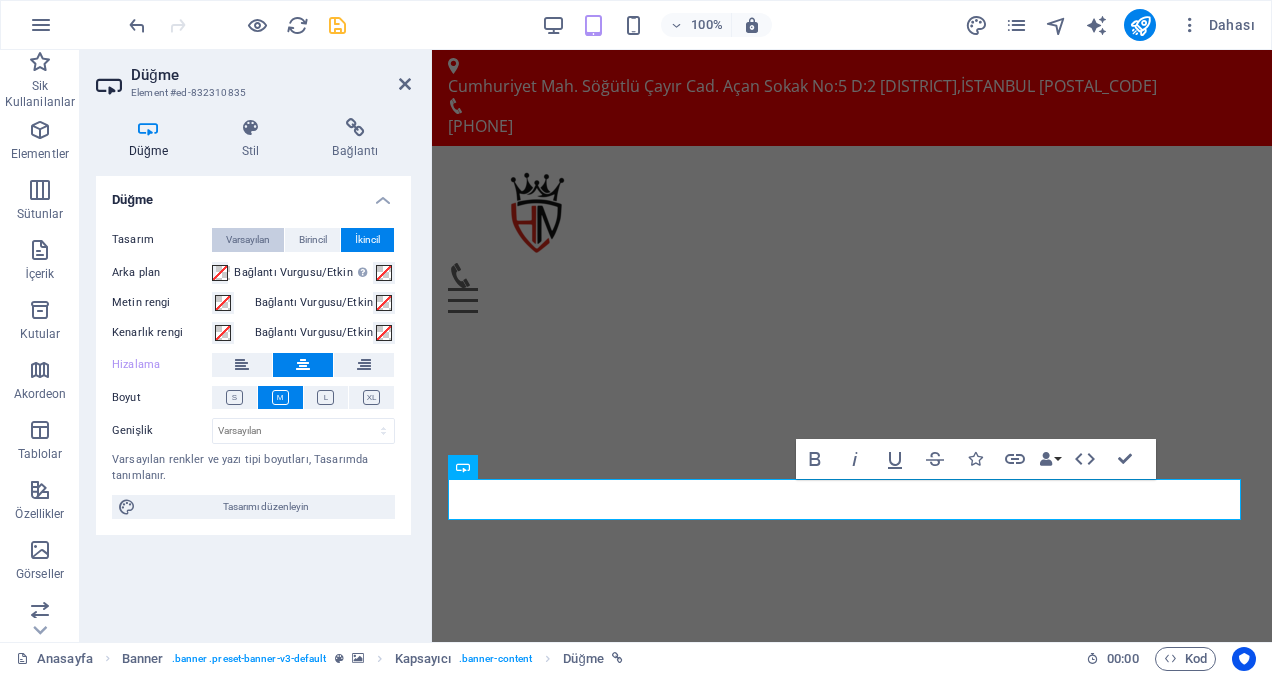 click on "Varsayılan" at bounding box center (248, 240) 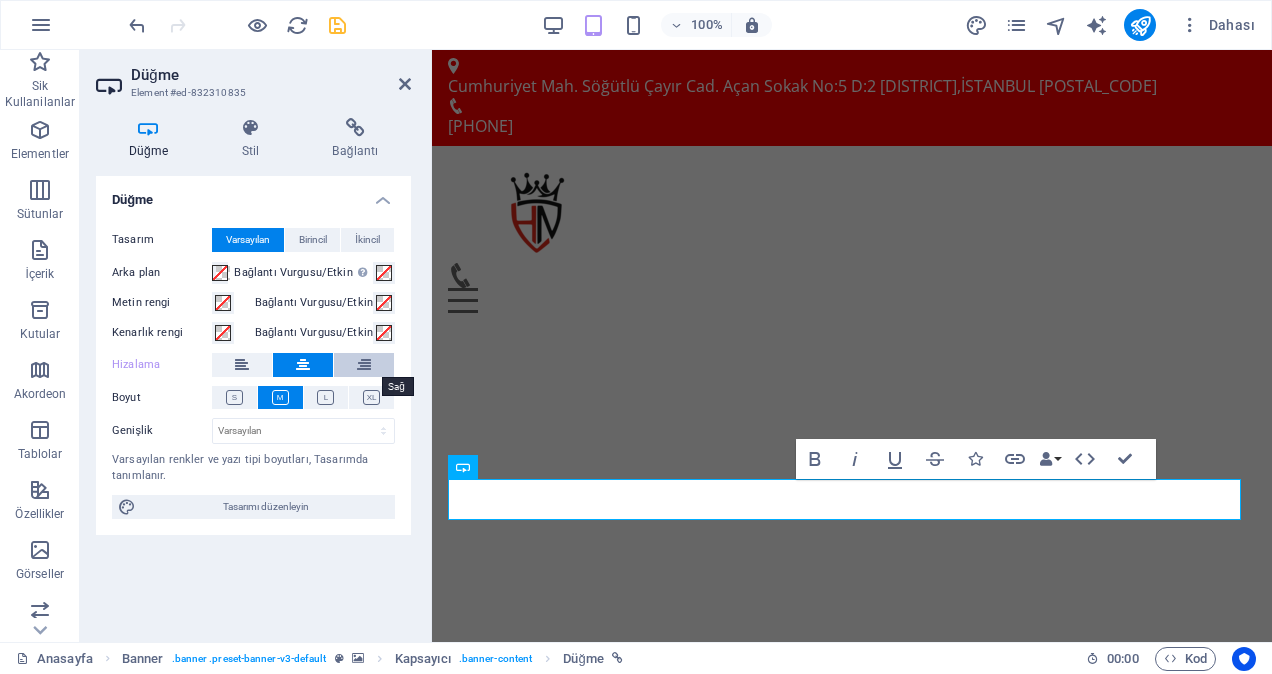 click at bounding box center [364, 365] 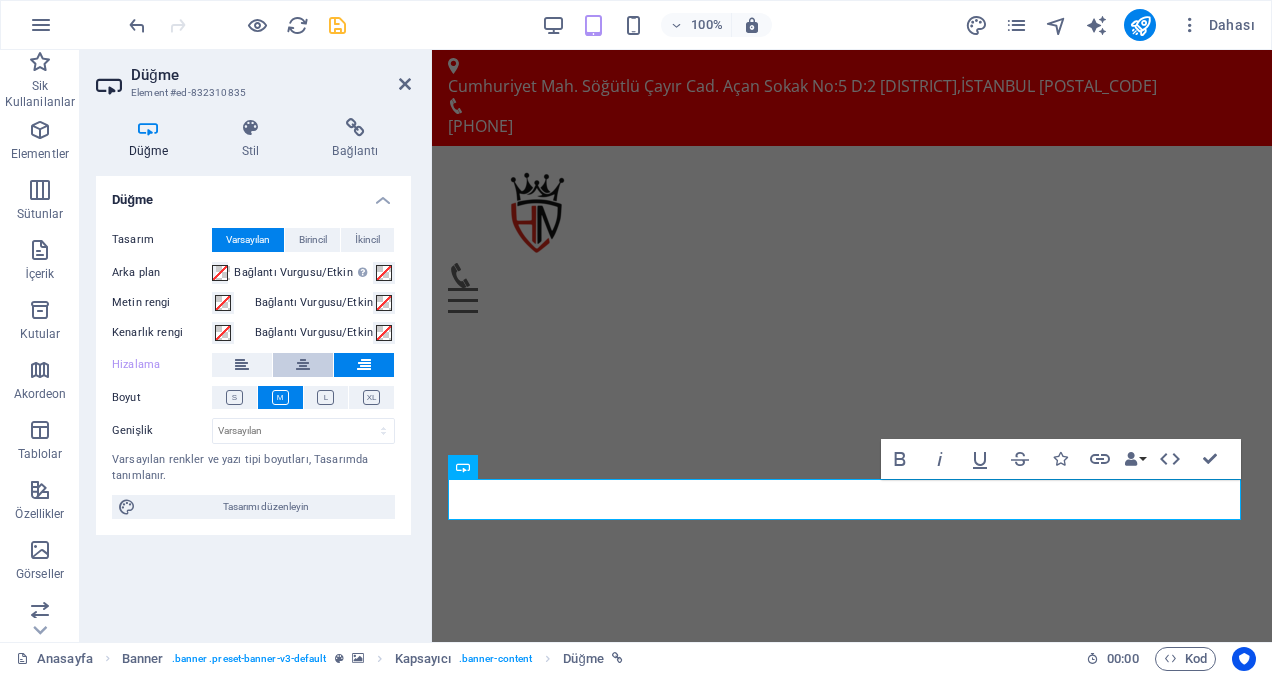 click at bounding box center [303, 365] 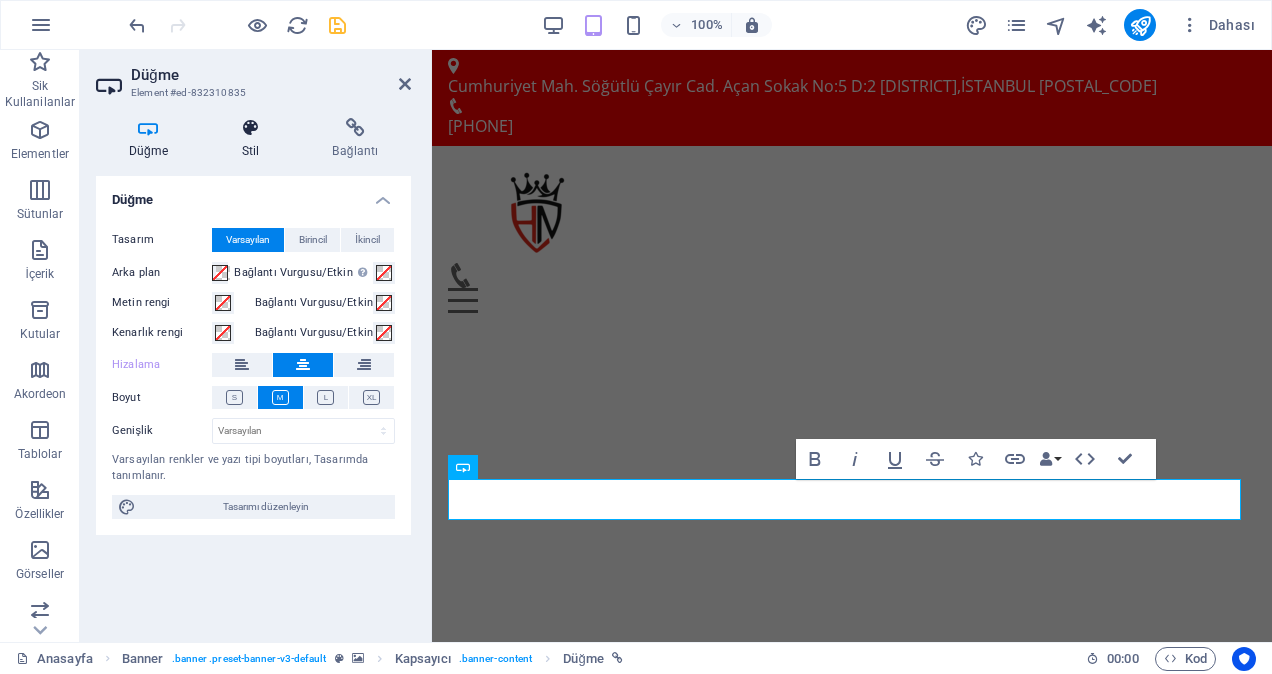 click on "Stil" at bounding box center (254, 139) 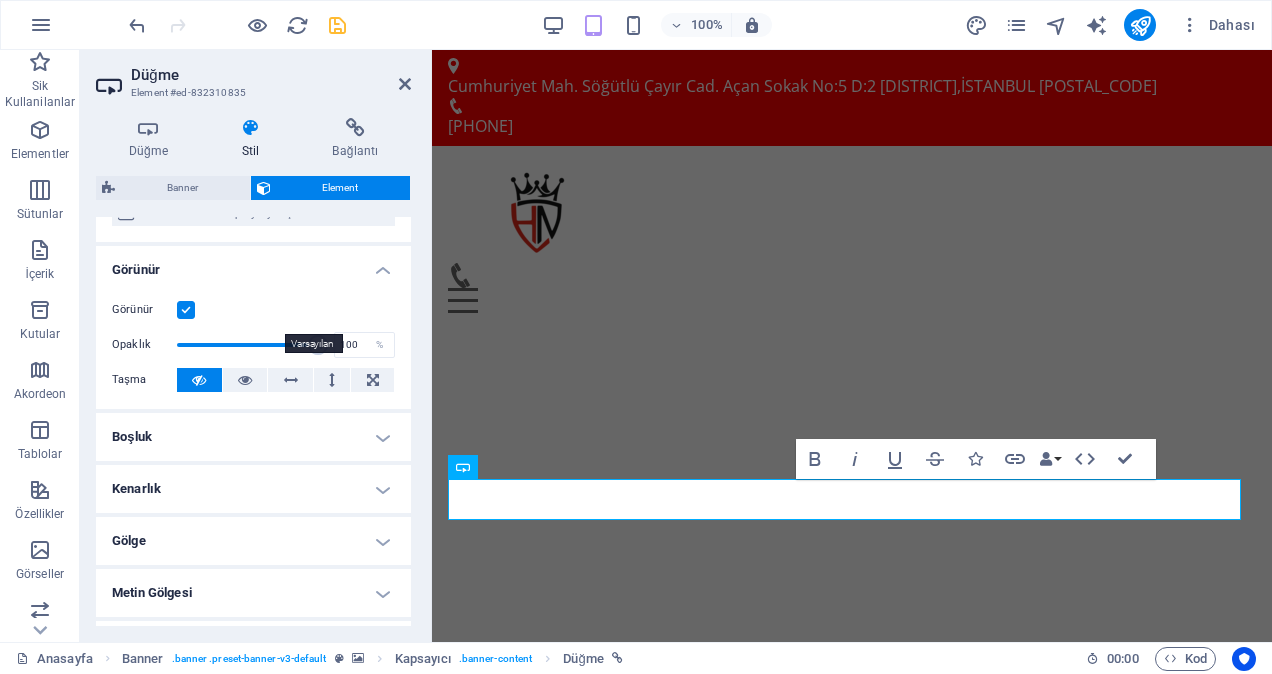 scroll, scrollTop: 300, scrollLeft: 0, axis: vertical 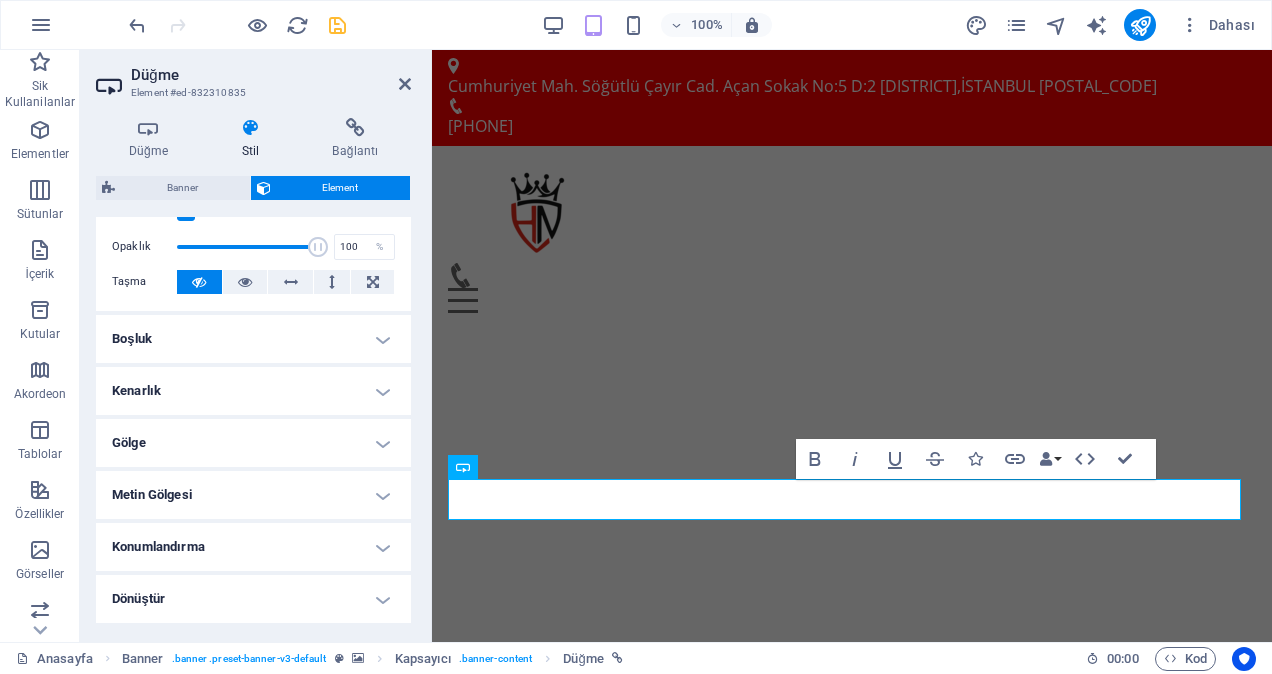 click on "Konumlandırma" at bounding box center (253, 547) 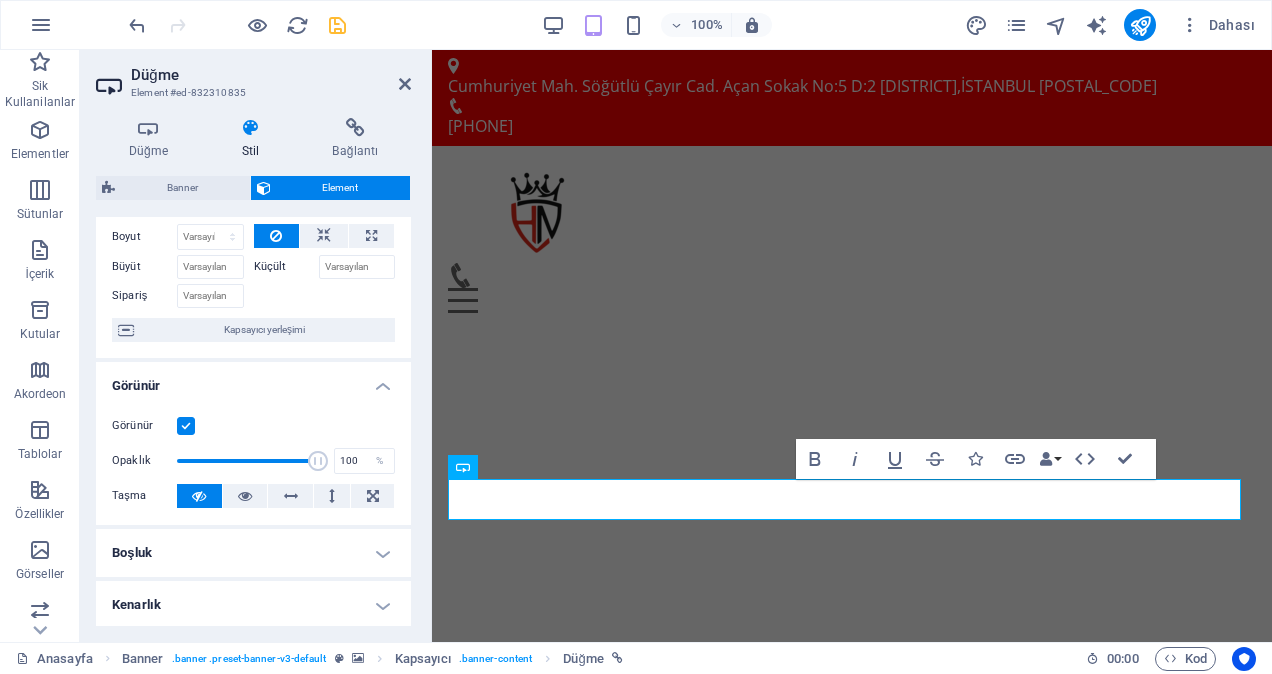 scroll, scrollTop: 0, scrollLeft: 0, axis: both 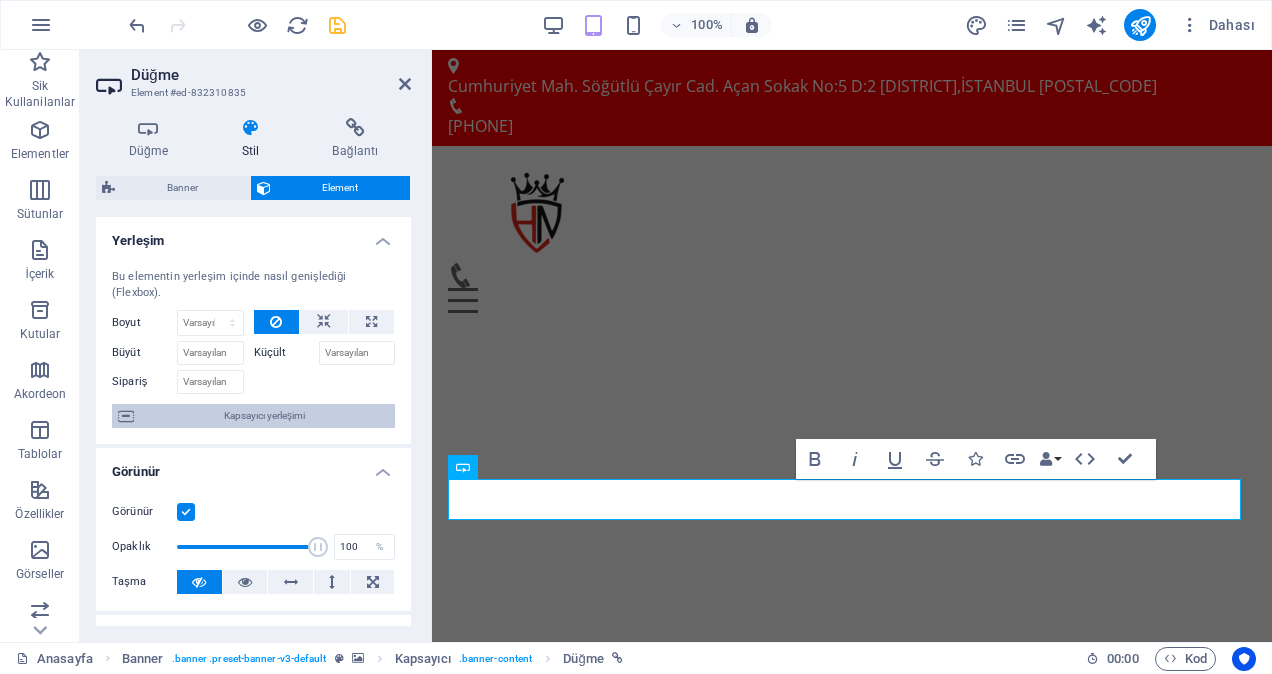 click on "Kapsayıcı yerleşimi" at bounding box center [264, 416] 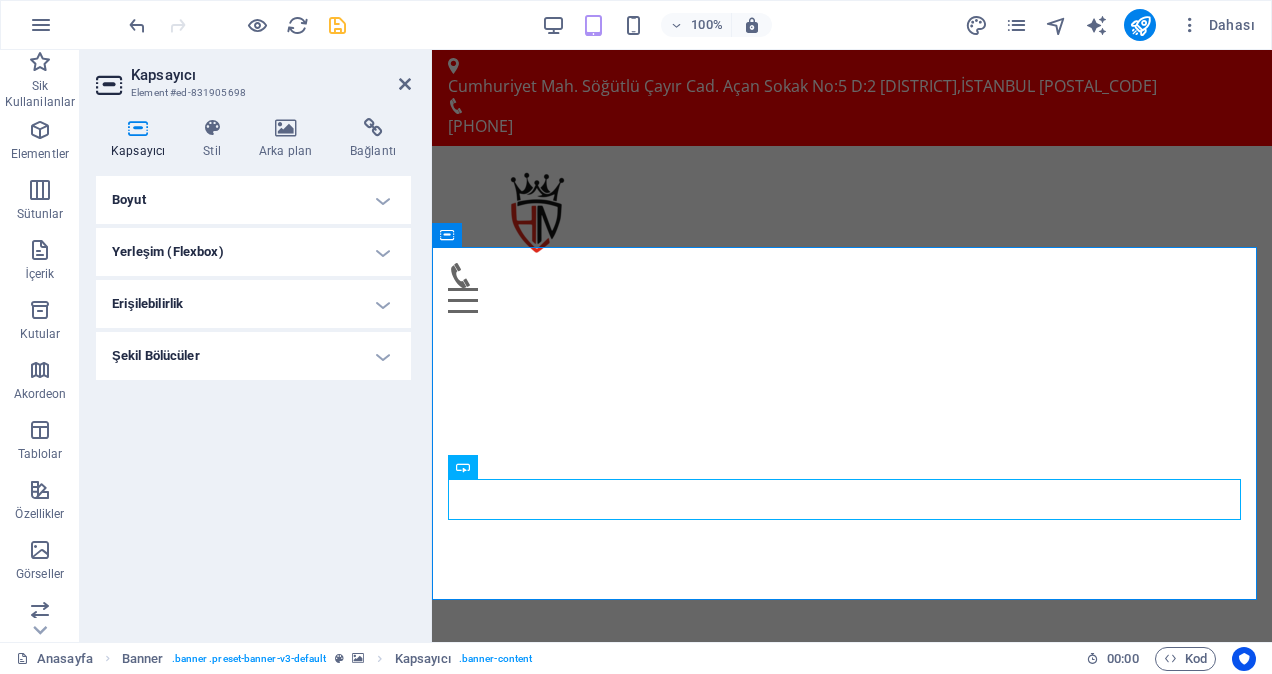 click on "Boyut" at bounding box center [253, 200] 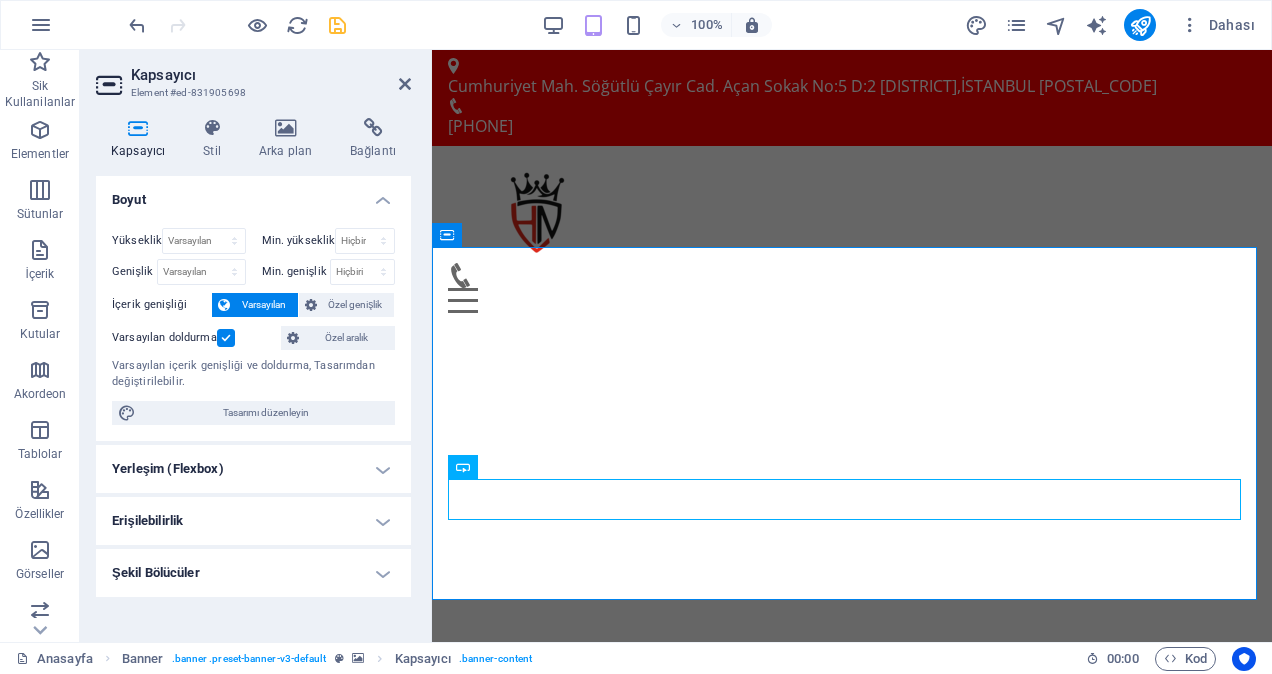 click on "Boyut" at bounding box center [253, 194] 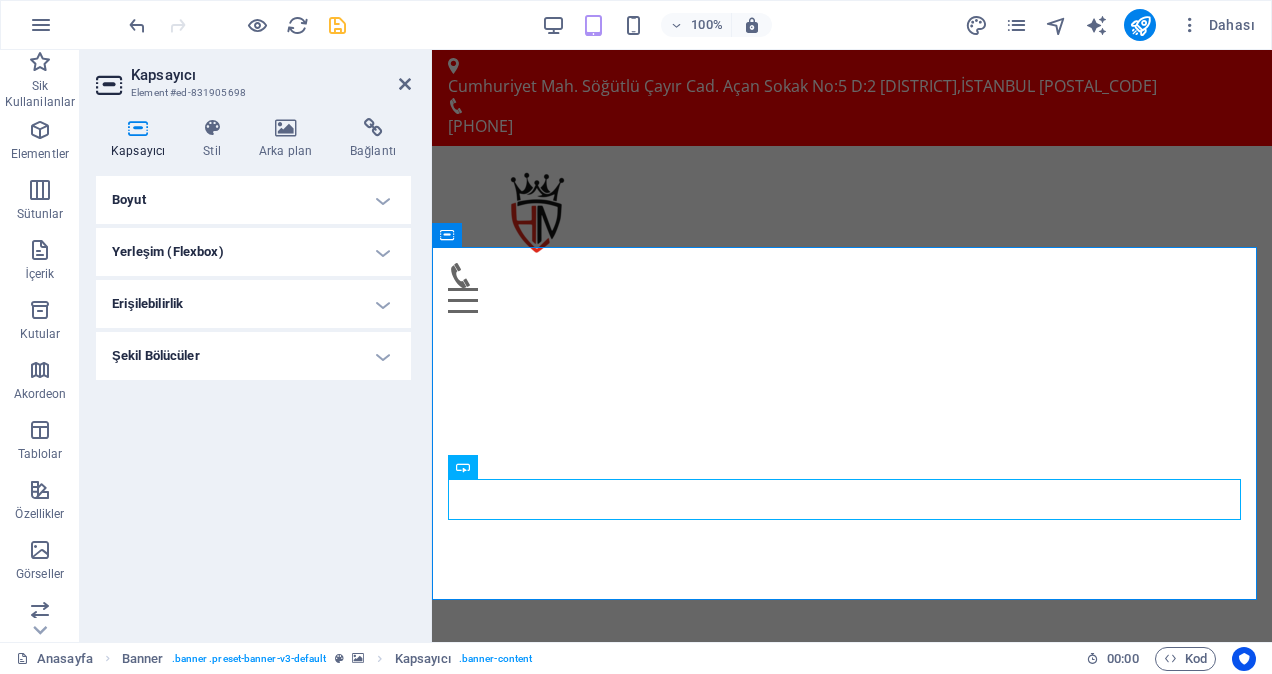 click on "Yerleşim (Flexbox)" at bounding box center [253, 252] 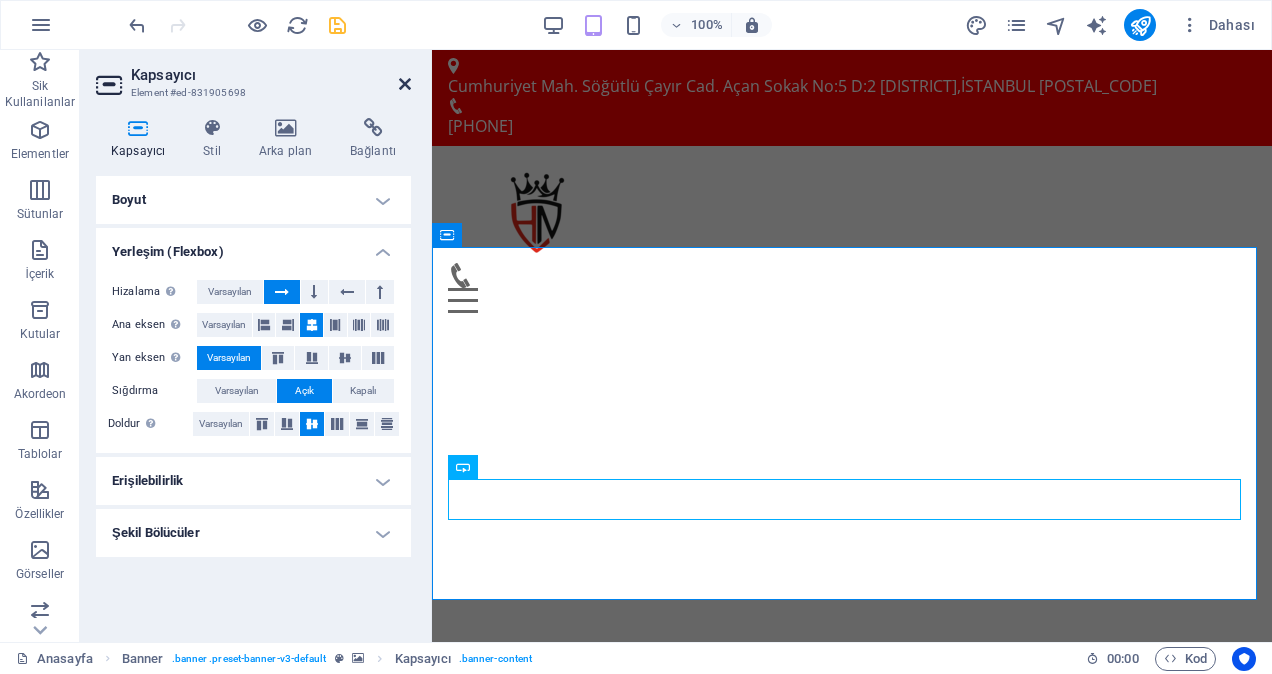 click at bounding box center [405, 84] 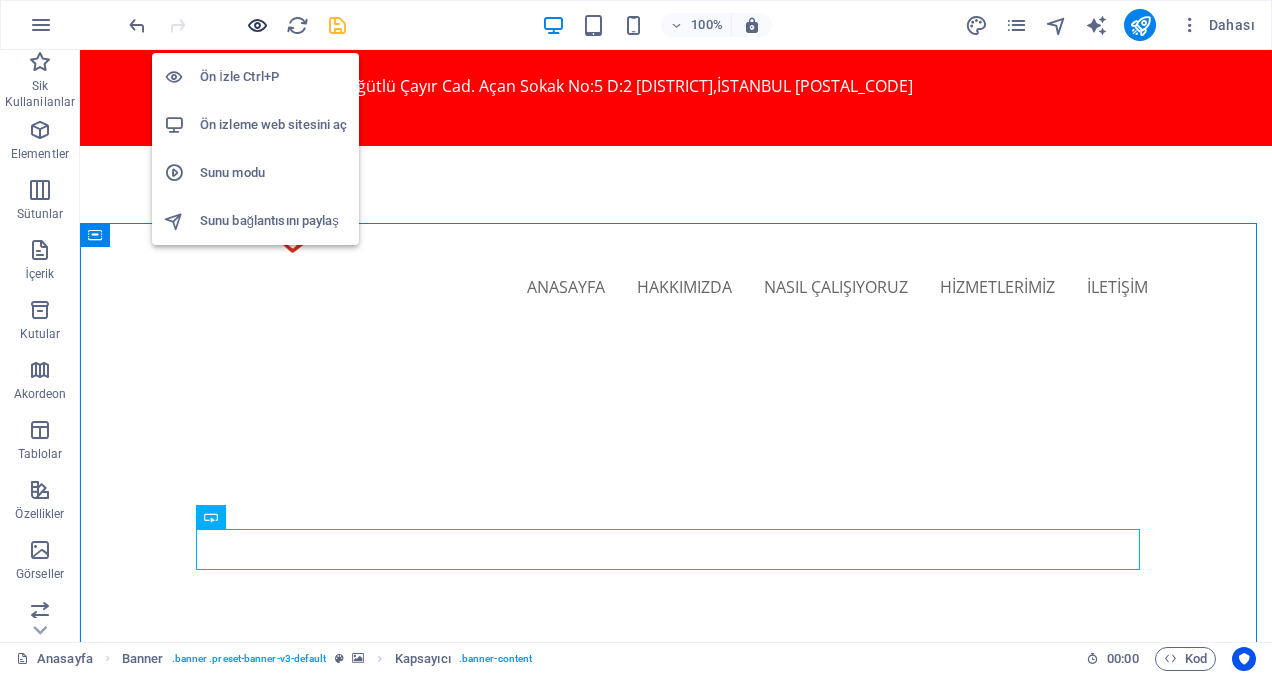 click at bounding box center [257, 25] 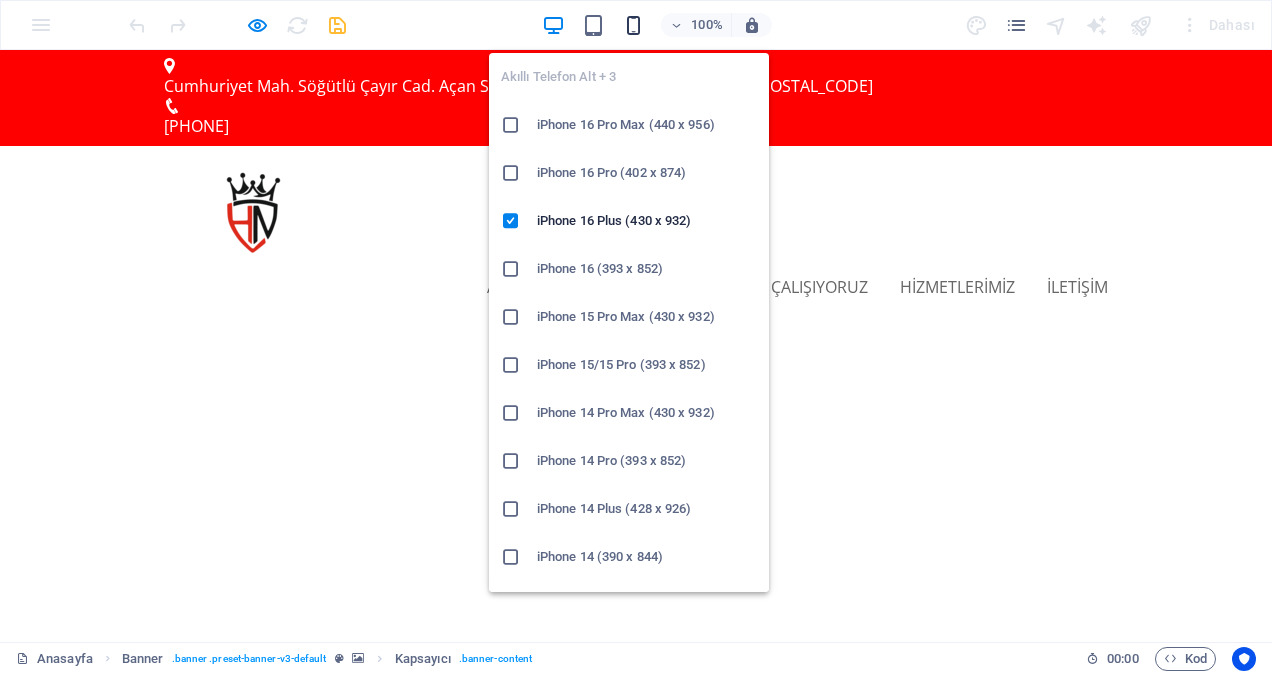 click at bounding box center [633, 25] 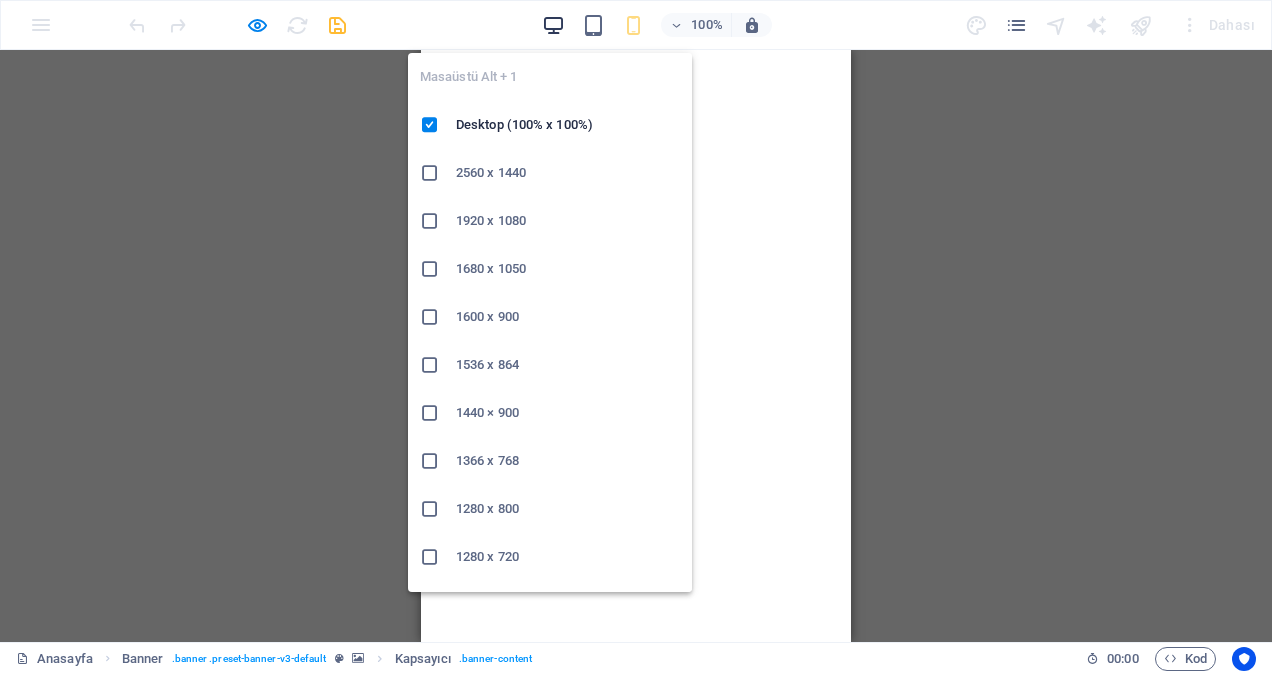 click at bounding box center (553, 25) 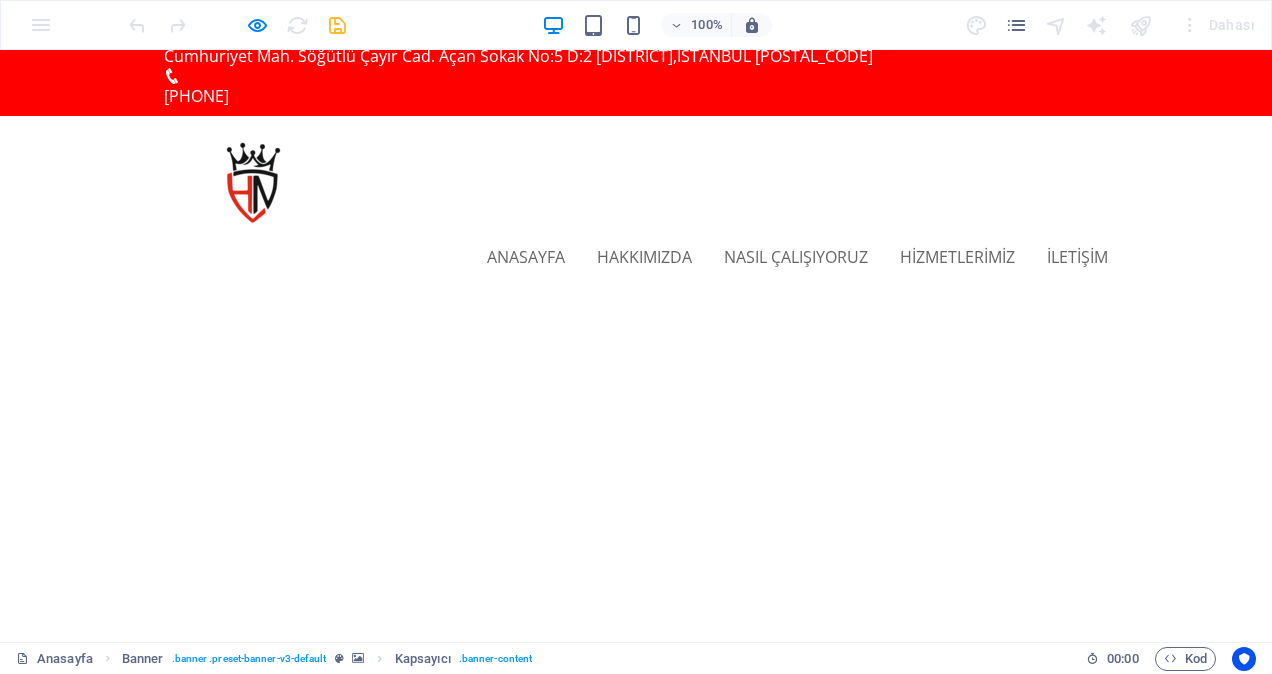 scroll, scrollTop: 0, scrollLeft: 0, axis: both 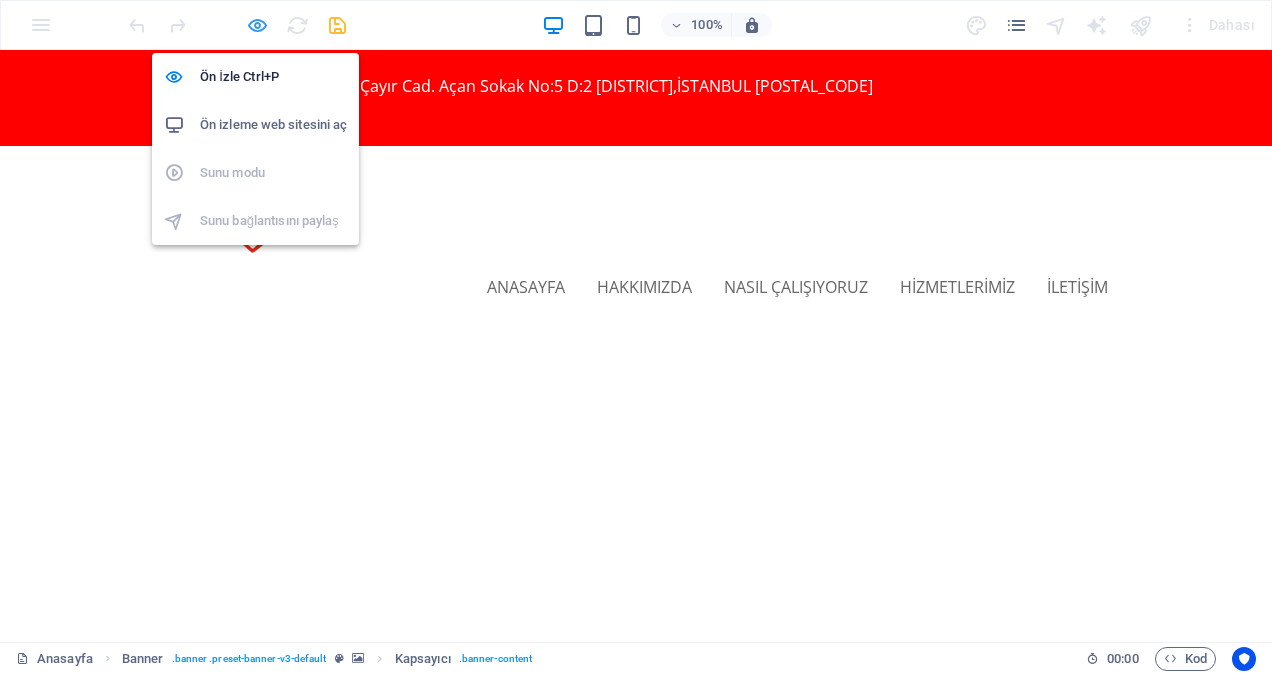 click at bounding box center [257, 25] 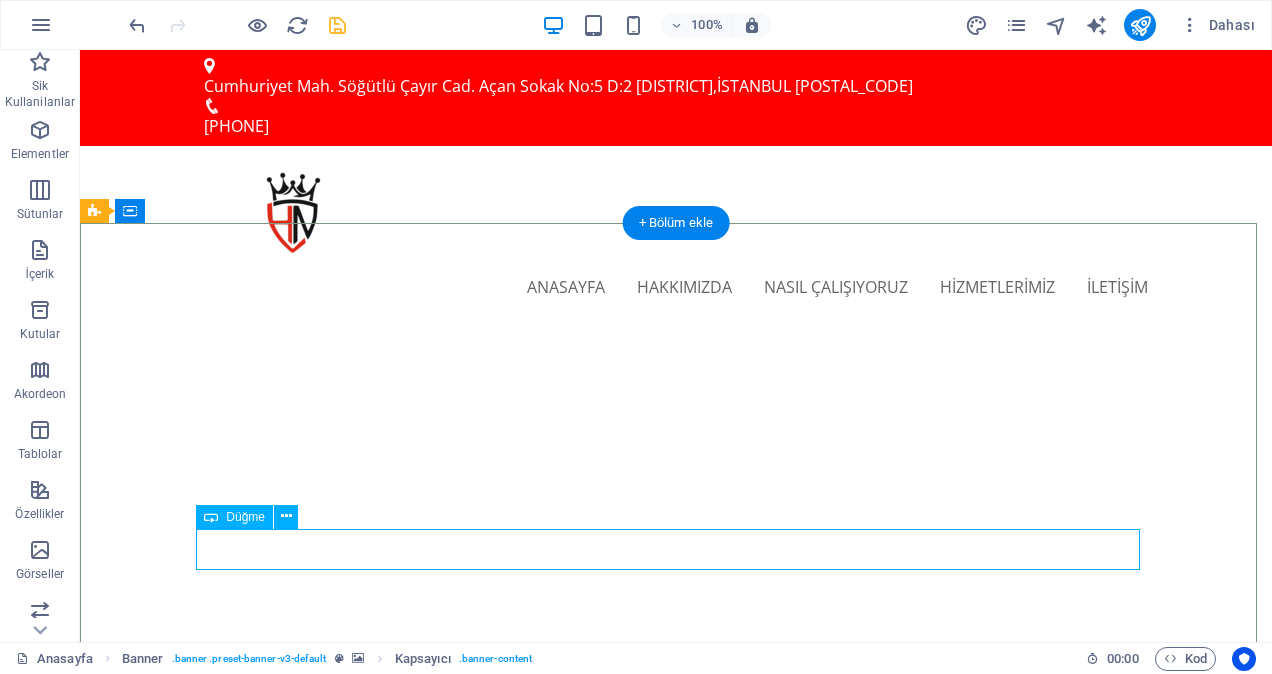 click on "İLETİŞİM" at bounding box center (676, 1113) 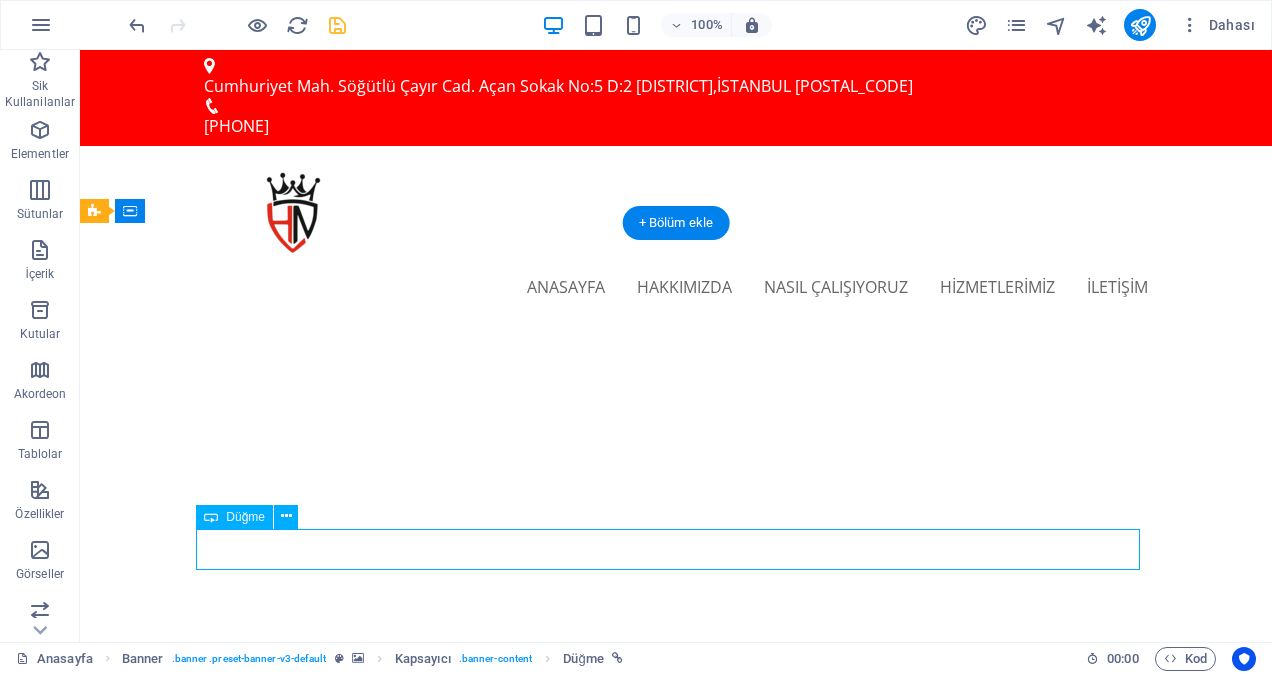 click on "İLETİŞİM" at bounding box center [676, 1113] 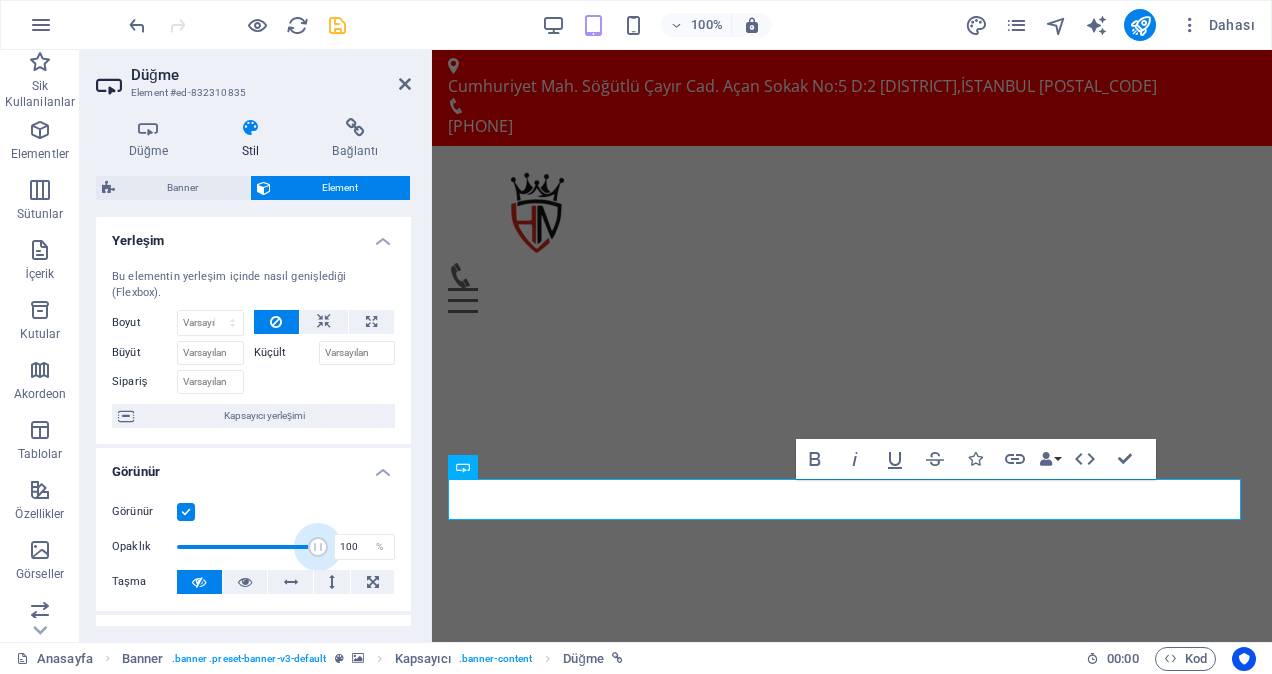click at bounding box center [318, 547] 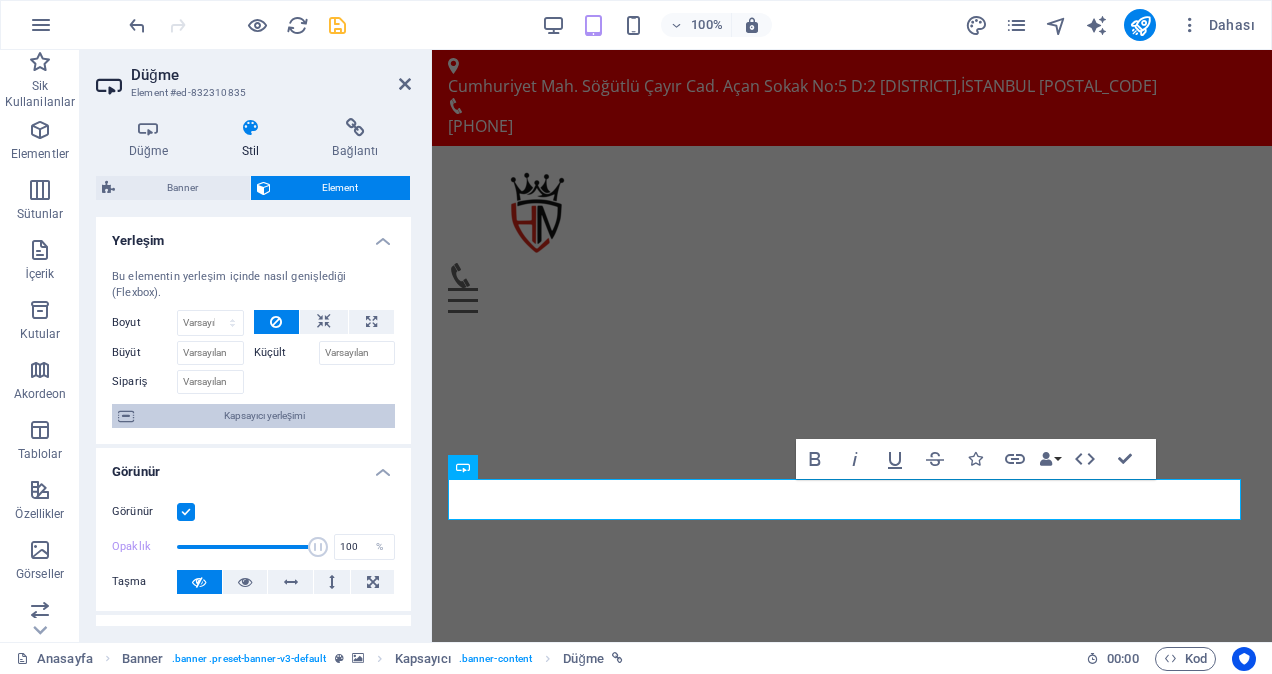 click on "Kapsayıcı yerleşimi" at bounding box center [264, 416] 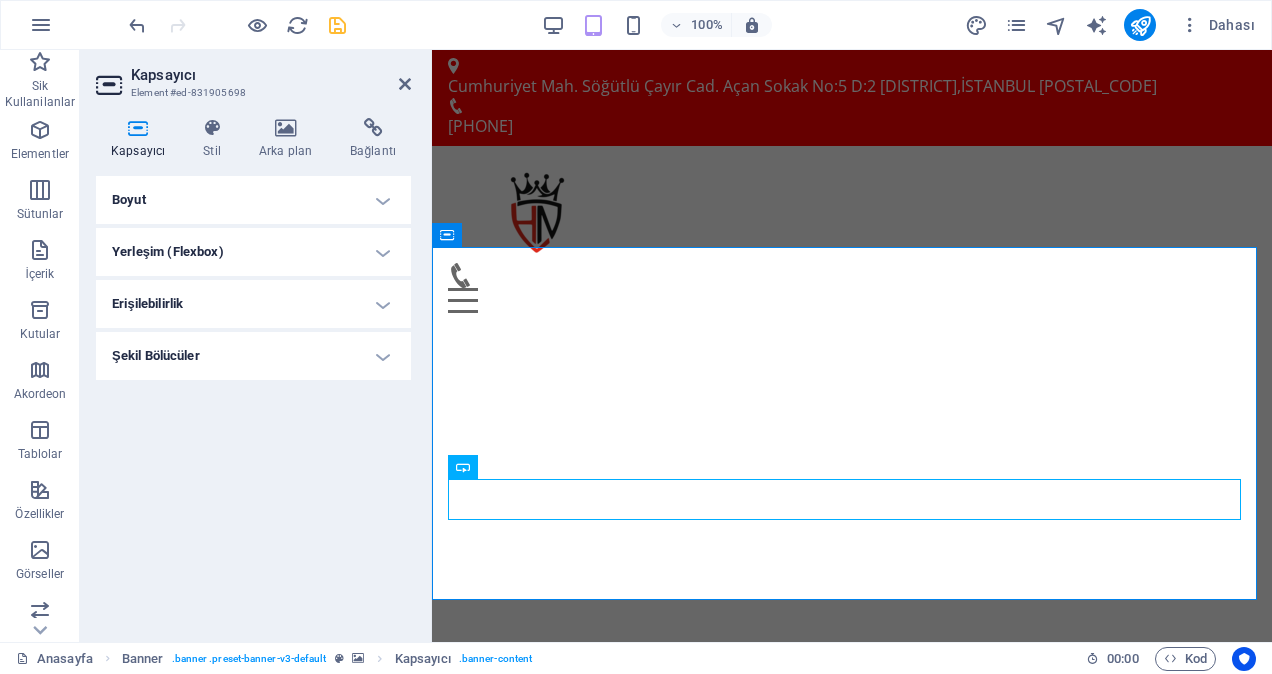 click on "Yerleşim (Flexbox)" at bounding box center [253, 252] 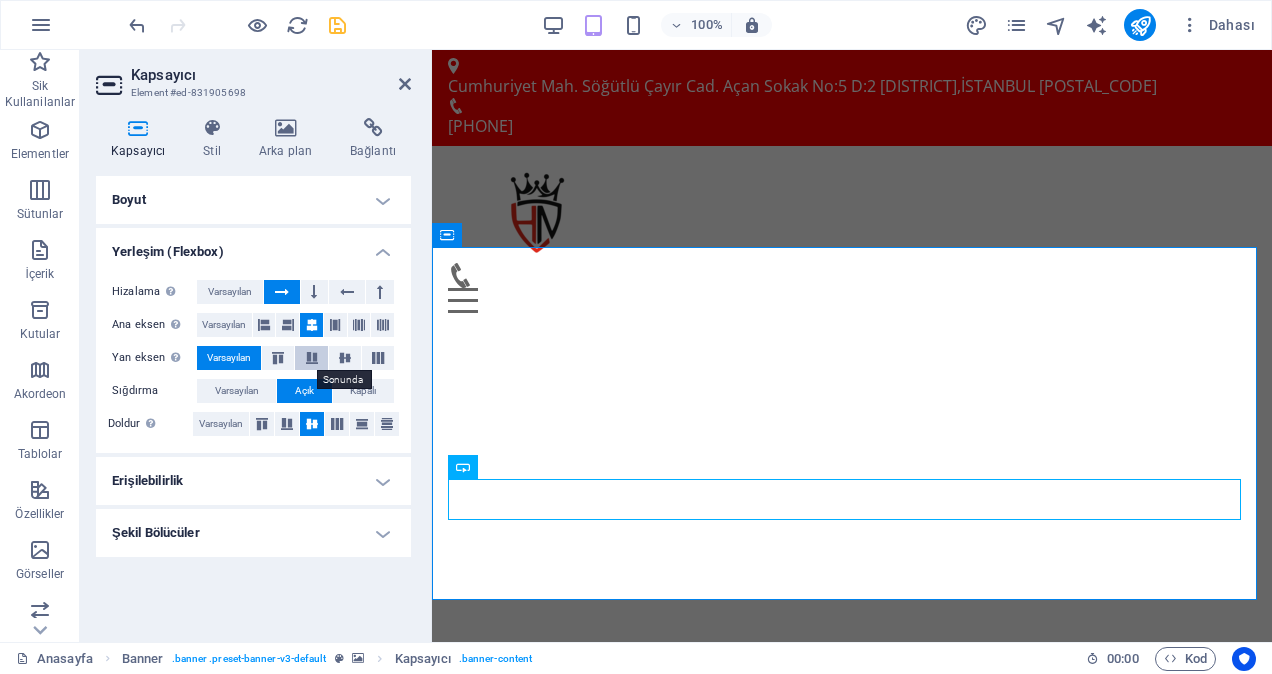 click at bounding box center [312, 358] 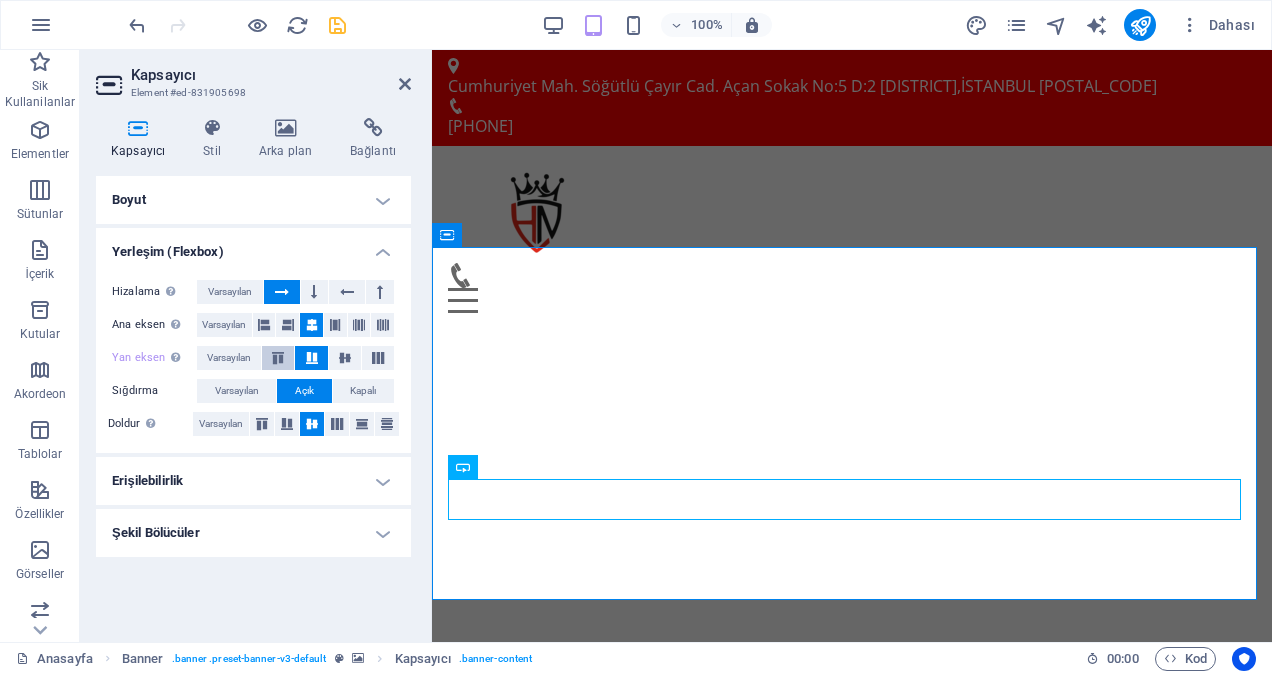 click at bounding box center [278, 358] 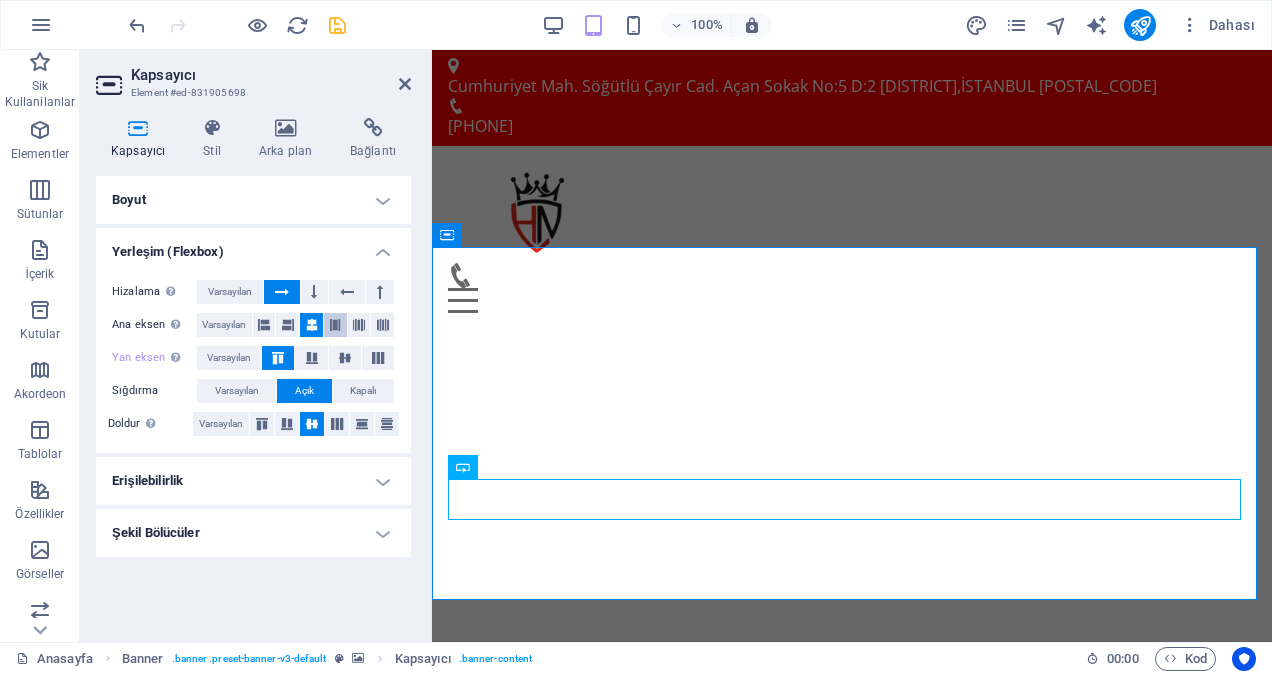 click at bounding box center [335, 325] 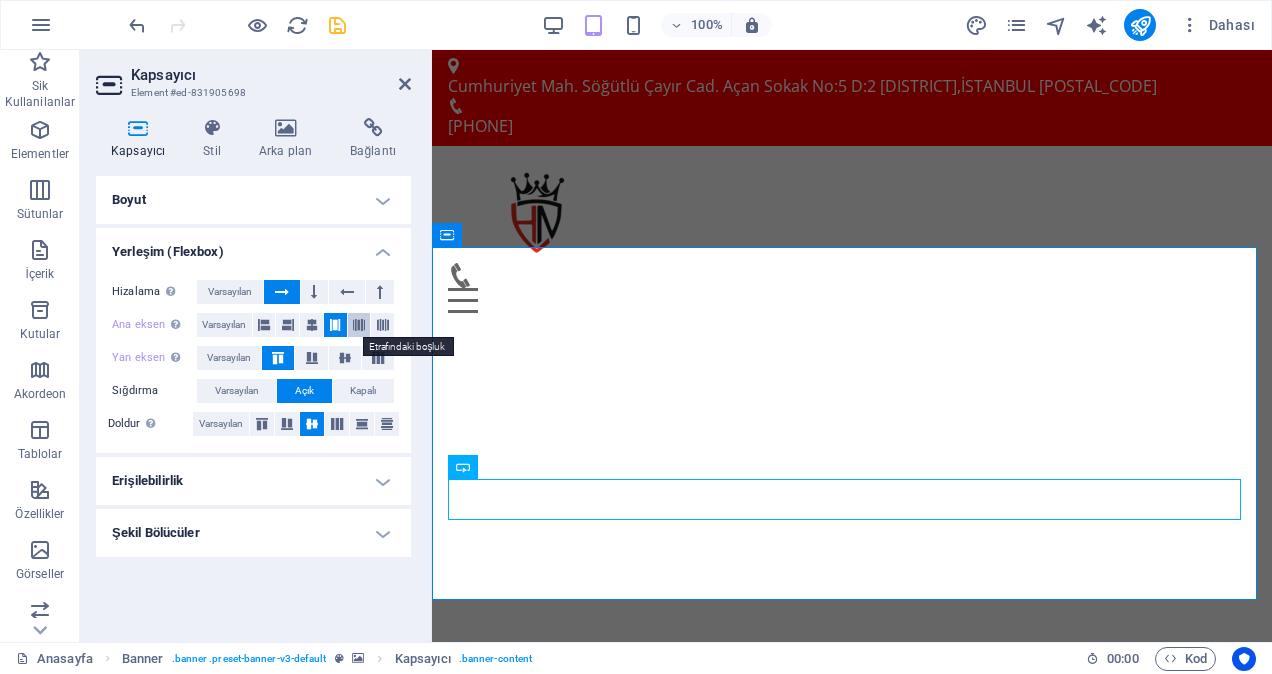 click at bounding box center (359, 325) 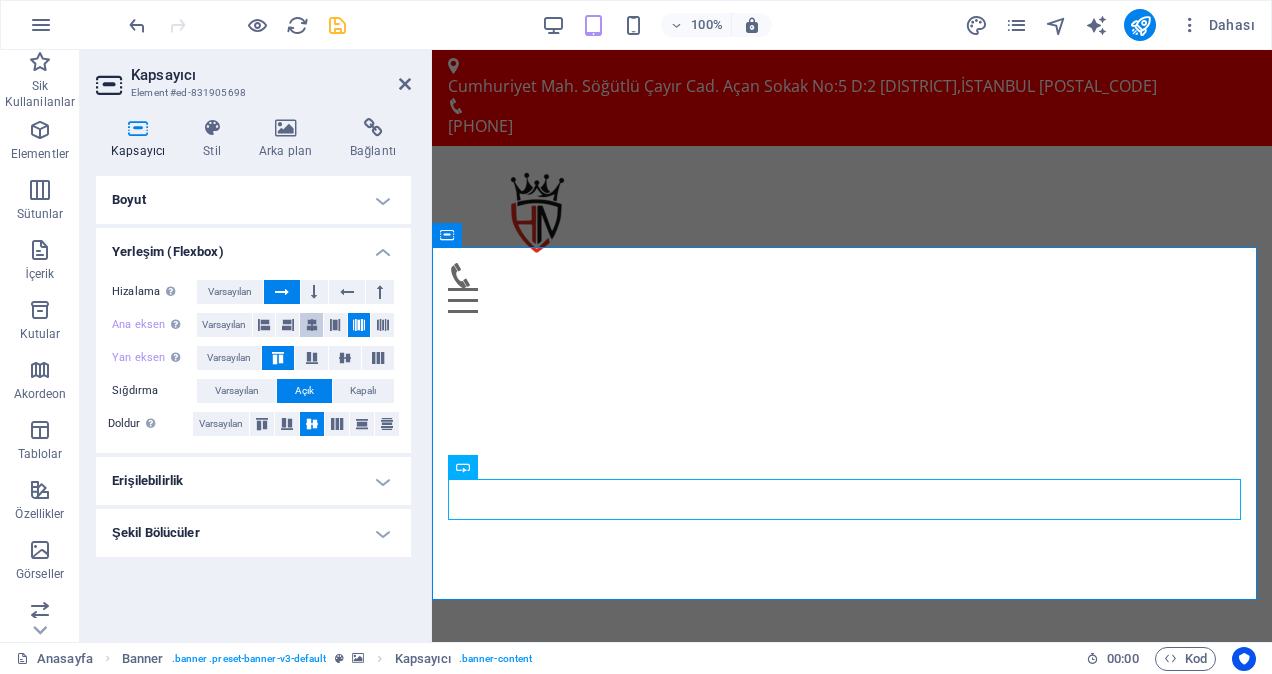 click at bounding box center [312, 325] 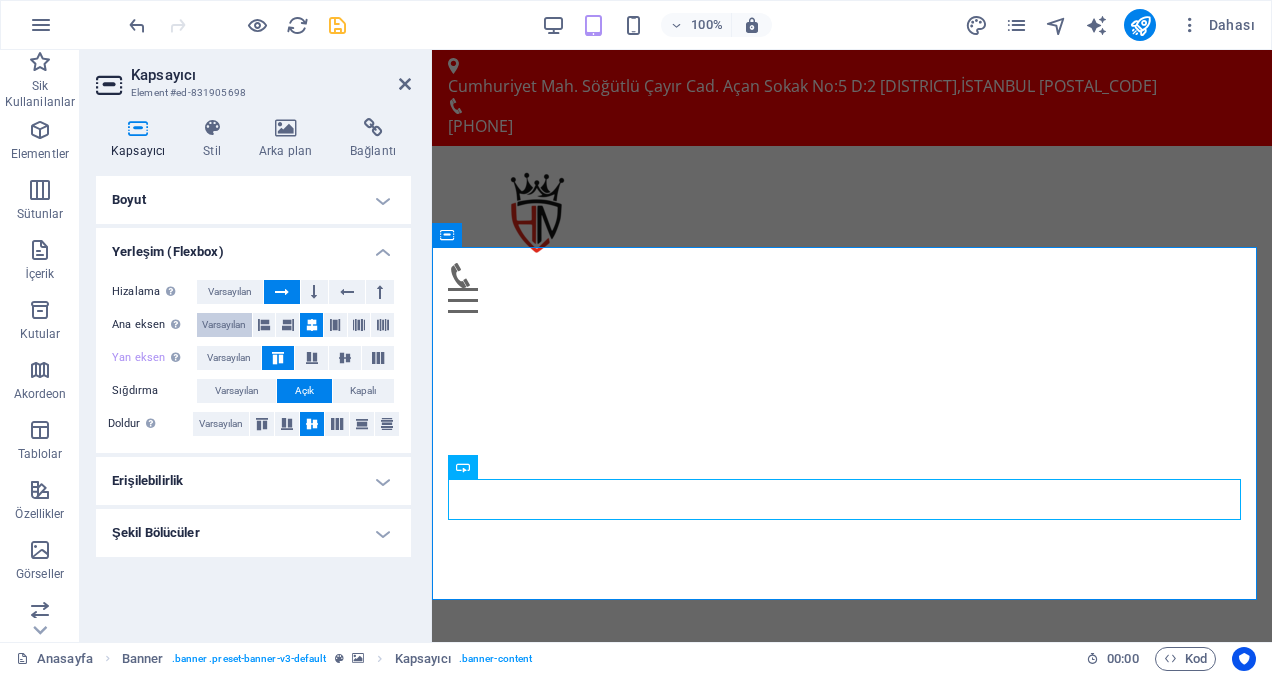 click on "Varsayılan" at bounding box center (224, 325) 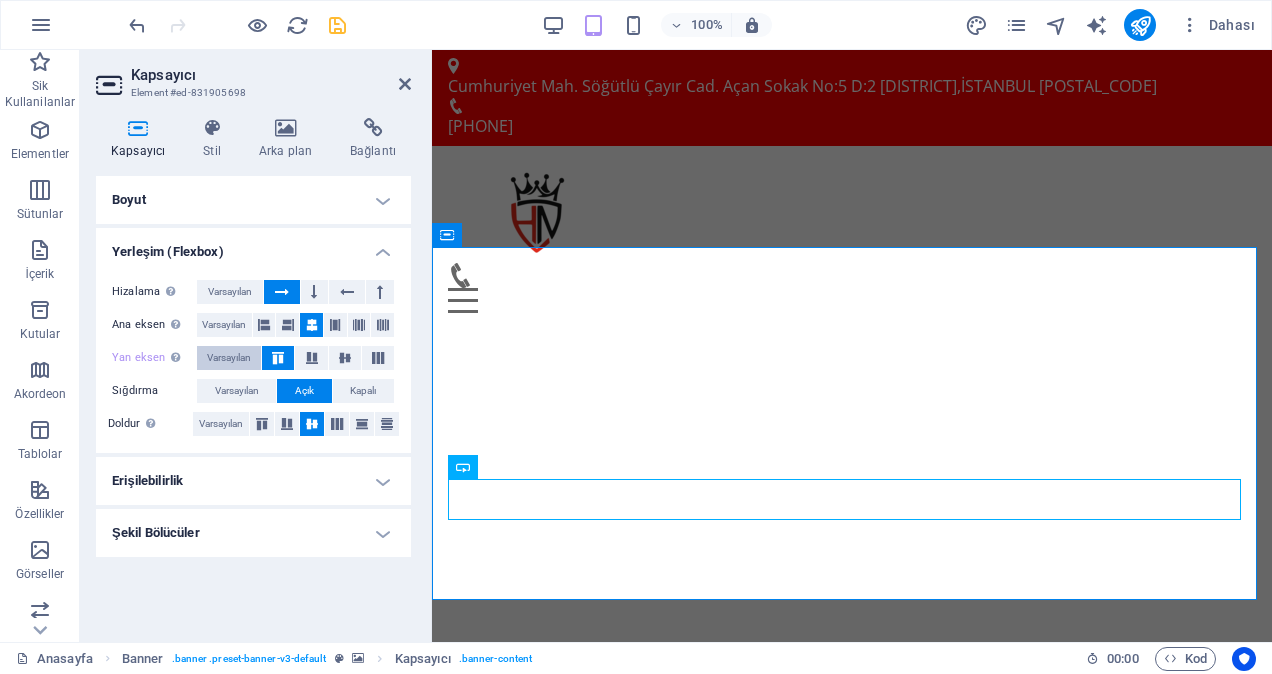 click on "Varsayılan" at bounding box center (229, 358) 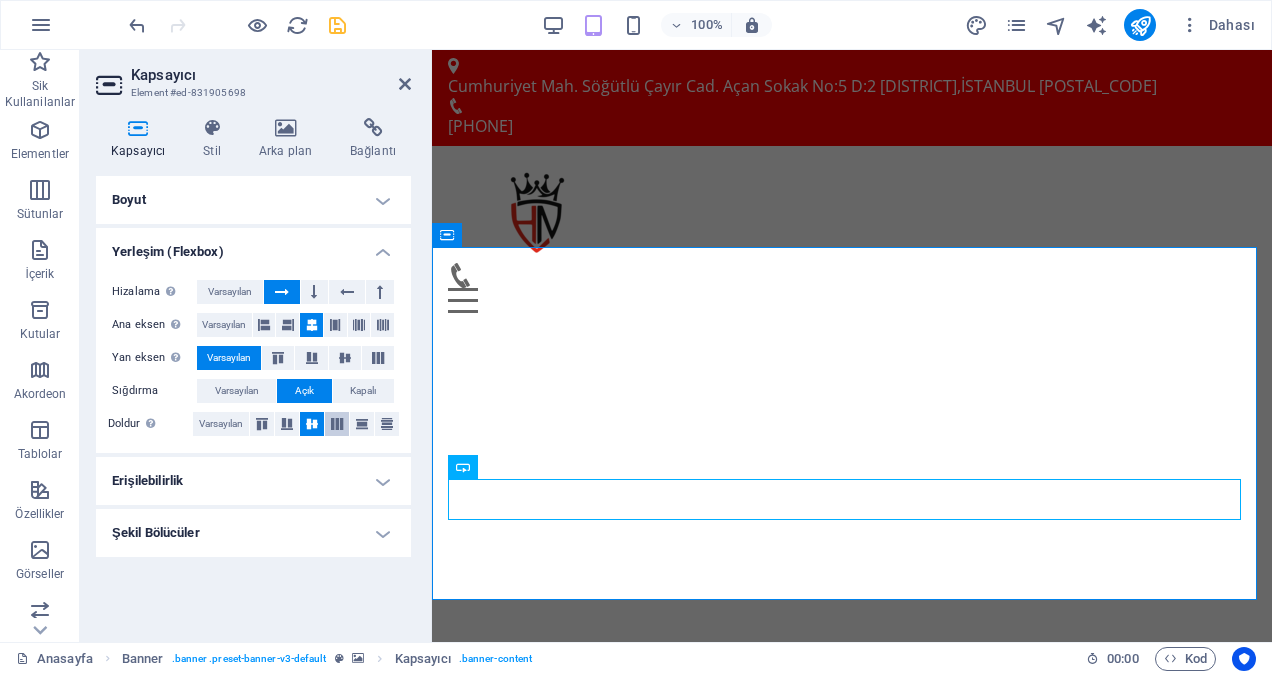 click at bounding box center [337, 424] 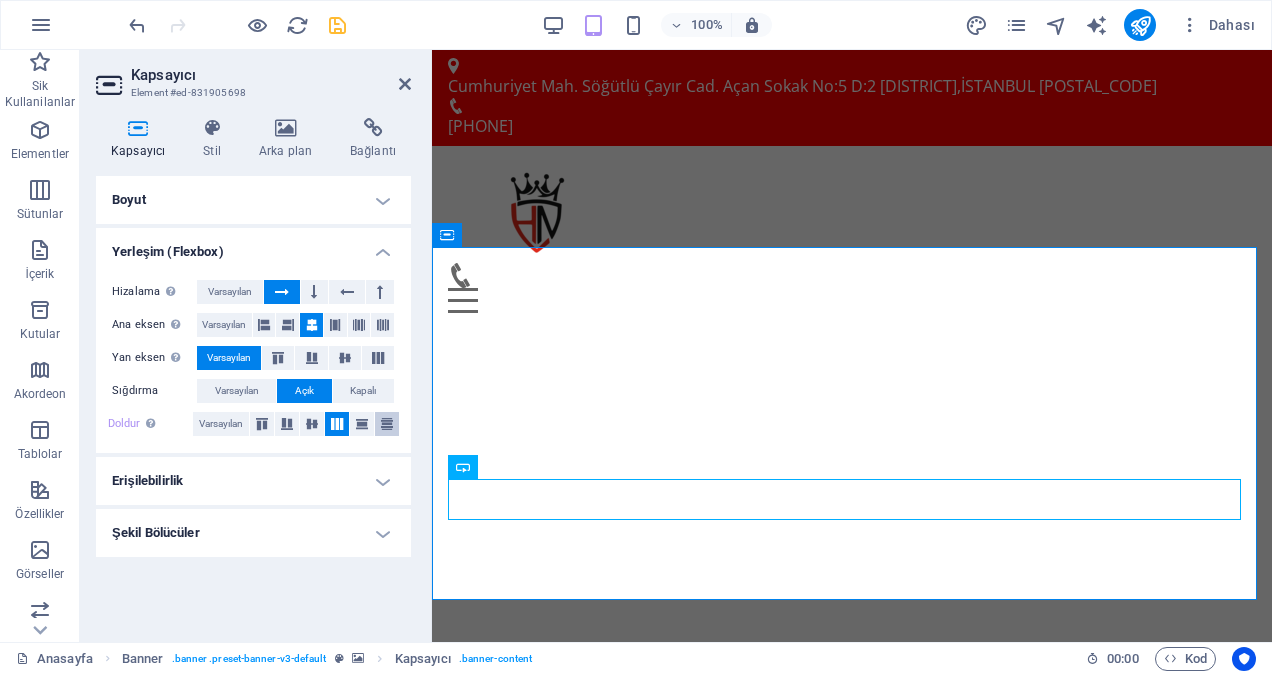 click at bounding box center (387, 424) 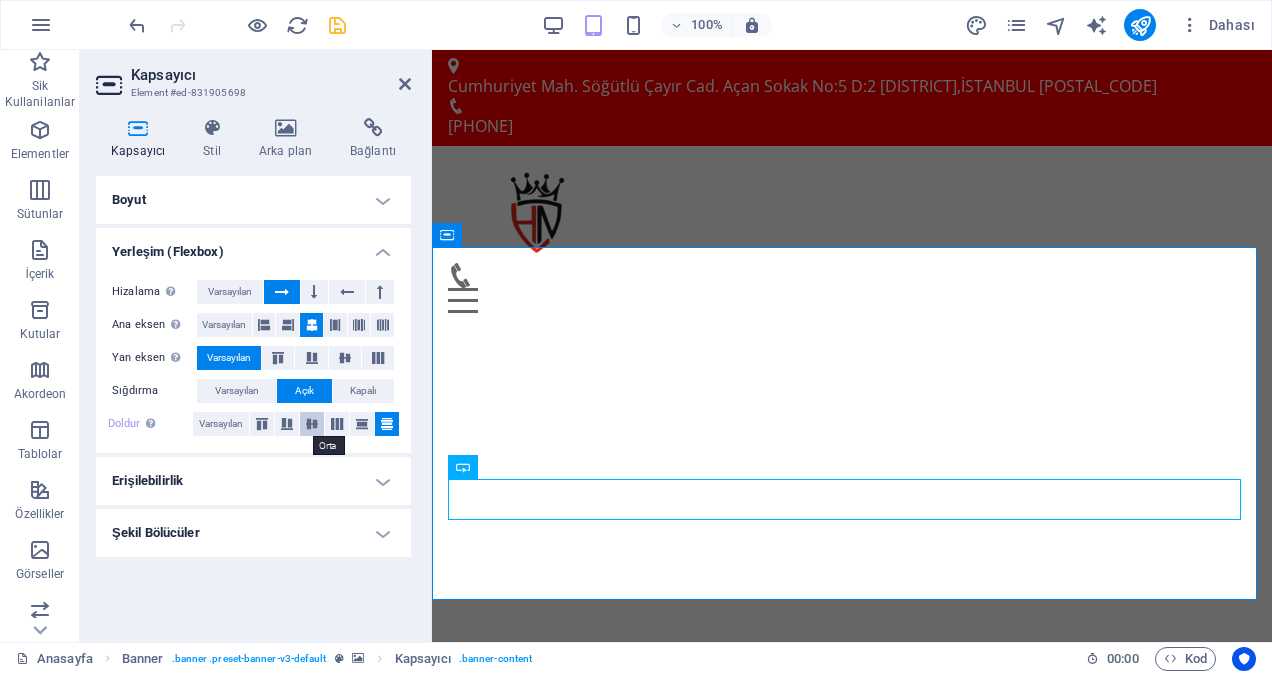 click at bounding box center [312, 424] 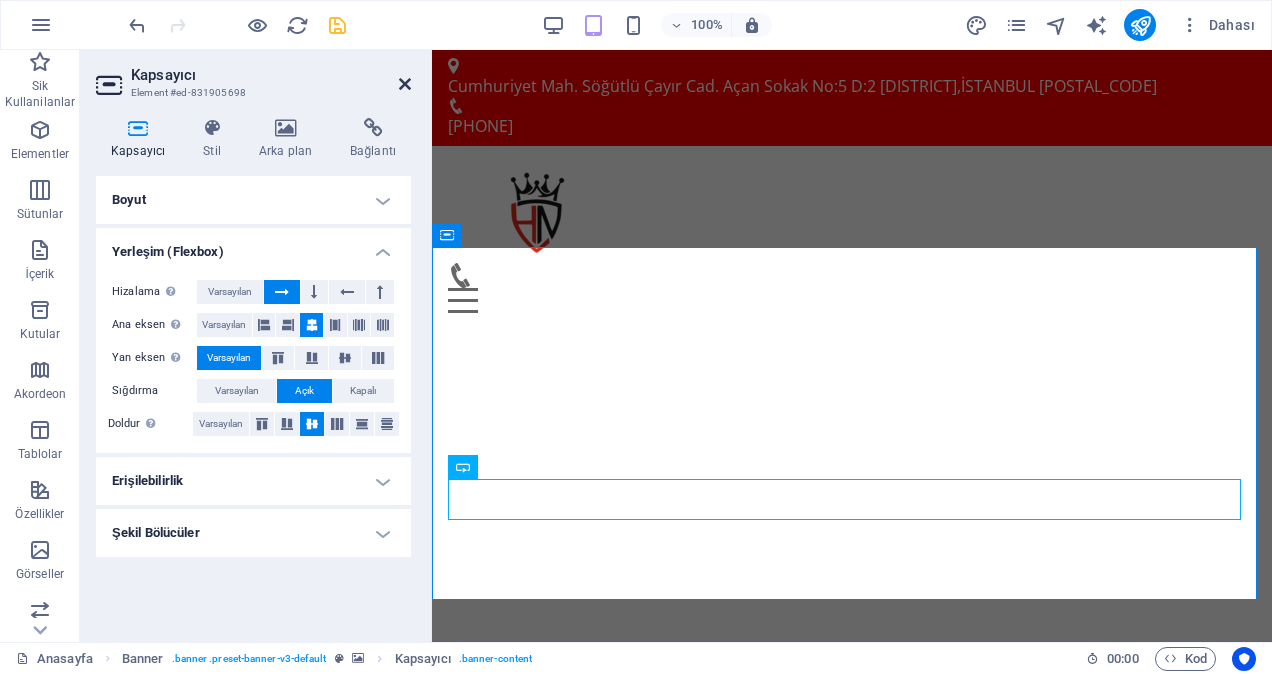 click at bounding box center [405, 84] 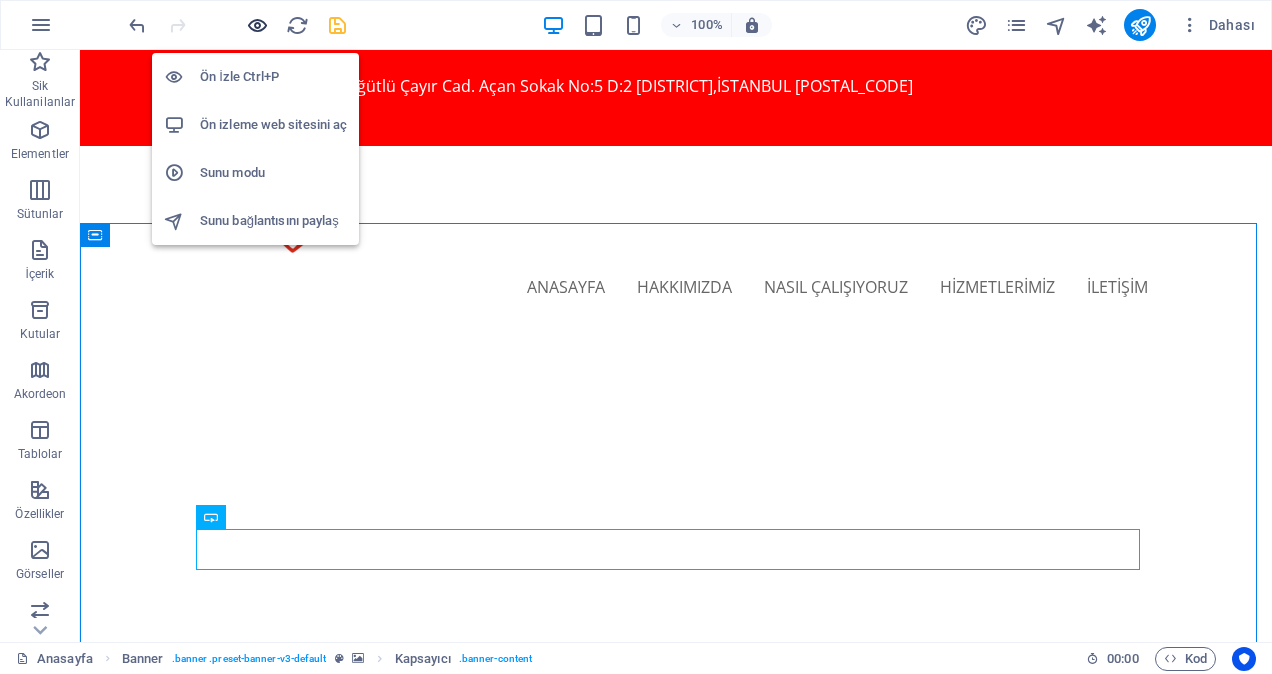 click at bounding box center [257, 25] 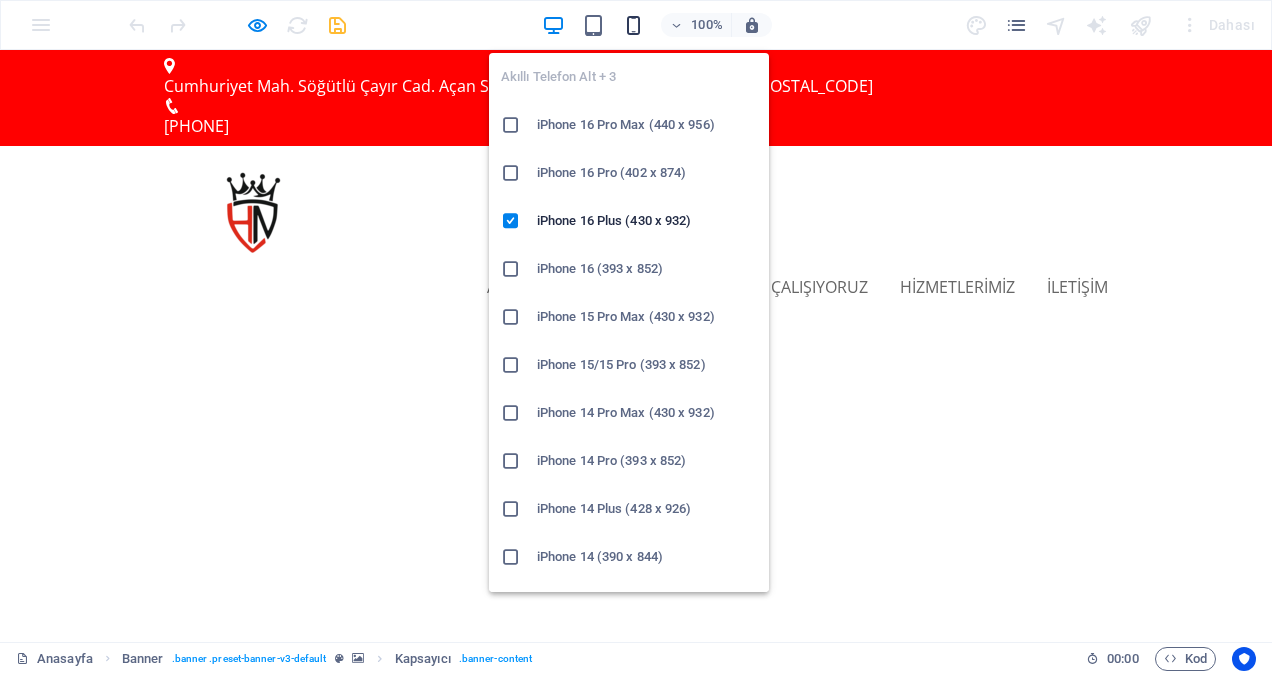 click at bounding box center (633, 25) 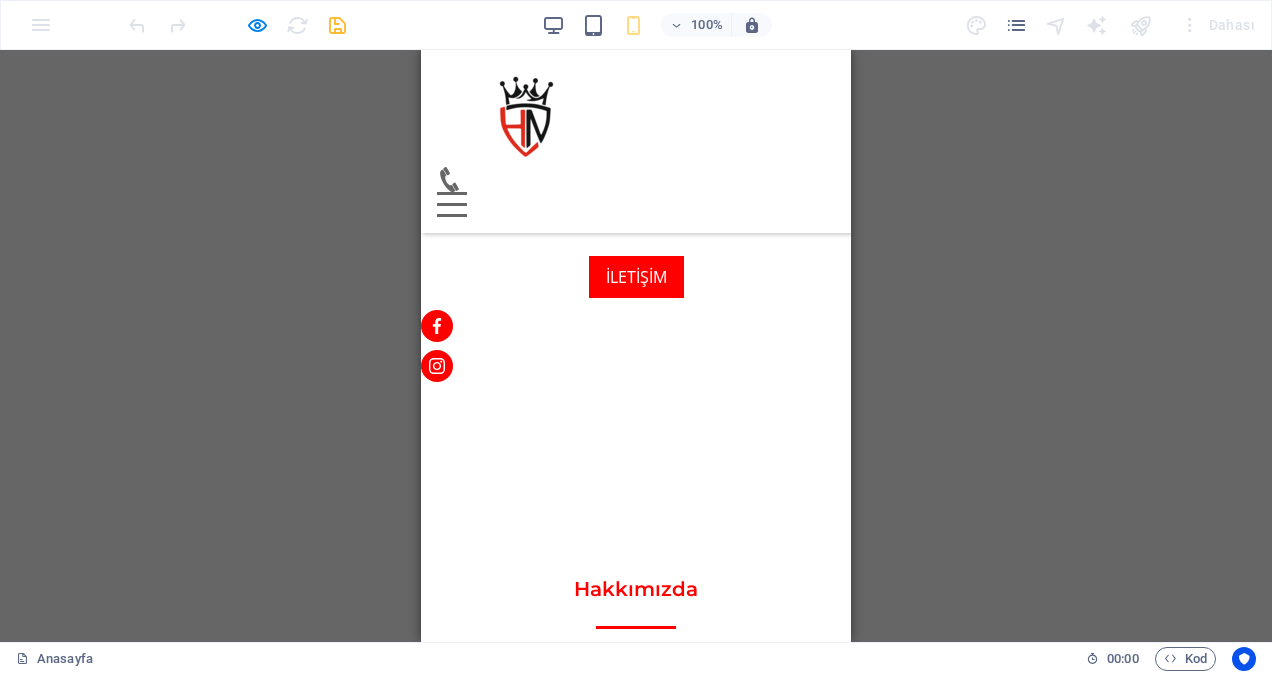 scroll, scrollTop: 0, scrollLeft: 0, axis: both 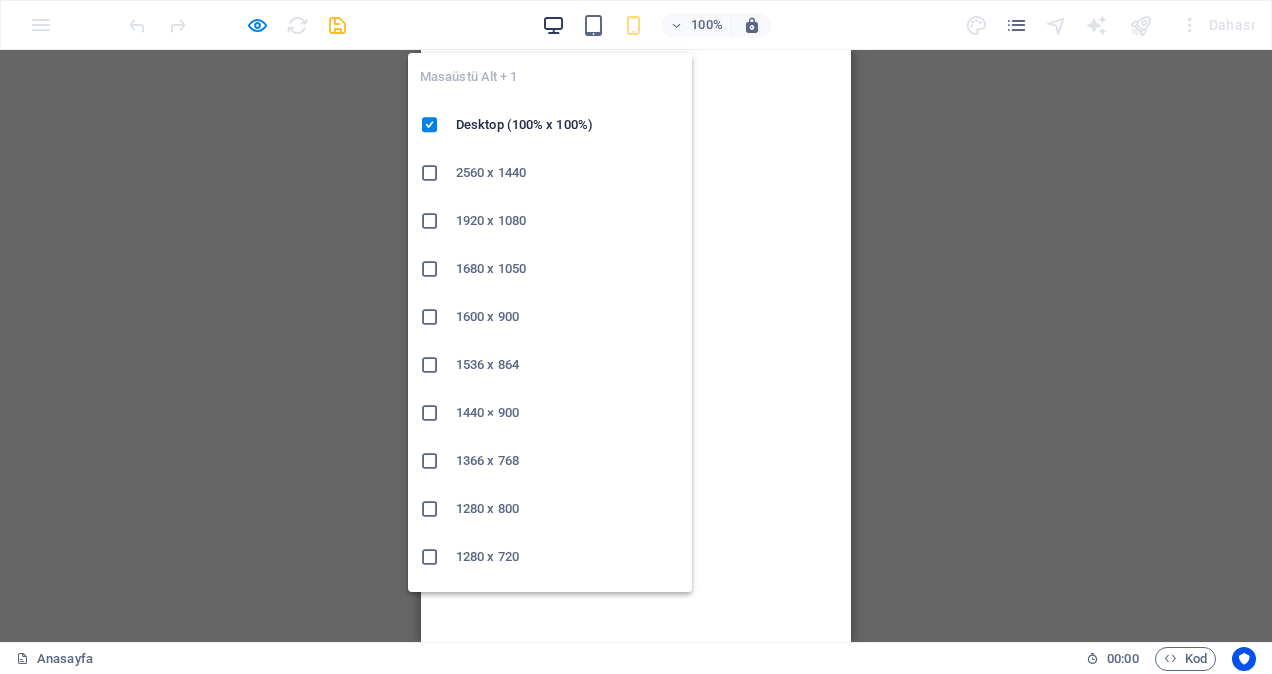 click at bounding box center [553, 25] 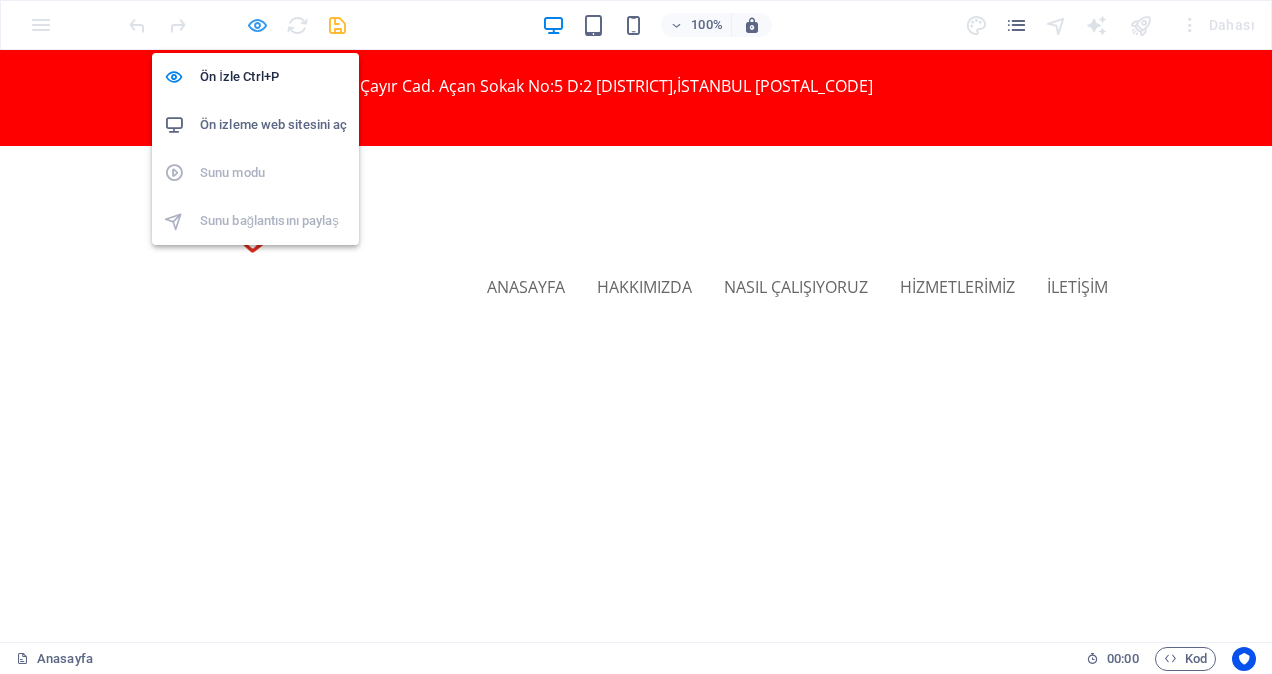click at bounding box center [257, 25] 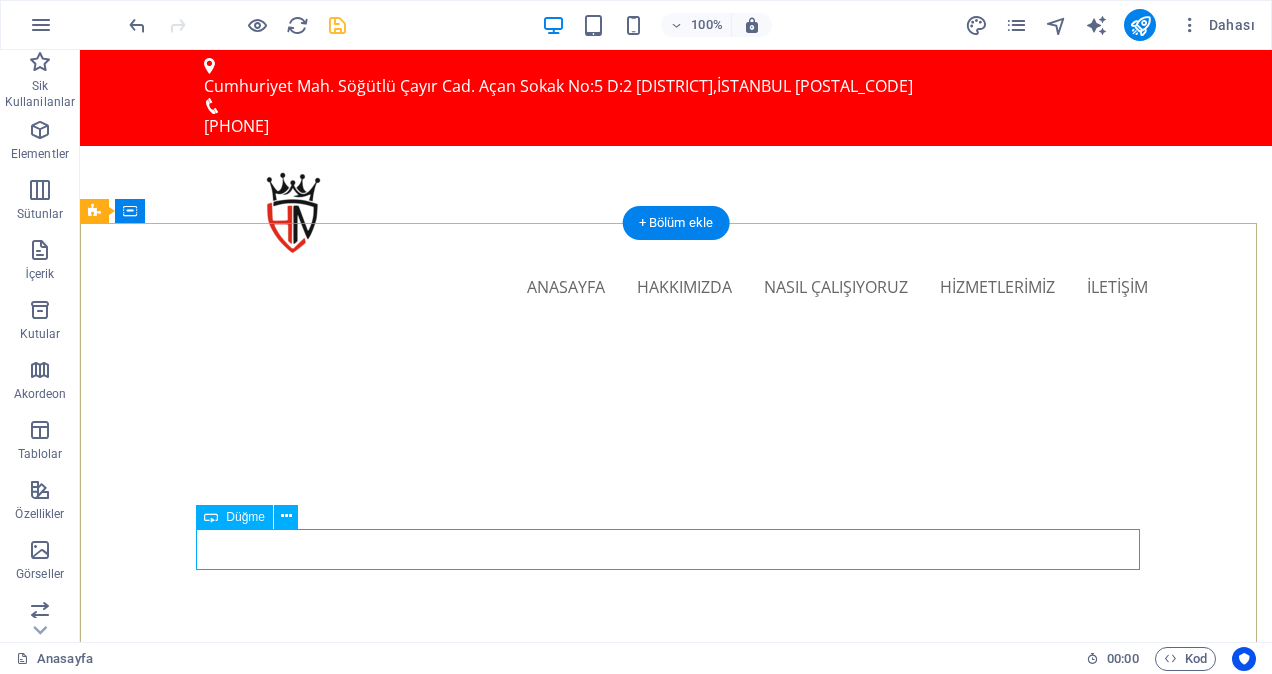 click on "İLETİŞİM" at bounding box center (676, 1113) 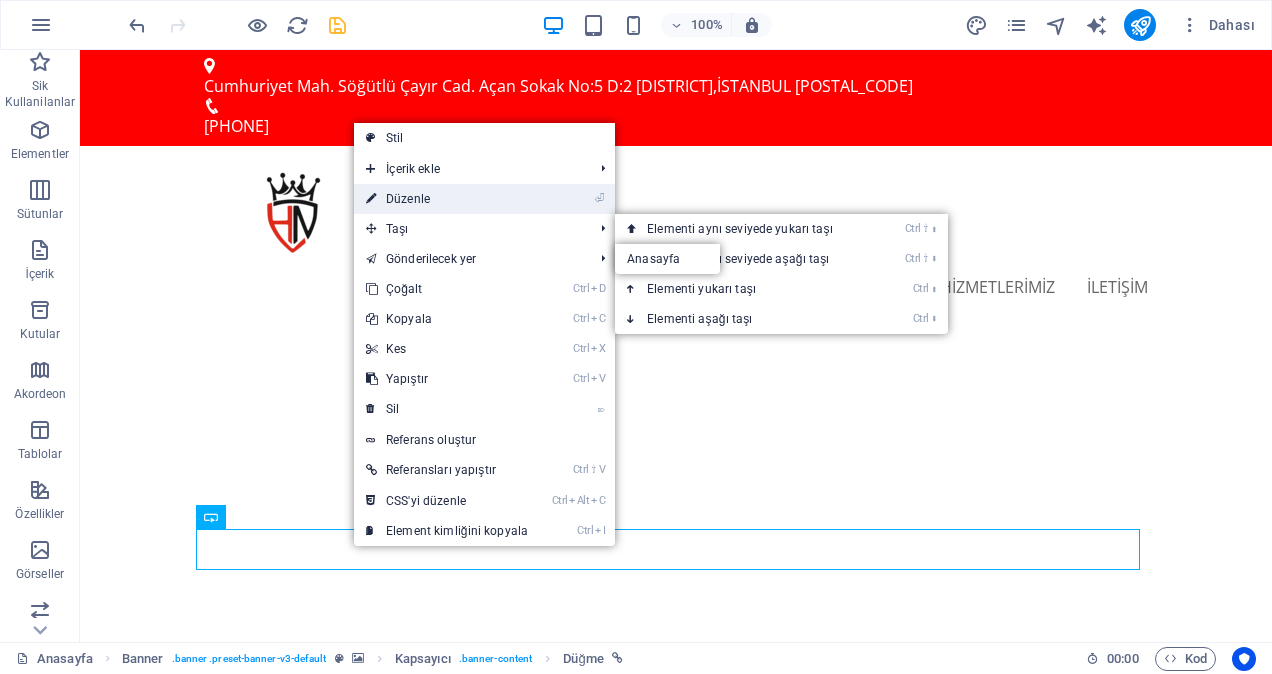 click on "⏎  Düzenle" at bounding box center (447, 199) 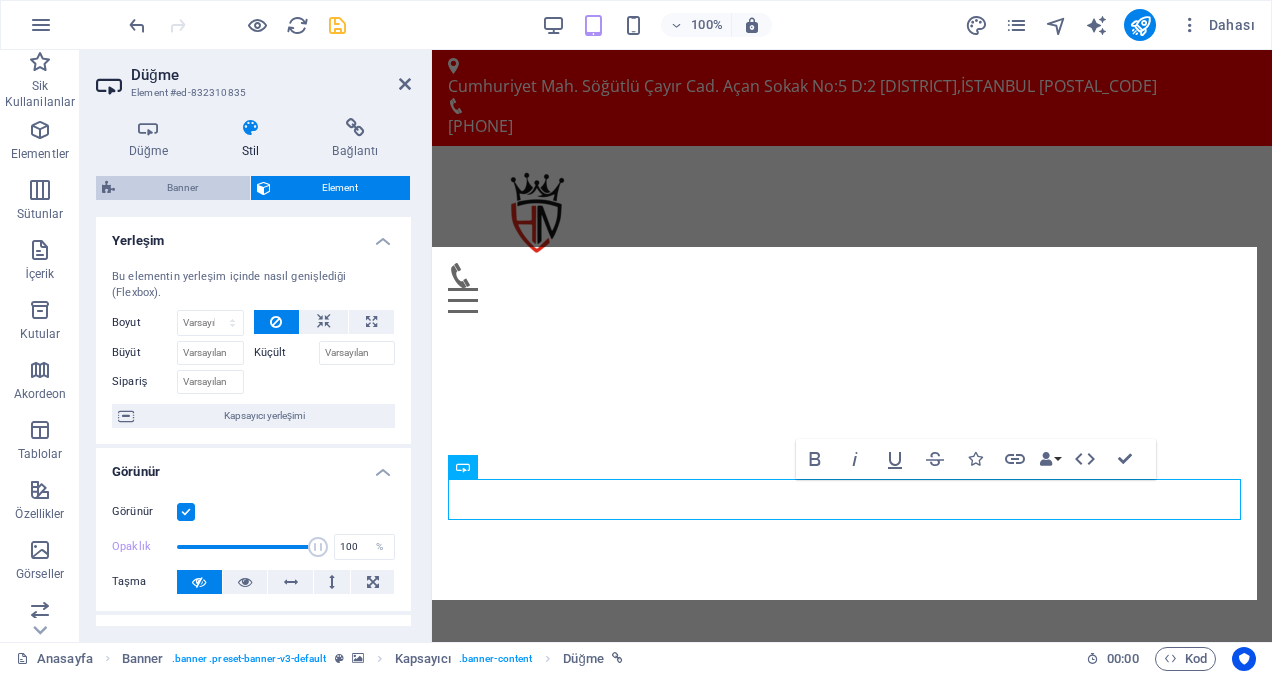 click on "Banner" at bounding box center [182, 188] 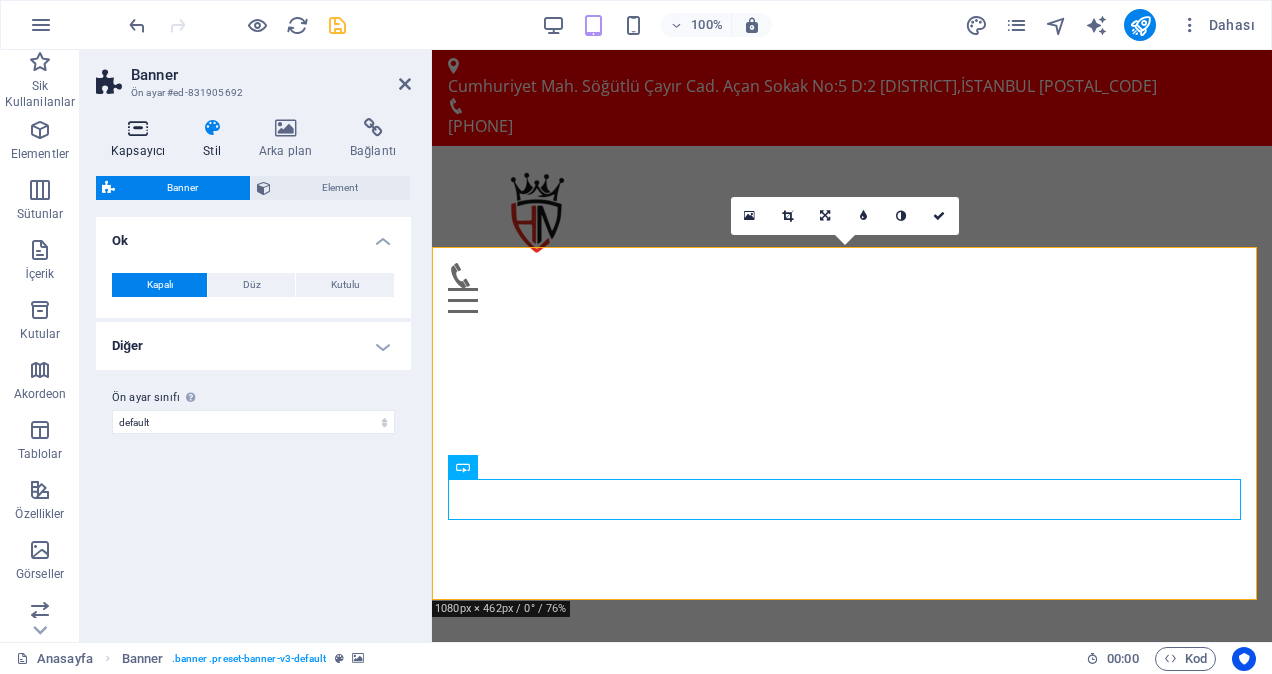 click at bounding box center [138, 128] 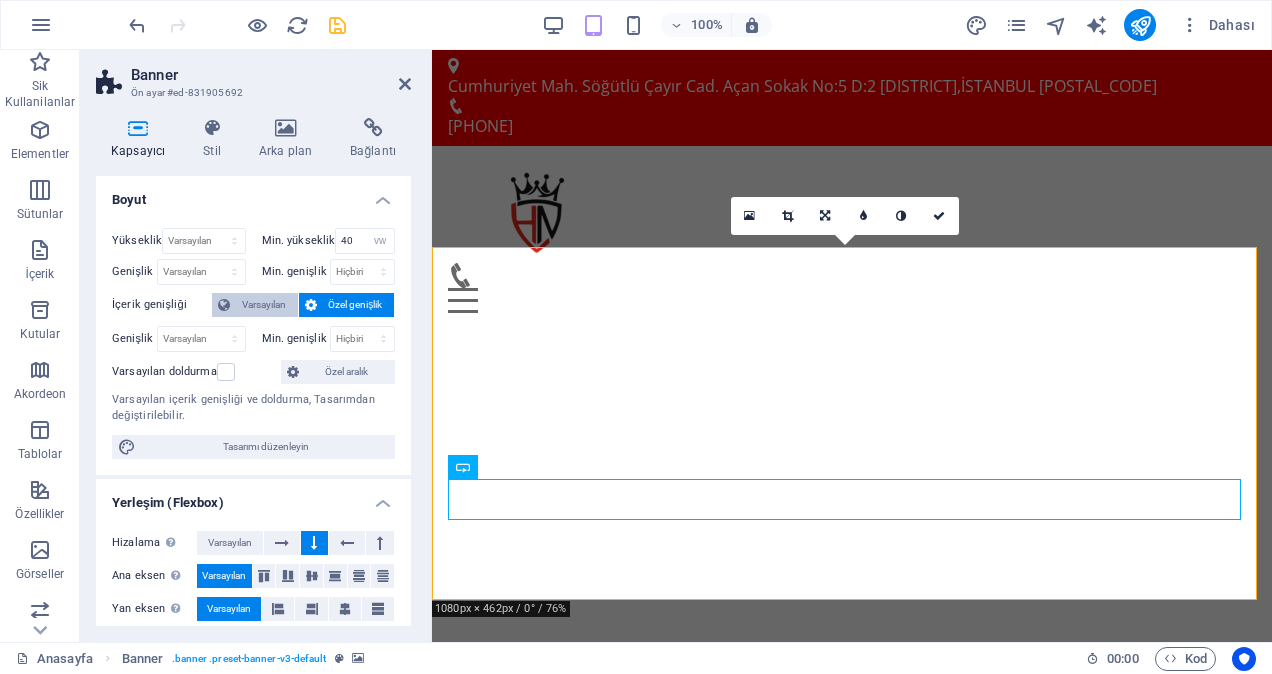 click on "Varsayılan" at bounding box center [264, 305] 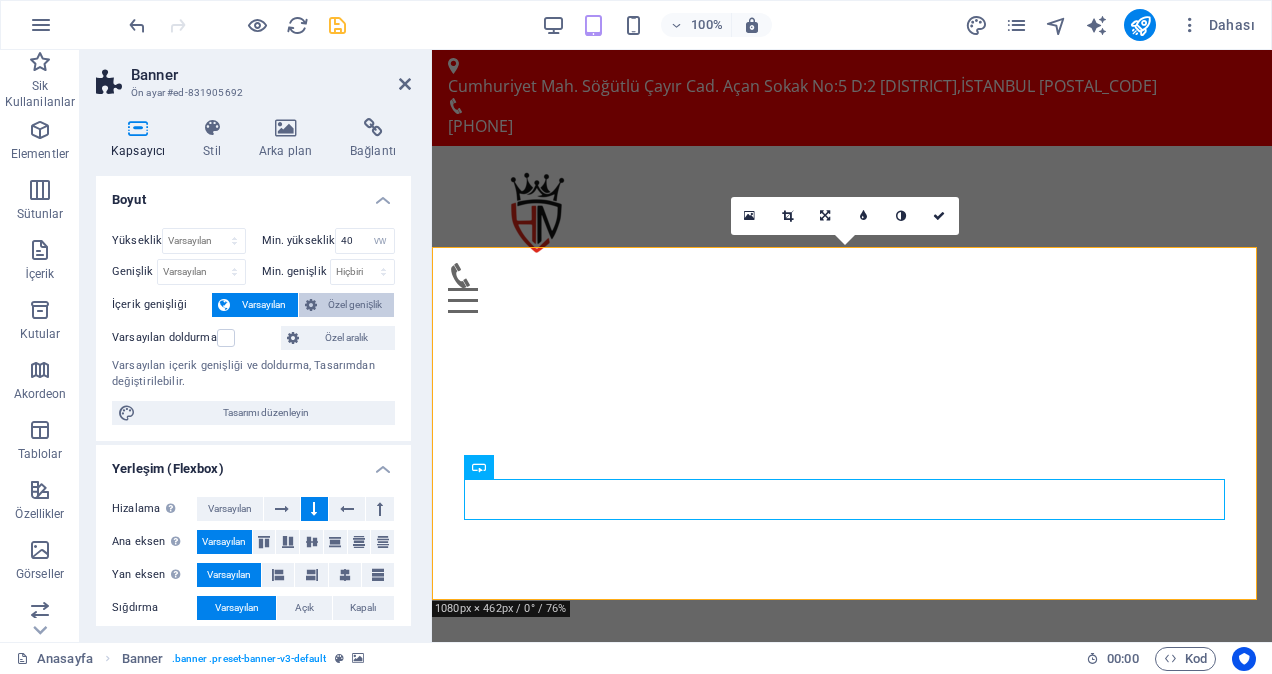 click on "Özel genişlik" at bounding box center (356, 305) 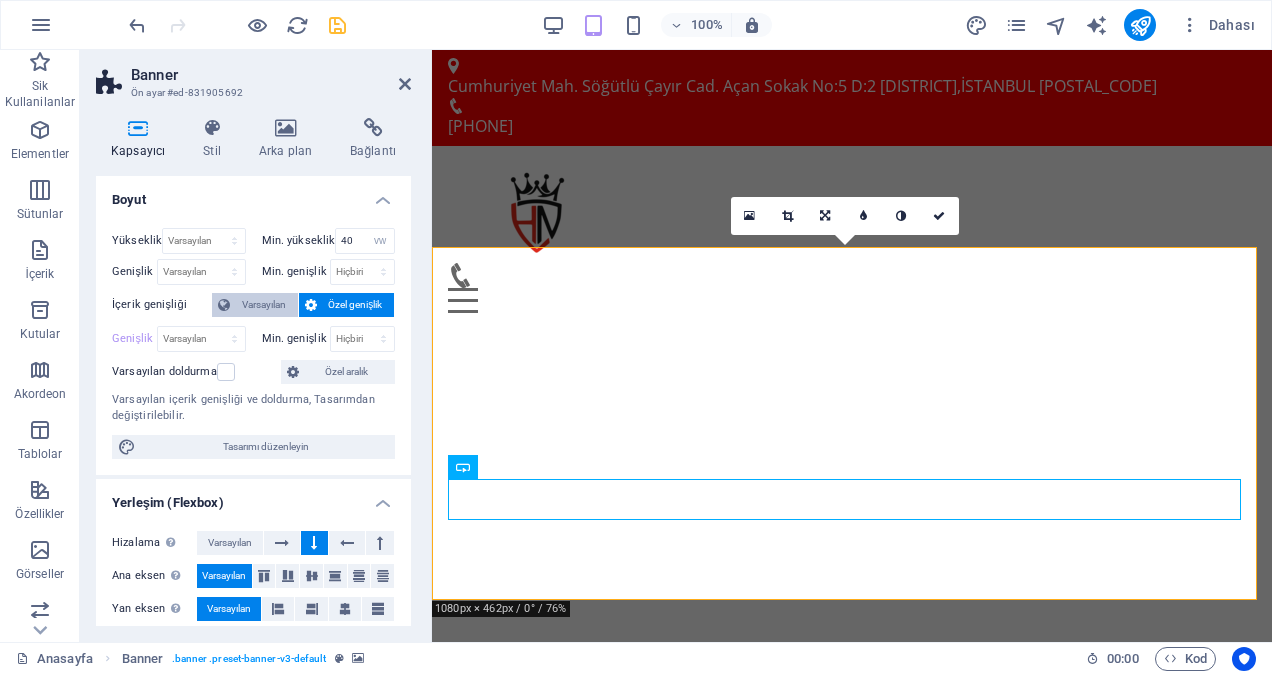 click on "Varsayılan" at bounding box center [264, 305] 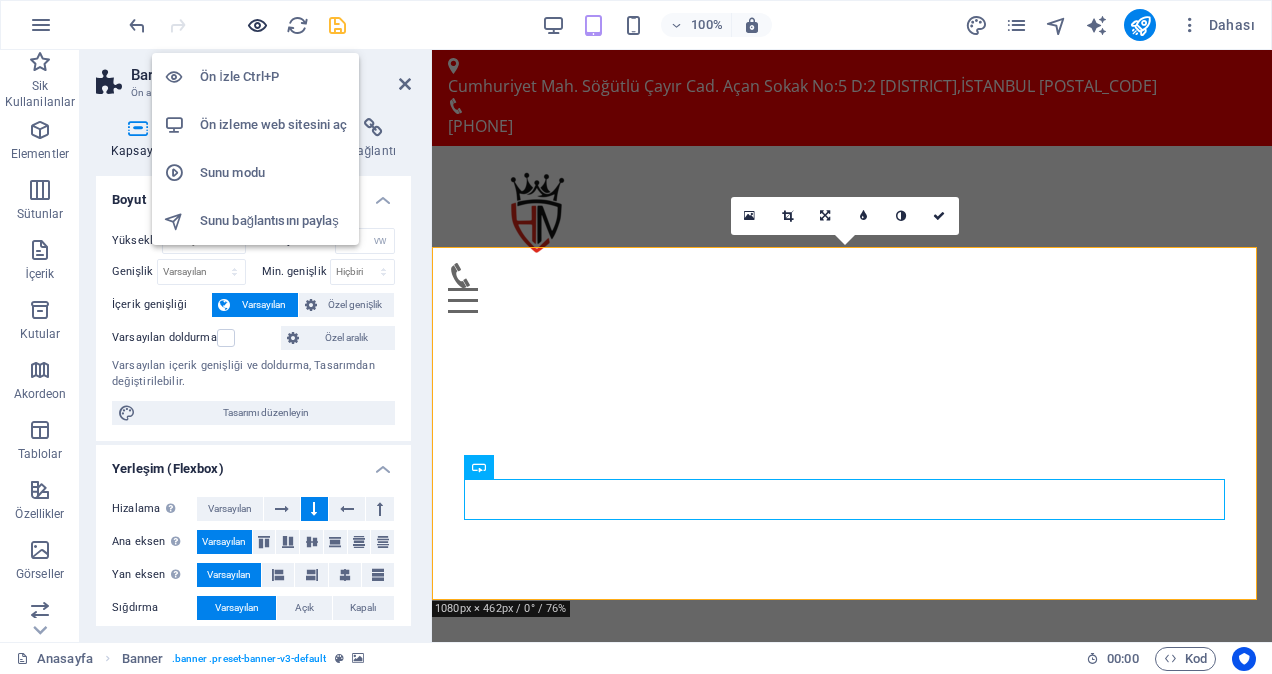 click at bounding box center [257, 25] 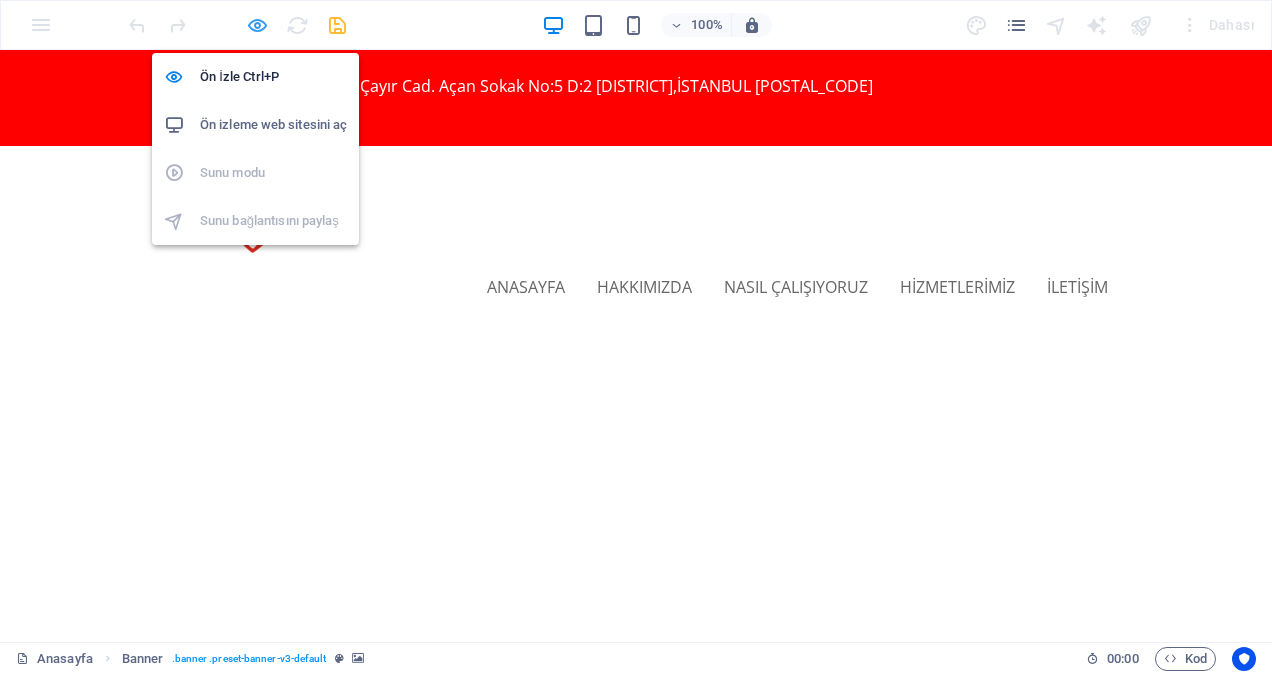 click at bounding box center [257, 25] 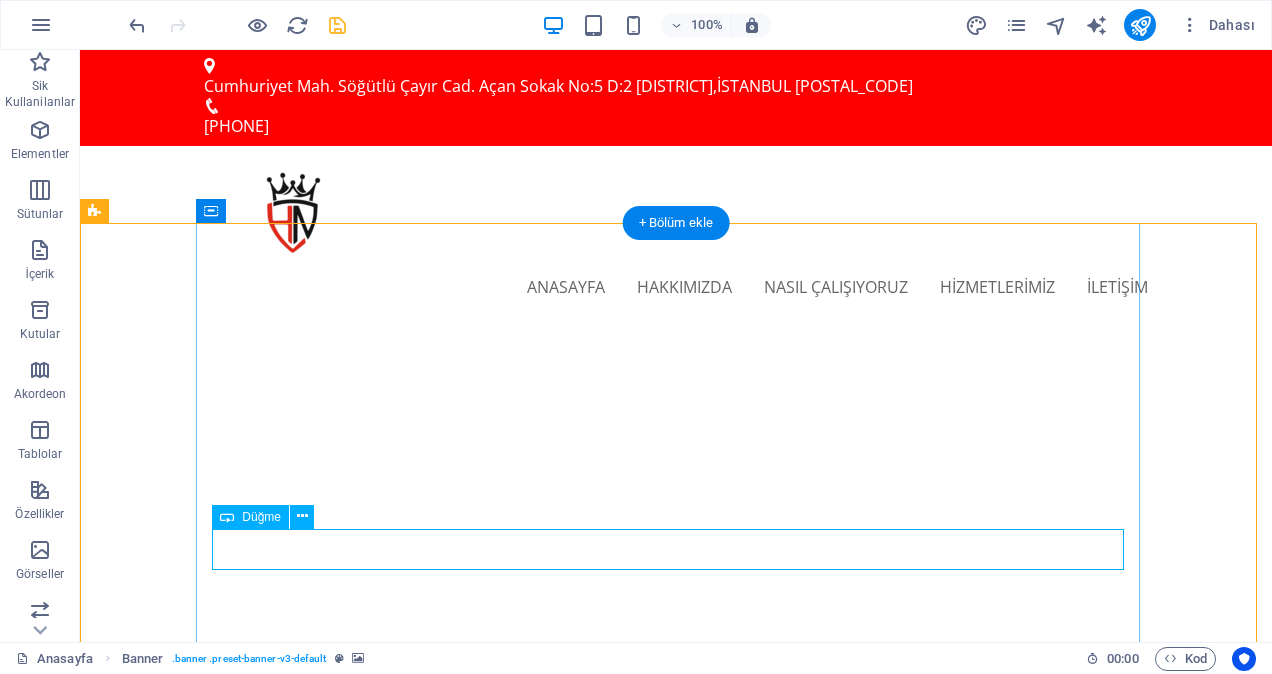 click on "İLETİŞİM" at bounding box center [676, 1081] 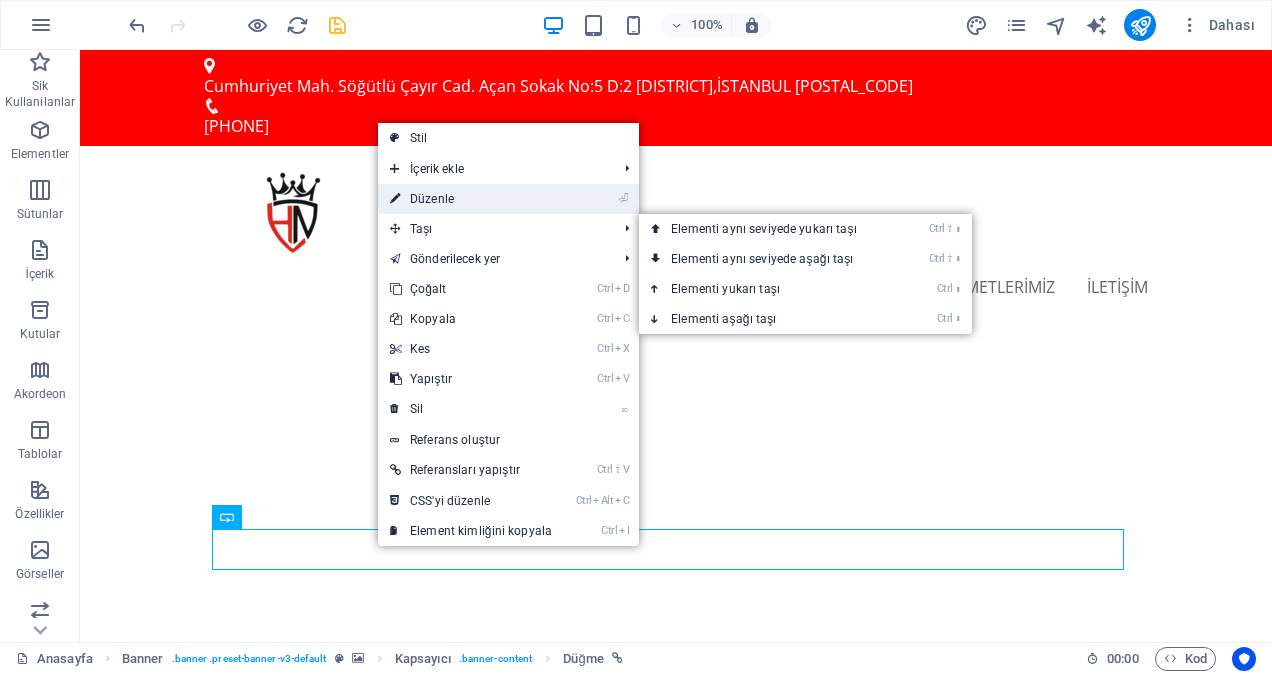 click on "⏎  Düzenle" at bounding box center [471, 199] 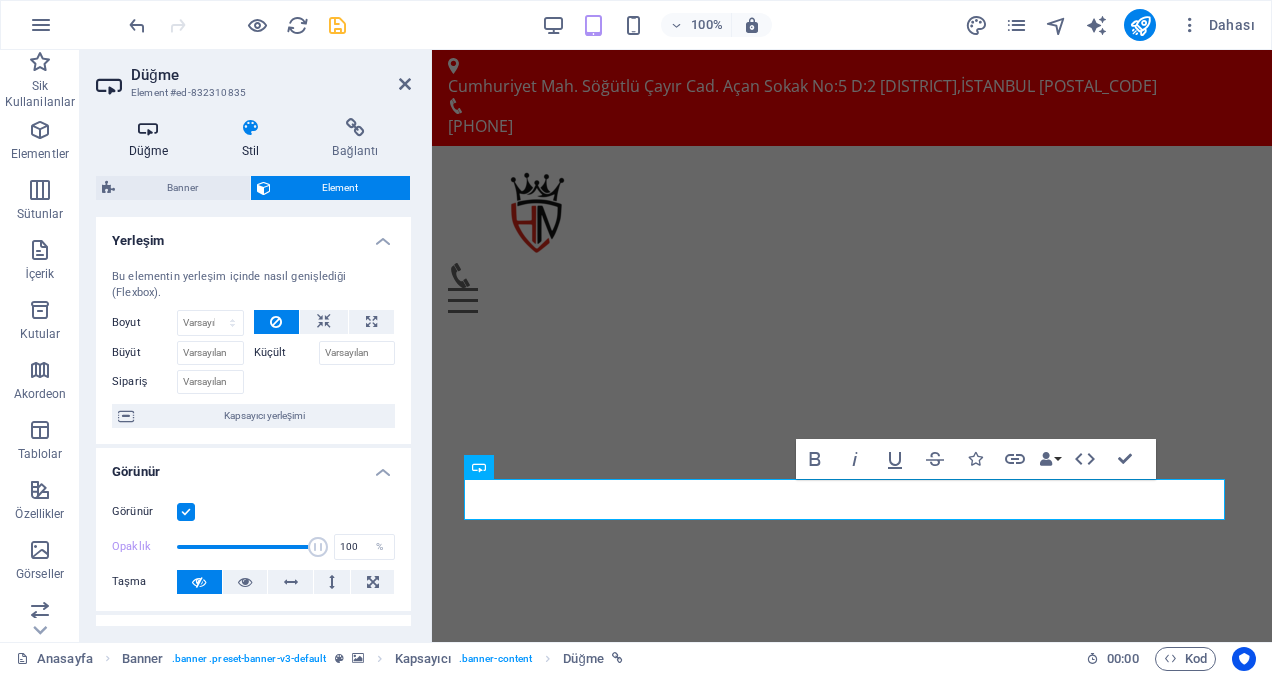 click on "Düğme" at bounding box center [152, 139] 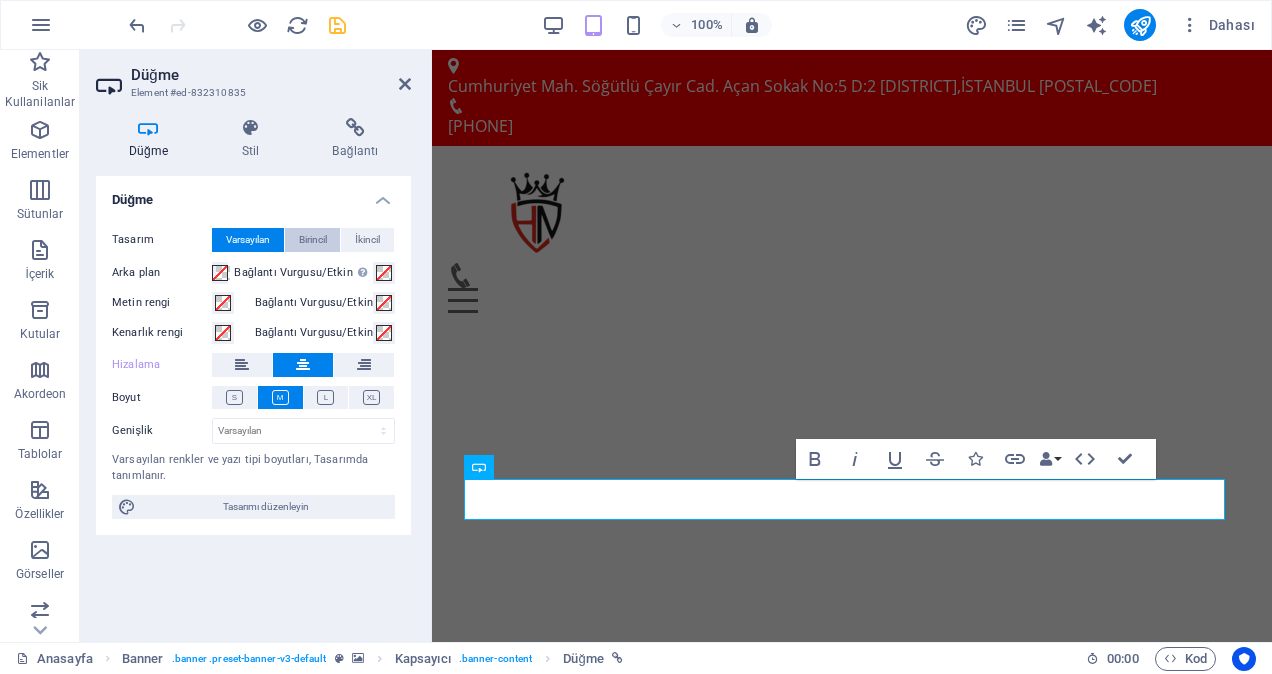 click on "Birincil" at bounding box center [313, 240] 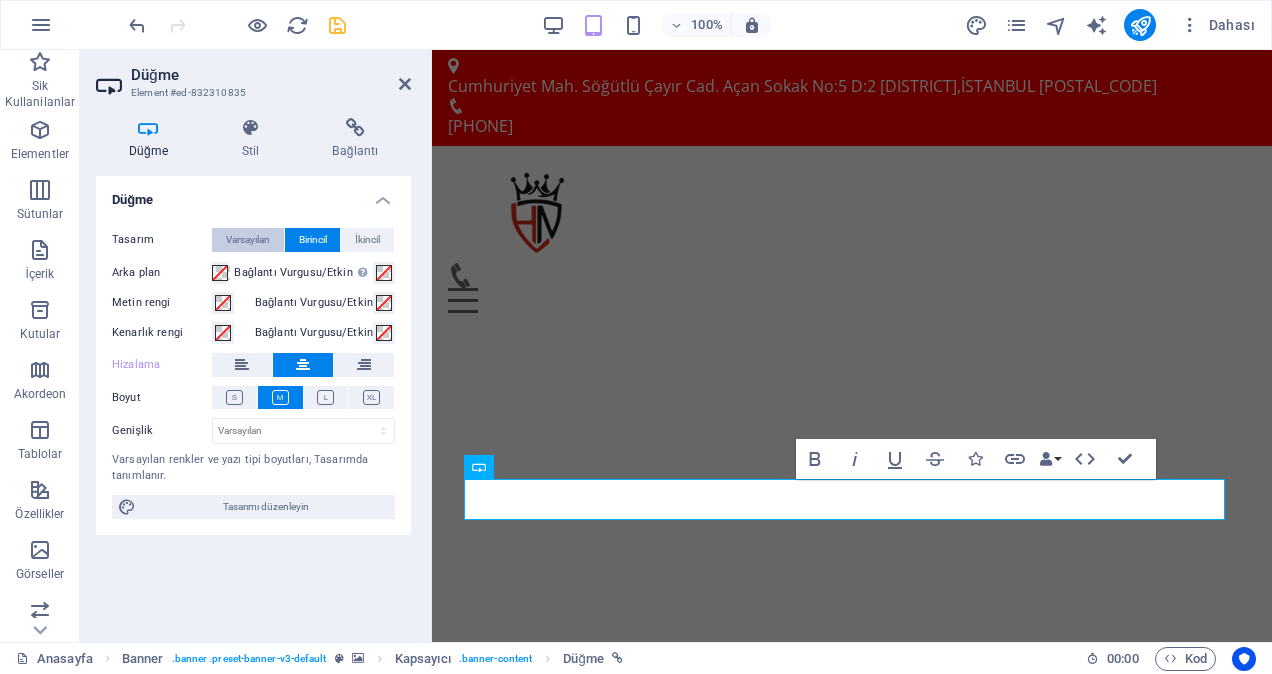 click on "Varsayılan" at bounding box center [248, 240] 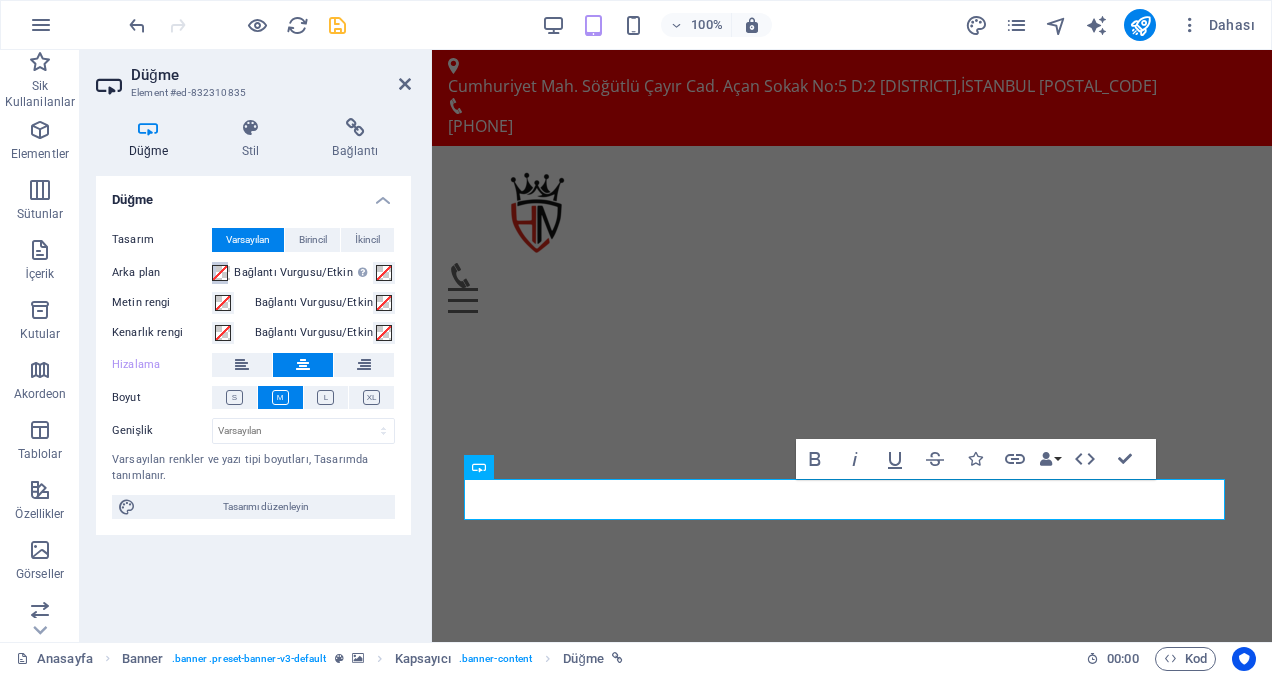 click at bounding box center (220, 273) 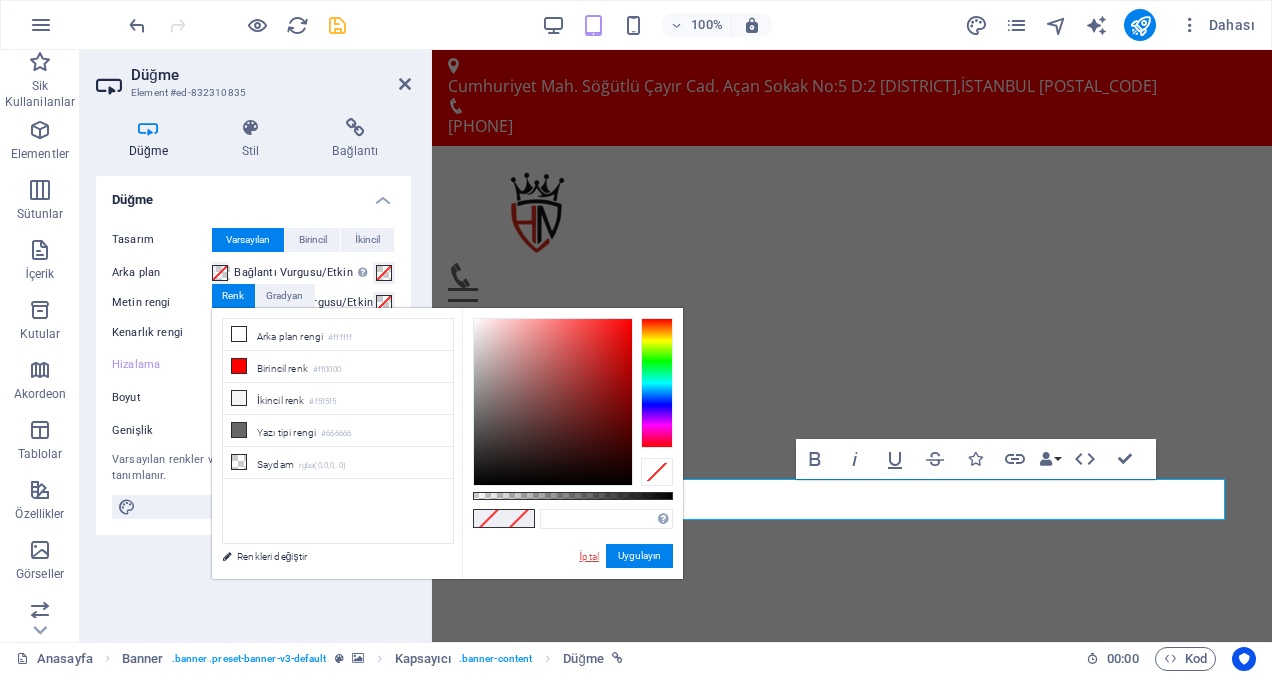 click on "İptal" at bounding box center [589, 556] 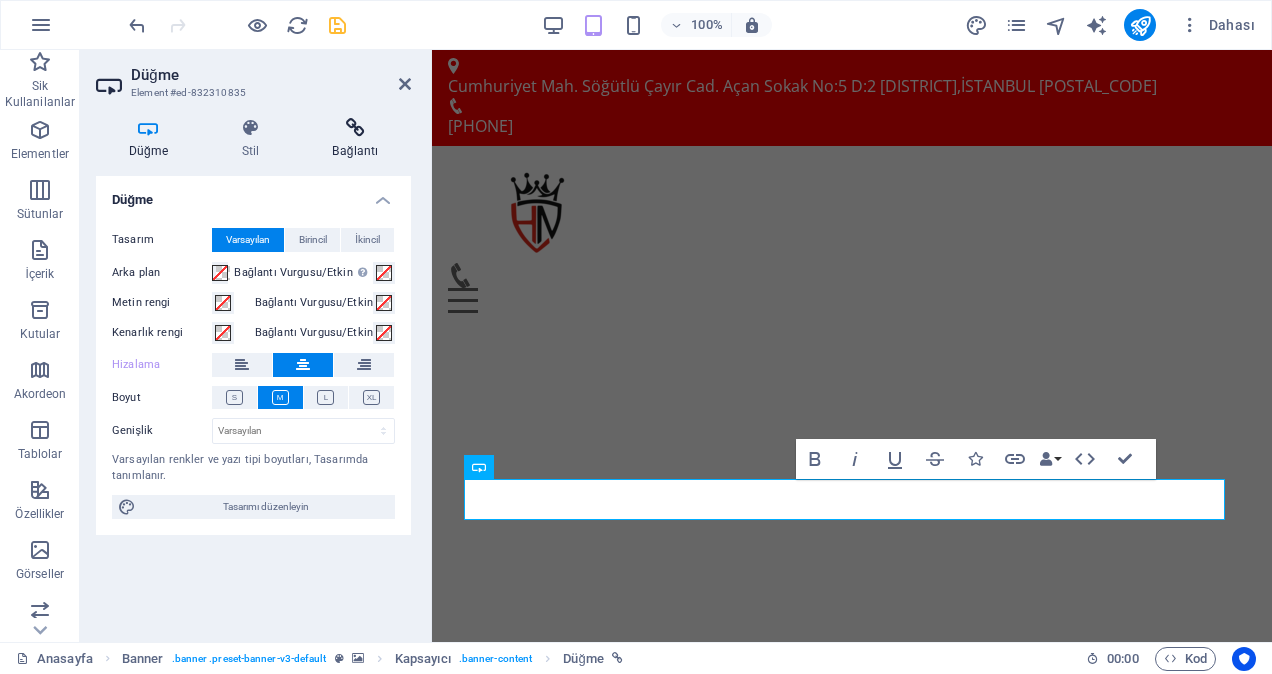 click on "Bağlantı" at bounding box center [355, 139] 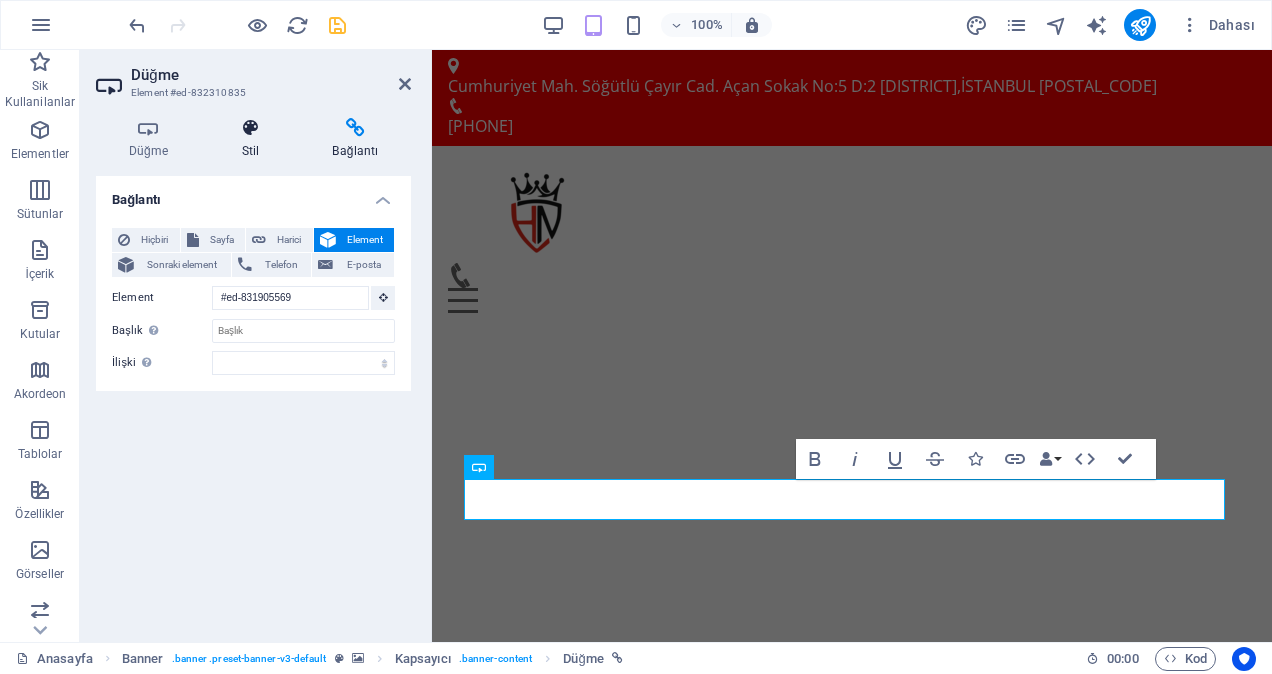 click at bounding box center (250, 128) 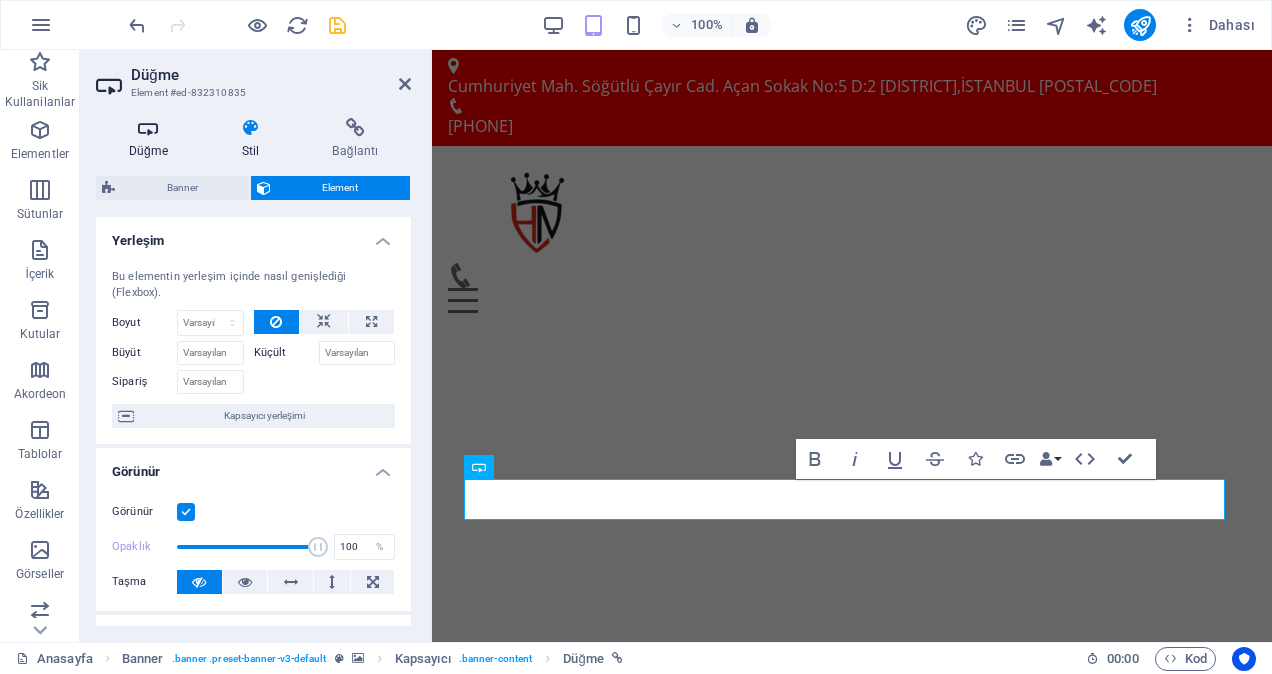 click at bounding box center (148, 128) 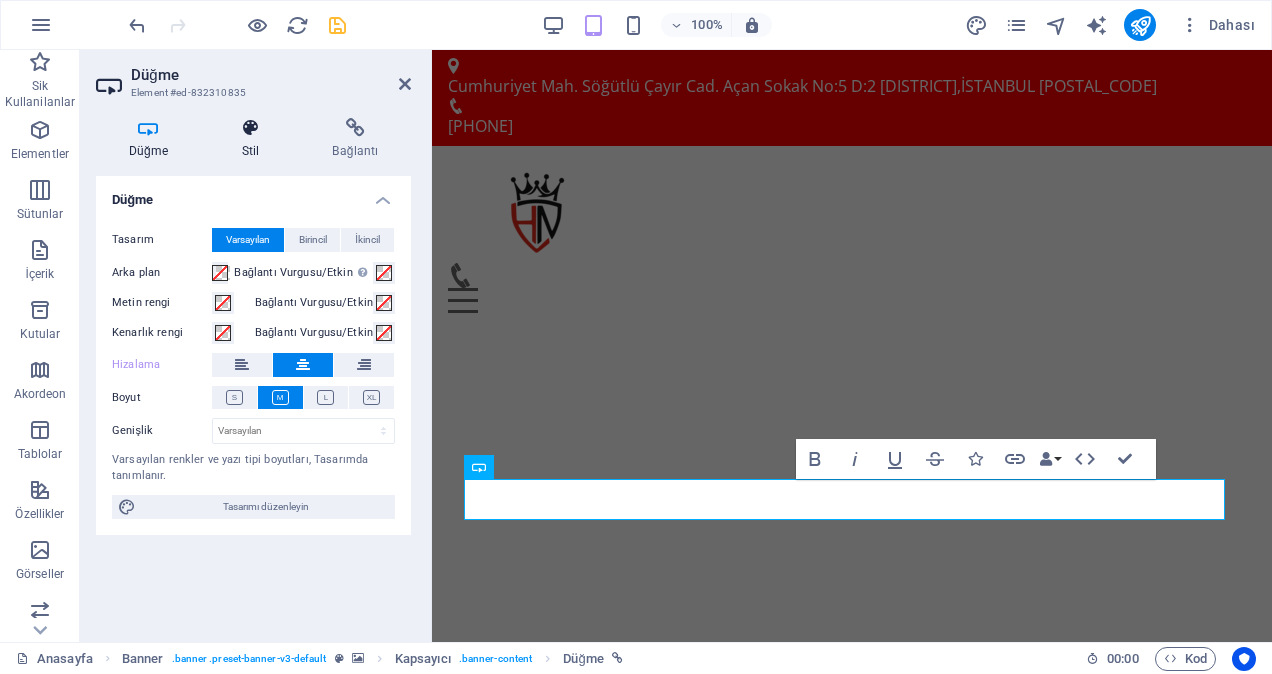 click at bounding box center (250, 128) 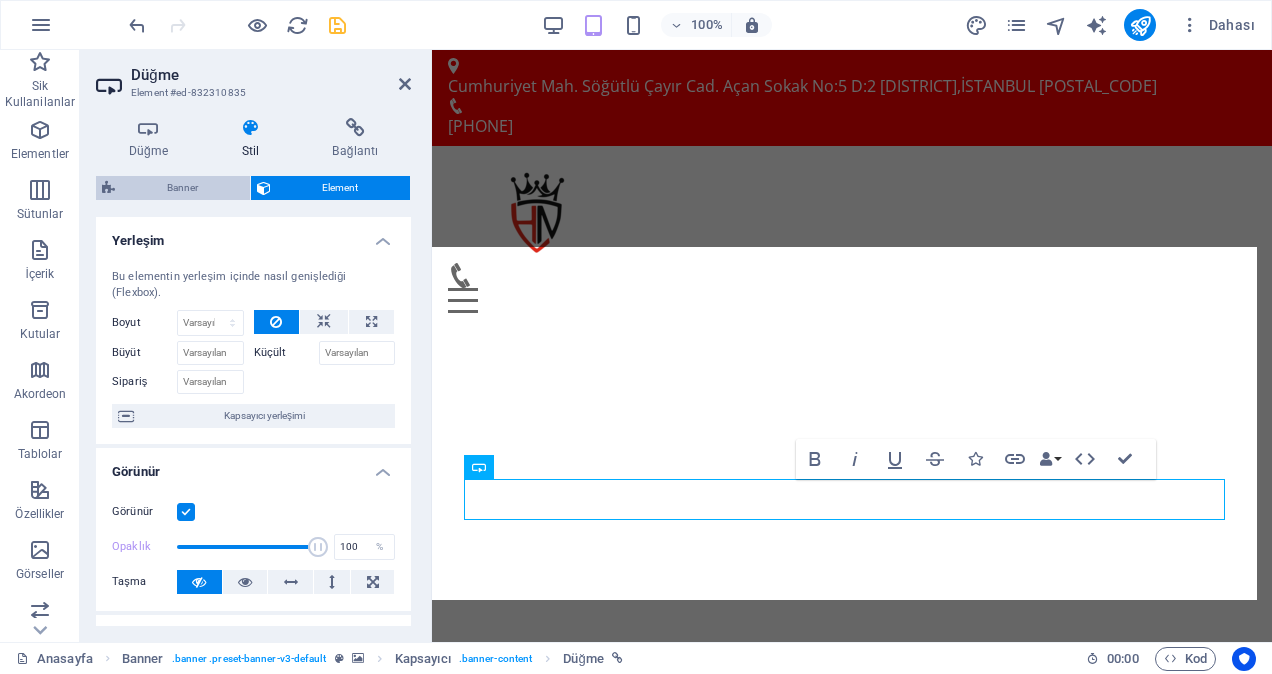 click on "Banner" at bounding box center (182, 188) 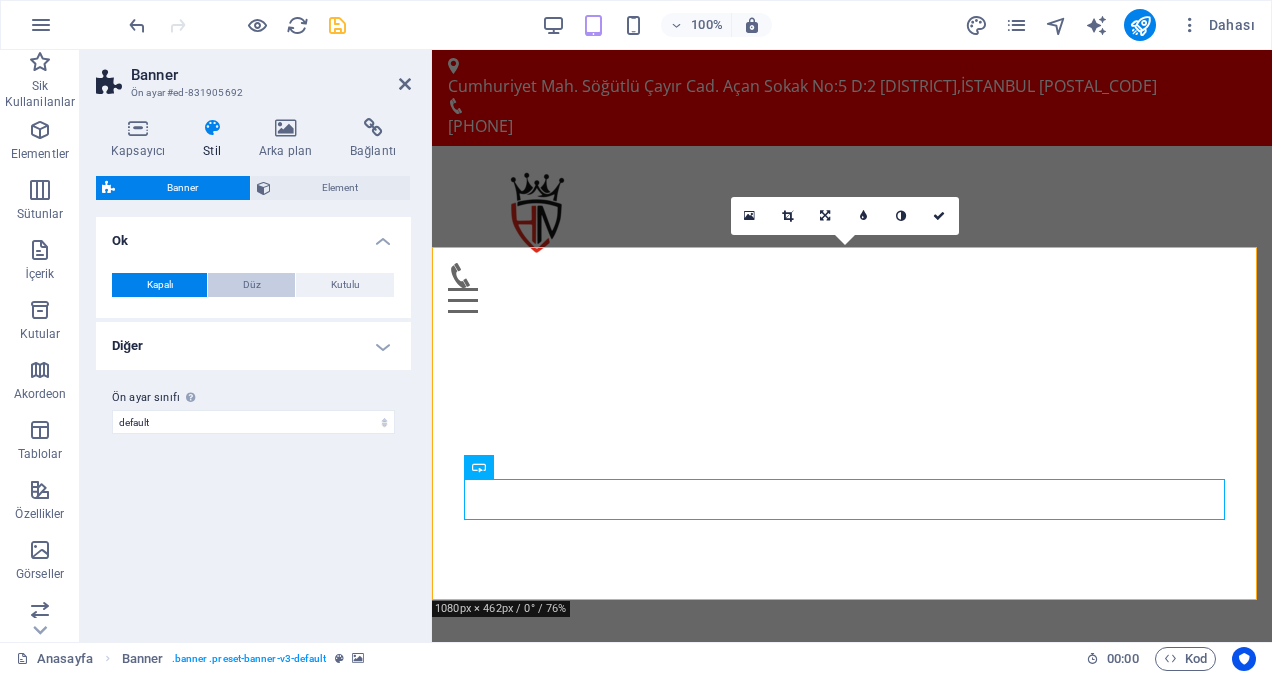 click on "Düz" at bounding box center (252, 285) 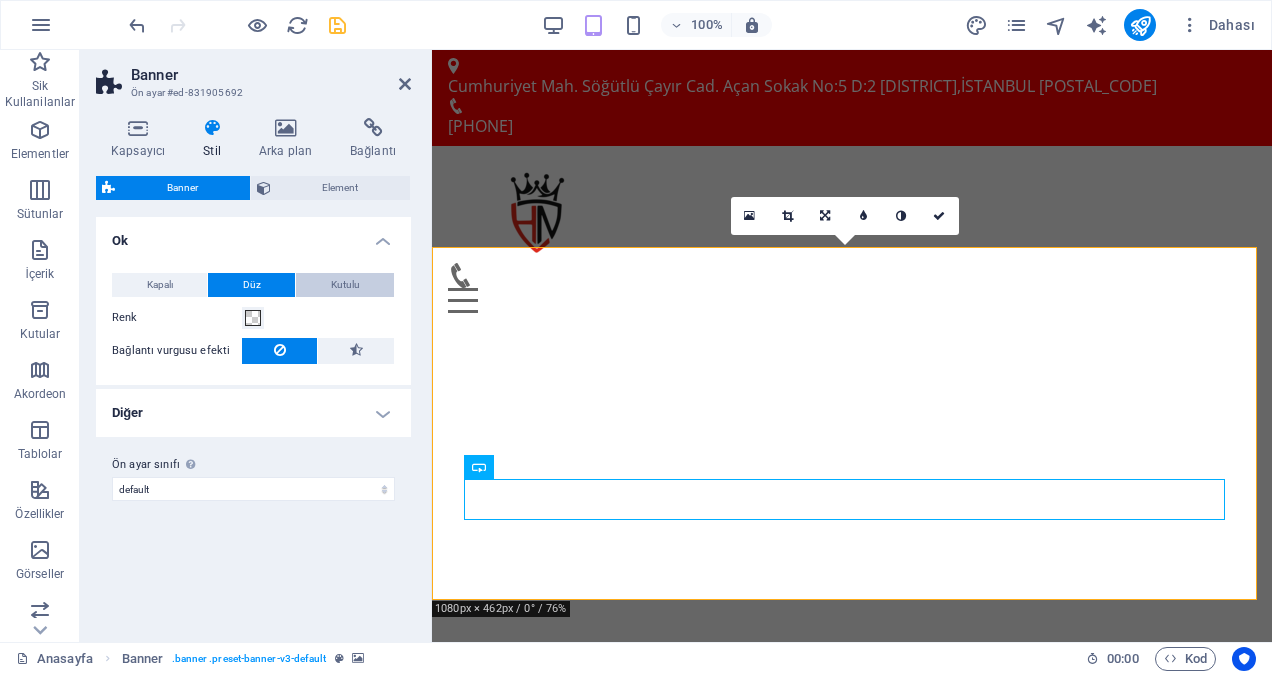click on "Kutulu" at bounding box center [345, 285] 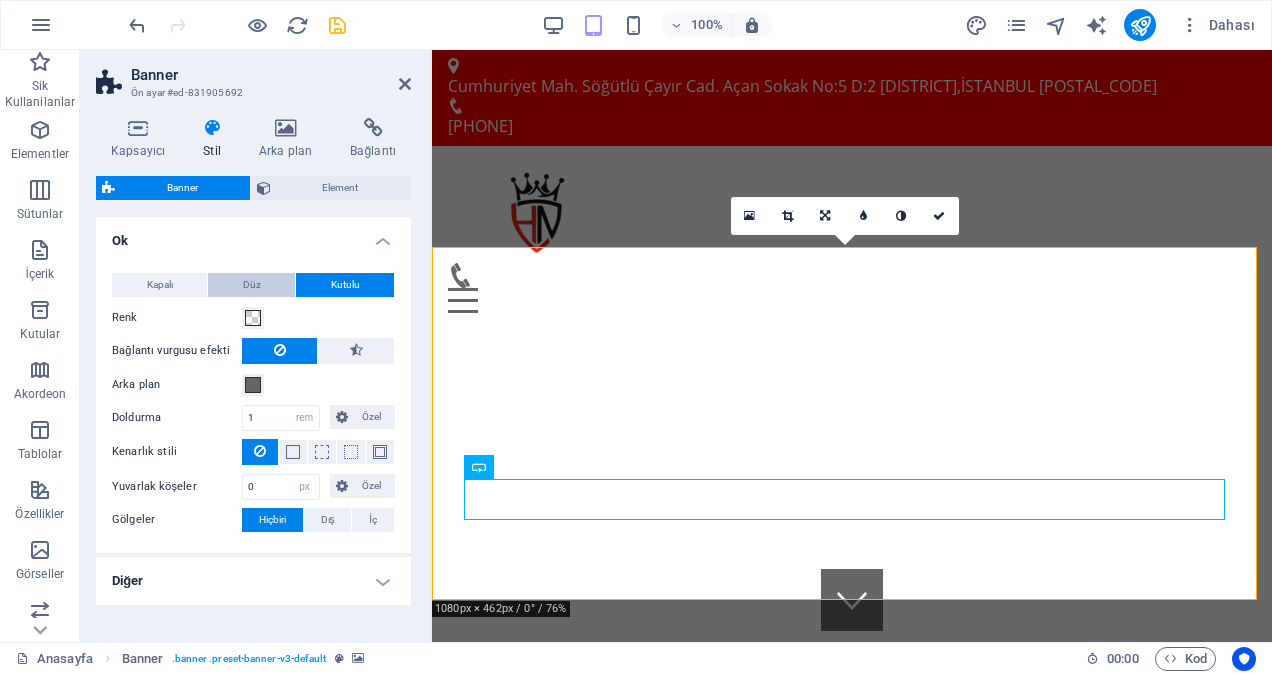 click on "Düz" at bounding box center [251, 285] 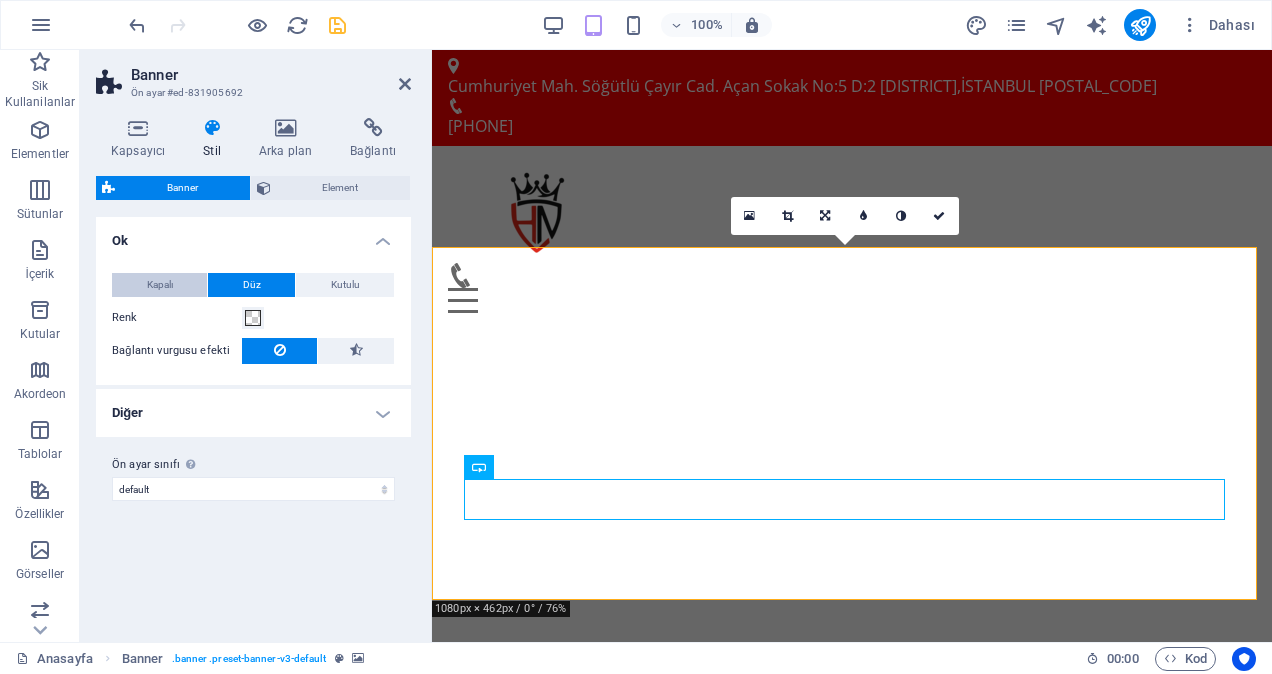 click on "Kapalı" at bounding box center (159, 285) 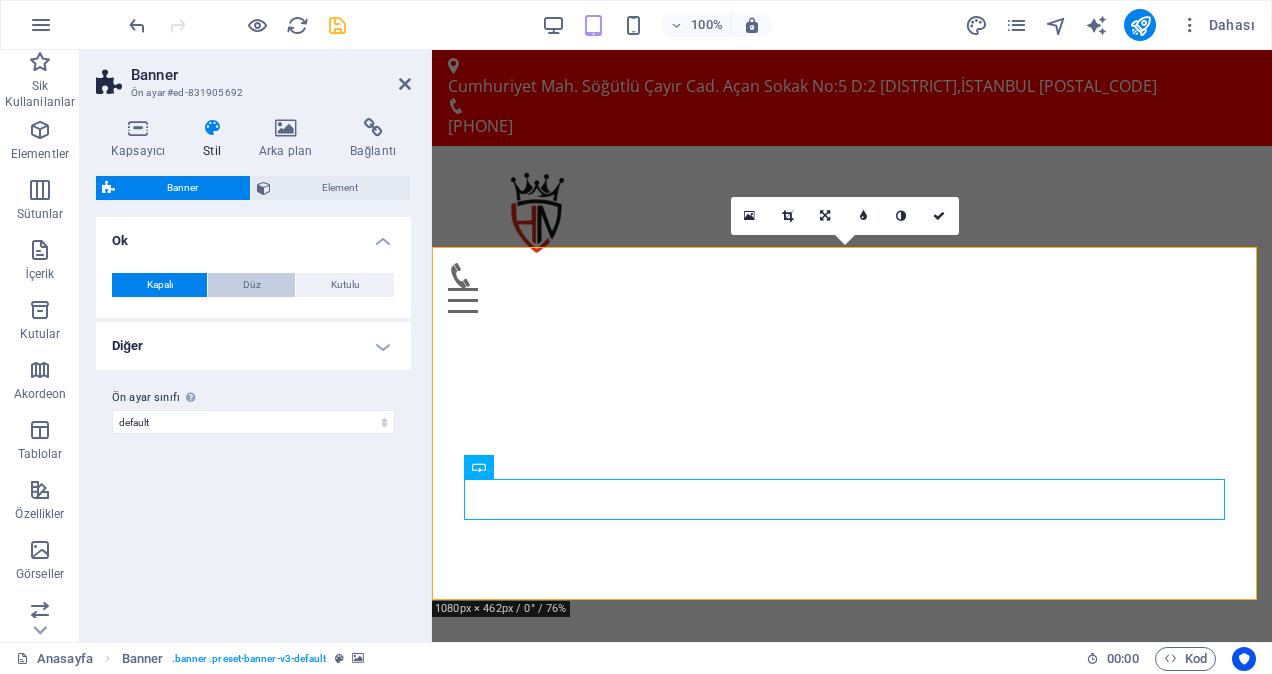 click on "Düz" at bounding box center [252, 285] 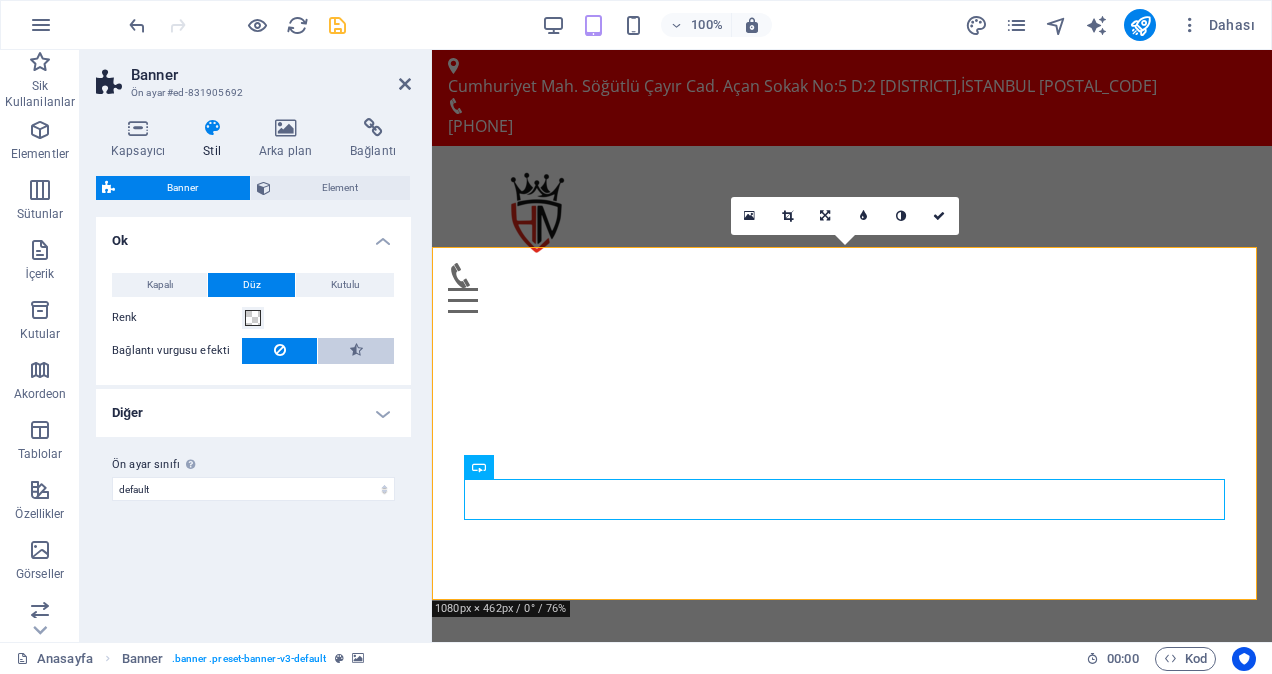 click at bounding box center (356, 351) 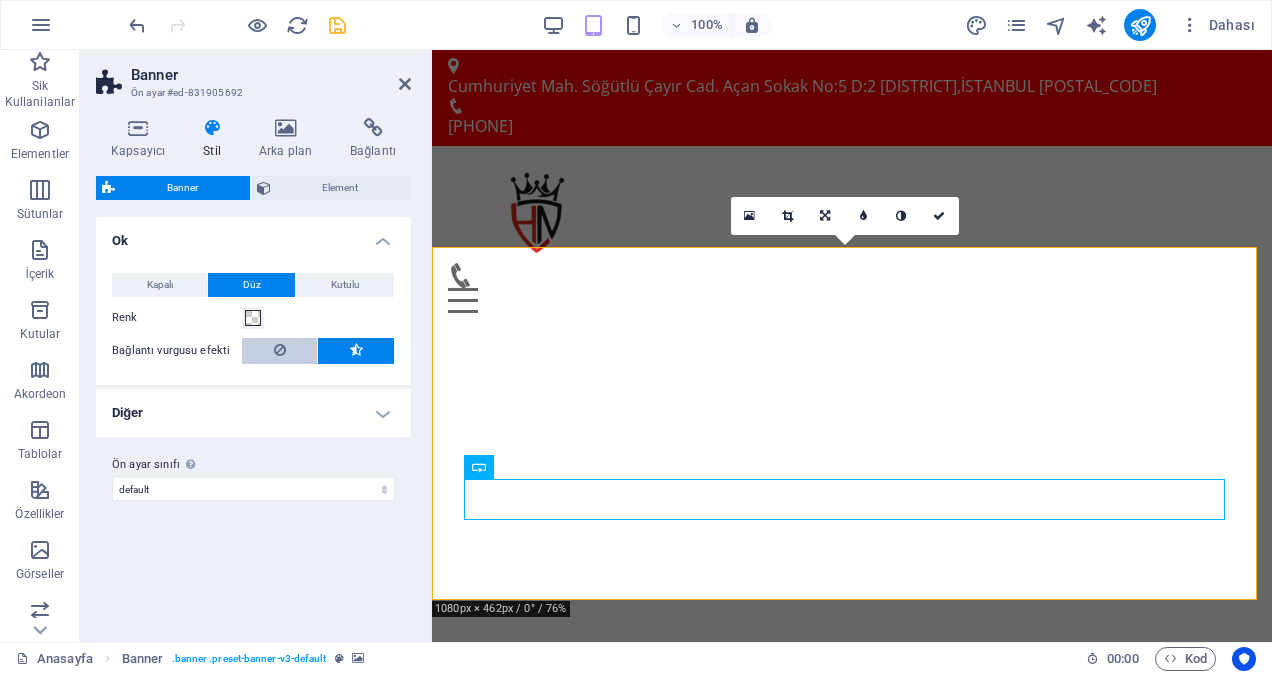 click at bounding box center [279, 351] 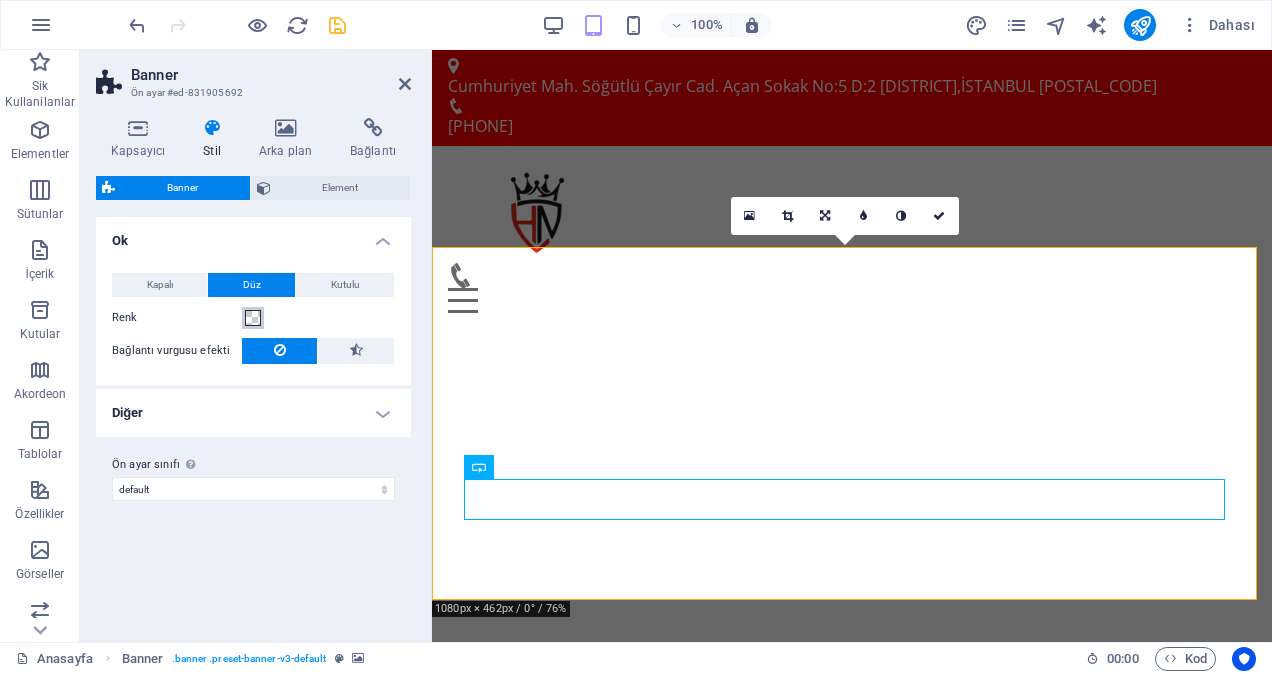 click at bounding box center [253, 318] 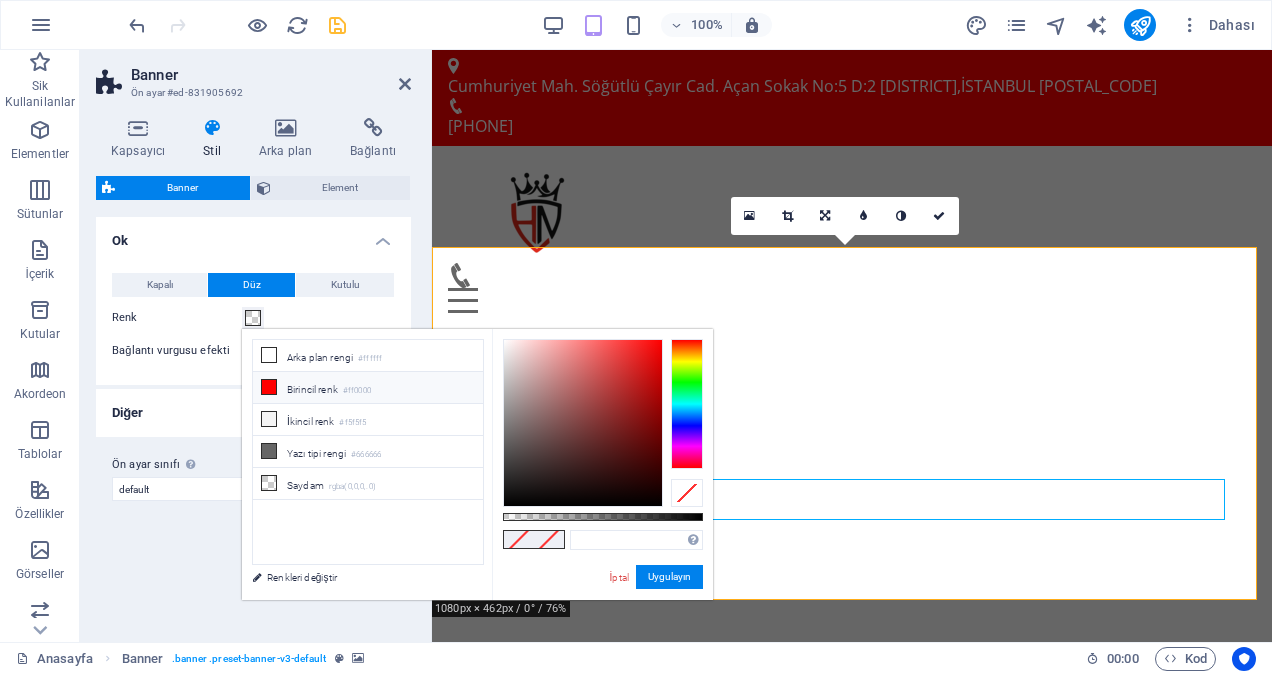 click at bounding box center [269, 387] 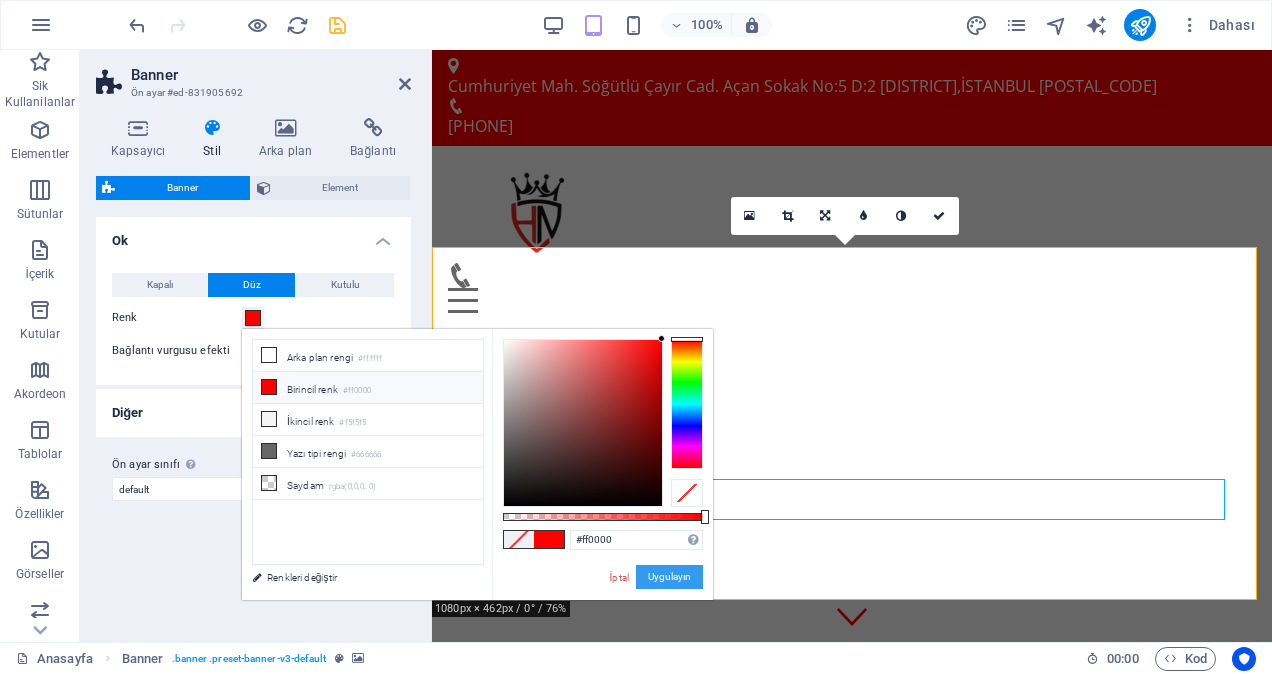 click on "Uygulayın" at bounding box center [669, 577] 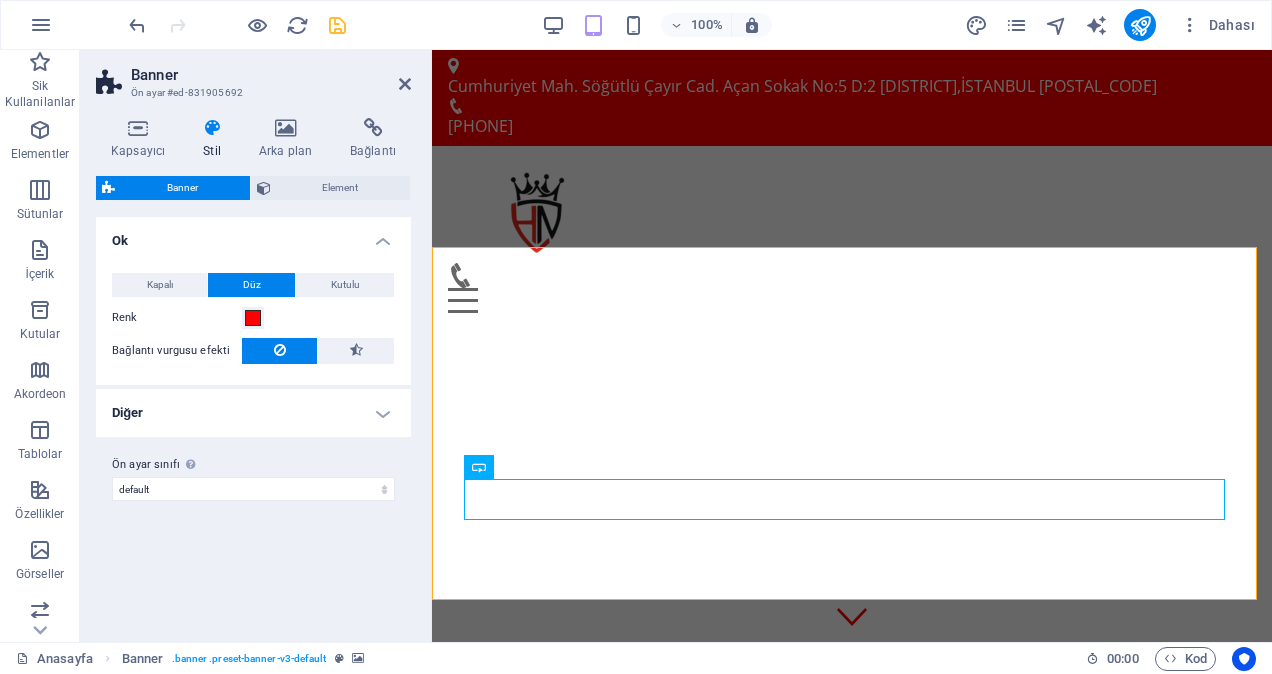 click on "Diğer" at bounding box center [253, 413] 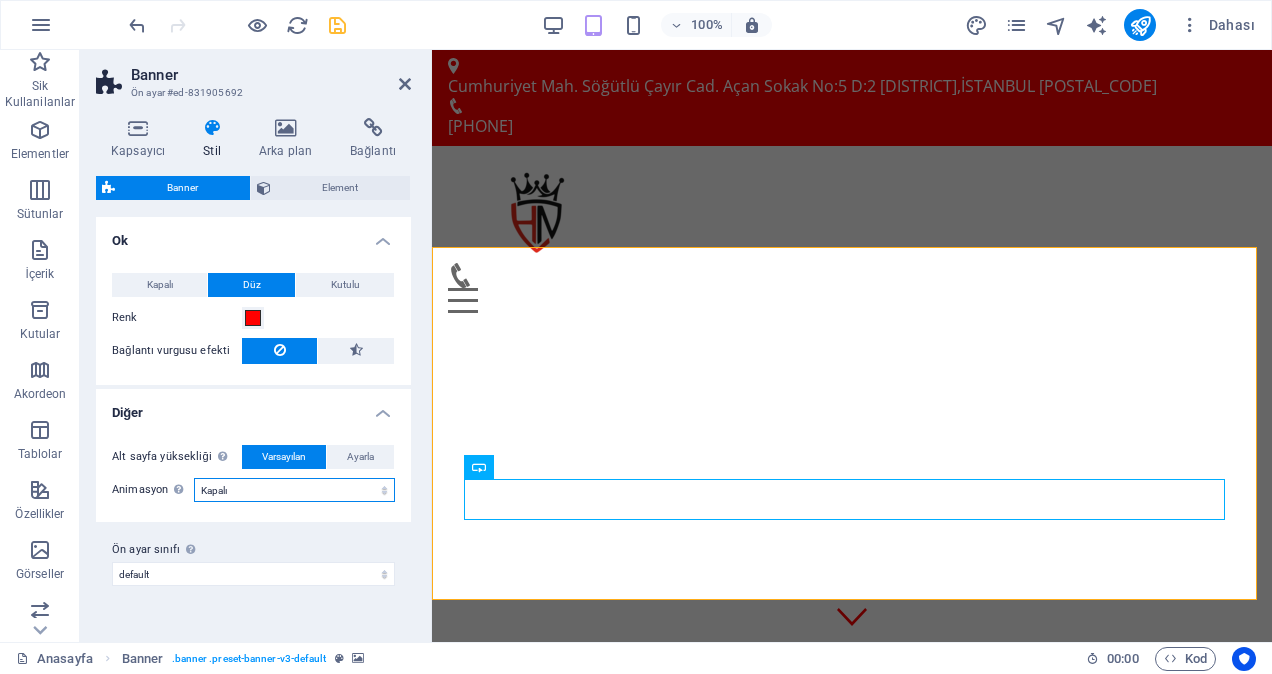click on "Kapalı Zoom: Yakınlaştır ve Uzaklaştır Kaydır: soldan sağa Kaydır: yukarıdan aşağıya" at bounding box center (294, 490) 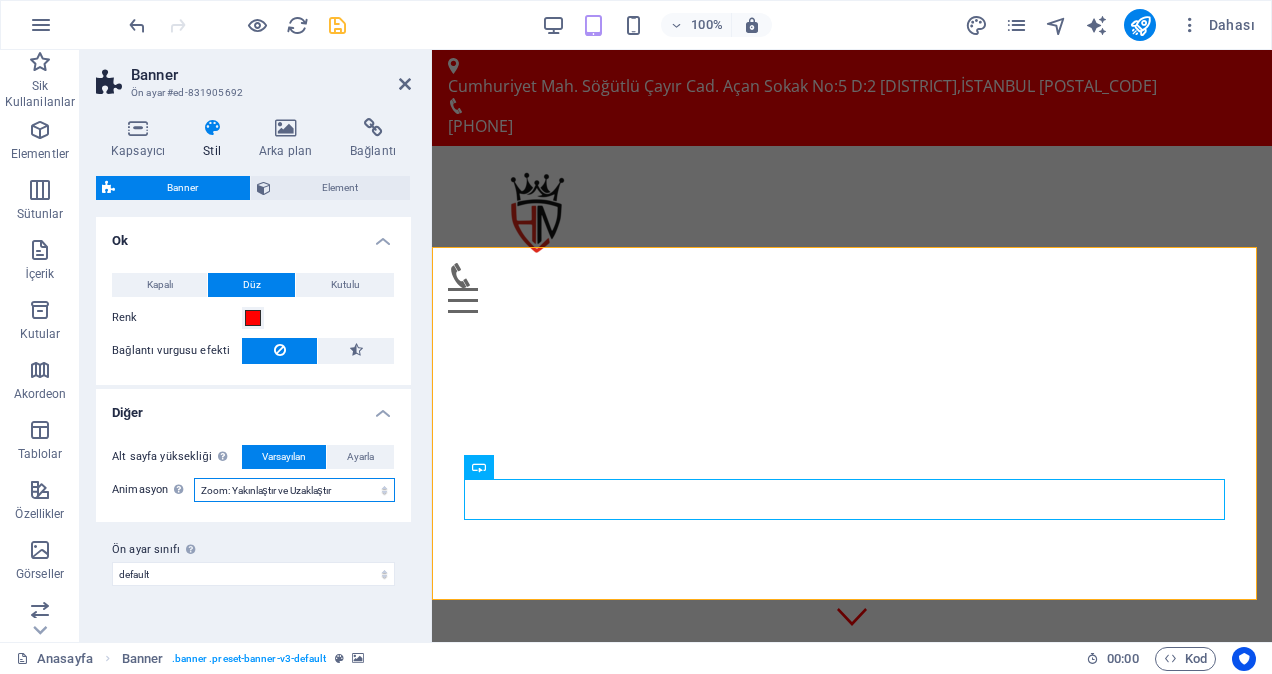 click on "Kapalı Zoom: Yakınlaştır ve Uzaklaştır Kaydır: soldan sağa Kaydır: yukarıdan aşağıya" at bounding box center [294, 490] 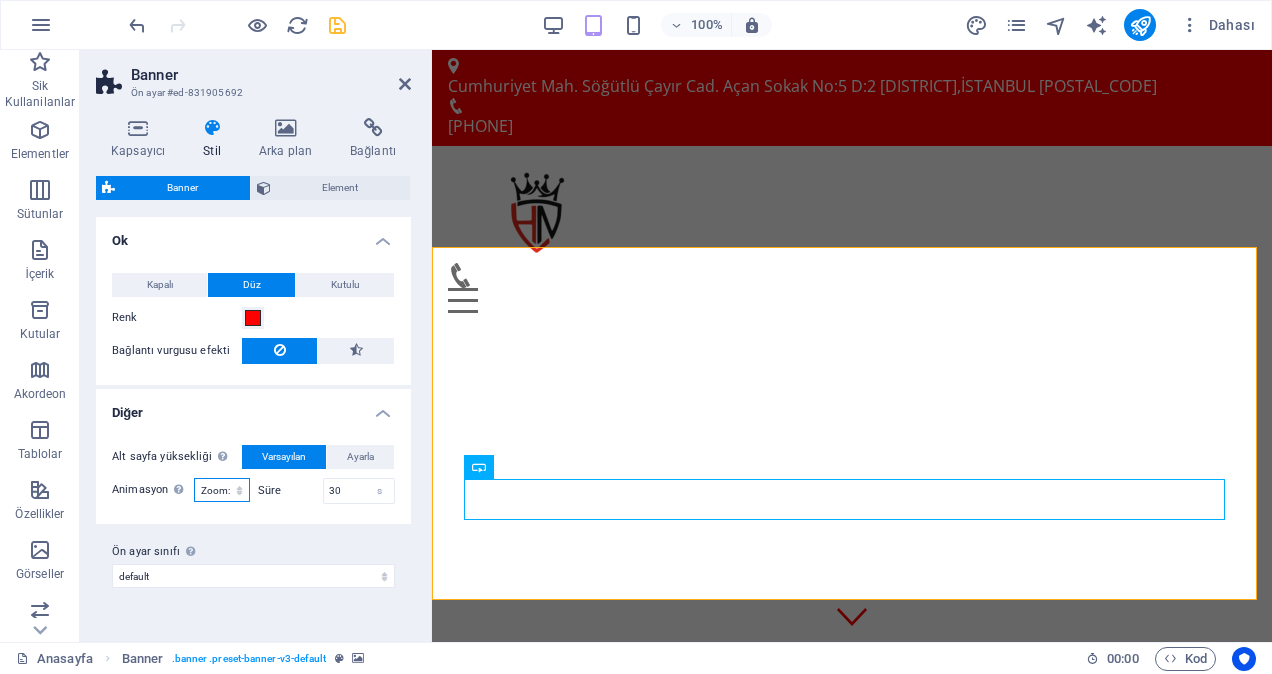 click on "Kapalı Zoom: Yakınlaştır ve Uzaklaştır Kaydır: soldan sağa Kaydır: yukarıdan aşağıya" at bounding box center (222, 490) 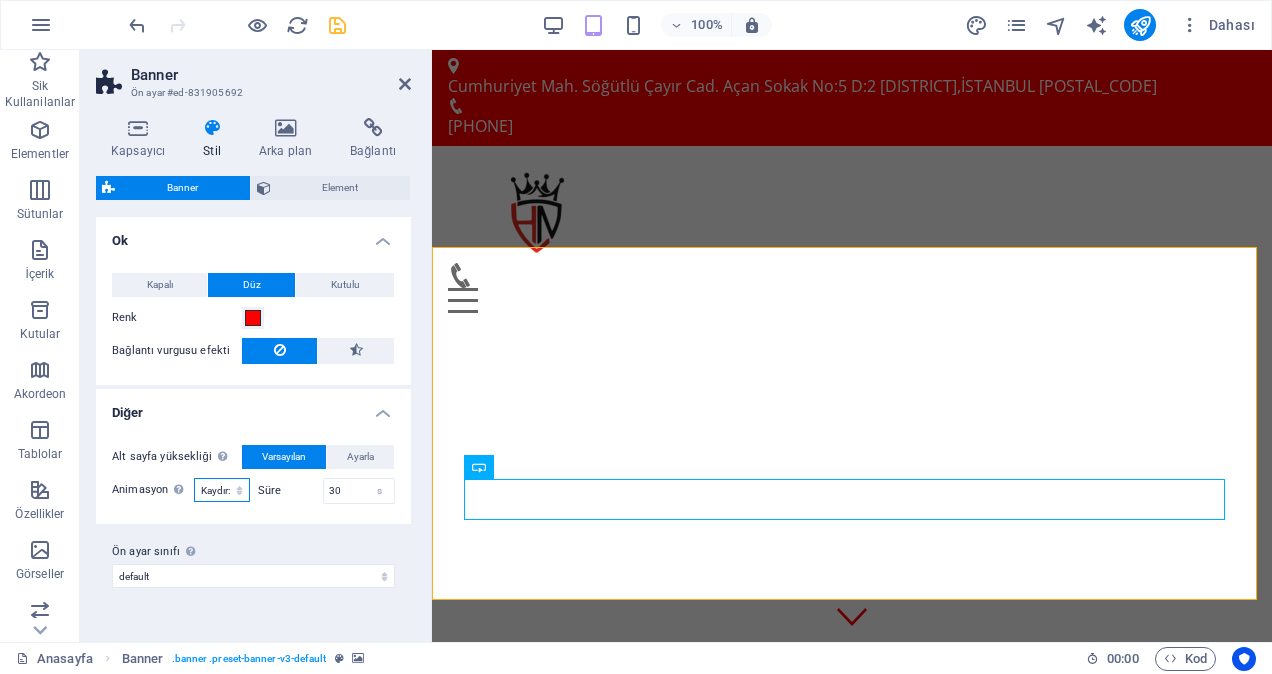 click on "Kapalı Zoom: Yakınlaştır ve Uzaklaştır Kaydır: soldan sağa Kaydır: yukarıdan aşağıya" at bounding box center (222, 490) 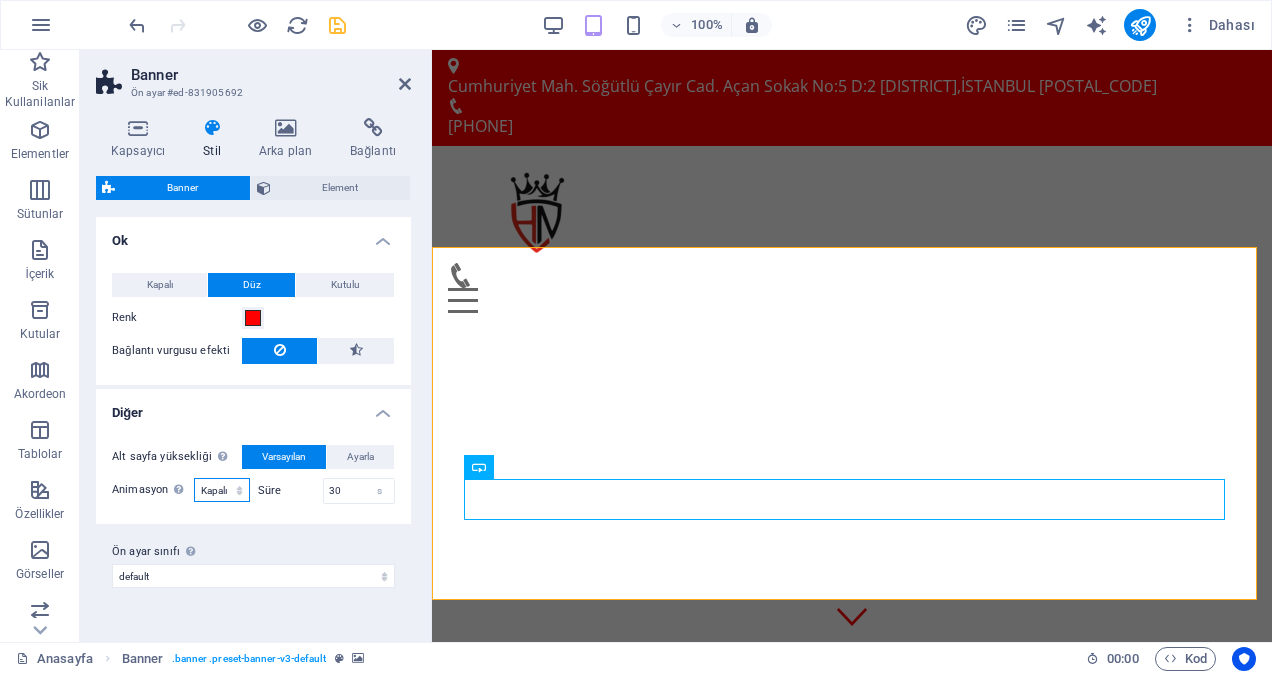 click on "Kapalı Zoom: Yakınlaştır ve Uzaklaştır Kaydır: soldan sağa Kaydır: yukarıdan aşağıya" at bounding box center (222, 490) 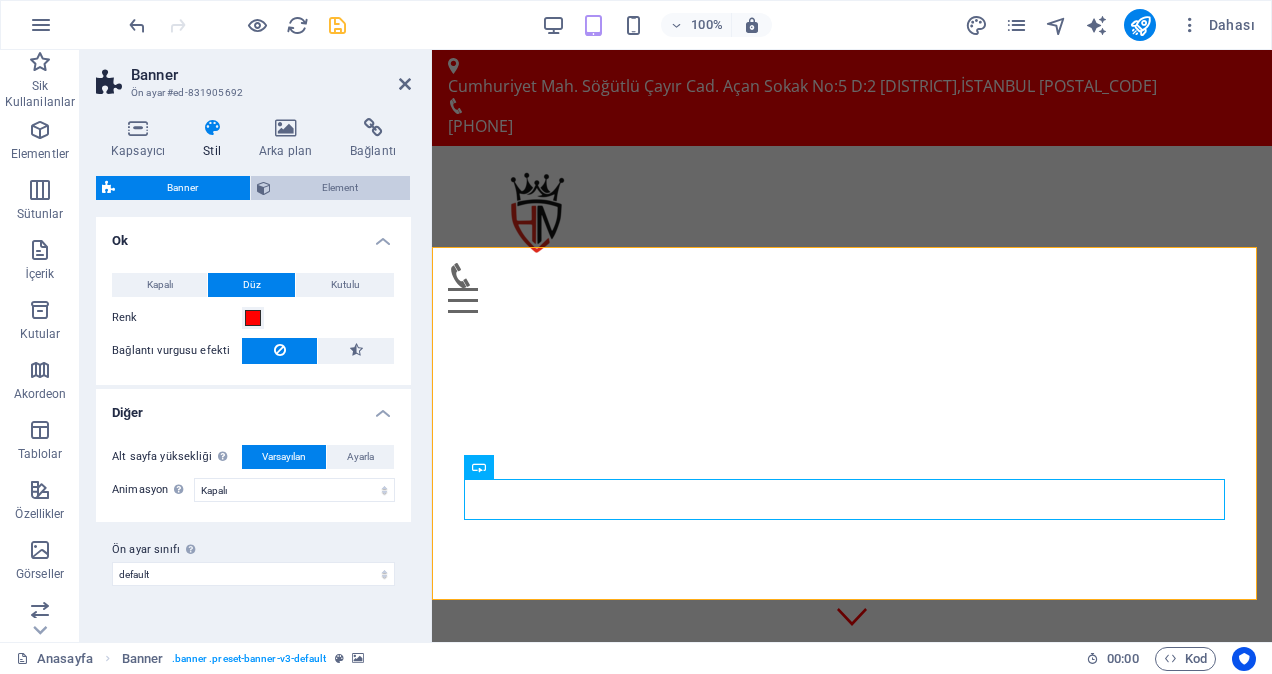 click on "Element" at bounding box center [341, 188] 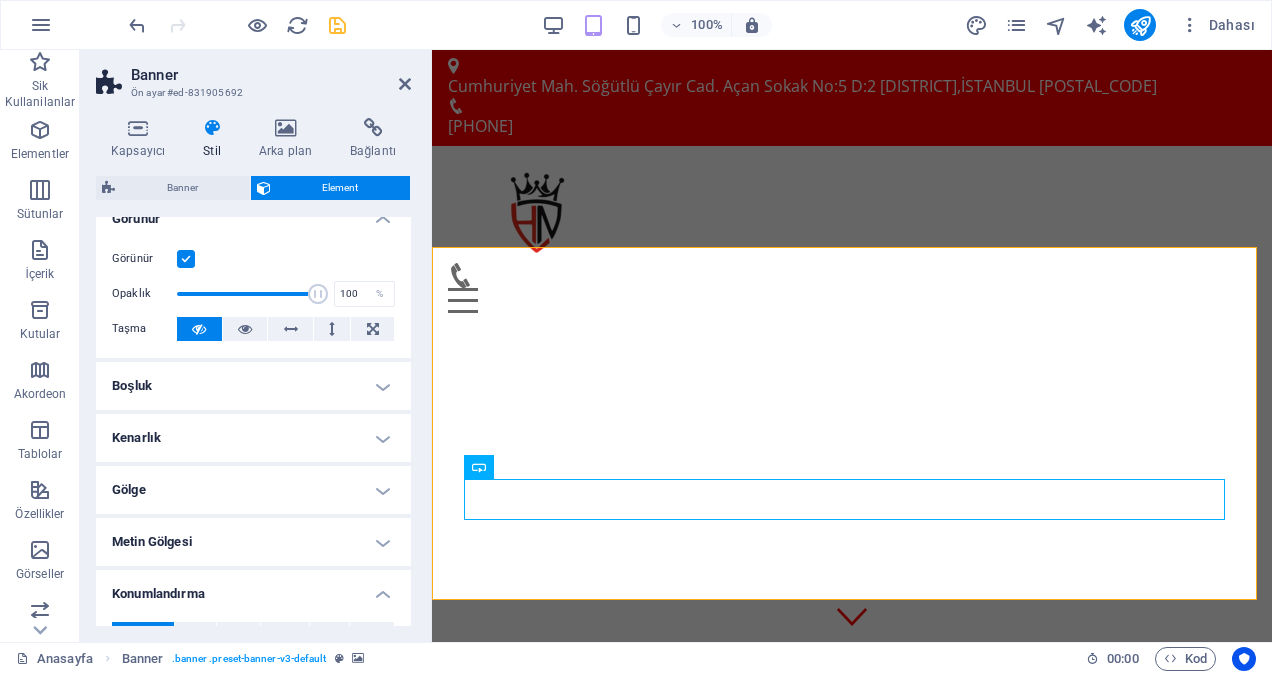 scroll, scrollTop: 0, scrollLeft: 0, axis: both 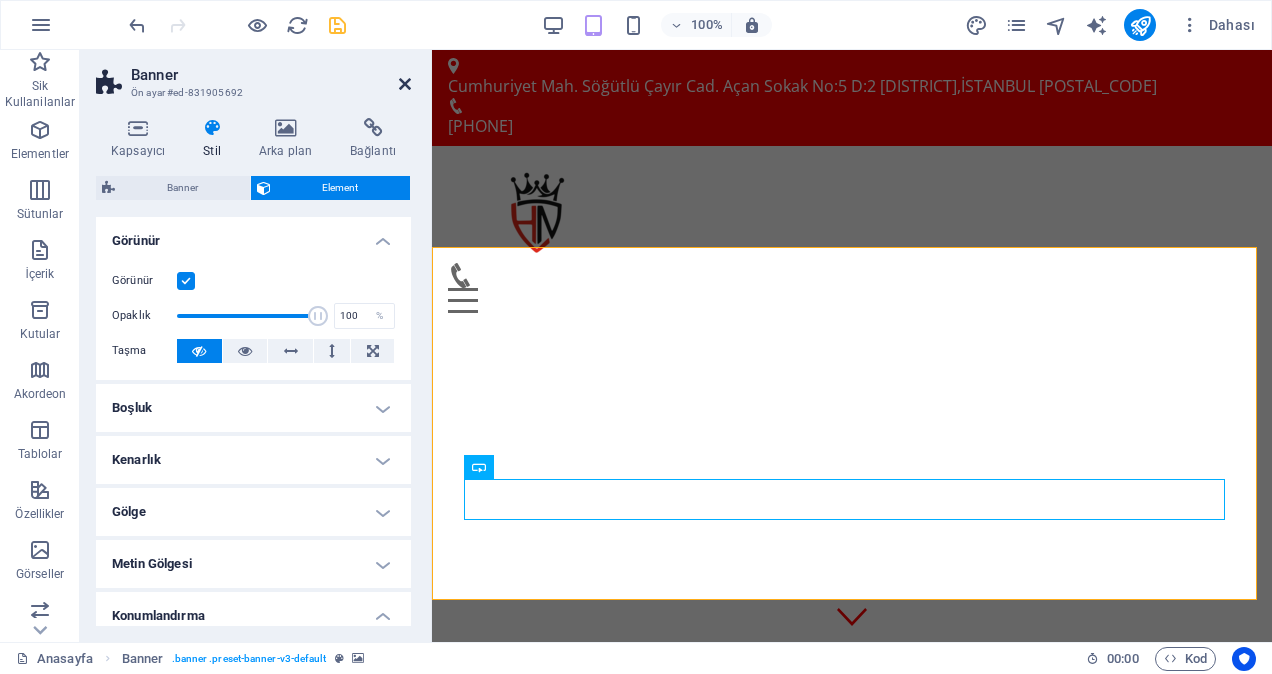 click at bounding box center (405, 84) 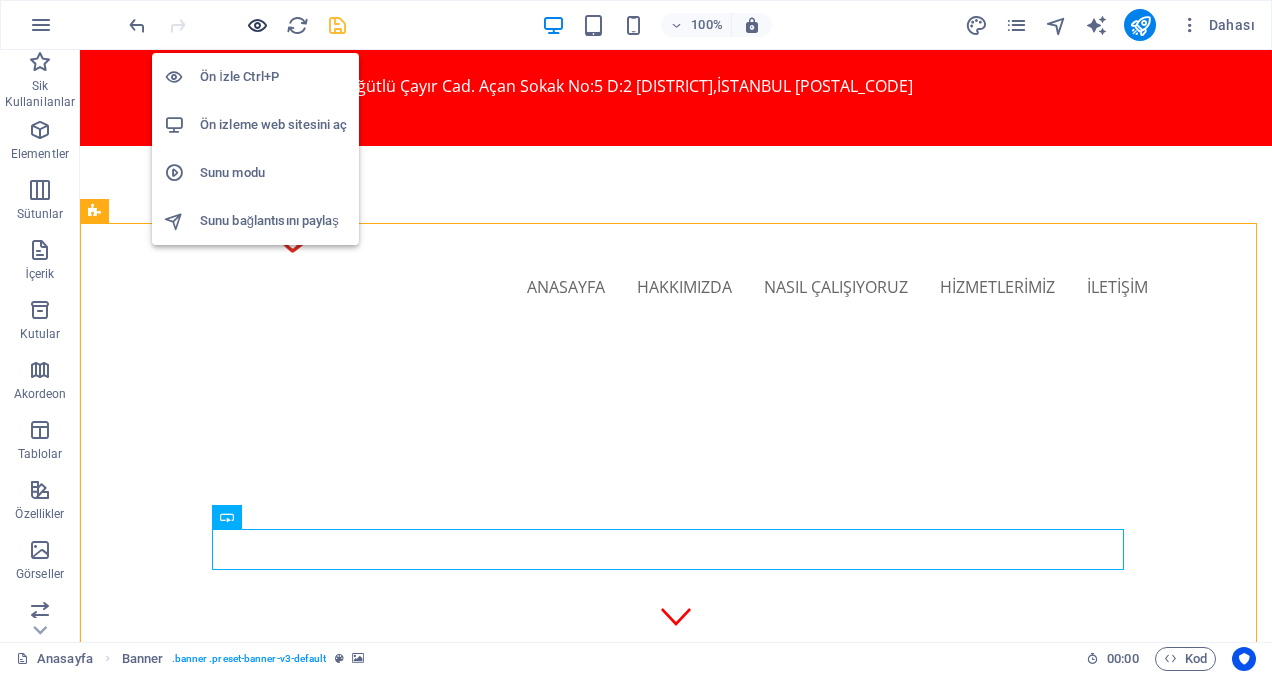 click at bounding box center (257, 25) 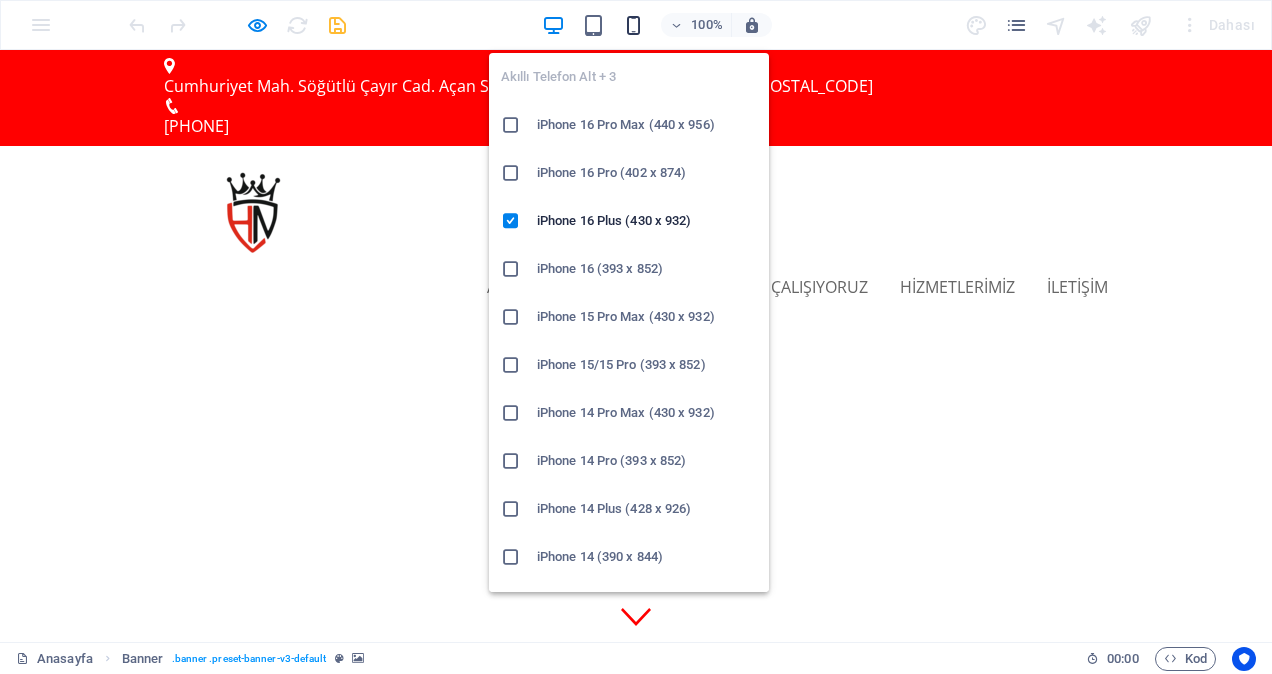 click at bounding box center (633, 25) 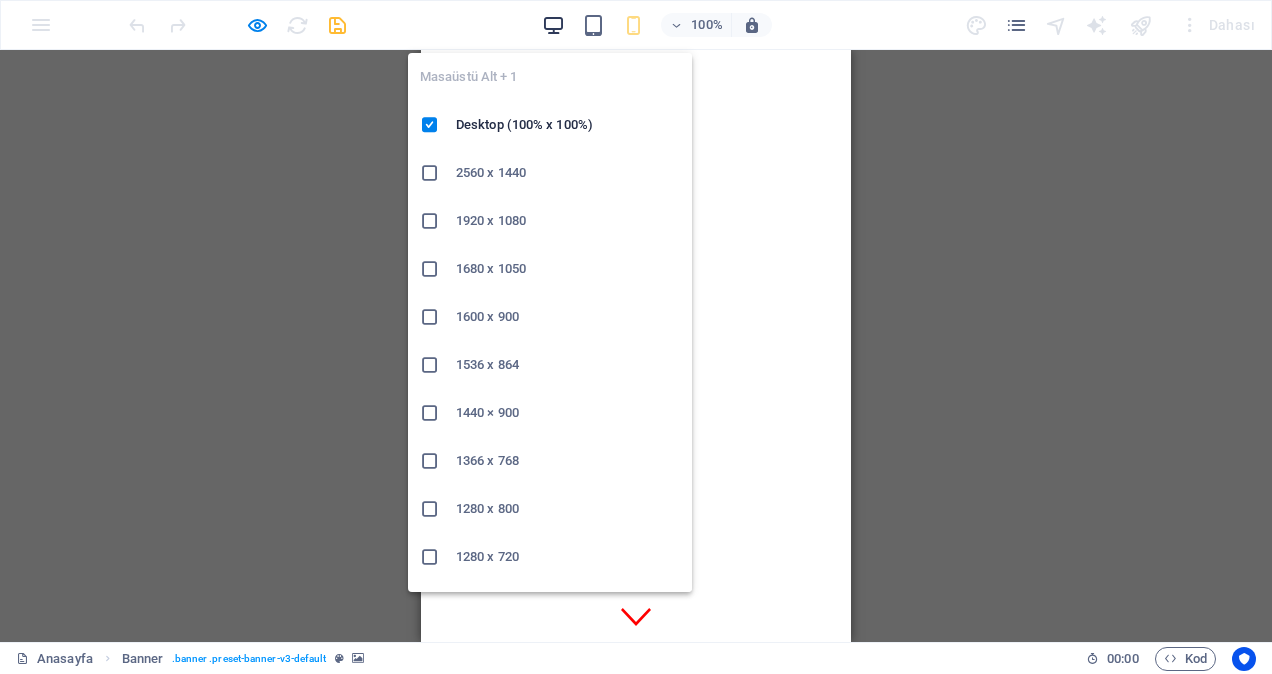 click at bounding box center [553, 25] 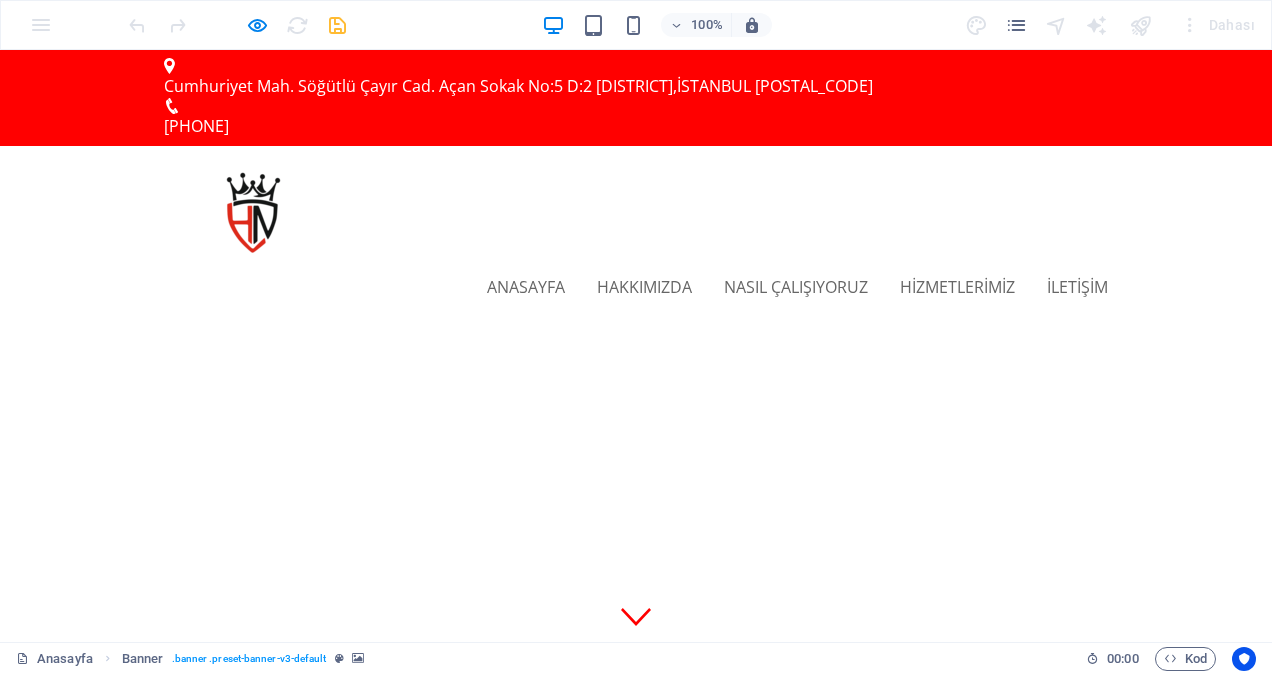 scroll, scrollTop: 100, scrollLeft: 0, axis: vertical 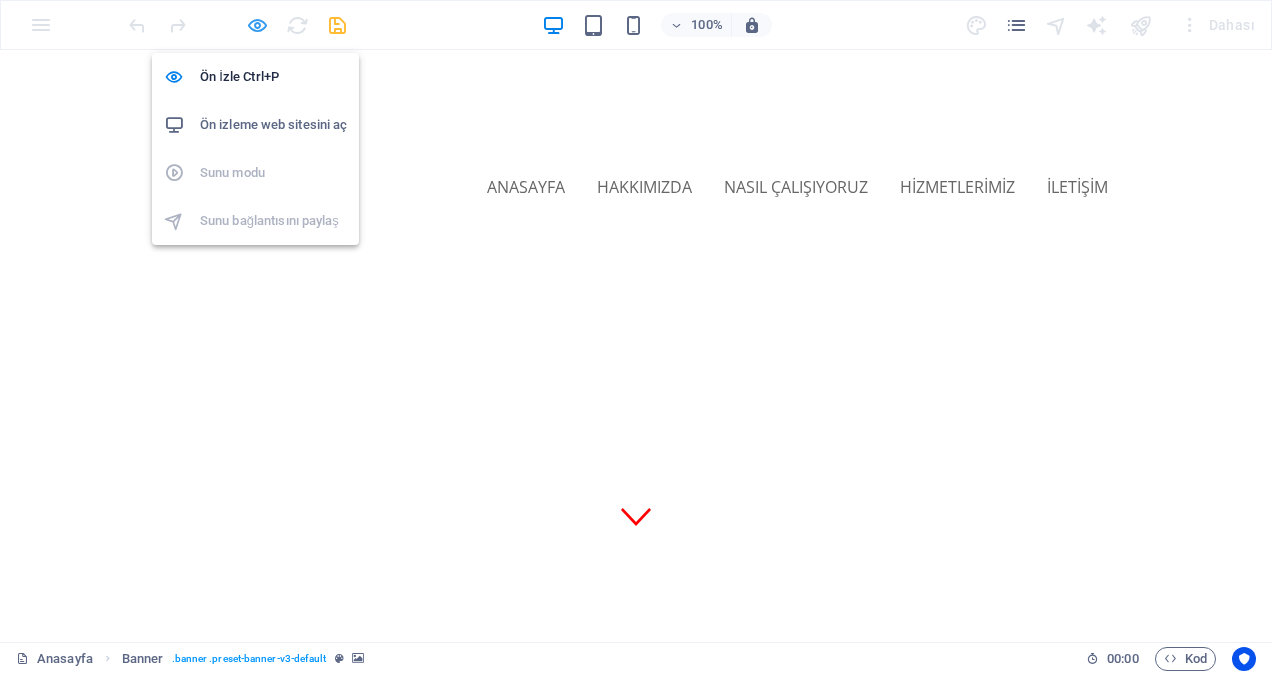 click at bounding box center [257, 25] 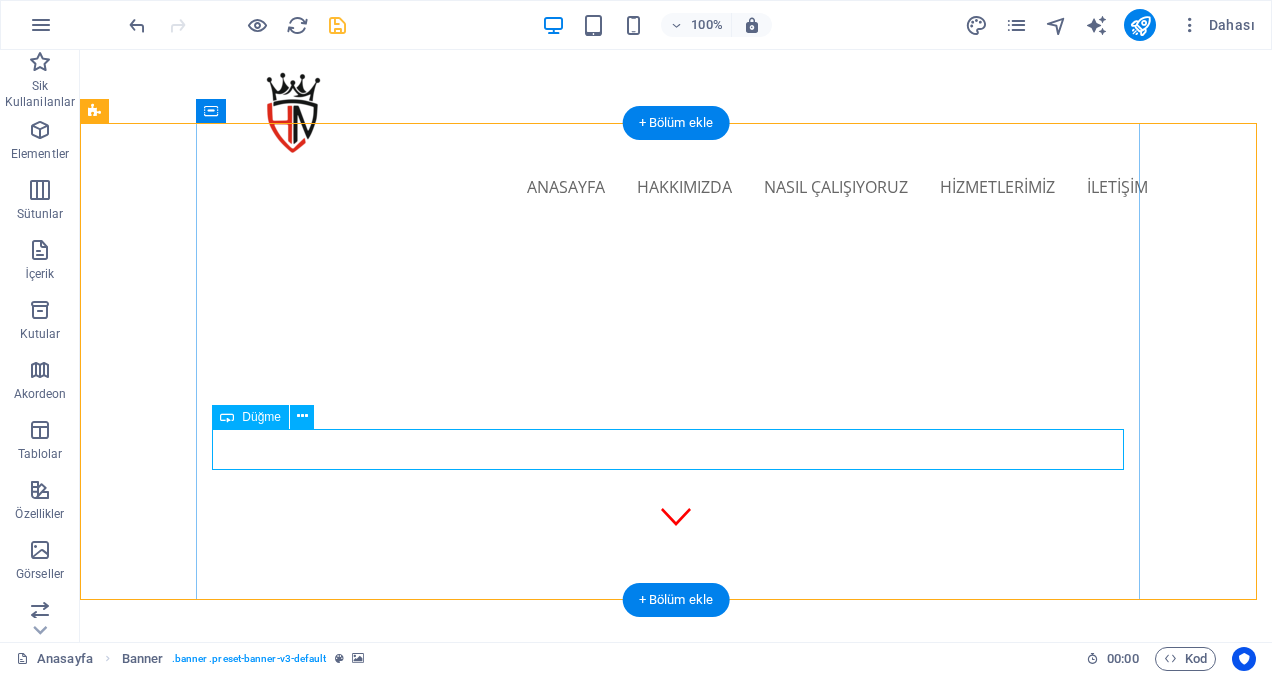 click on "İLETİŞİM" at bounding box center [676, 1013] 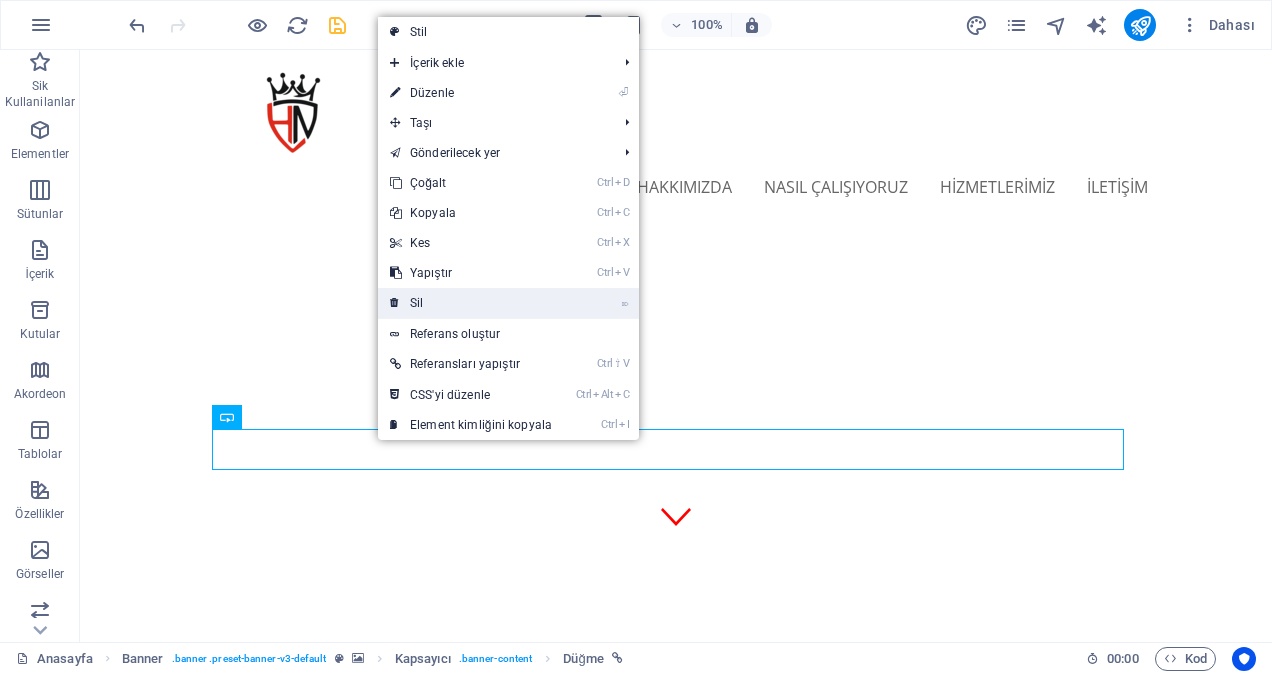 click on "⌦  Sil" at bounding box center [471, 303] 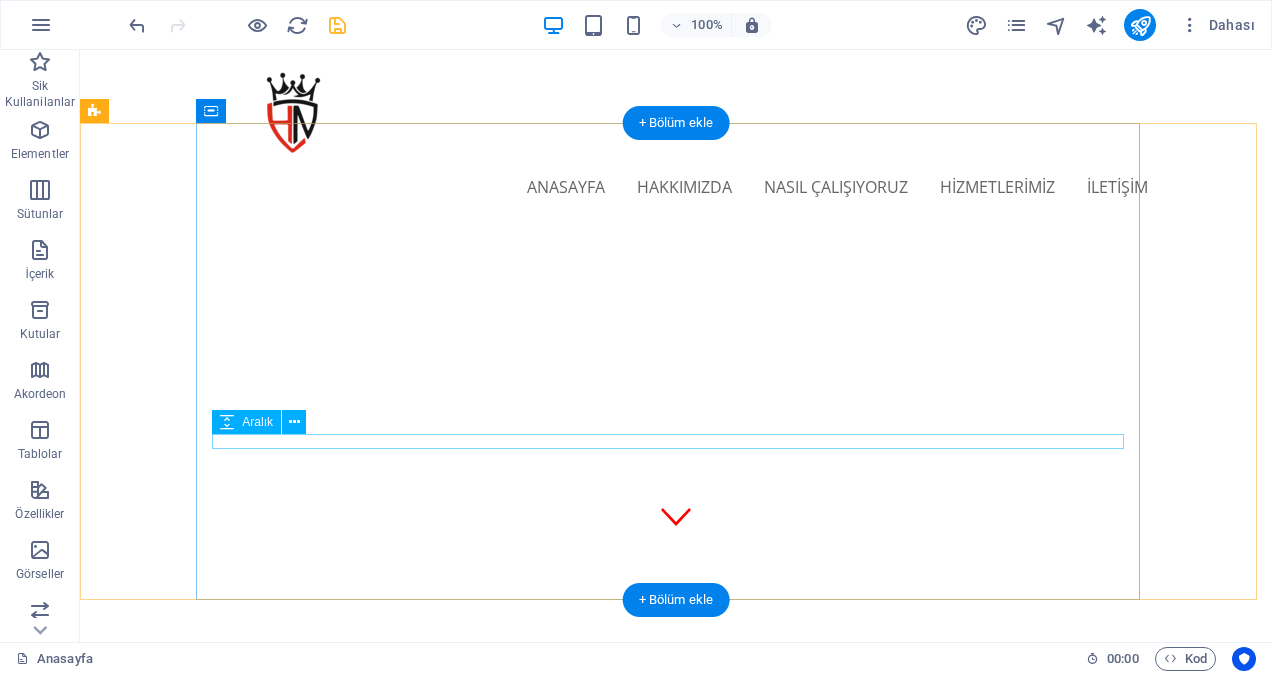 click at bounding box center (676, 952) 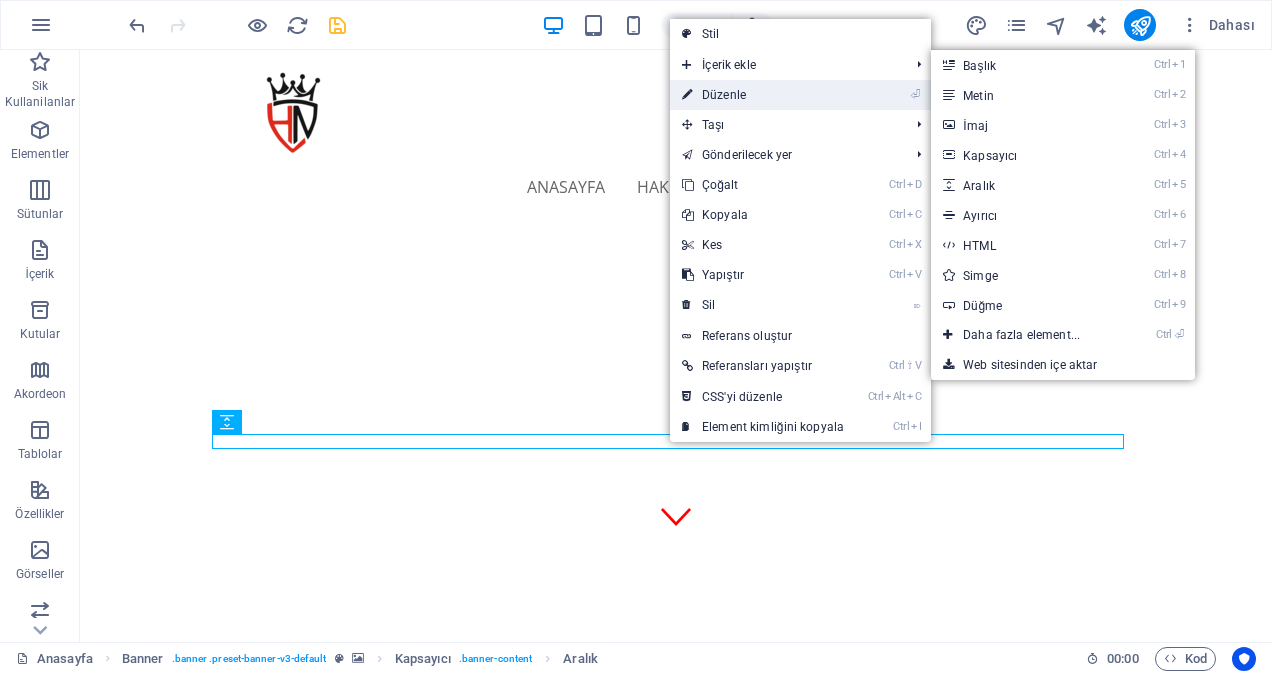 click on "⏎  Düzenle" at bounding box center (763, 95) 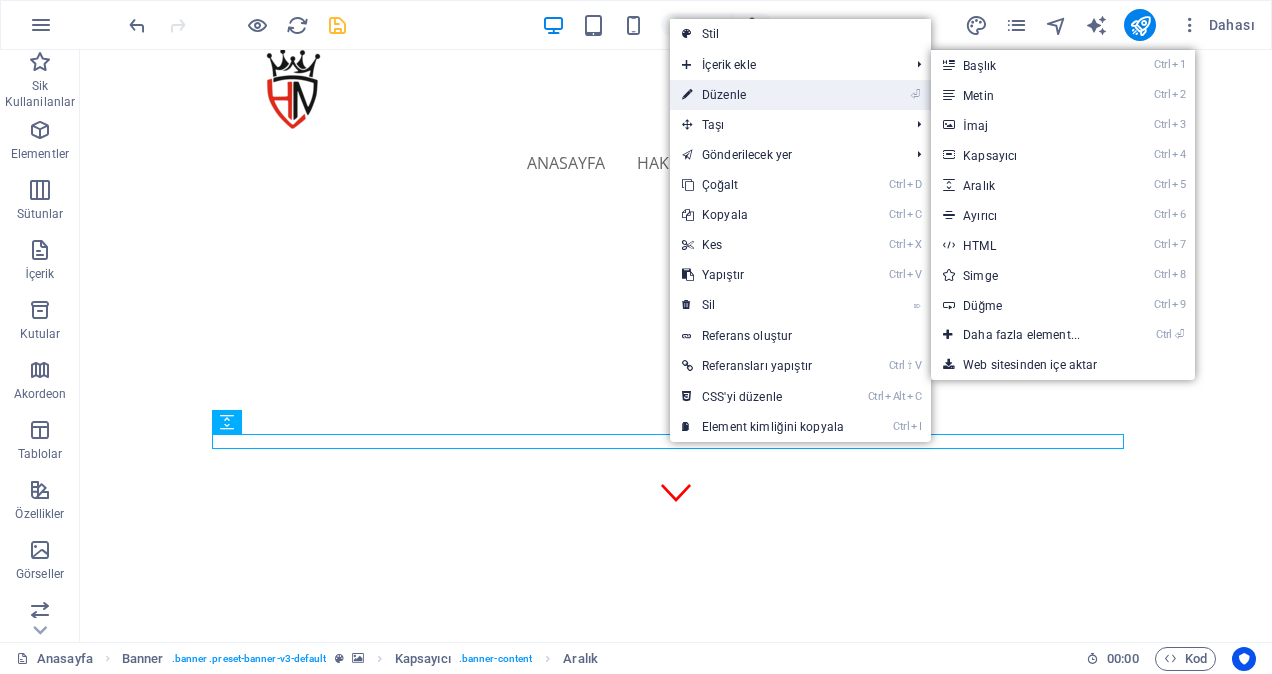 select on "px" 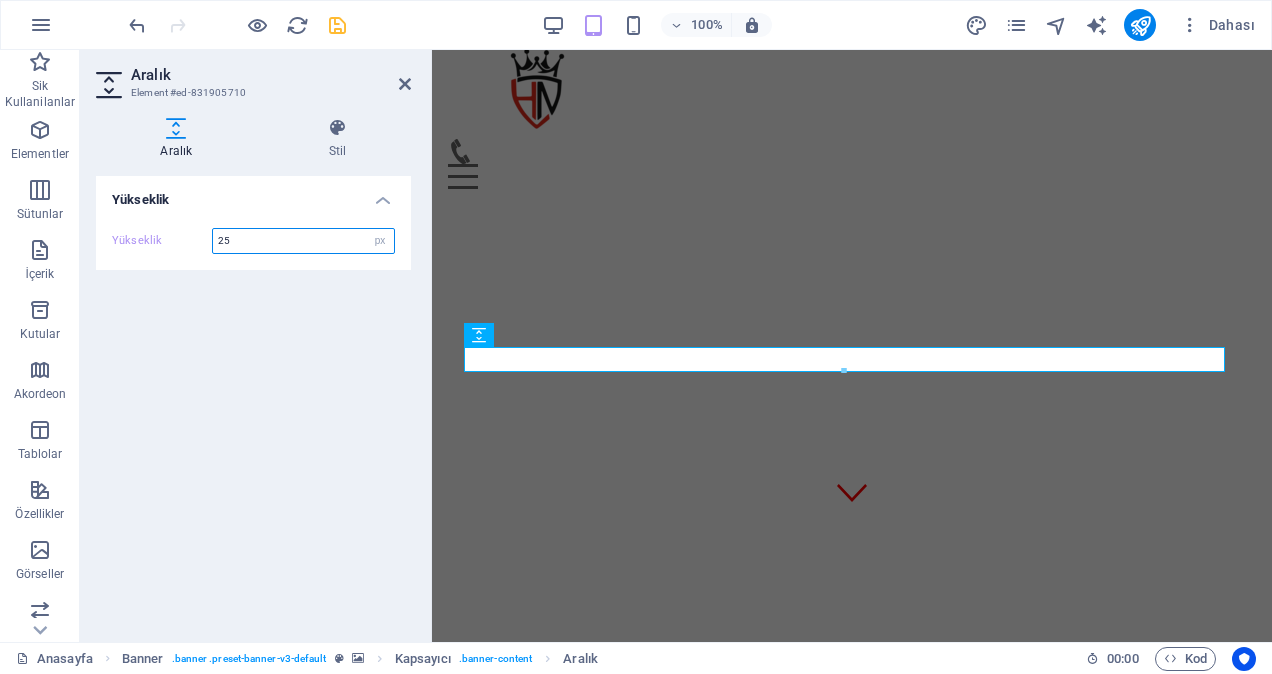 type on "25" 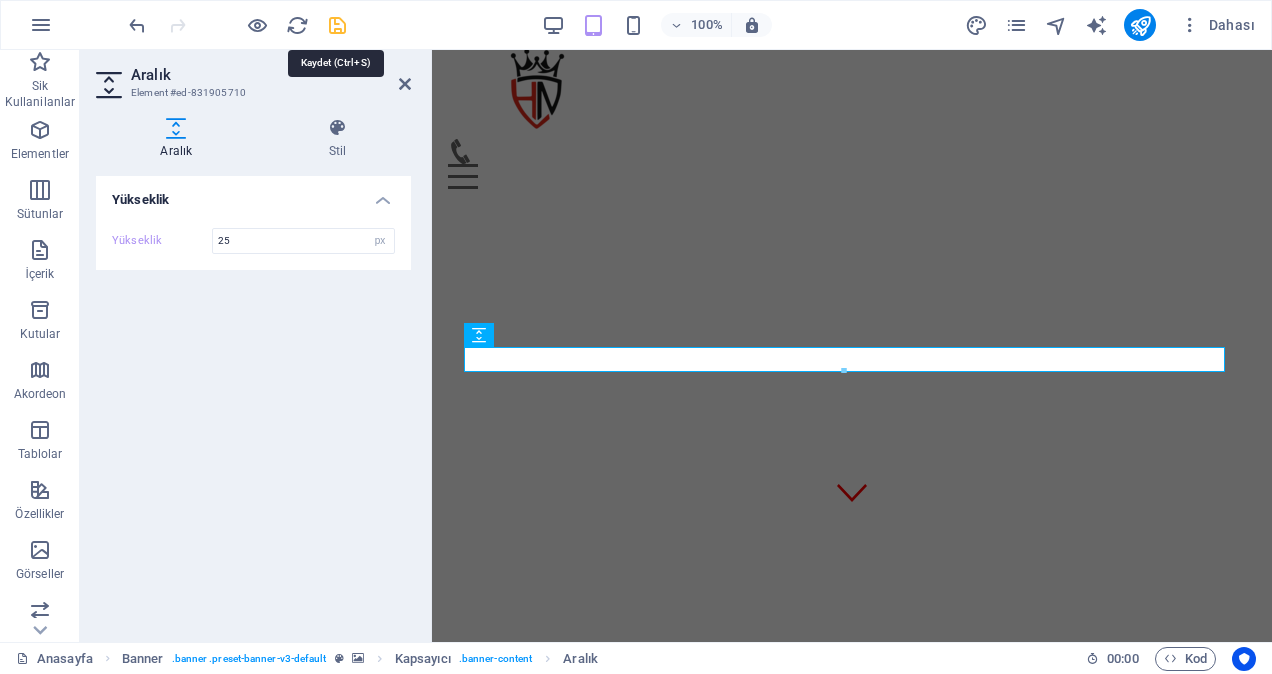 click at bounding box center (337, 25) 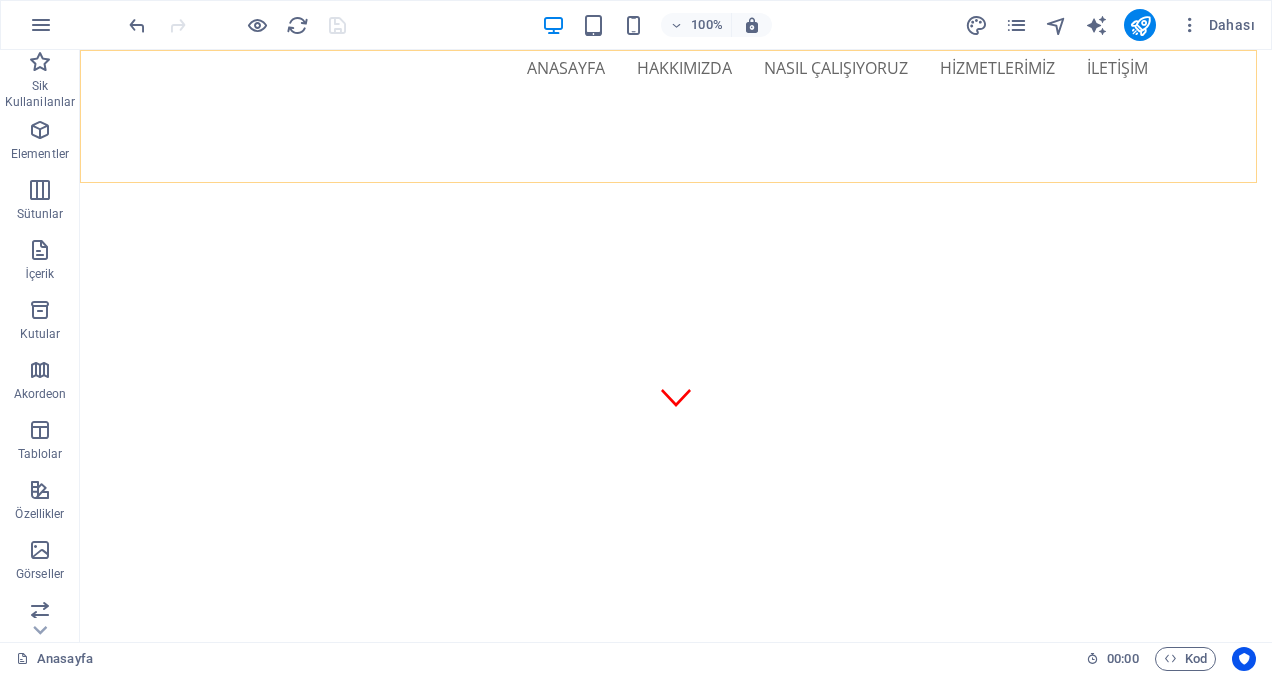 scroll, scrollTop: 100, scrollLeft: 0, axis: vertical 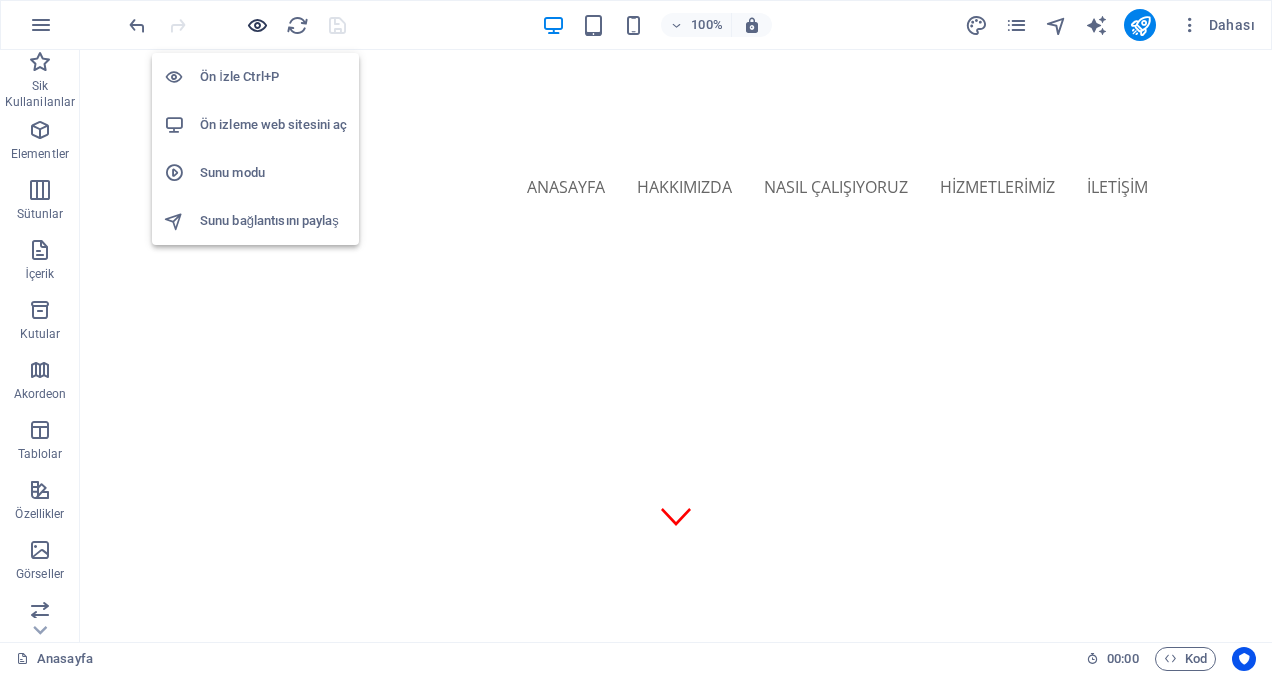 click at bounding box center (257, 25) 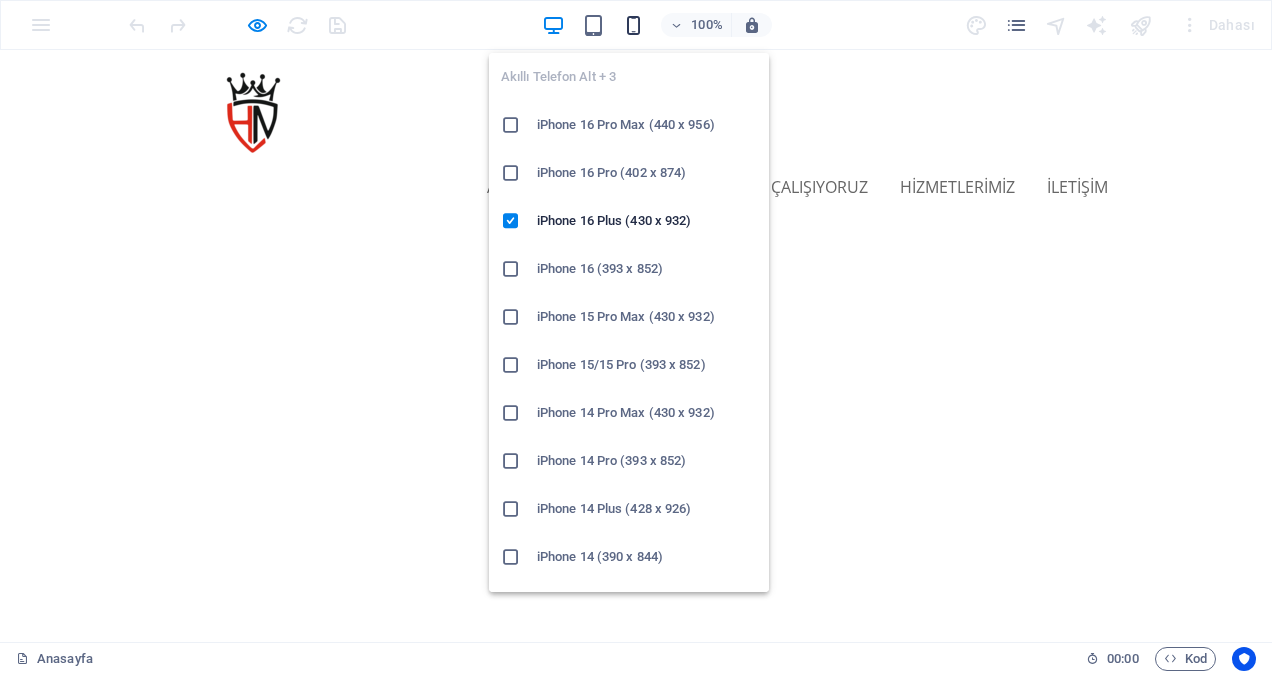 click at bounding box center [633, 25] 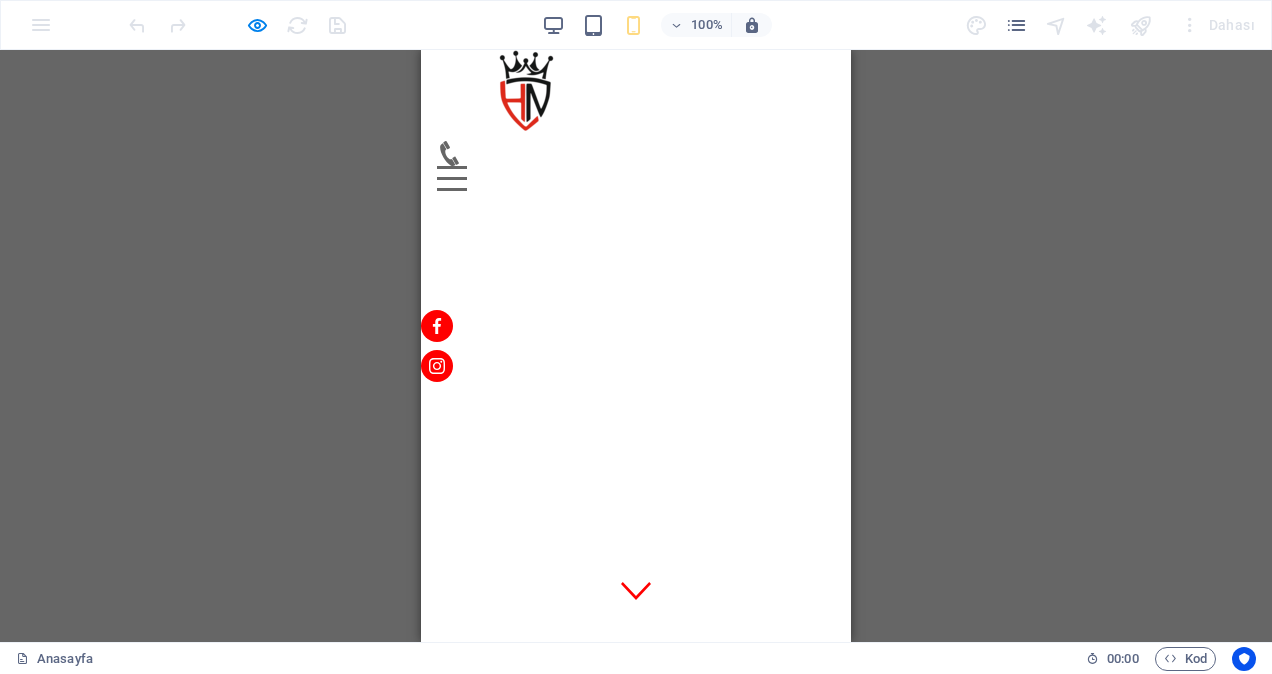 scroll, scrollTop: 0, scrollLeft: 0, axis: both 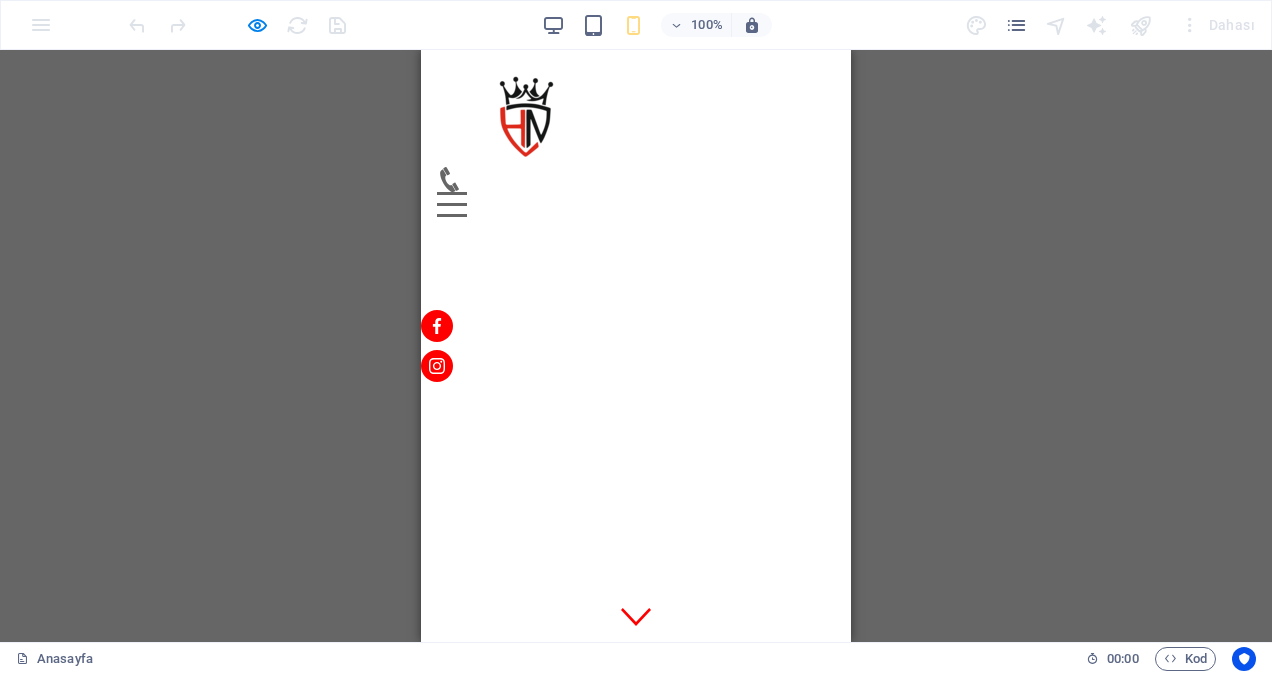 click 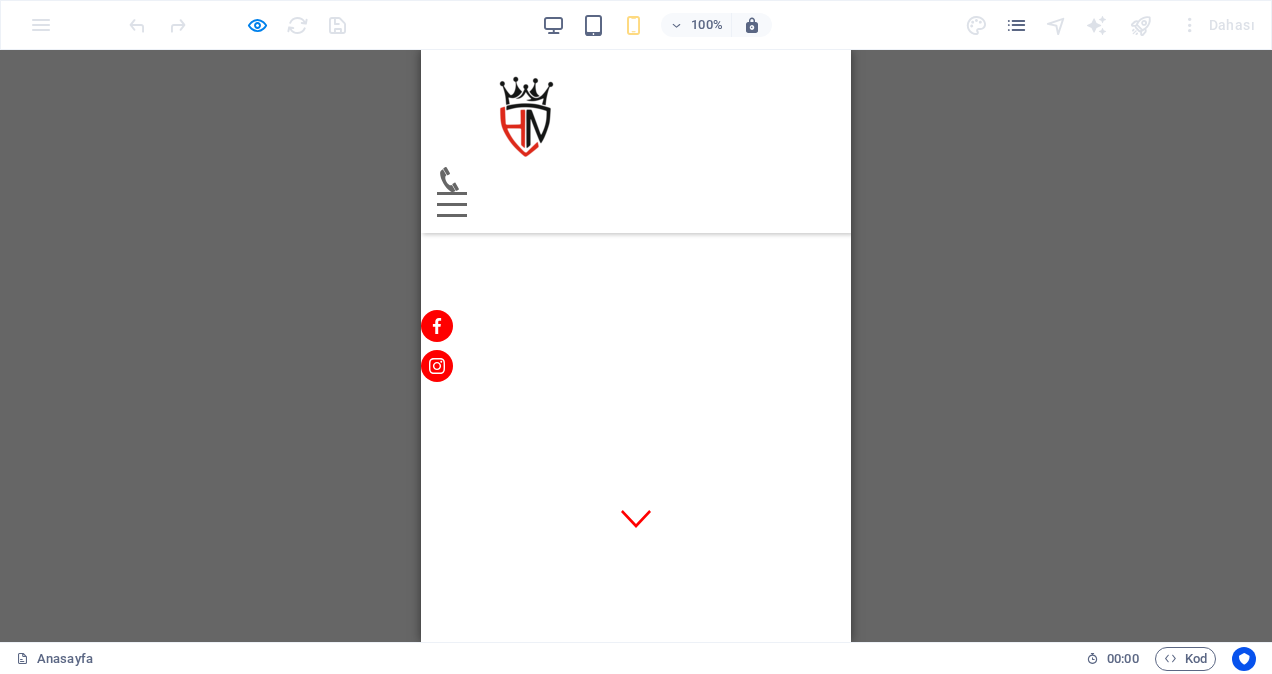 scroll, scrollTop: 0, scrollLeft: 0, axis: both 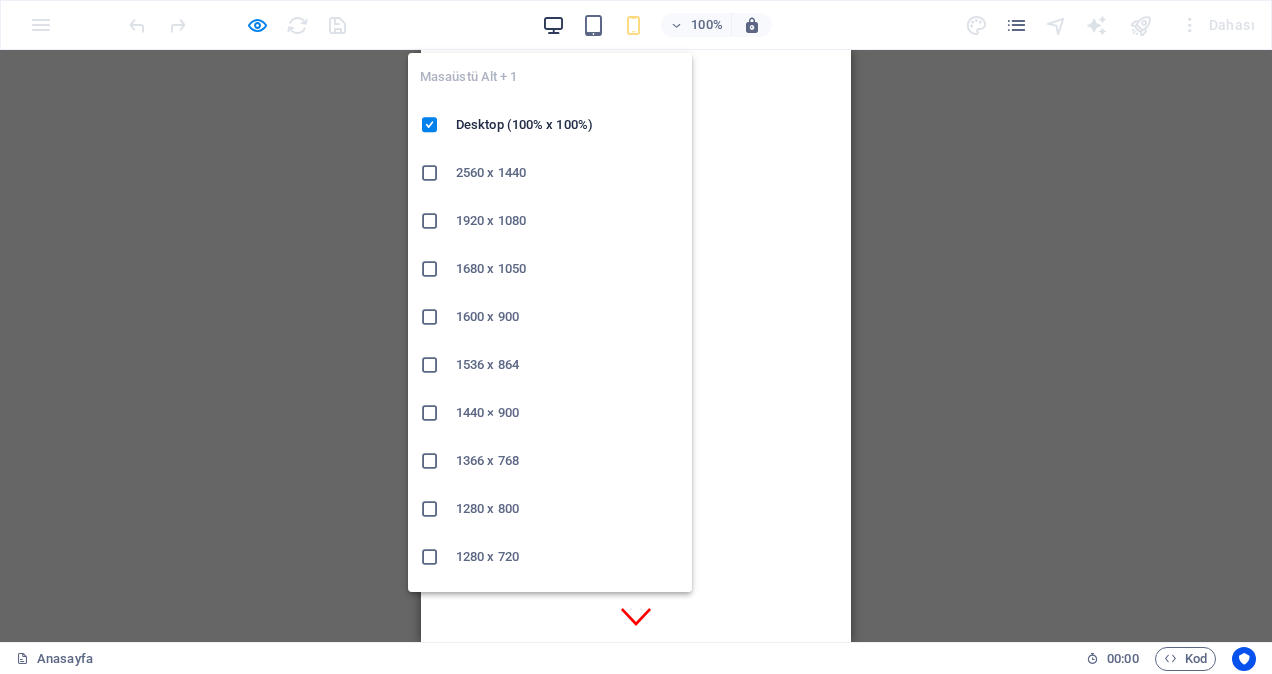 click at bounding box center [553, 25] 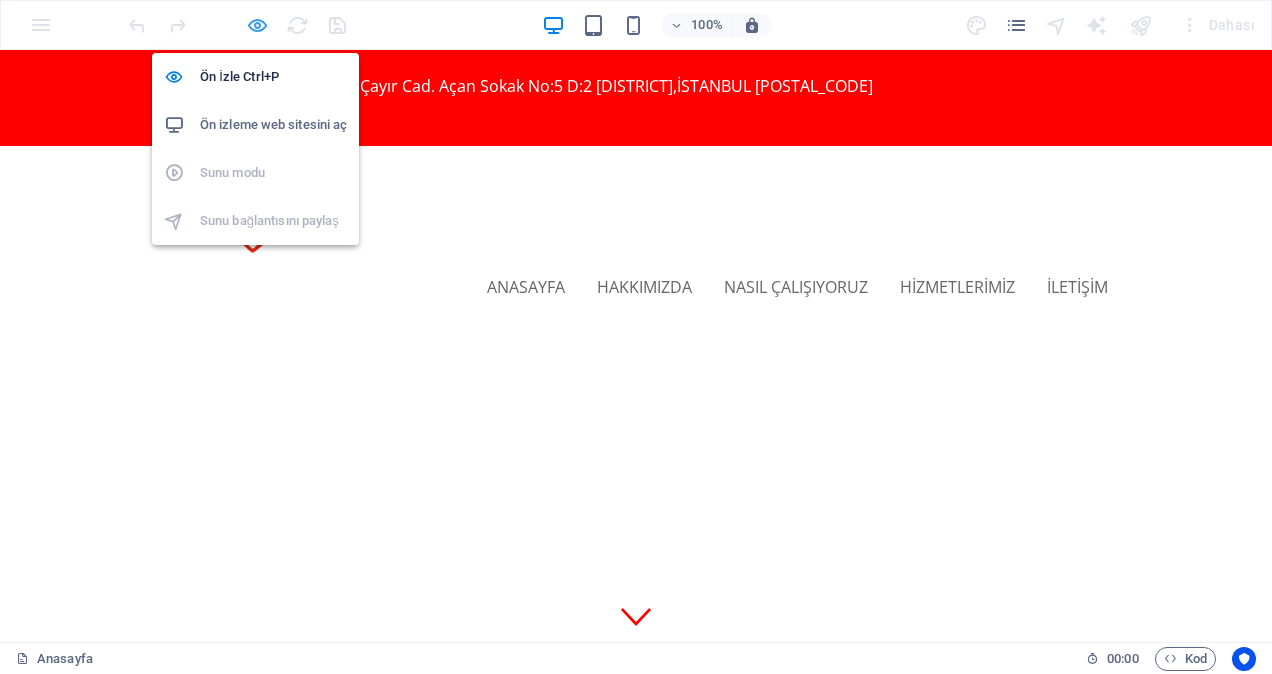 click at bounding box center [257, 25] 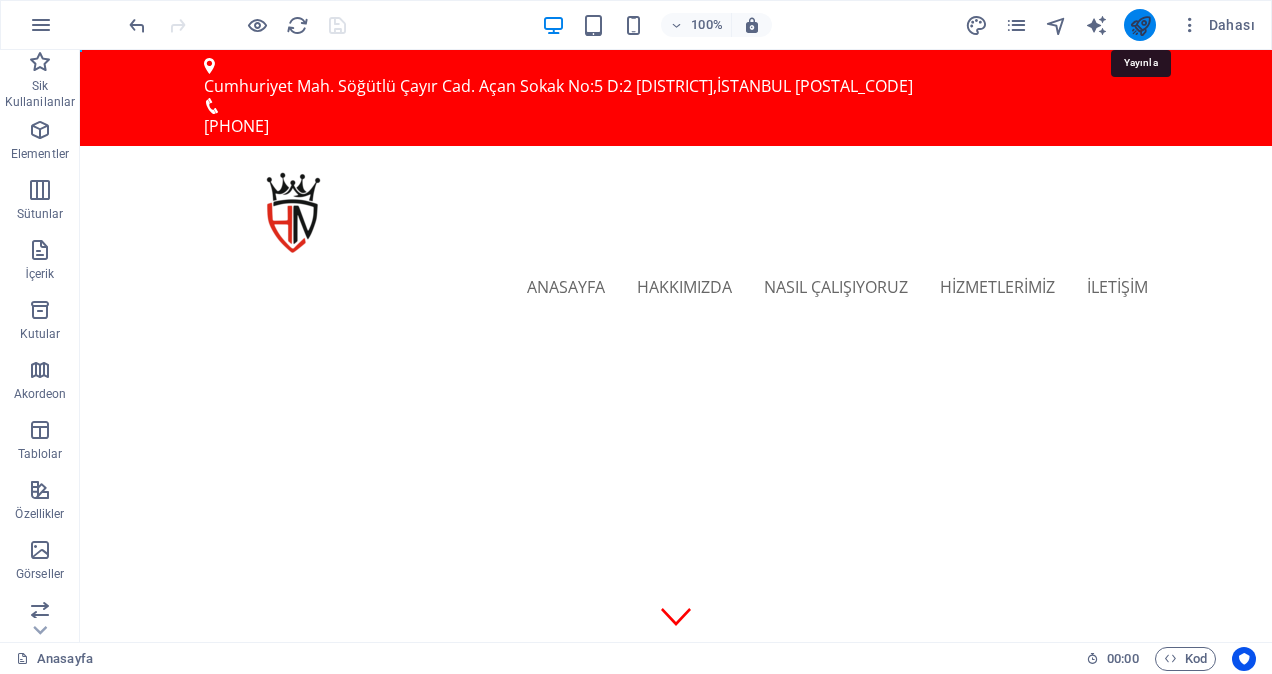 click at bounding box center [1140, 25] 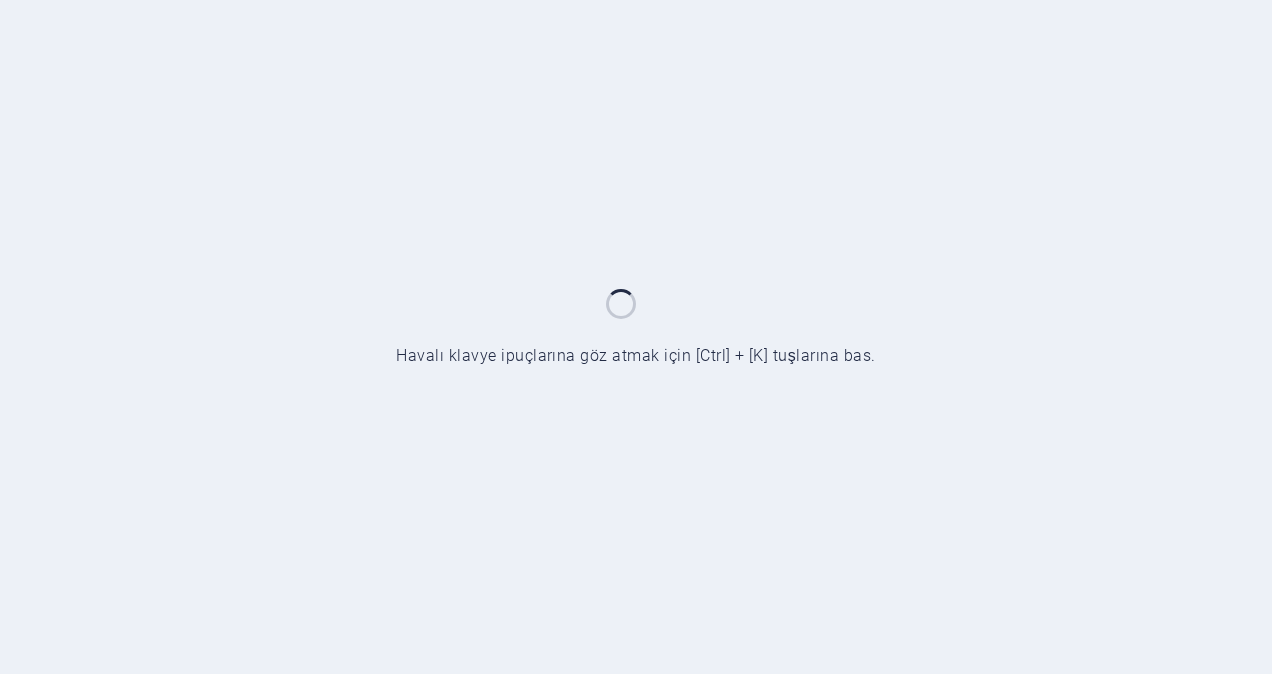 scroll, scrollTop: 0, scrollLeft: 0, axis: both 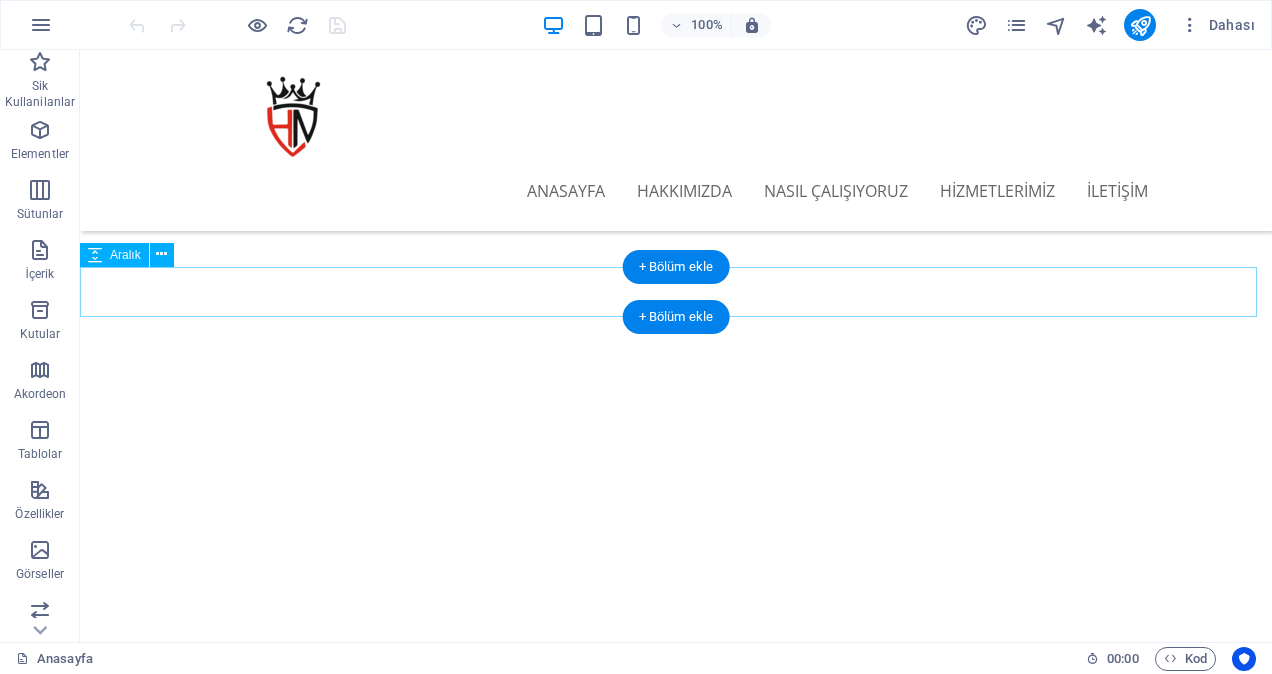 click at bounding box center [676, 817] 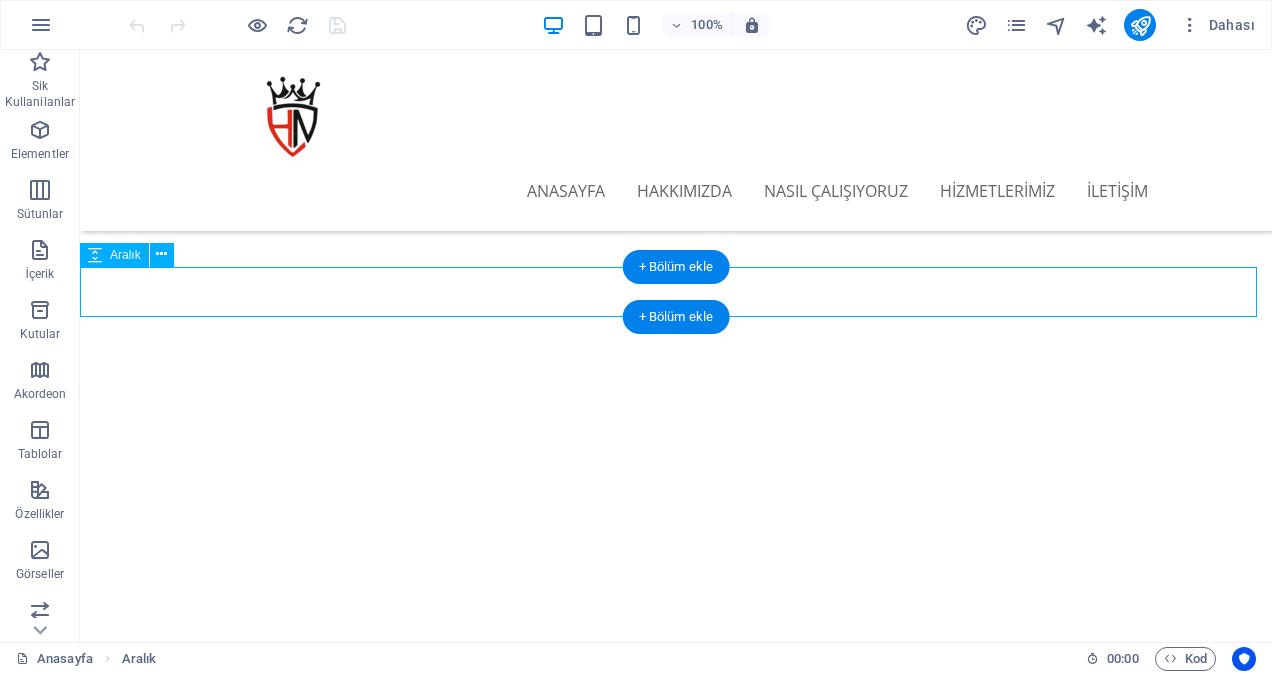 click at bounding box center (676, 817) 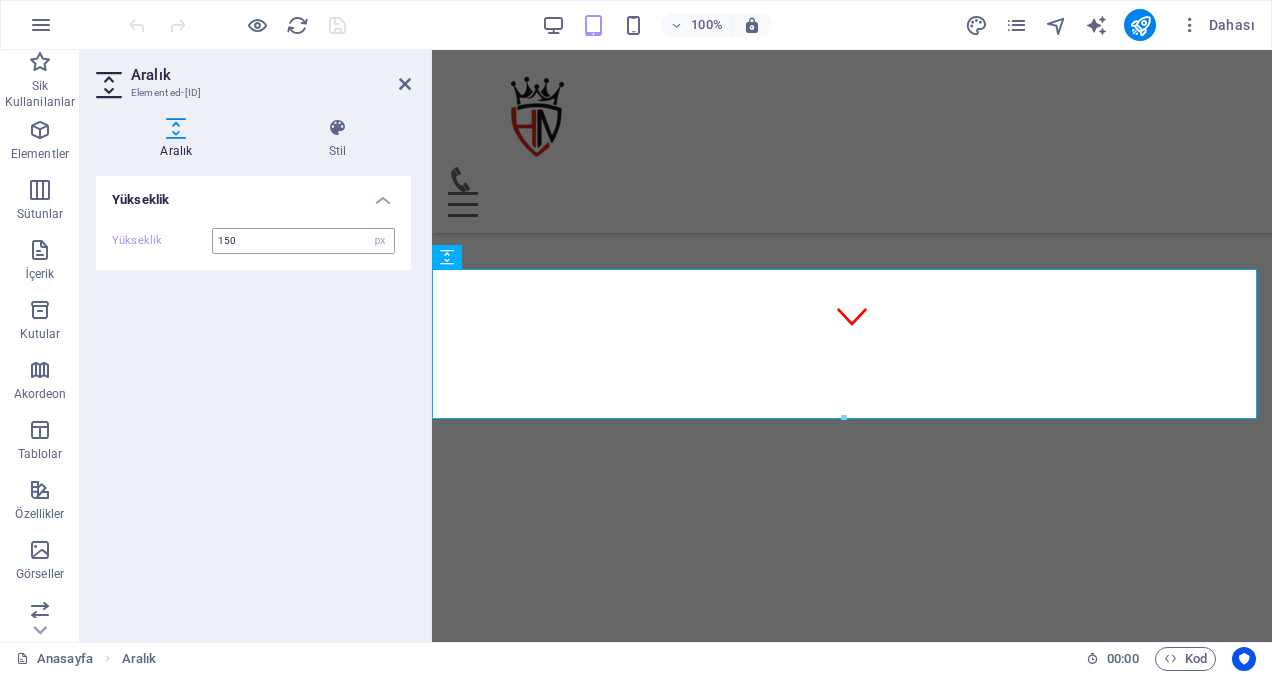 click on "150" at bounding box center [303, 241] 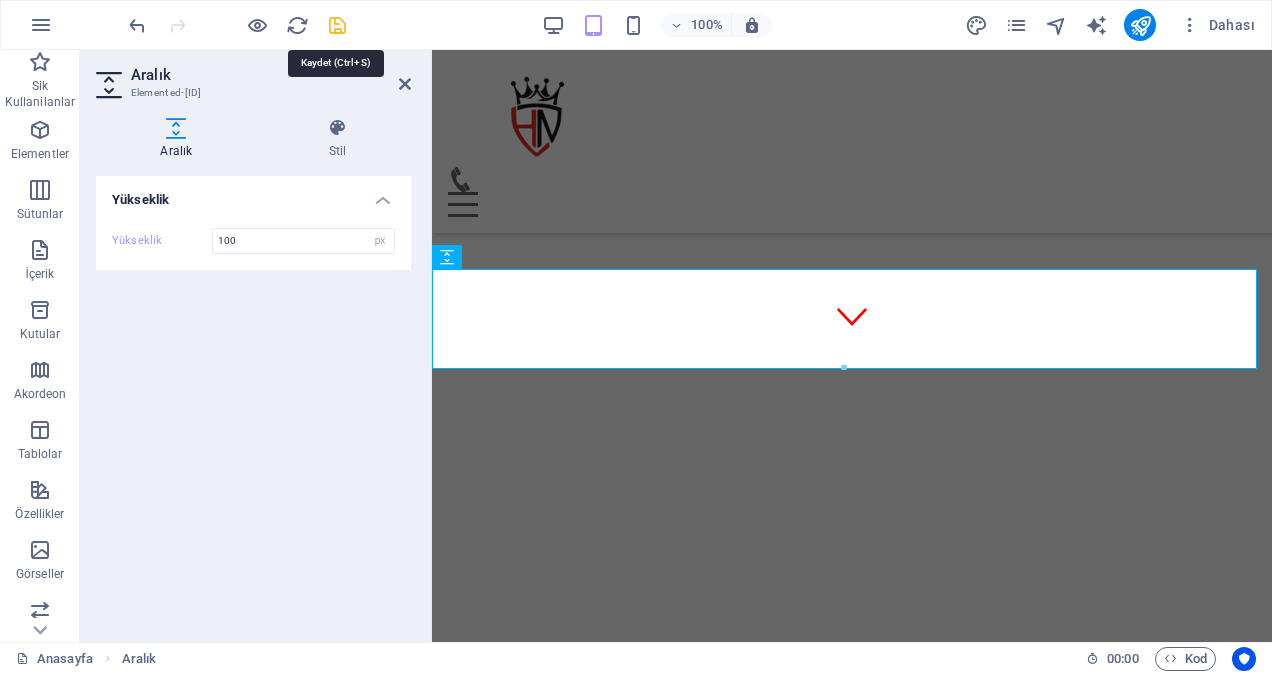 type on "100" 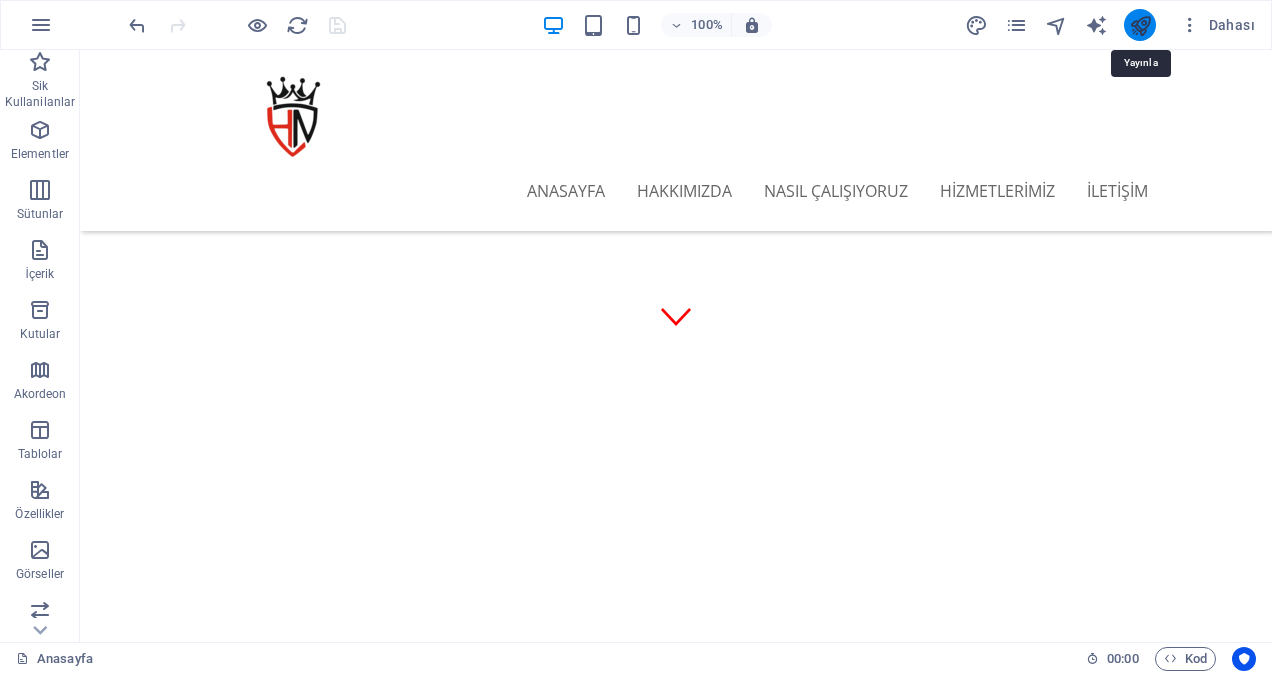 click at bounding box center (1140, 25) 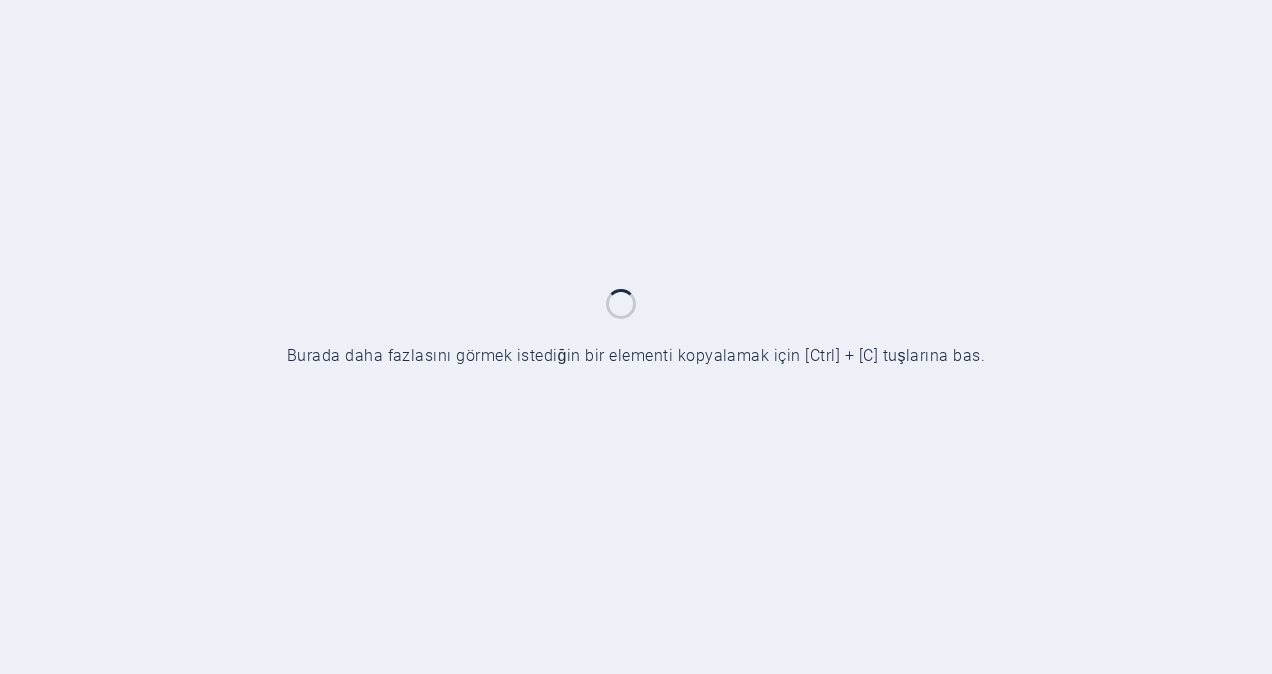 scroll, scrollTop: 0, scrollLeft: 0, axis: both 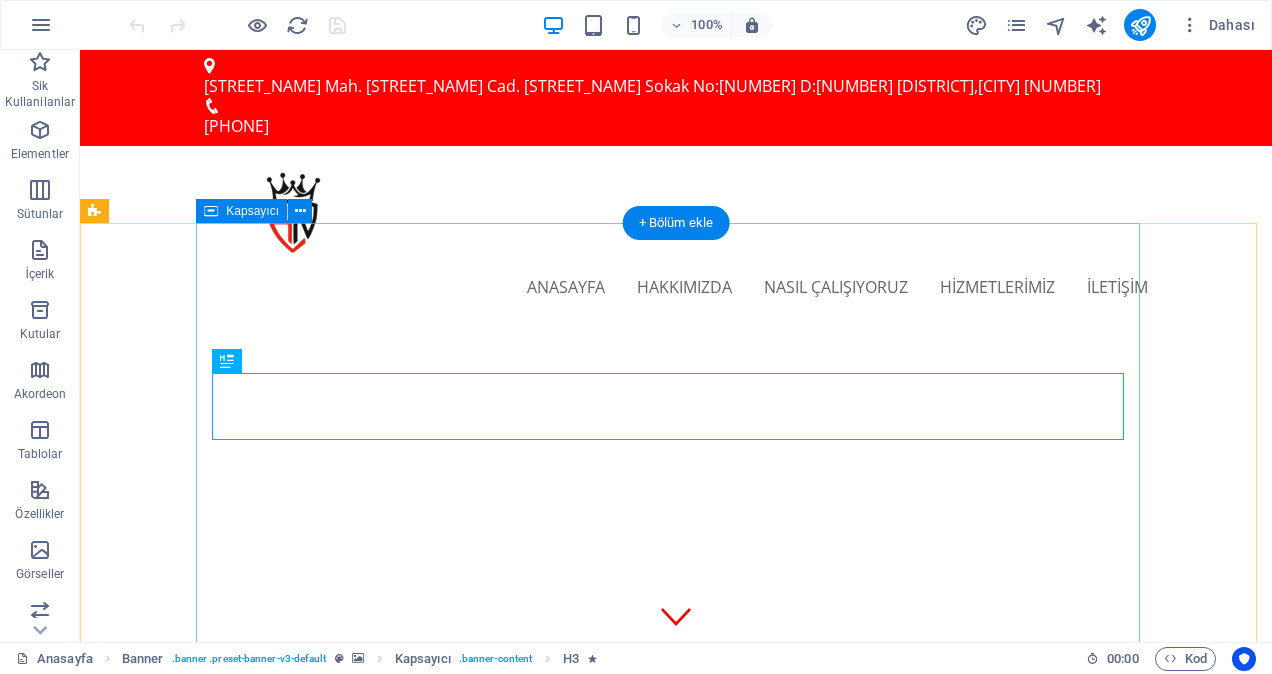 click on "“Taşınmak Gözünüzde Büyümesin Hızır Gibi Yetişiriz!” Evden eve nakliyat, şehir içi ve şehirler arası taşımacılıkta yılların tecrübesiyle hizmetinizdeyiz." at bounding box center [676, 972] 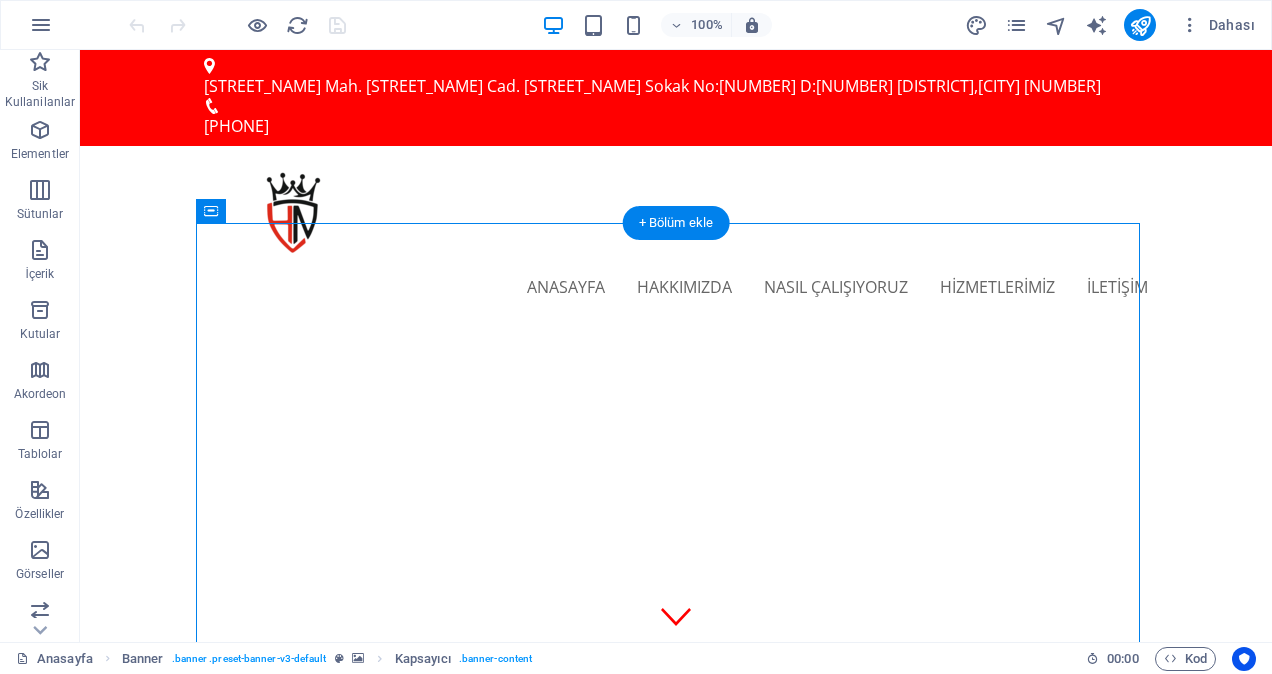 click at bounding box center (-509, 327) 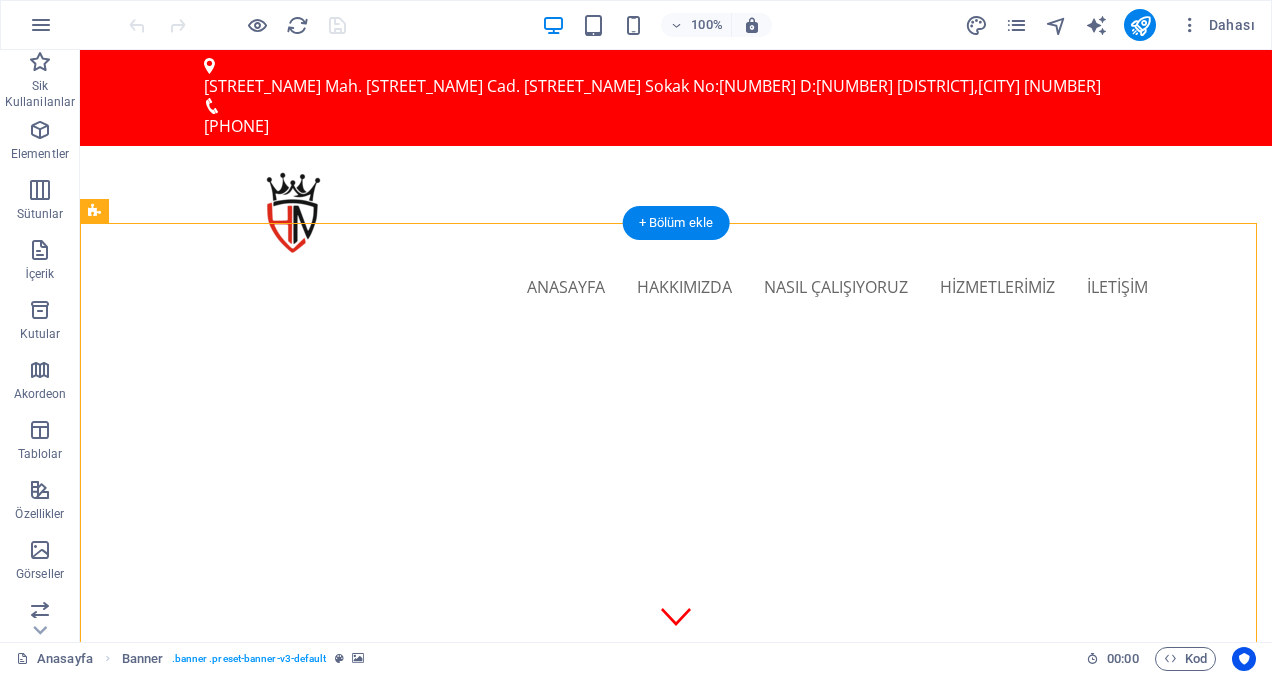 click at bounding box center (-509, 327) 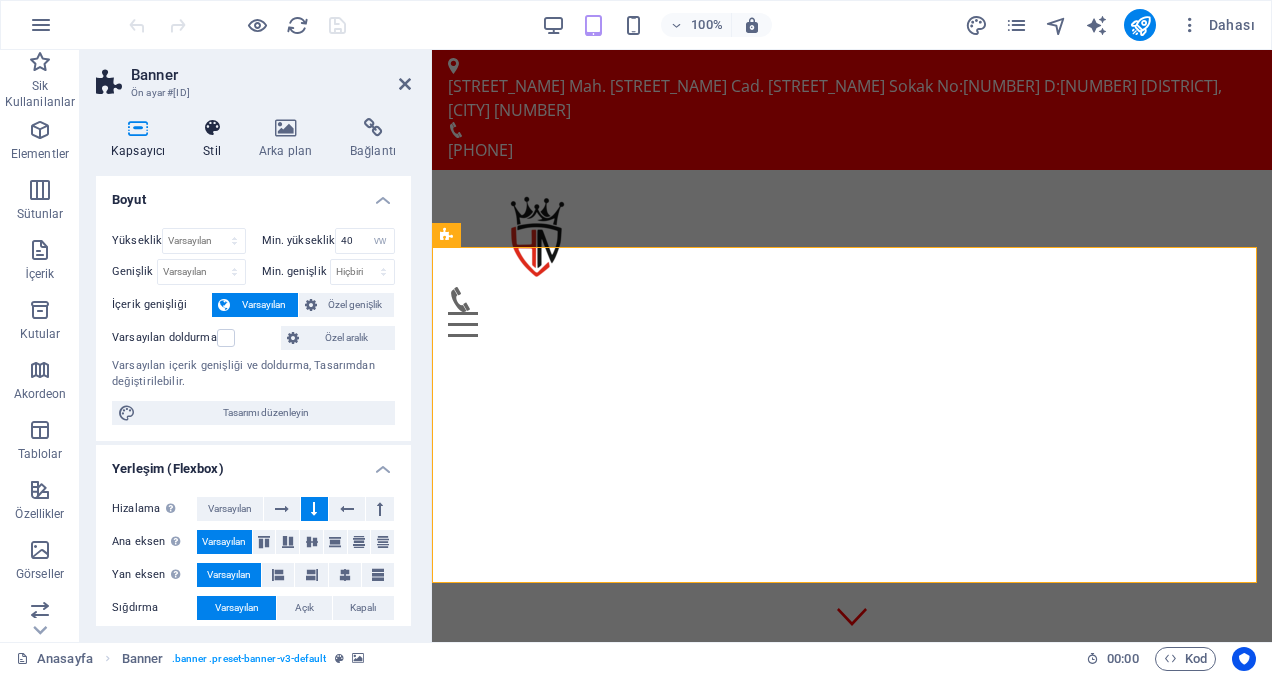 click on "Stil" at bounding box center (216, 139) 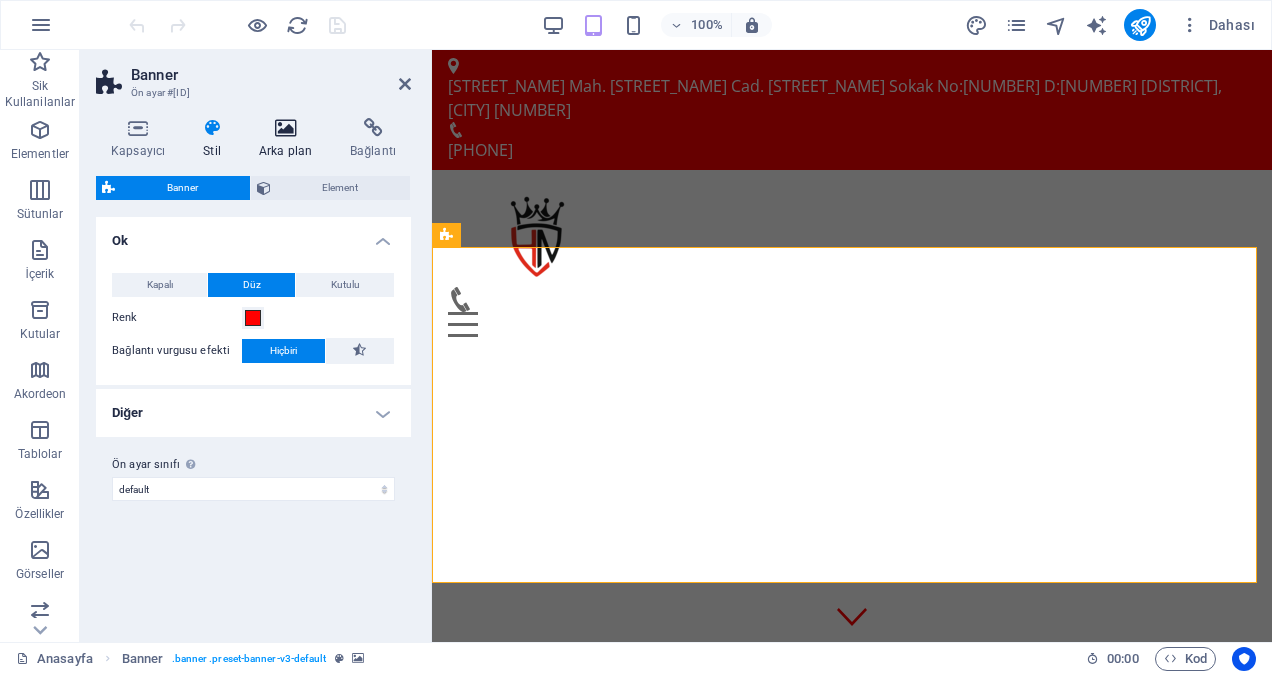 click on "Arka plan" at bounding box center (289, 139) 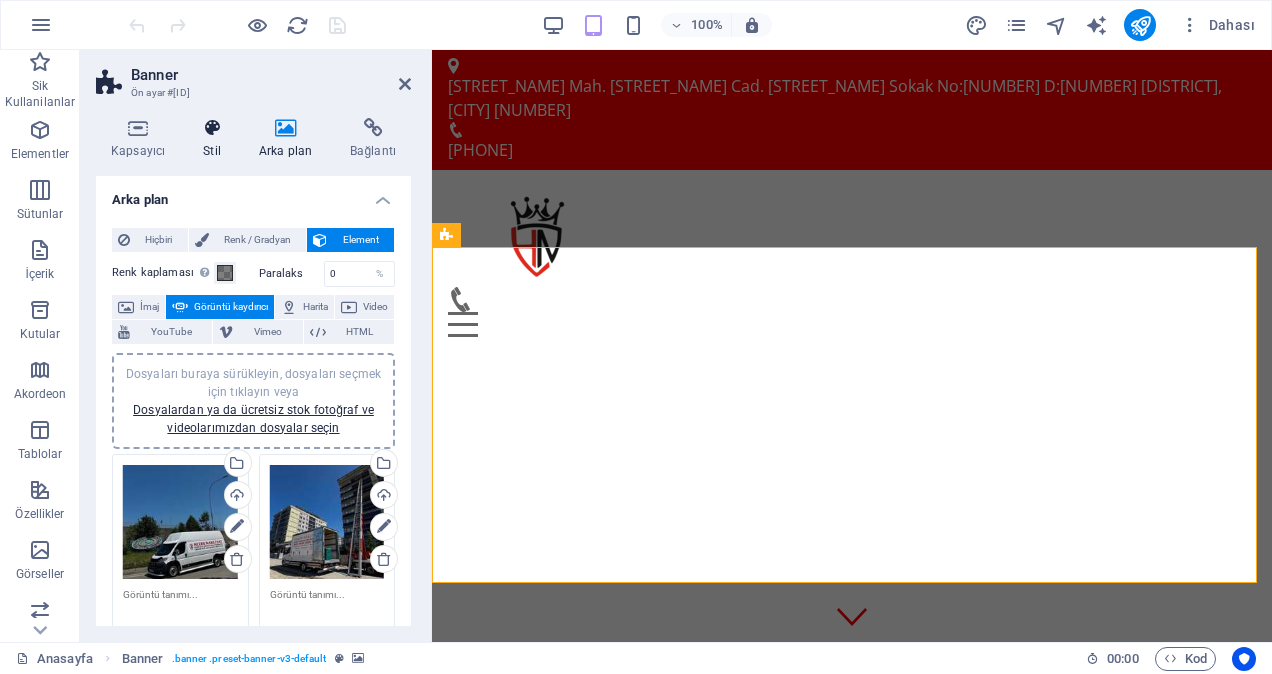 click on "Stil" at bounding box center (216, 139) 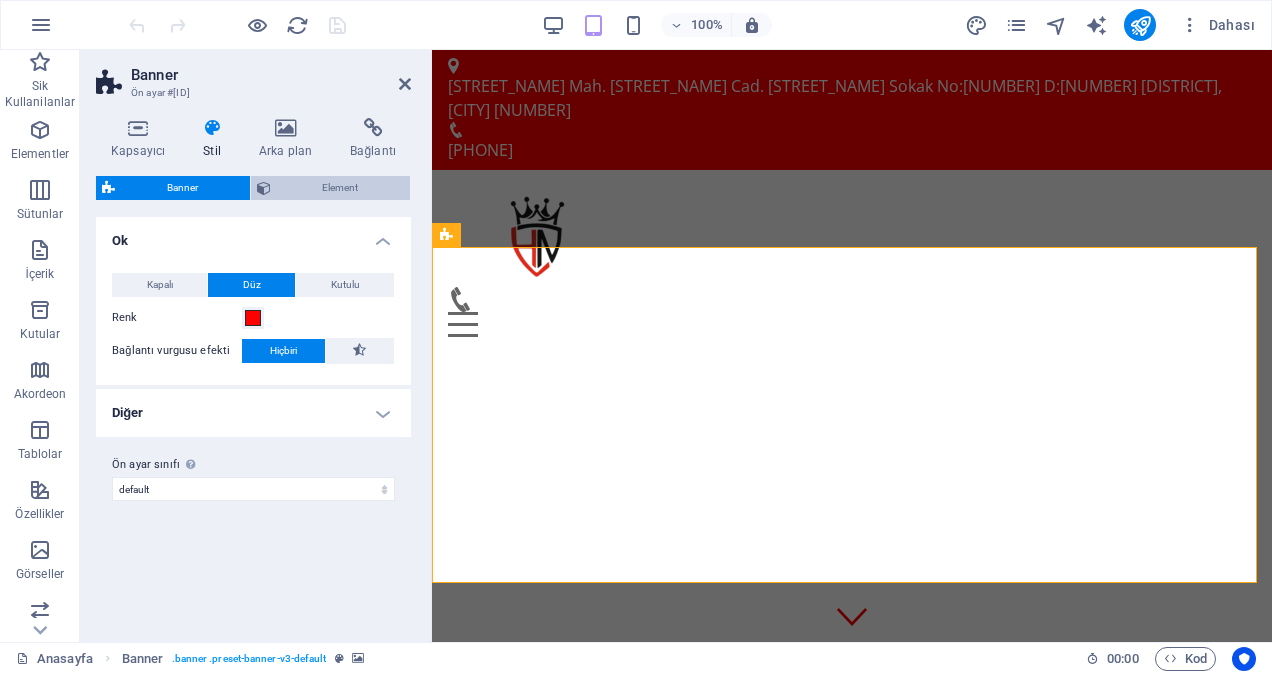 click on "Element" at bounding box center [341, 188] 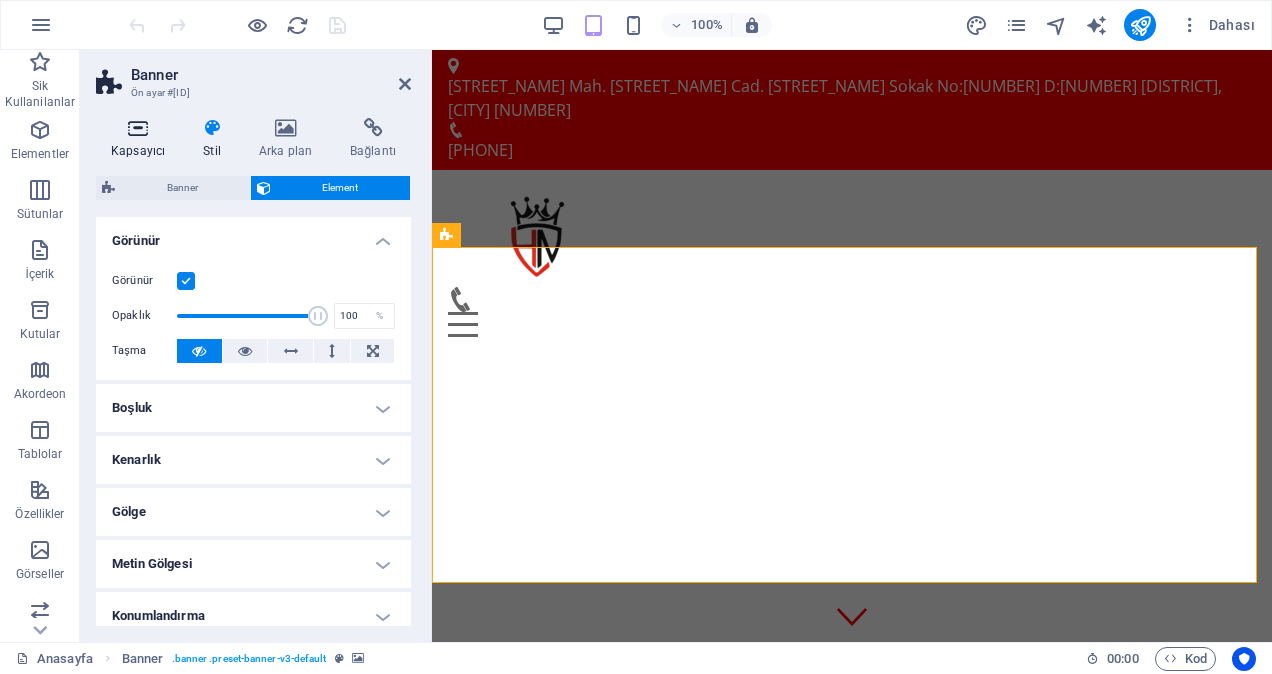 click on "Kapsayıcı" at bounding box center [142, 139] 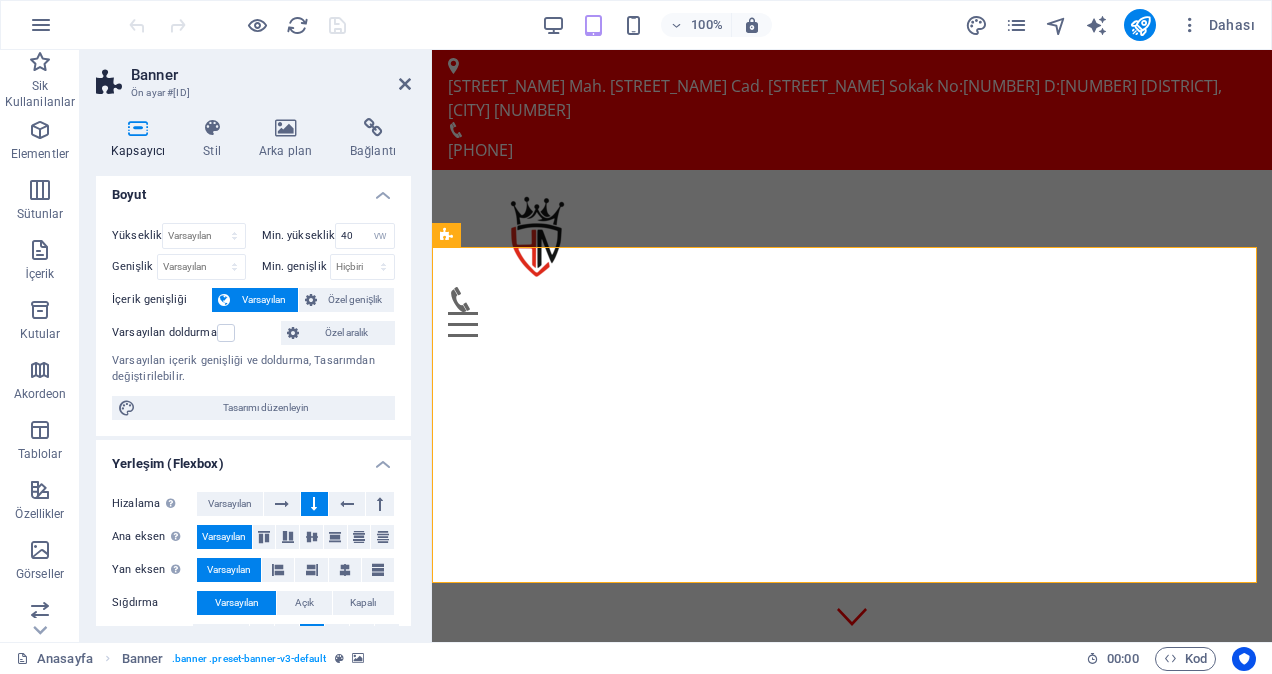 scroll, scrollTop: 0, scrollLeft: 0, axis: both 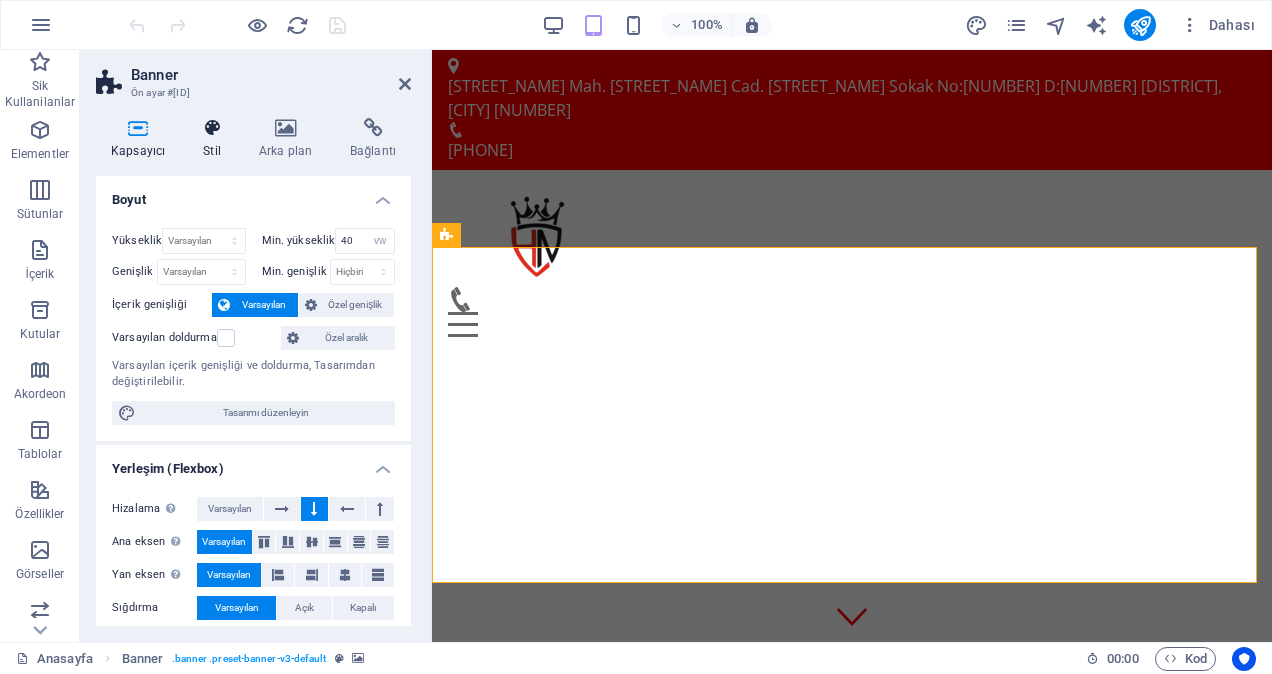 click at bounding box center (212, 128) 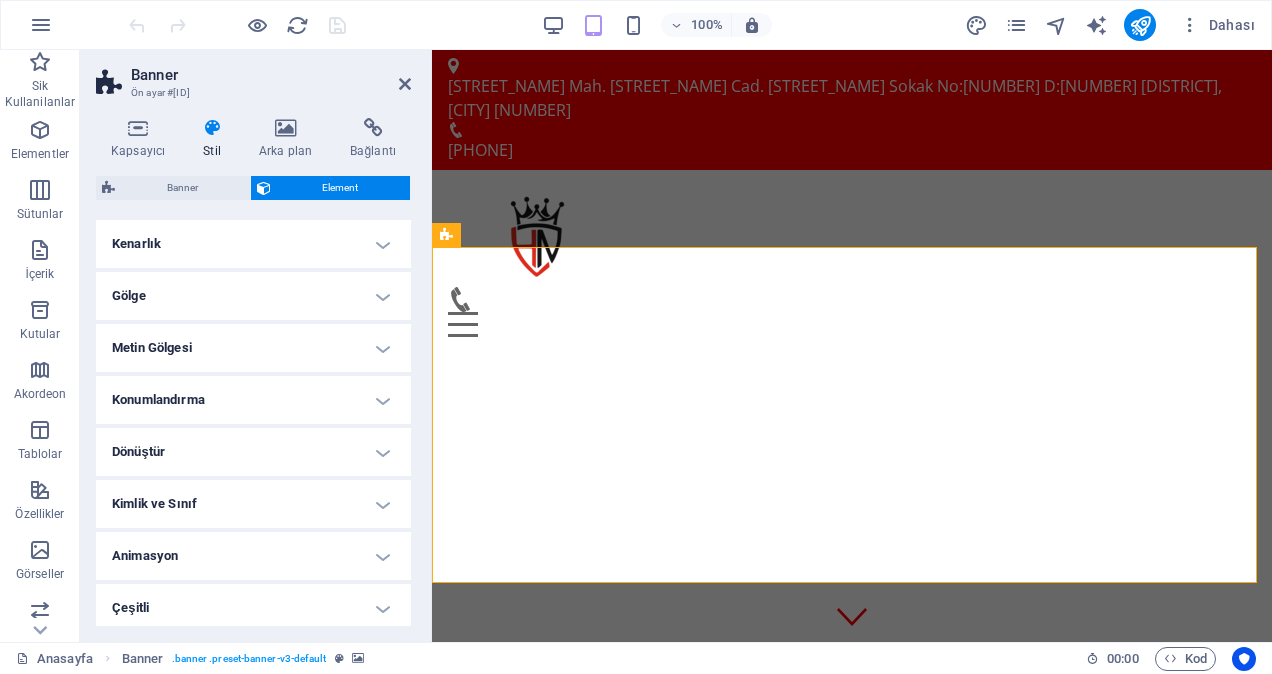 scroll, scrollTop: 221, scrollLeft: 0, axis: vertical 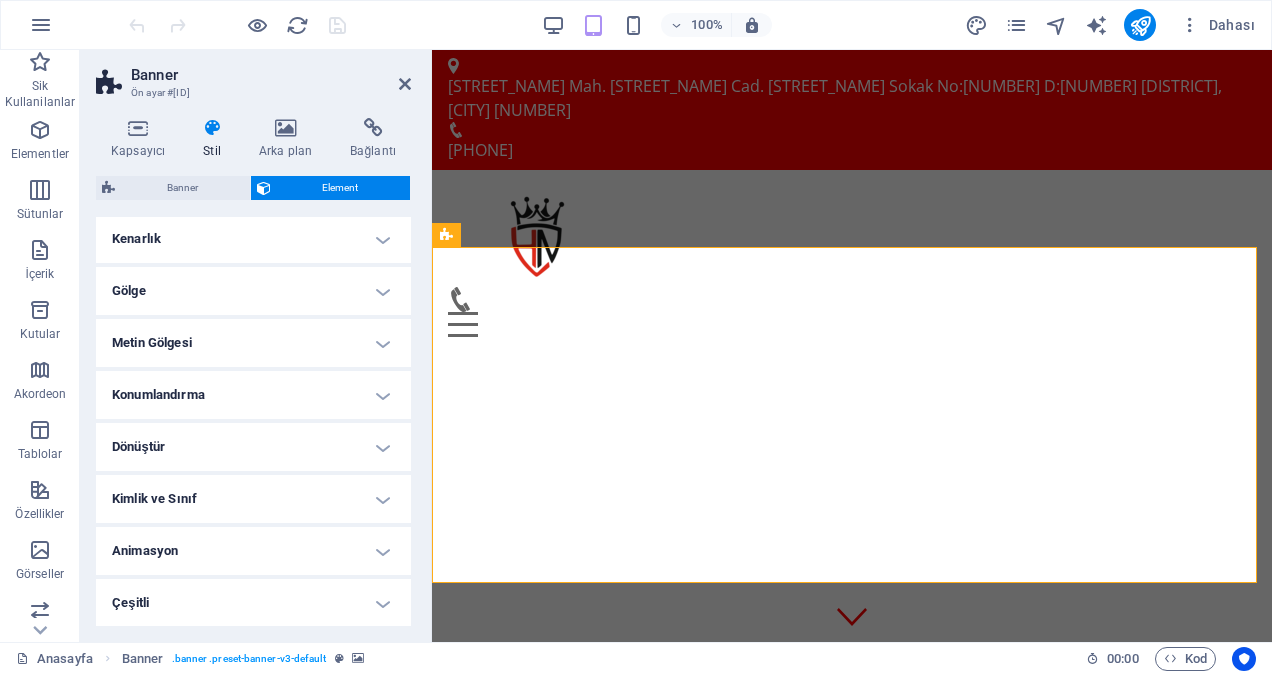 click on "Konumlandırma" at bounding box center (253, 395) 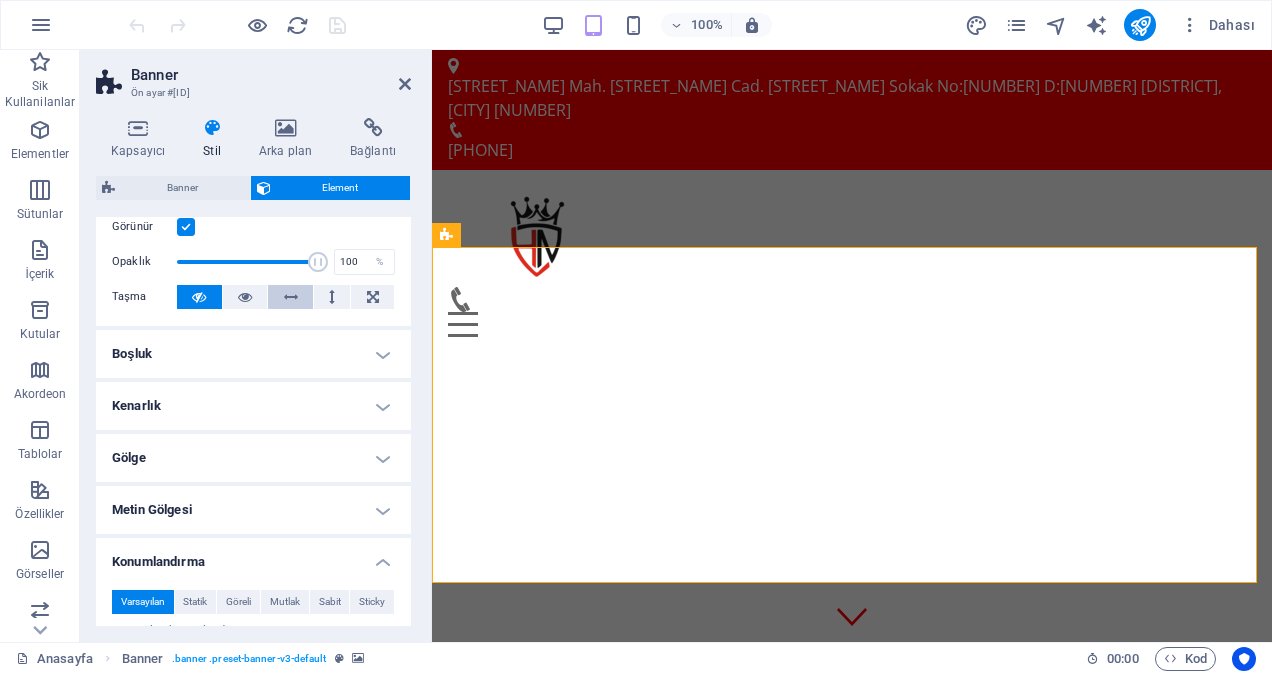 scroll, scrollTop: 0, scrollLeft: 0, axis: both 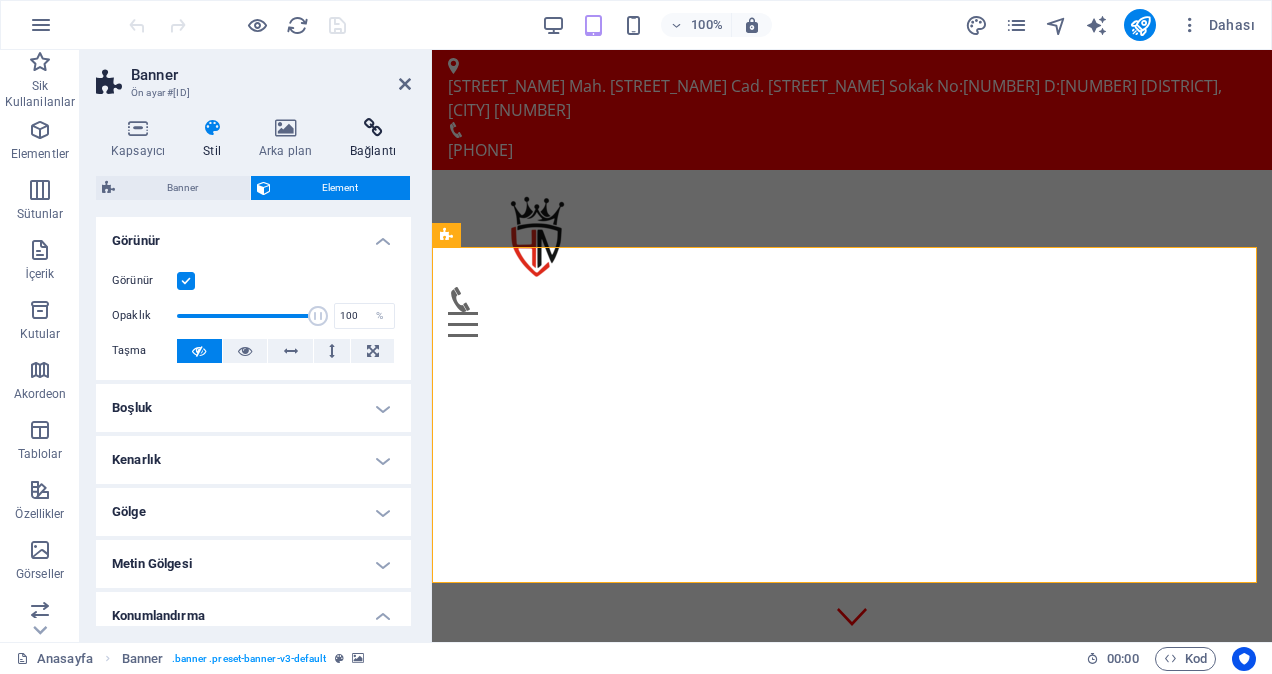 click on "Bağlantı" at bounding box center [373, 139] 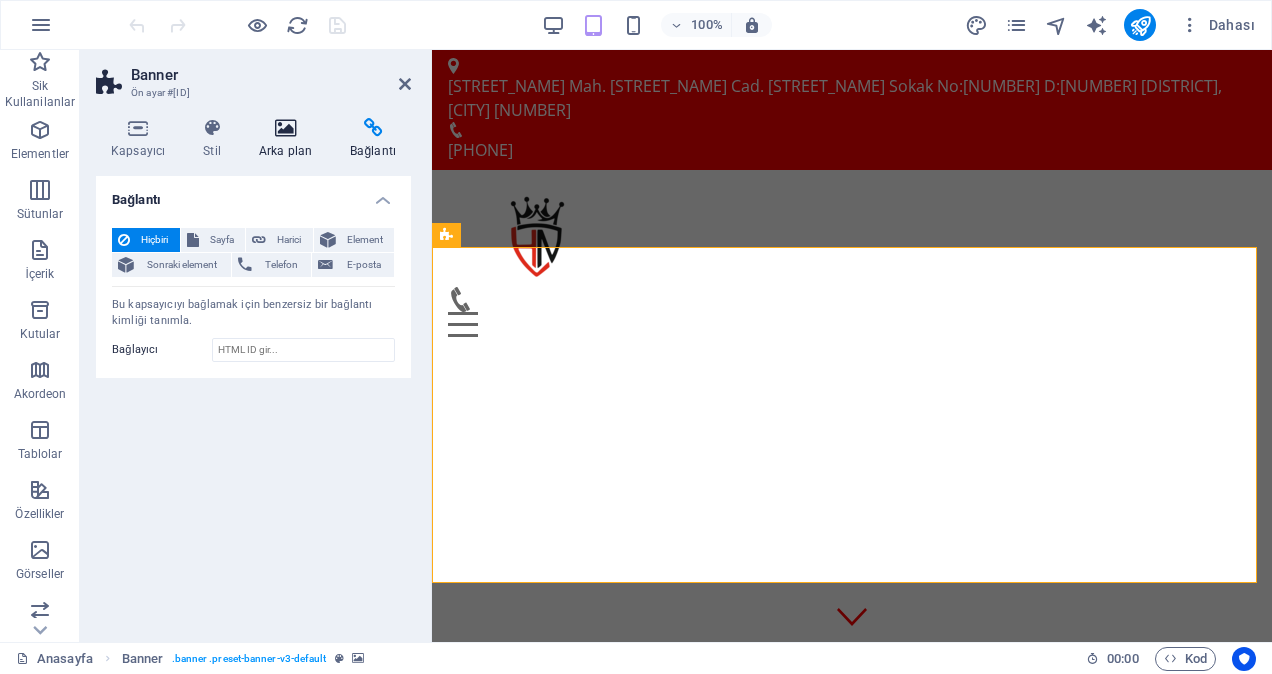 click on "Arka plan" at bounding box center [289, 139] 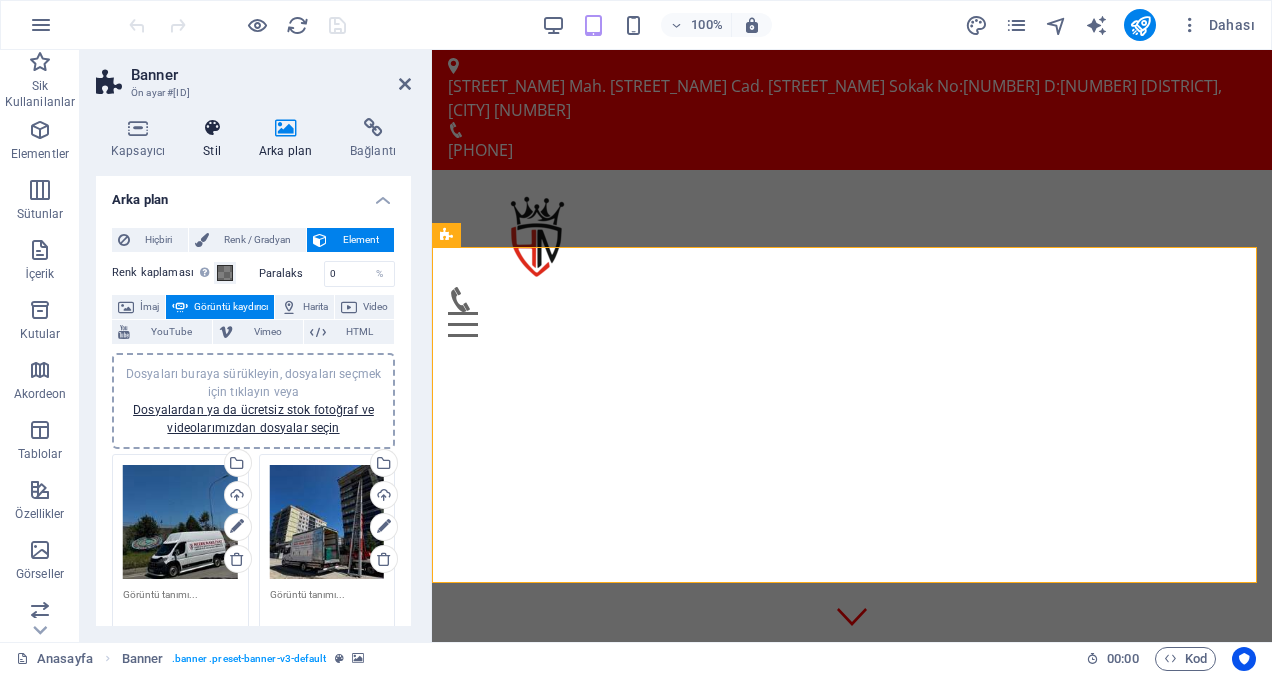 click at bounding box center (212, 128) 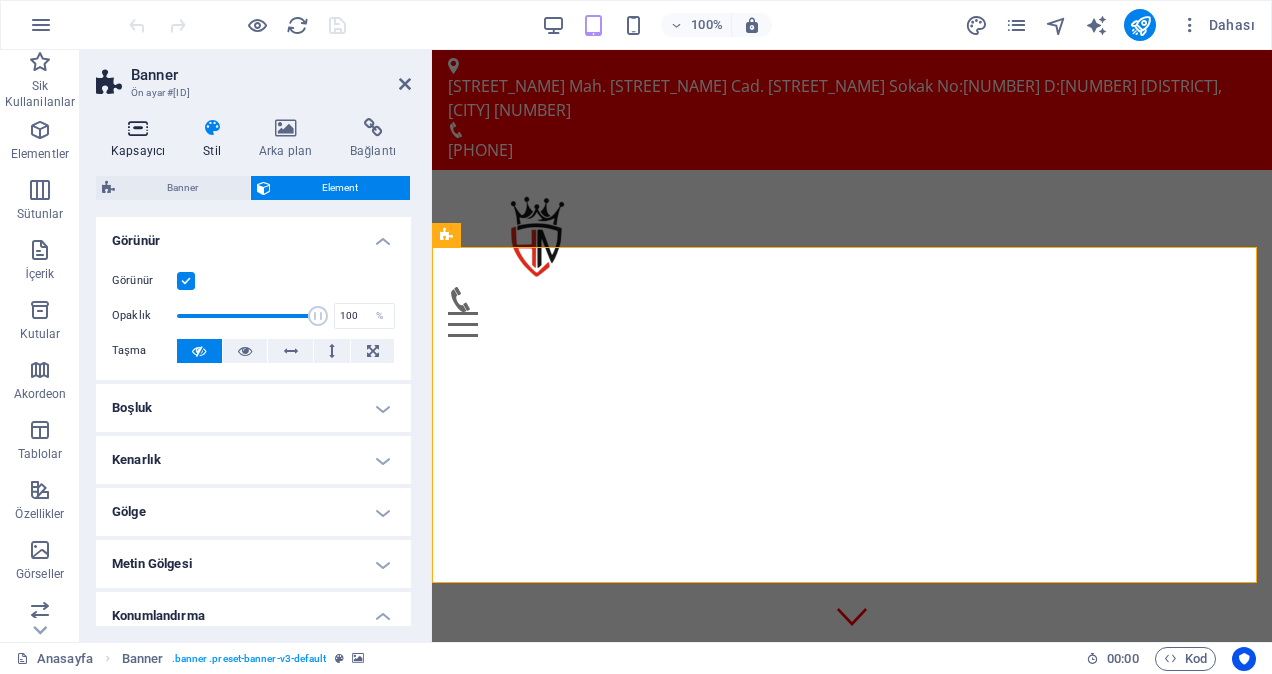 click at bounding box center [138, 128] 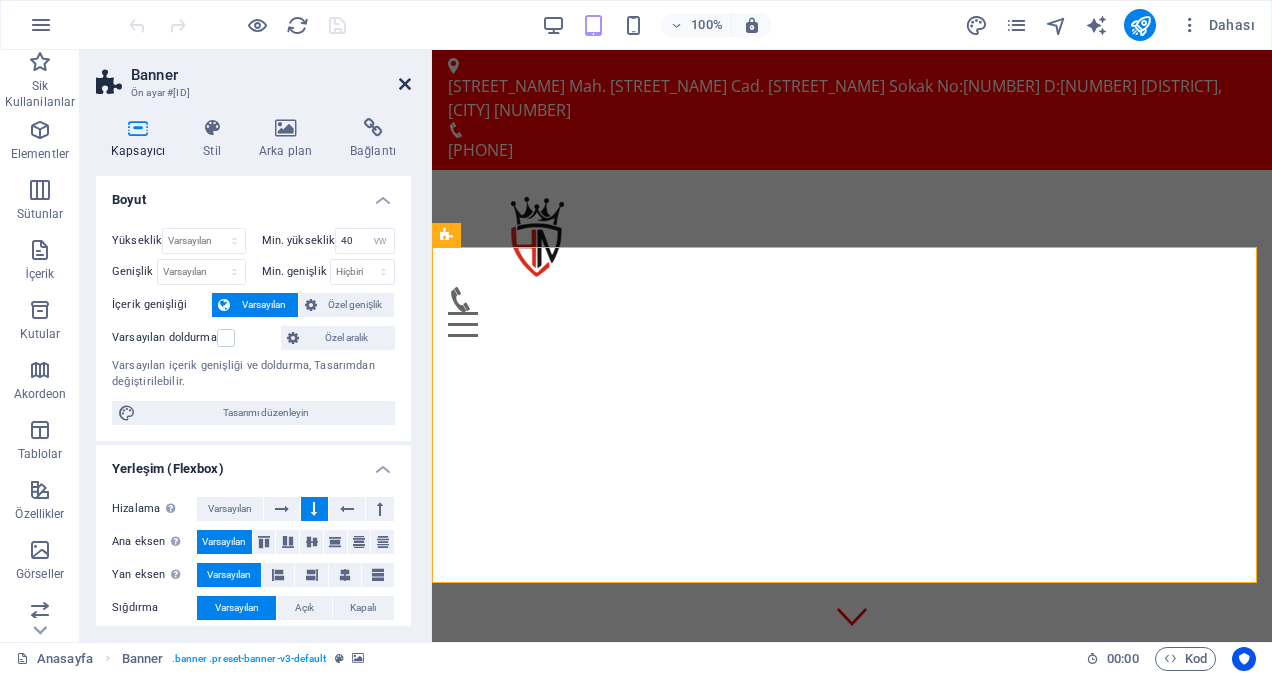 click at bounding box center [405, 84] 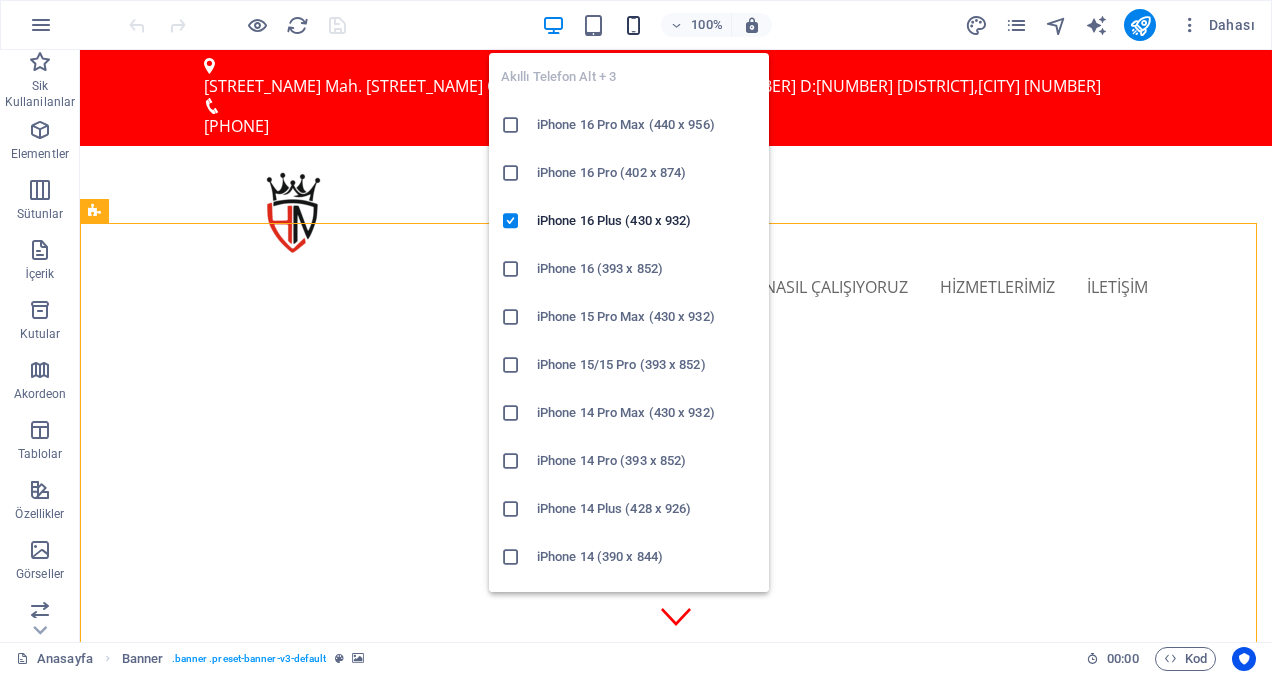 click at bounding box center (633, 25) 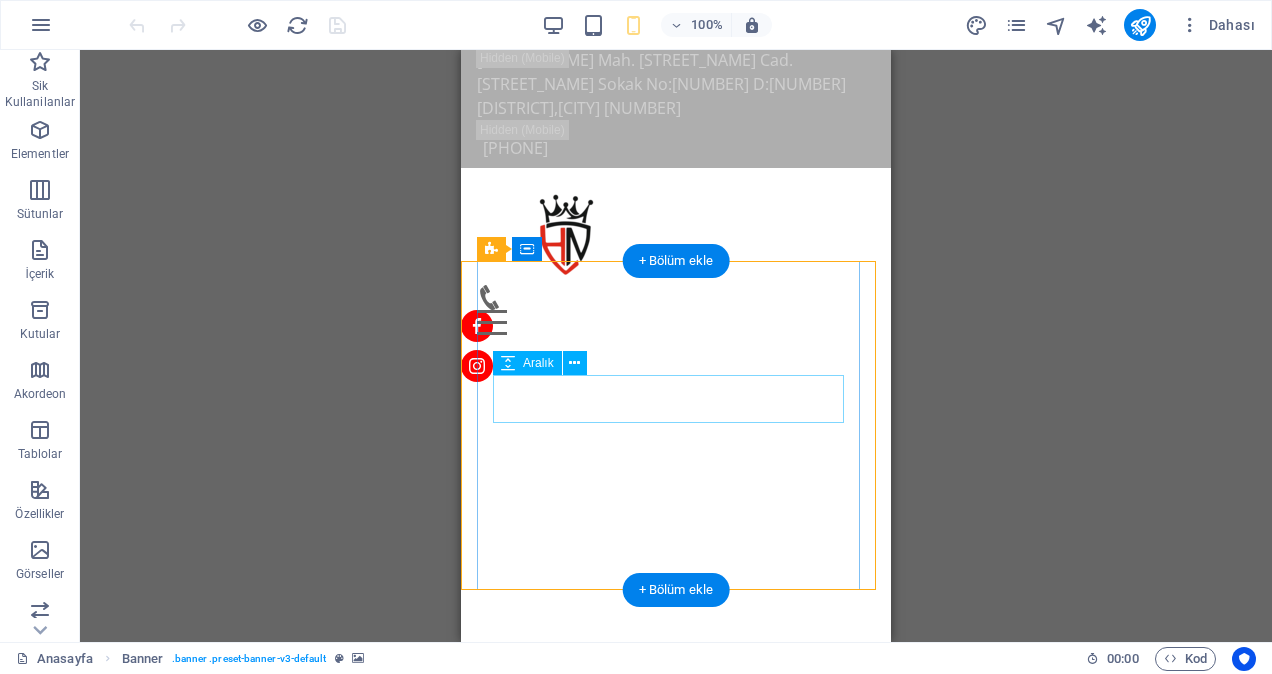 scroll, scrollTop: 0, scrollLeft: 0, axis: both 